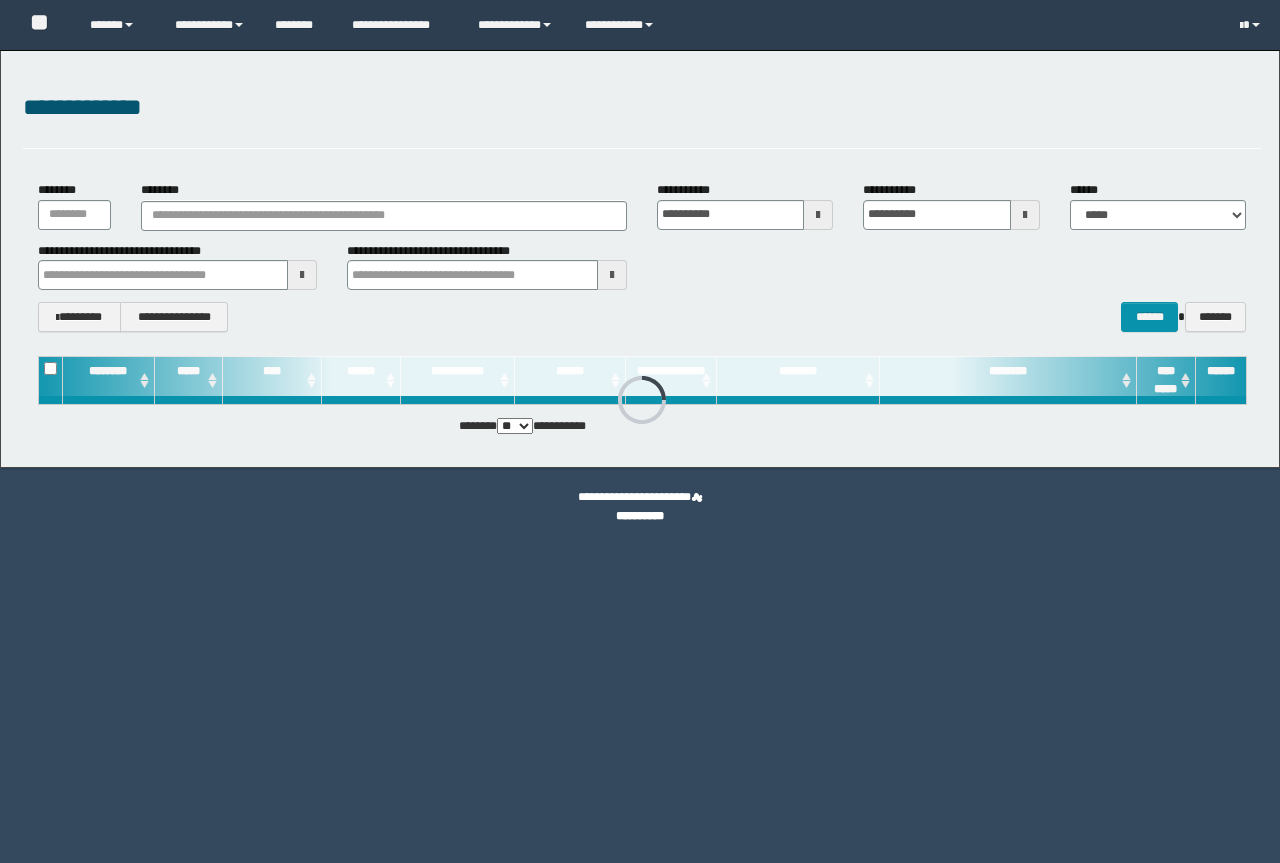 scroll, scrollTop: 0, scrollLeft: 0, axis: both 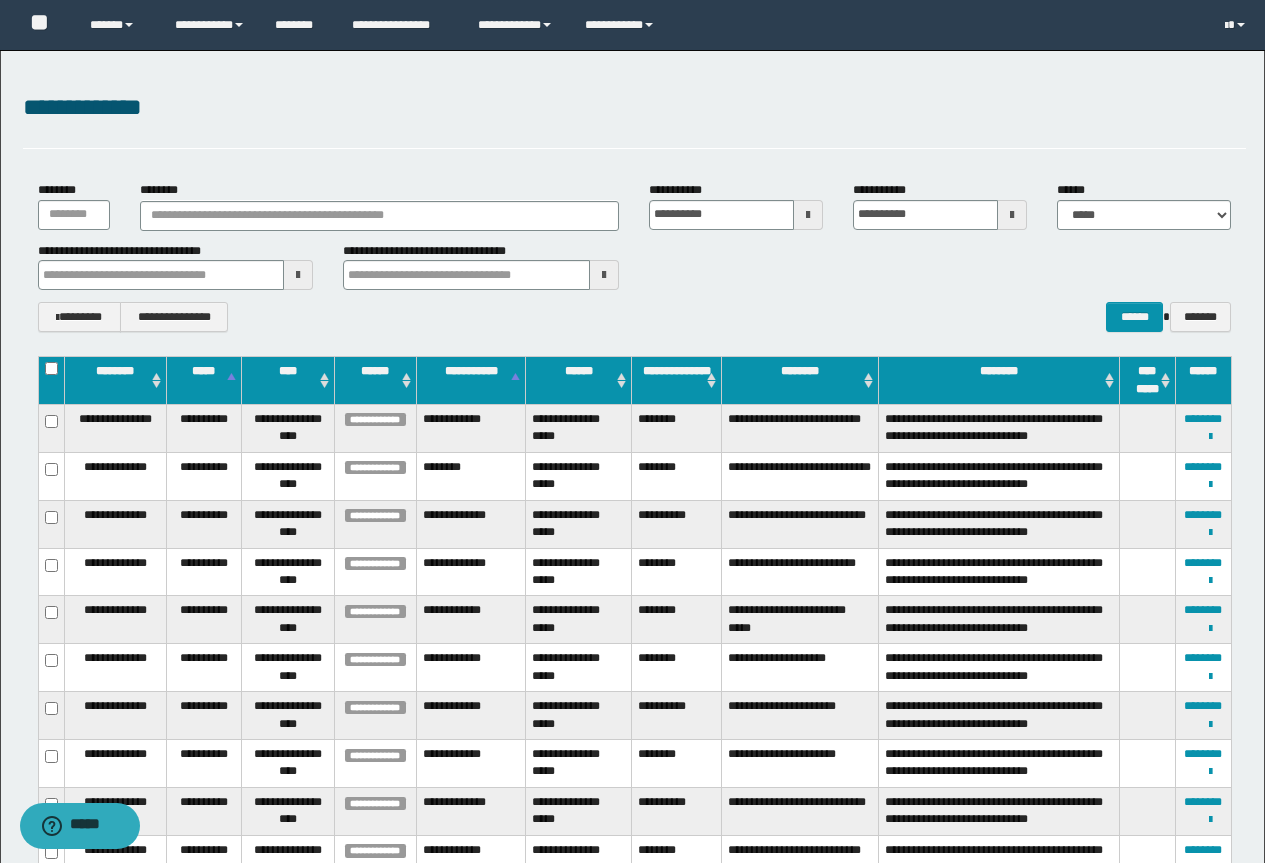 click on "**********" at bounding box center [632, 1466] 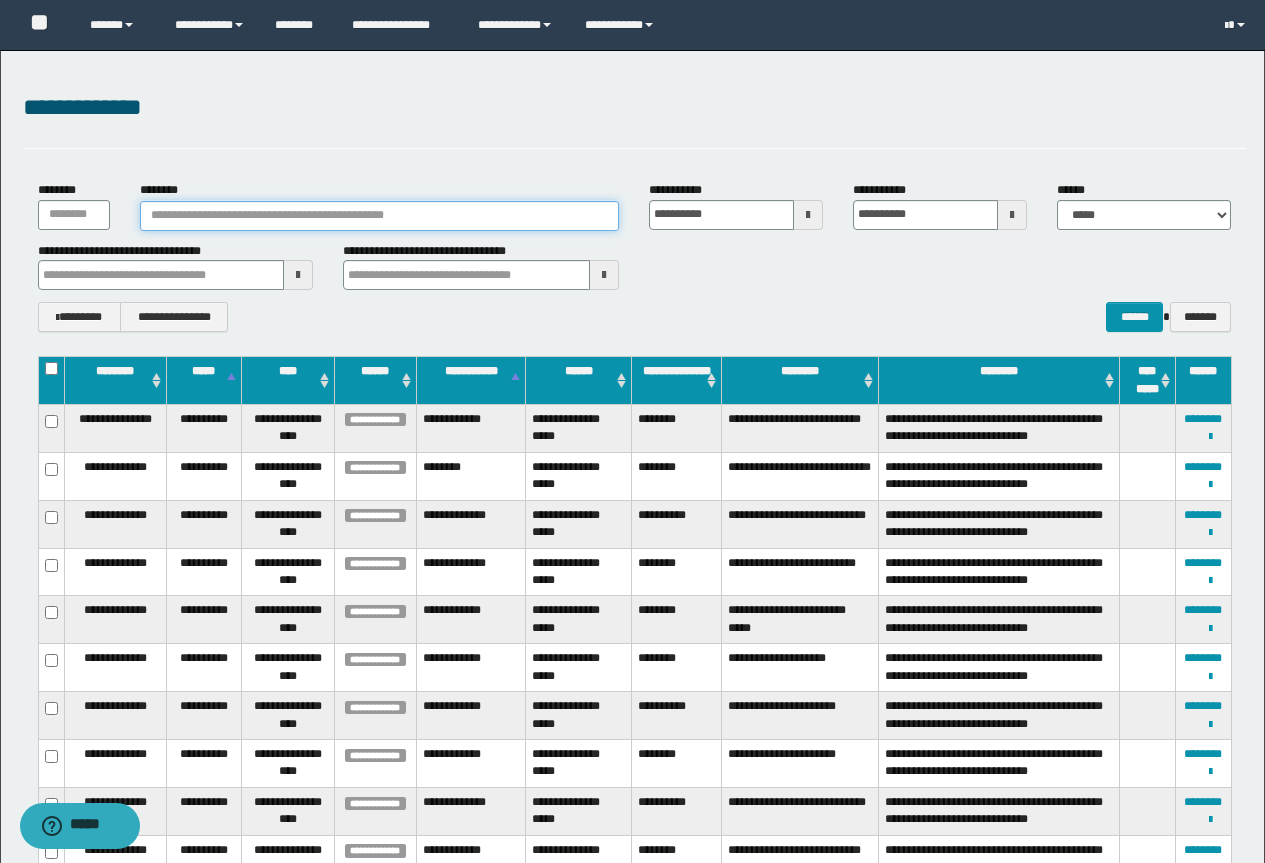 click on "********" at bounding box center (380, 216) 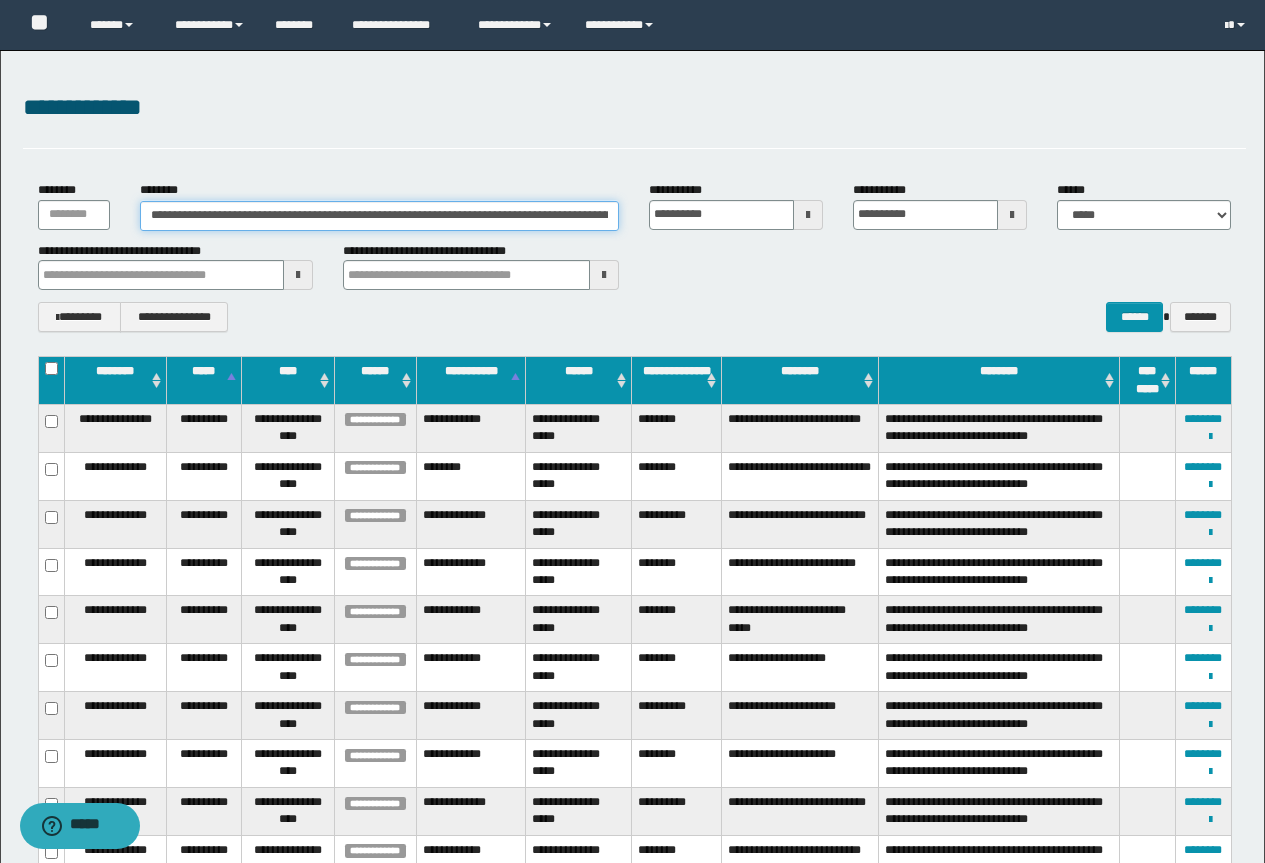 scroll, scrollTop: 0, scrollLeft: 286, axis: horizontal 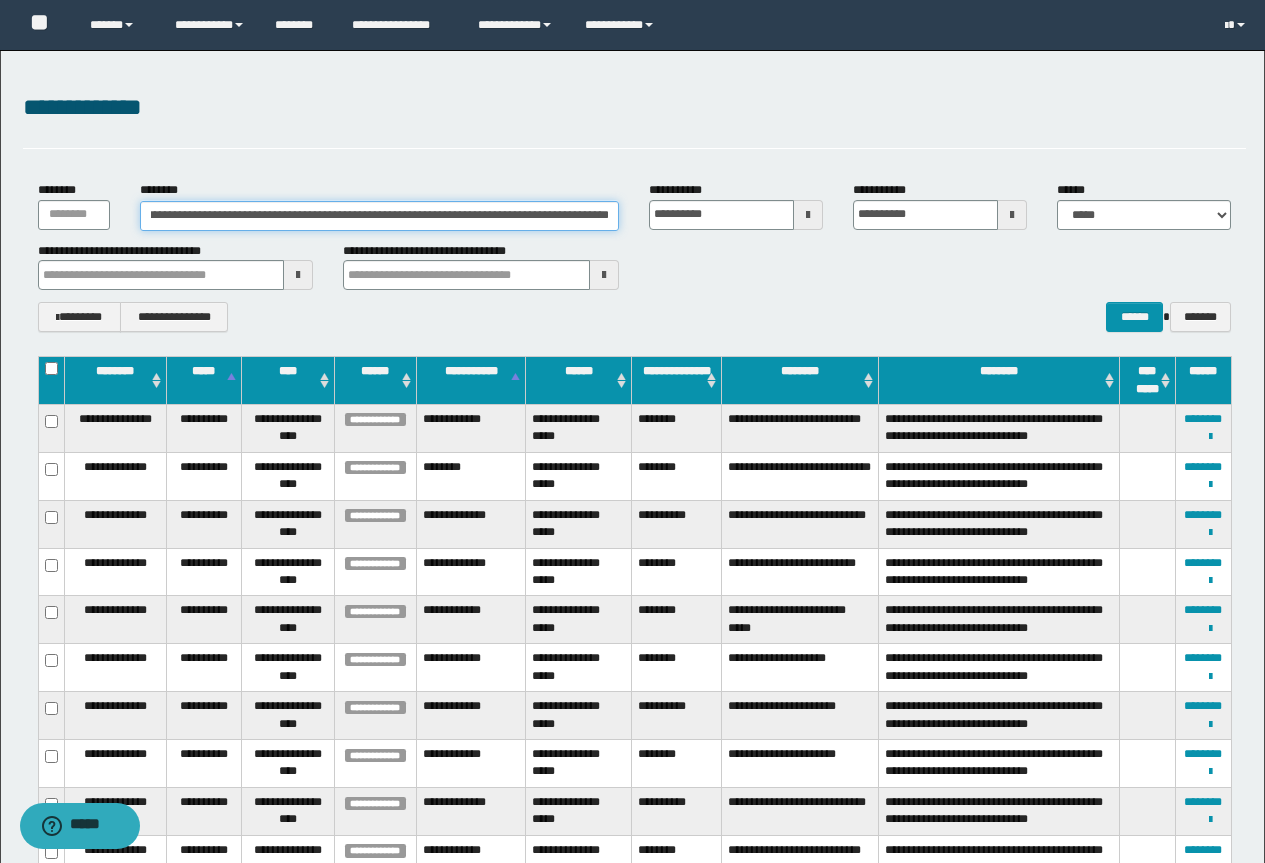 type on "**********" 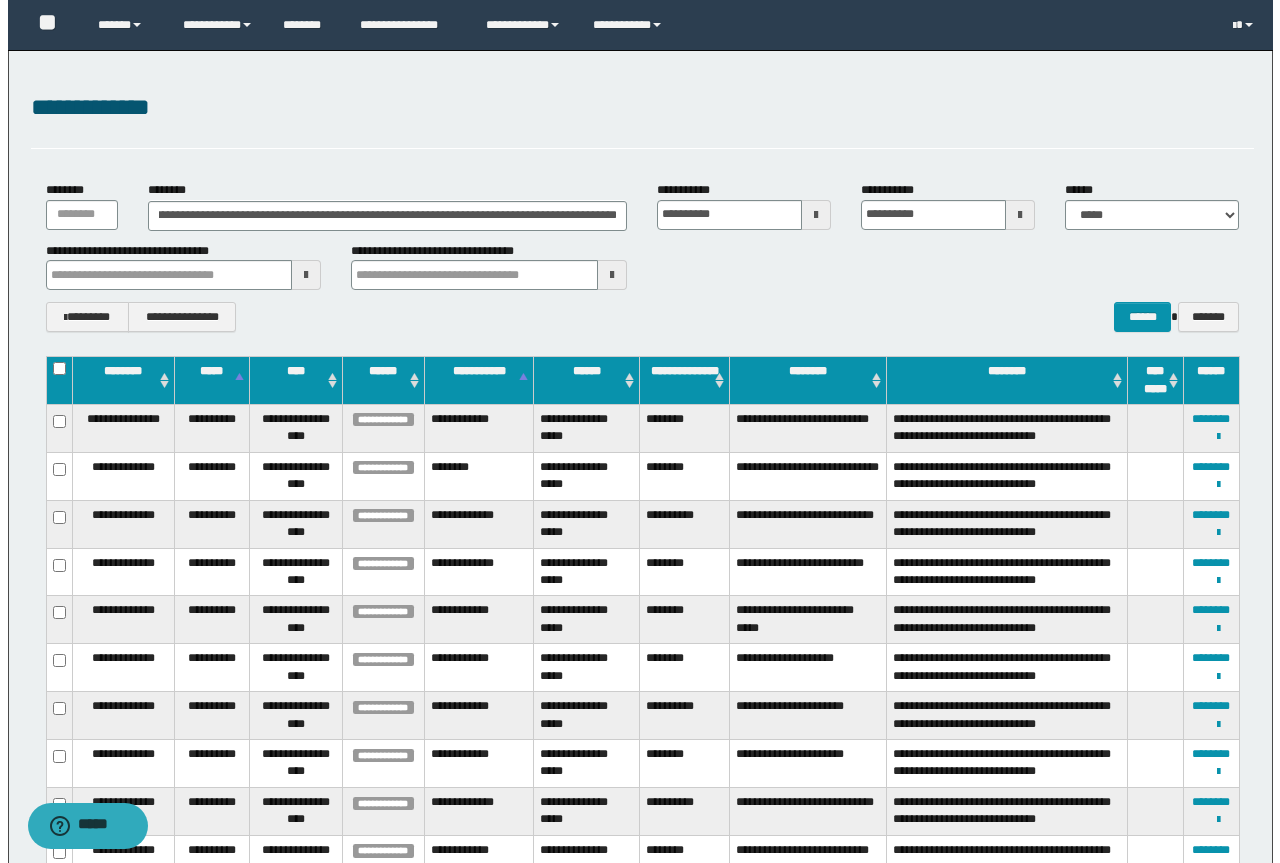 scroll, scrollTop: 0, scrollLeft: 0, axis: both 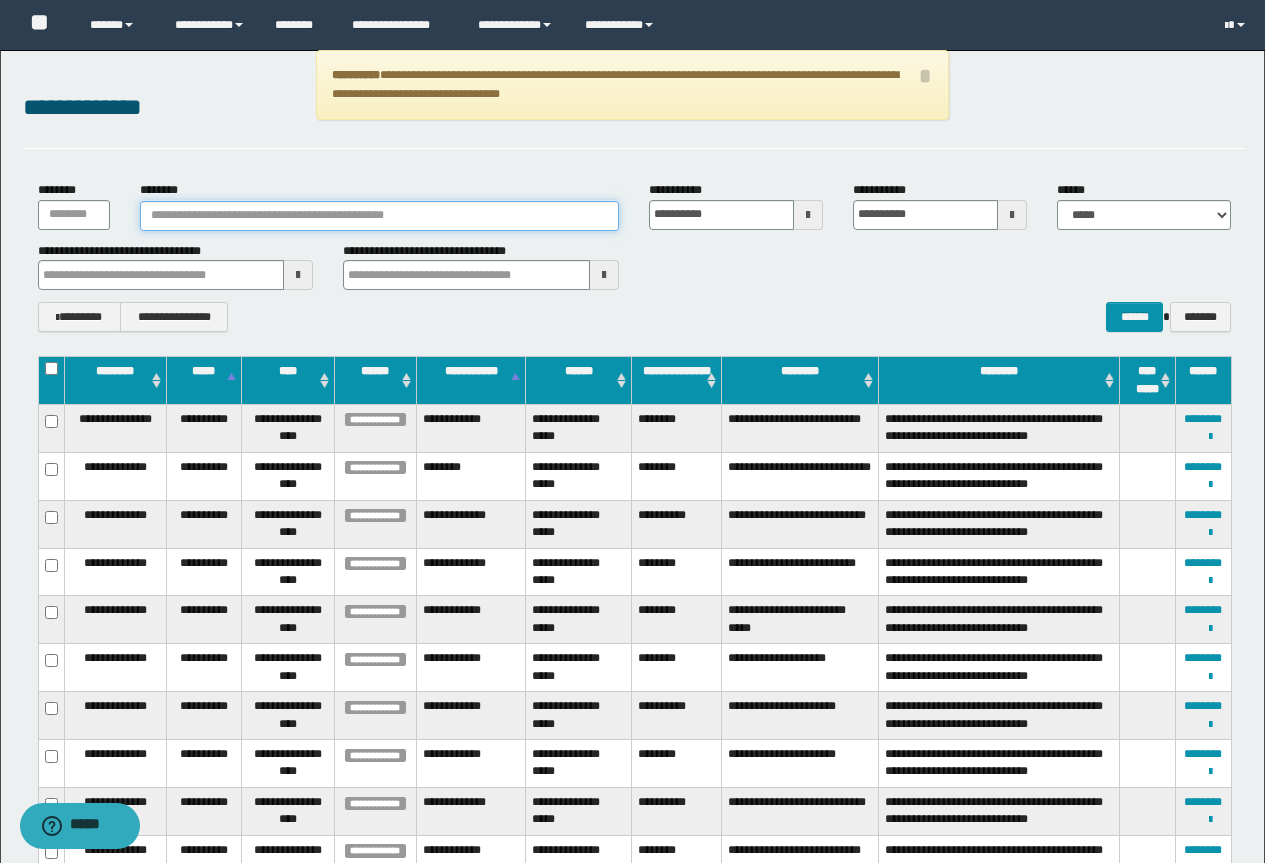 click on "********" at bounding box center (380, 216) 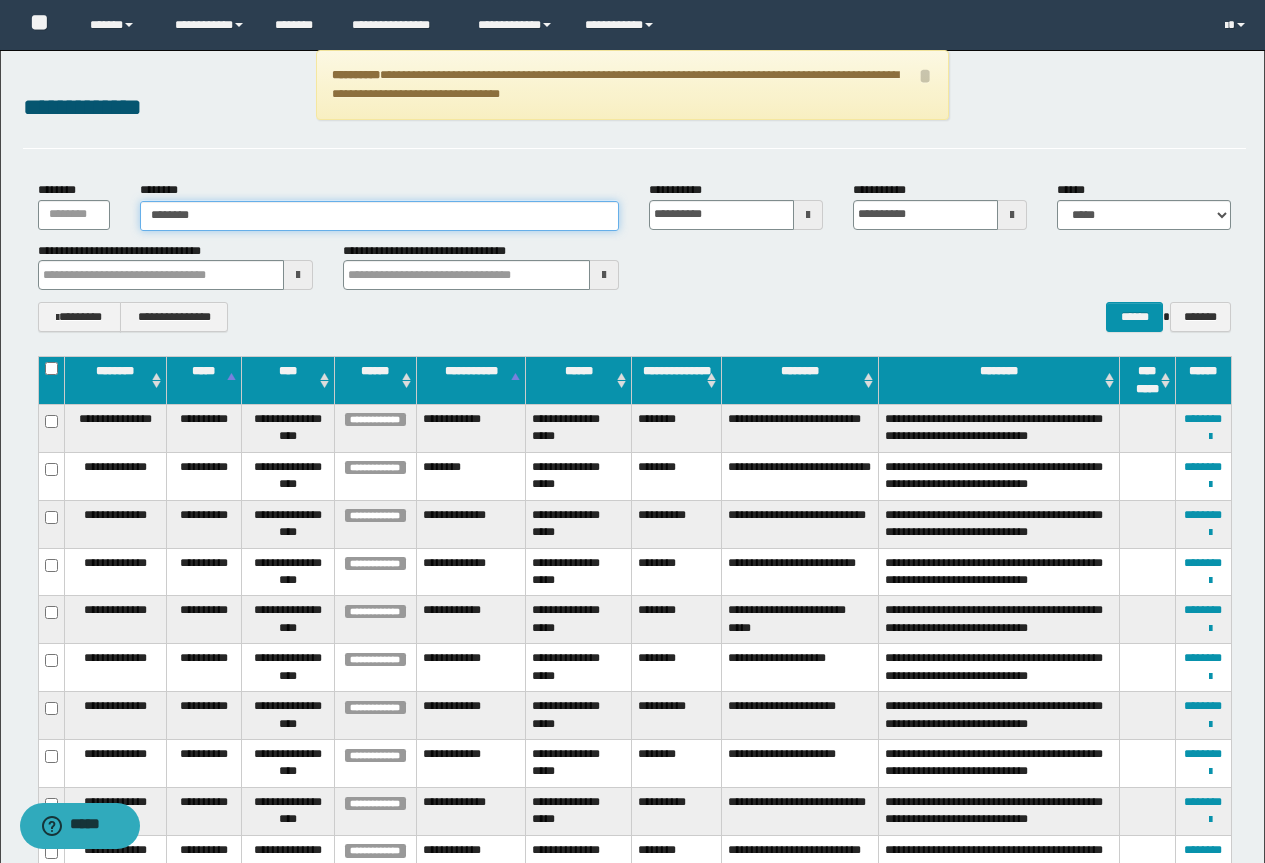 type on "********" 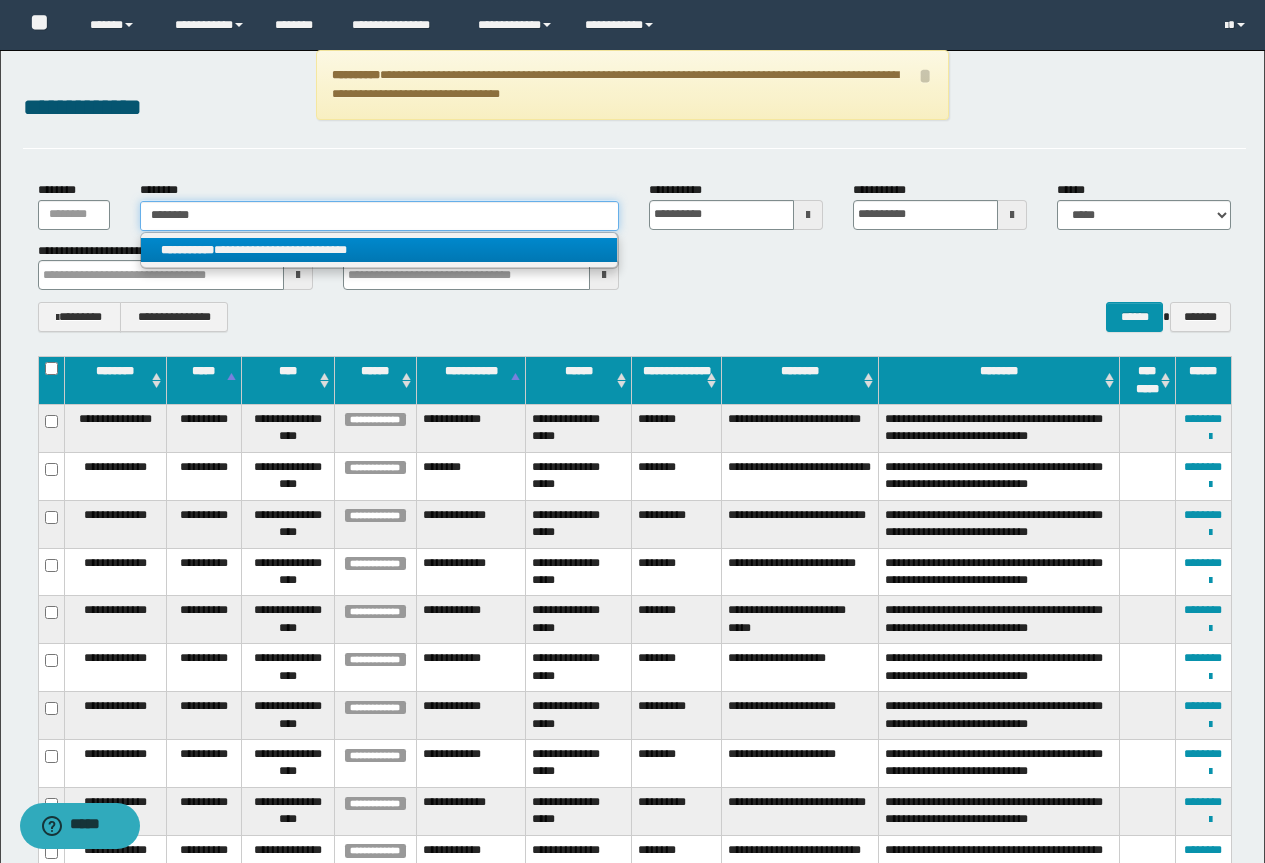 type on "********" 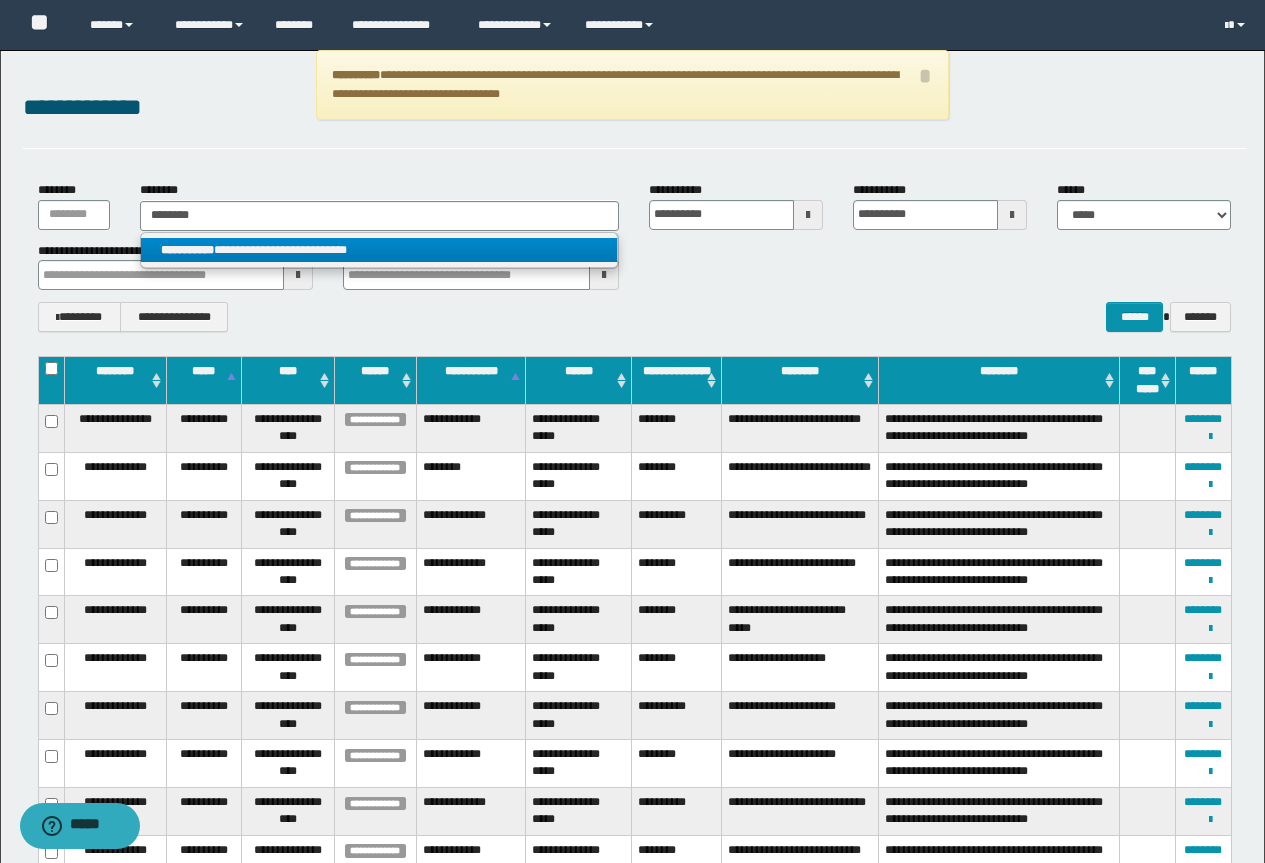 click on "**********" at bounding box center [379, 250] 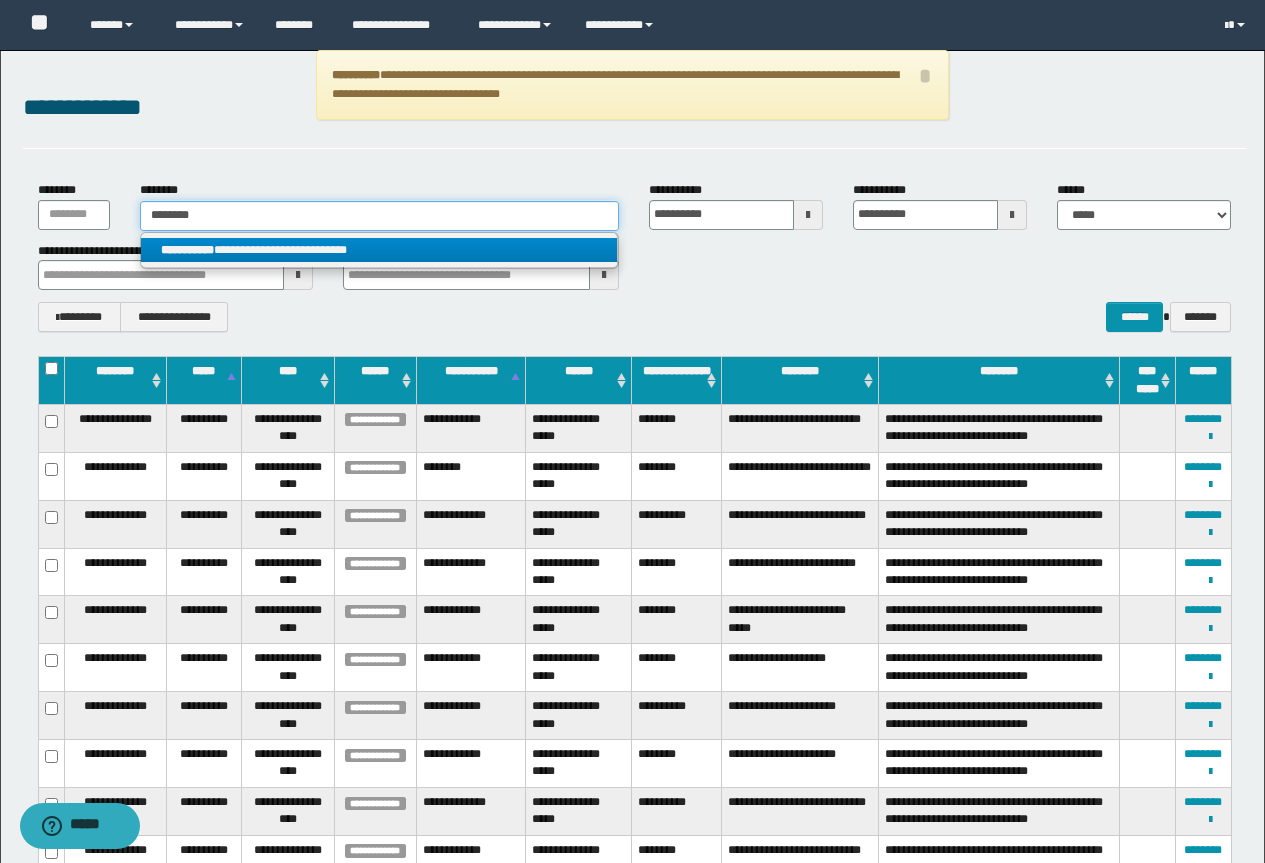 type 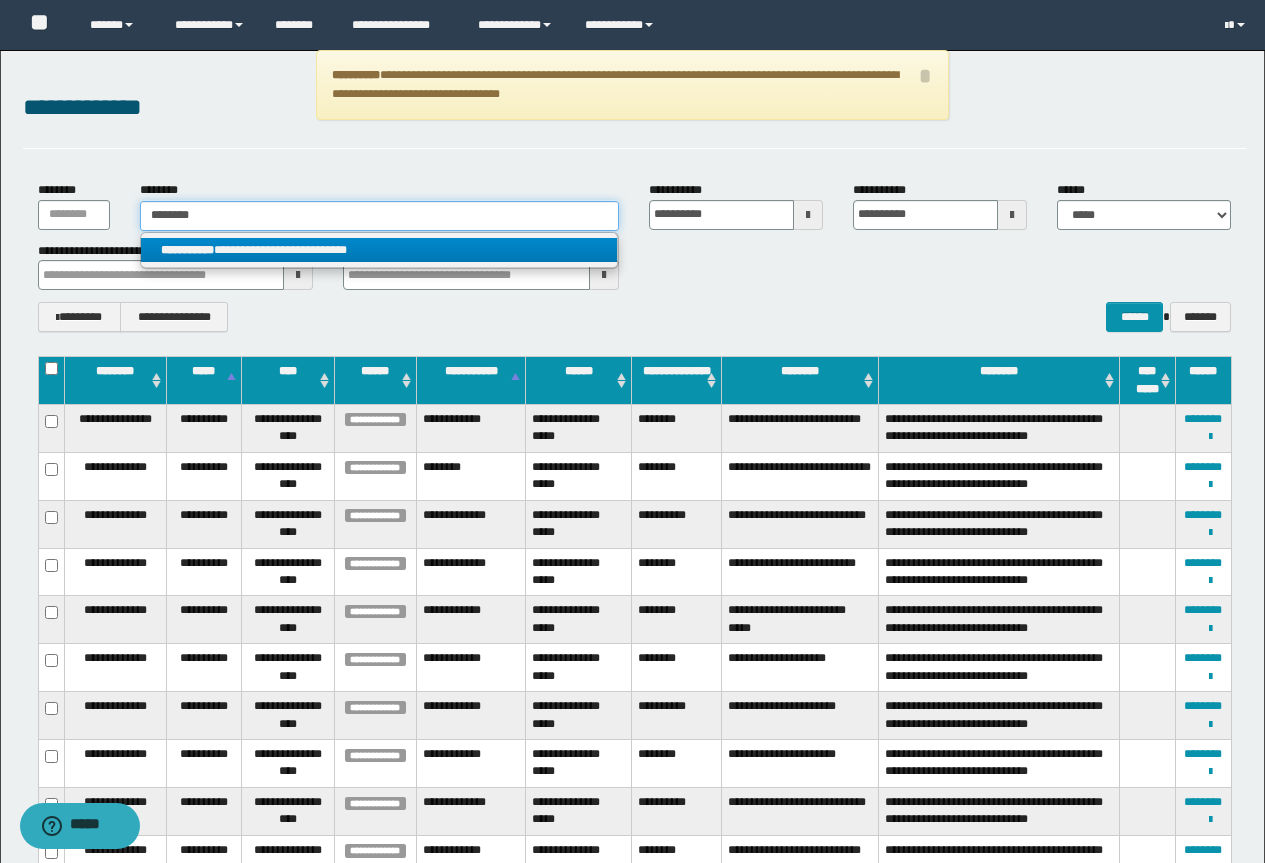 type on "**********" 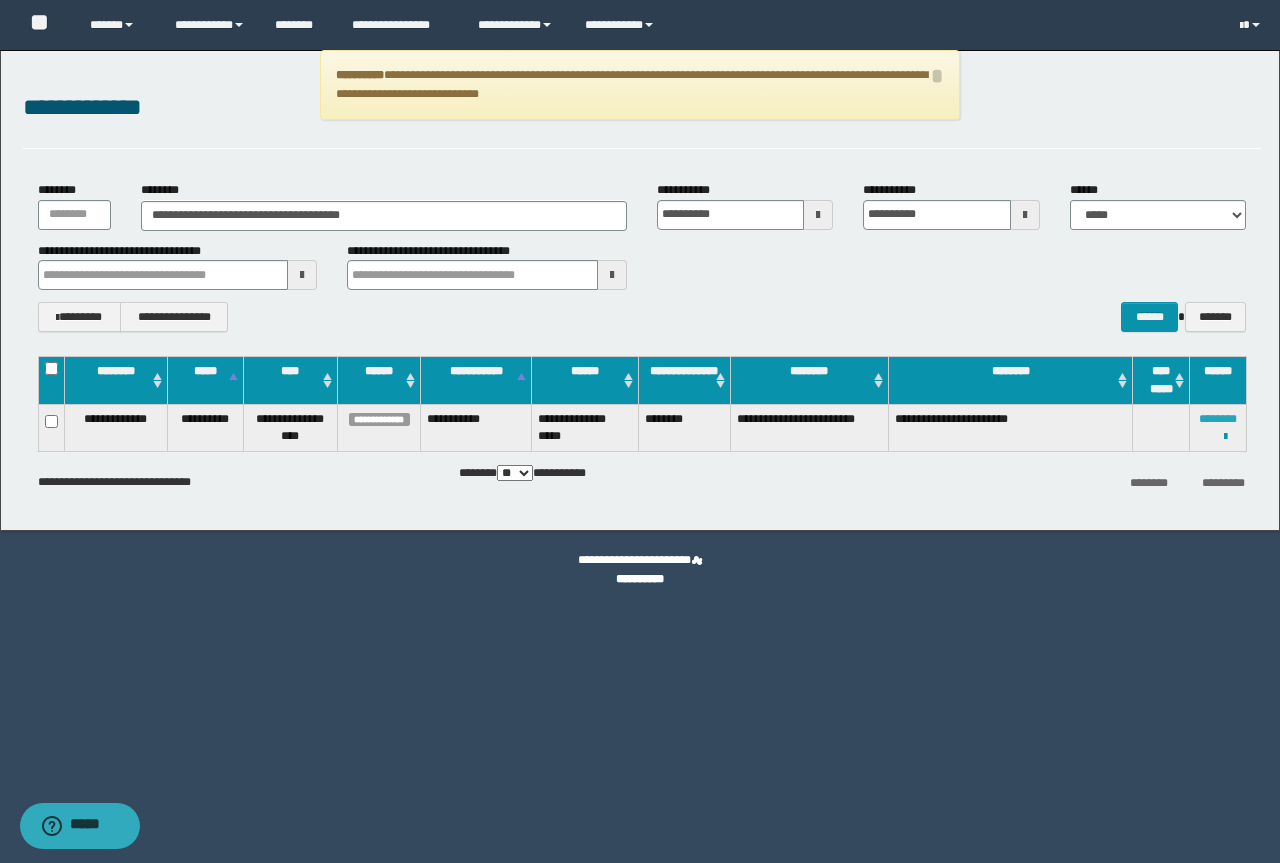 click on "********" at bounding box center (1218, 419) 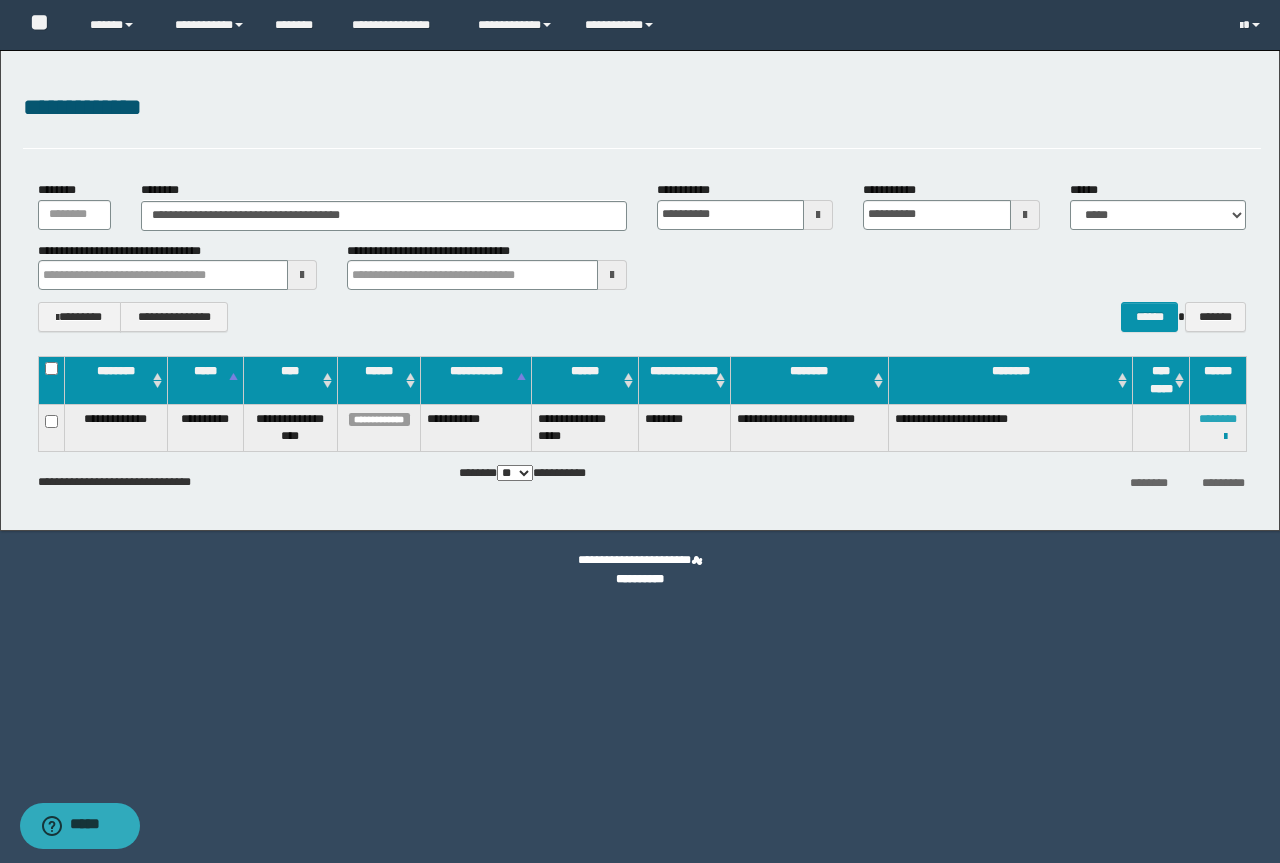click on "********" at bounding box center [1218, 419] 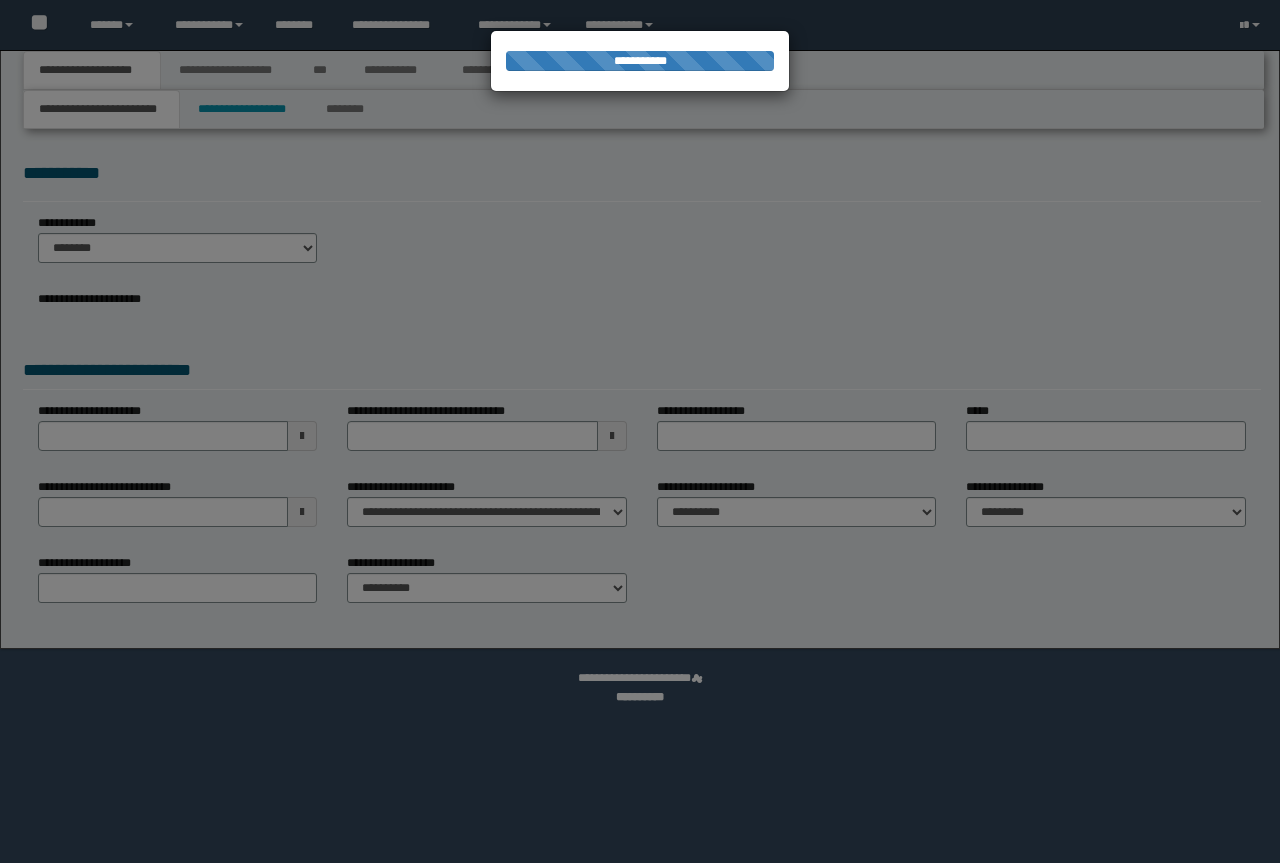 scroll, scrollTop: 0, scrollLeft: 0, axis: both 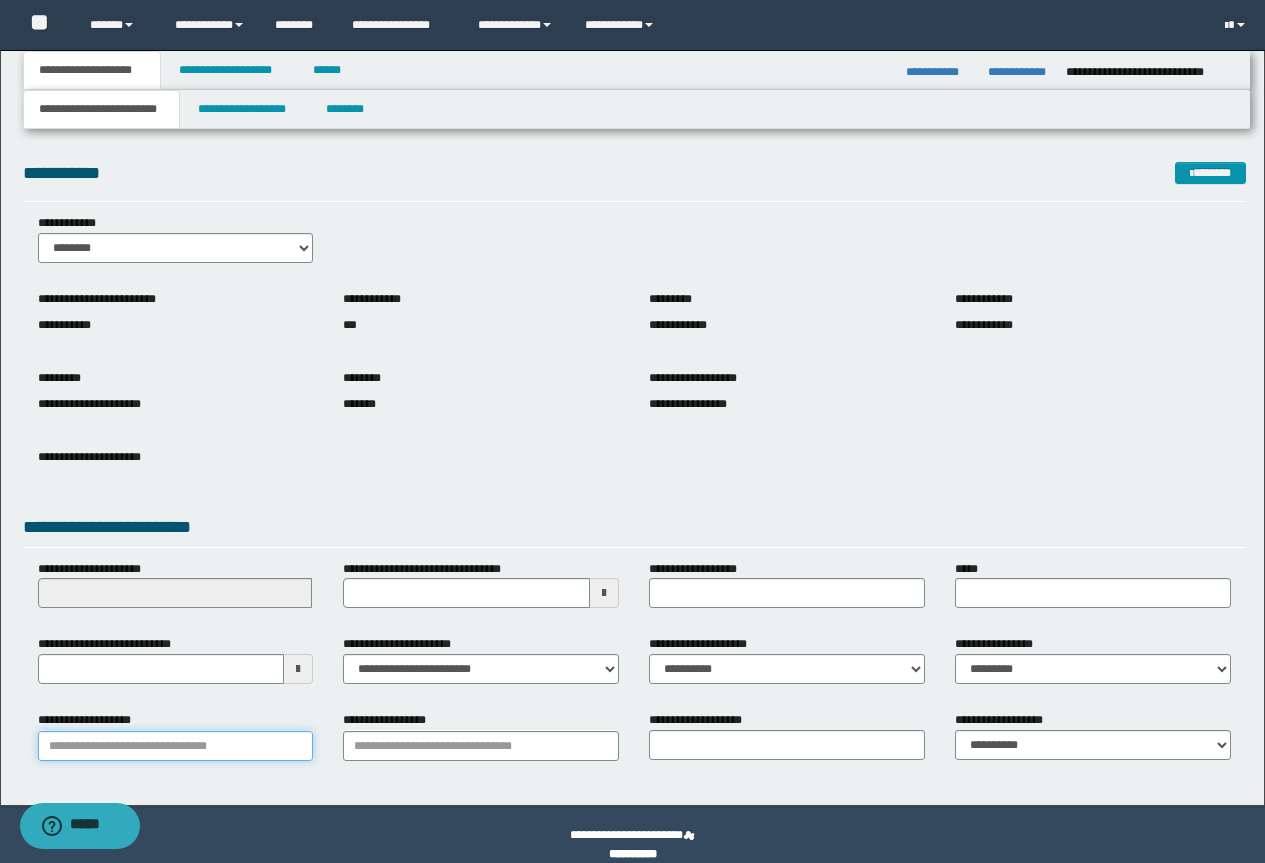 click on "**********" at bounding box center [176, 746] 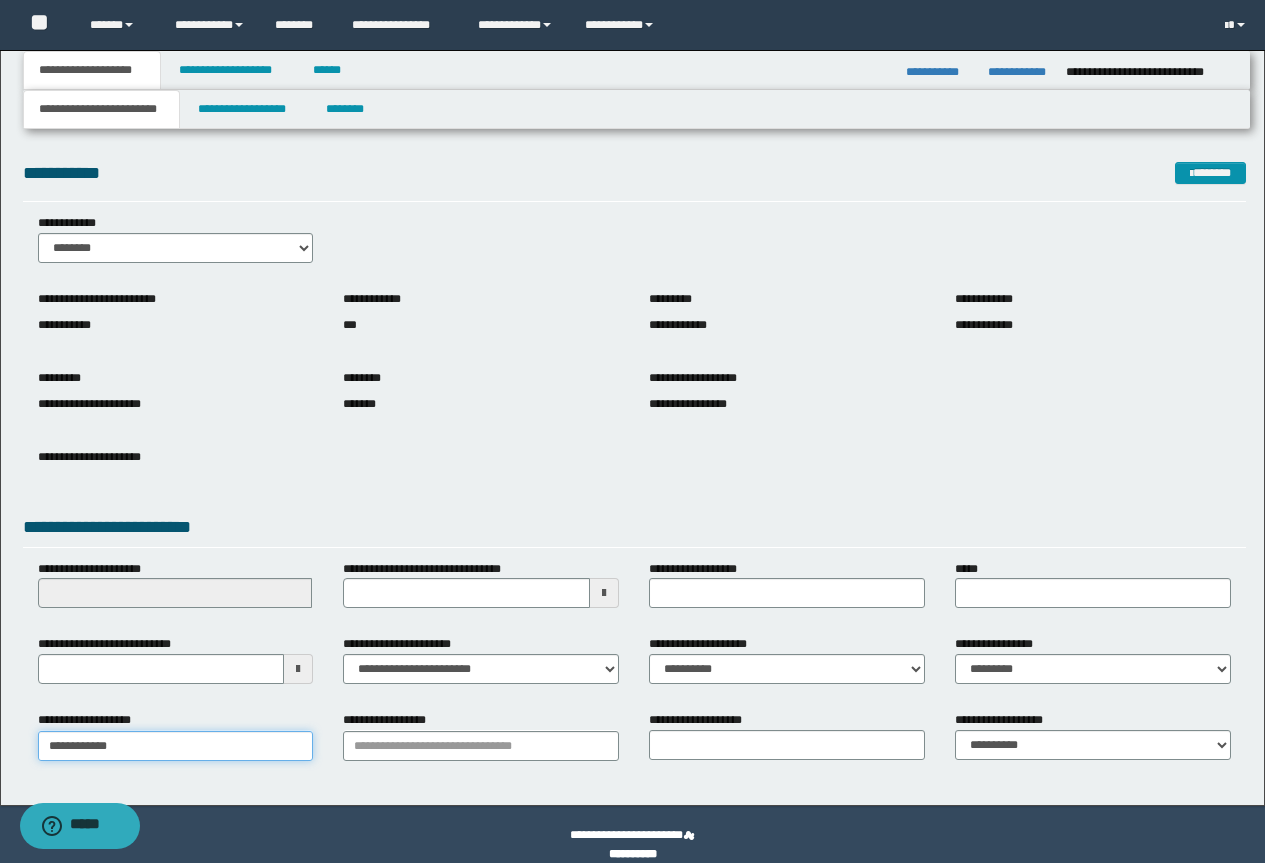 type on "**********" 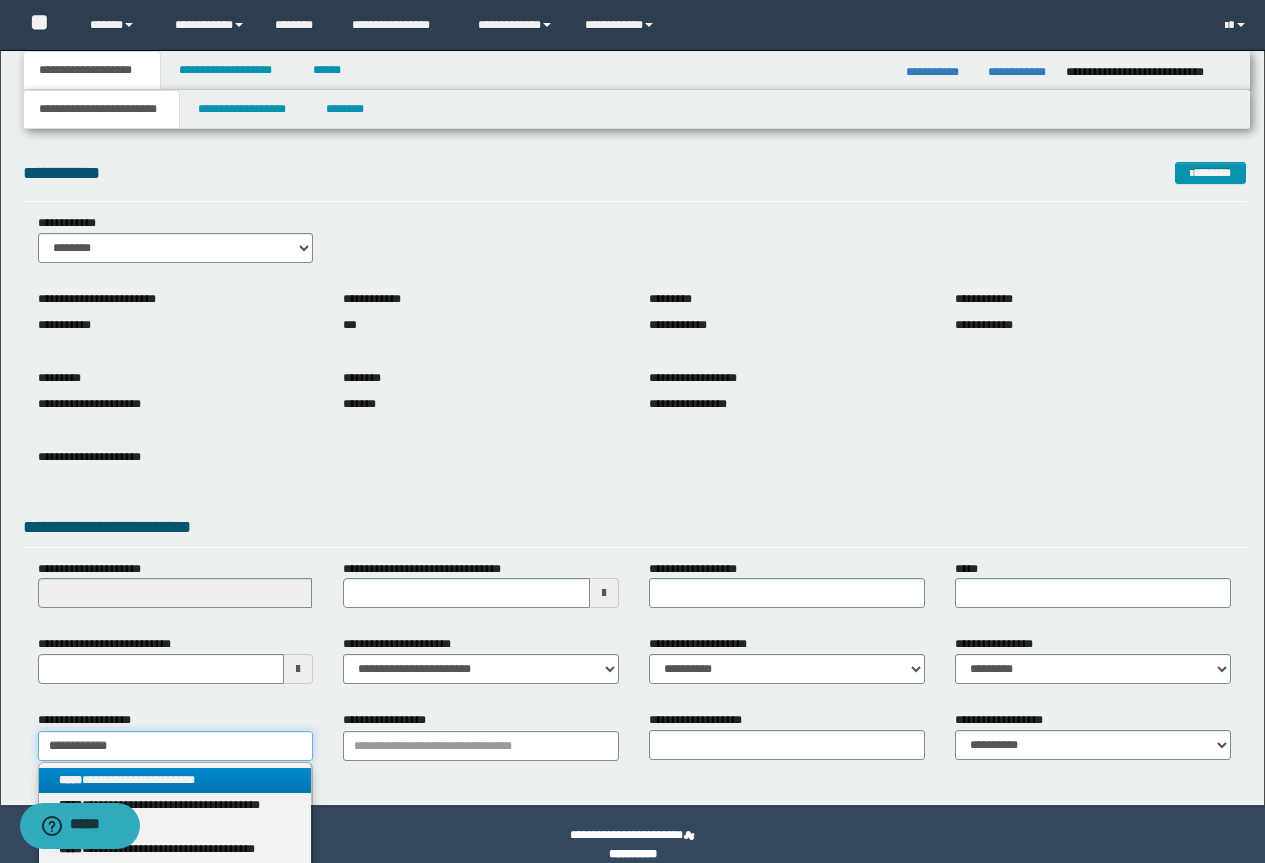 type on "**********" 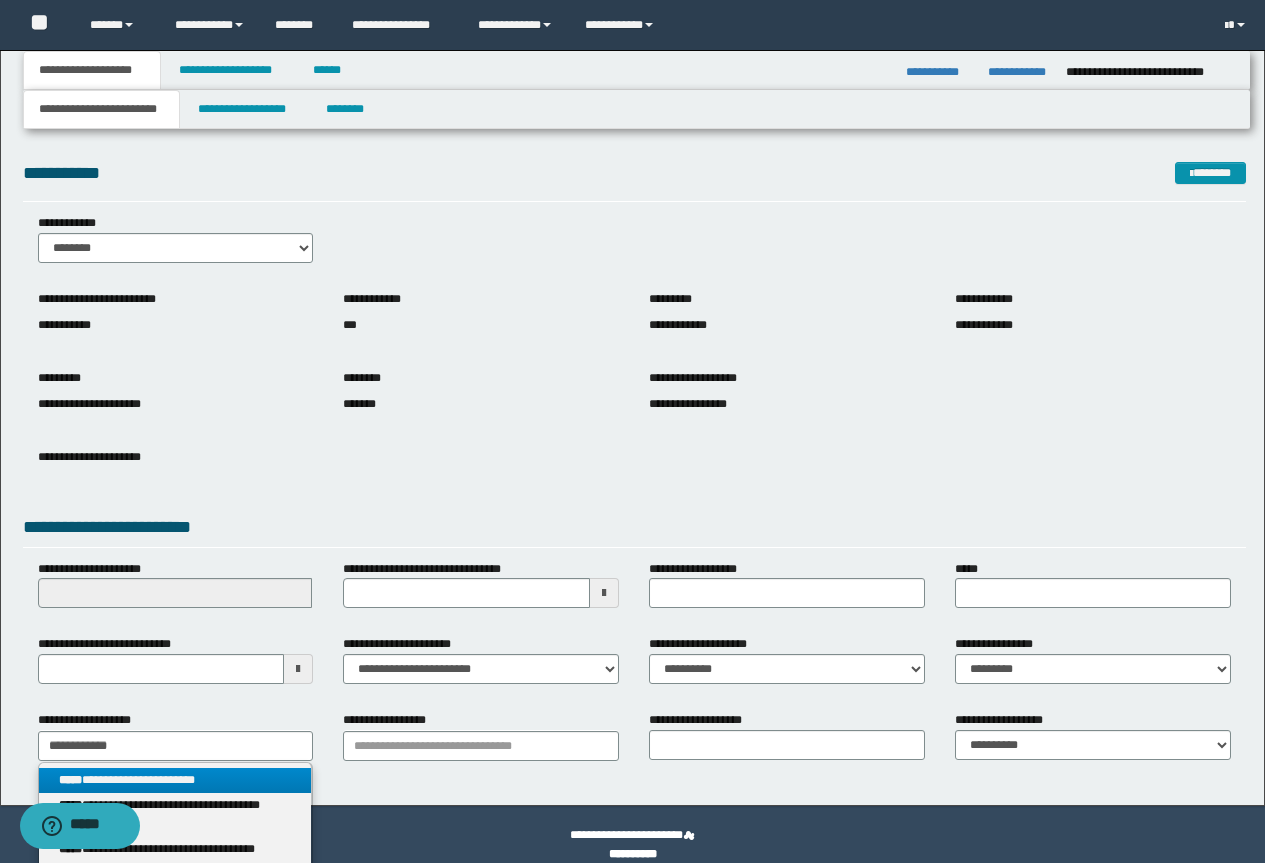 click on "**********" at bounding box center [175, 780] 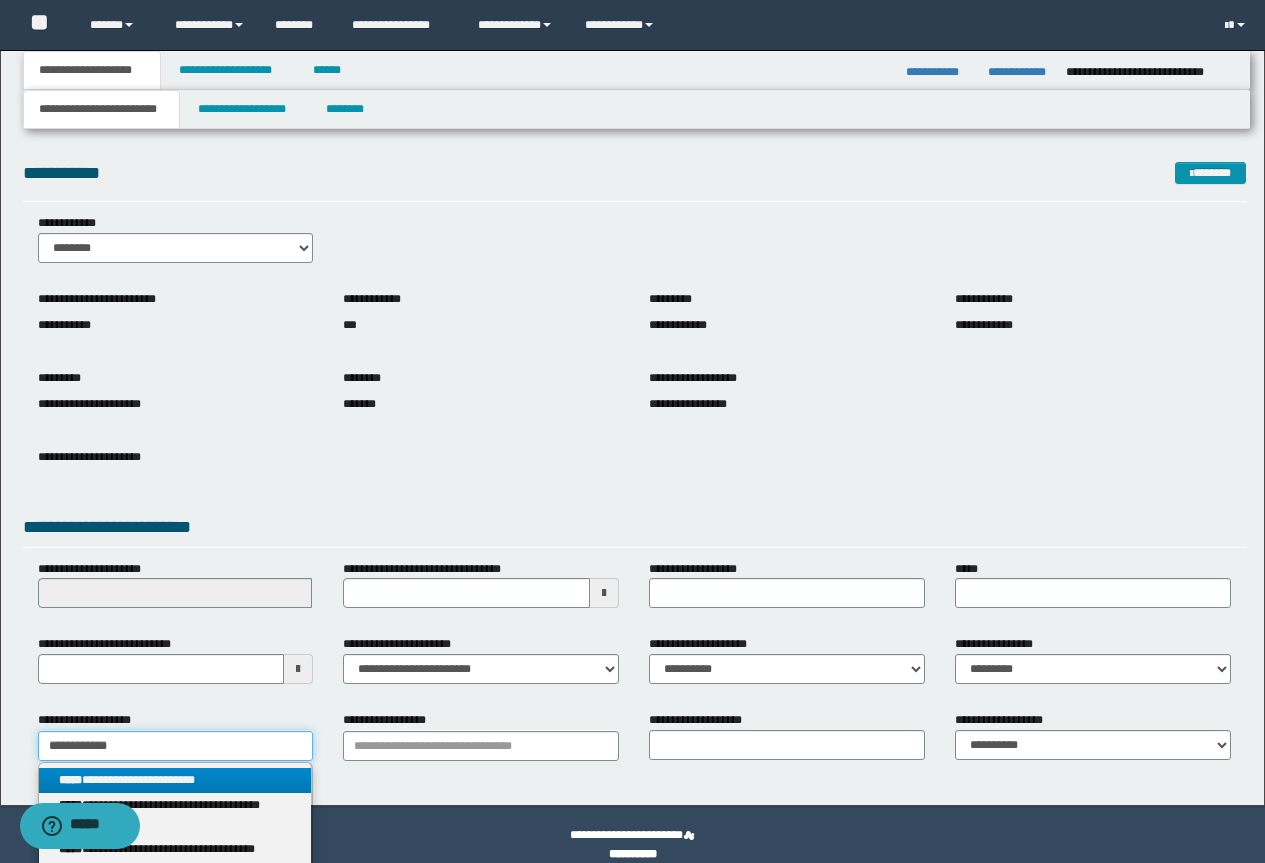 type 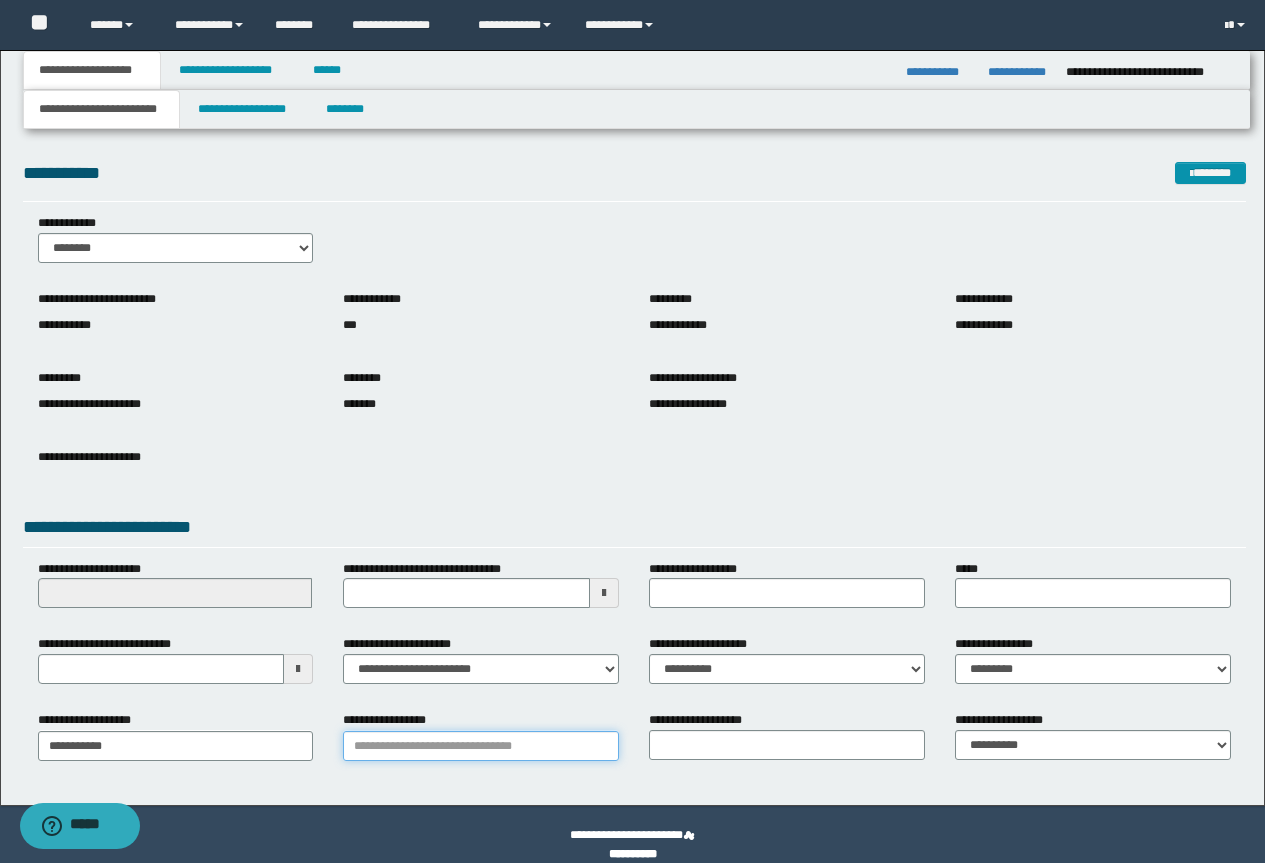 click on "**********" at bounding box center [481, 746] 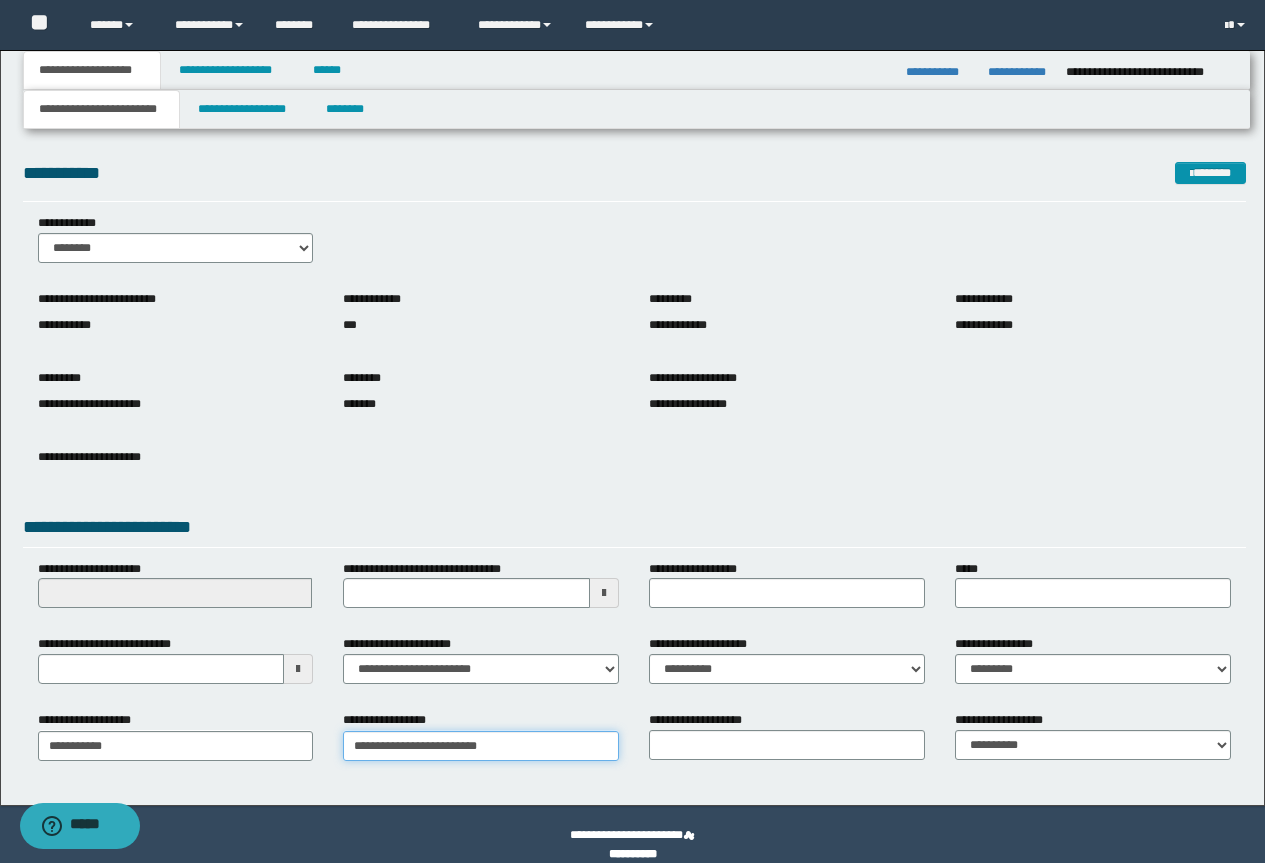type on "**********" 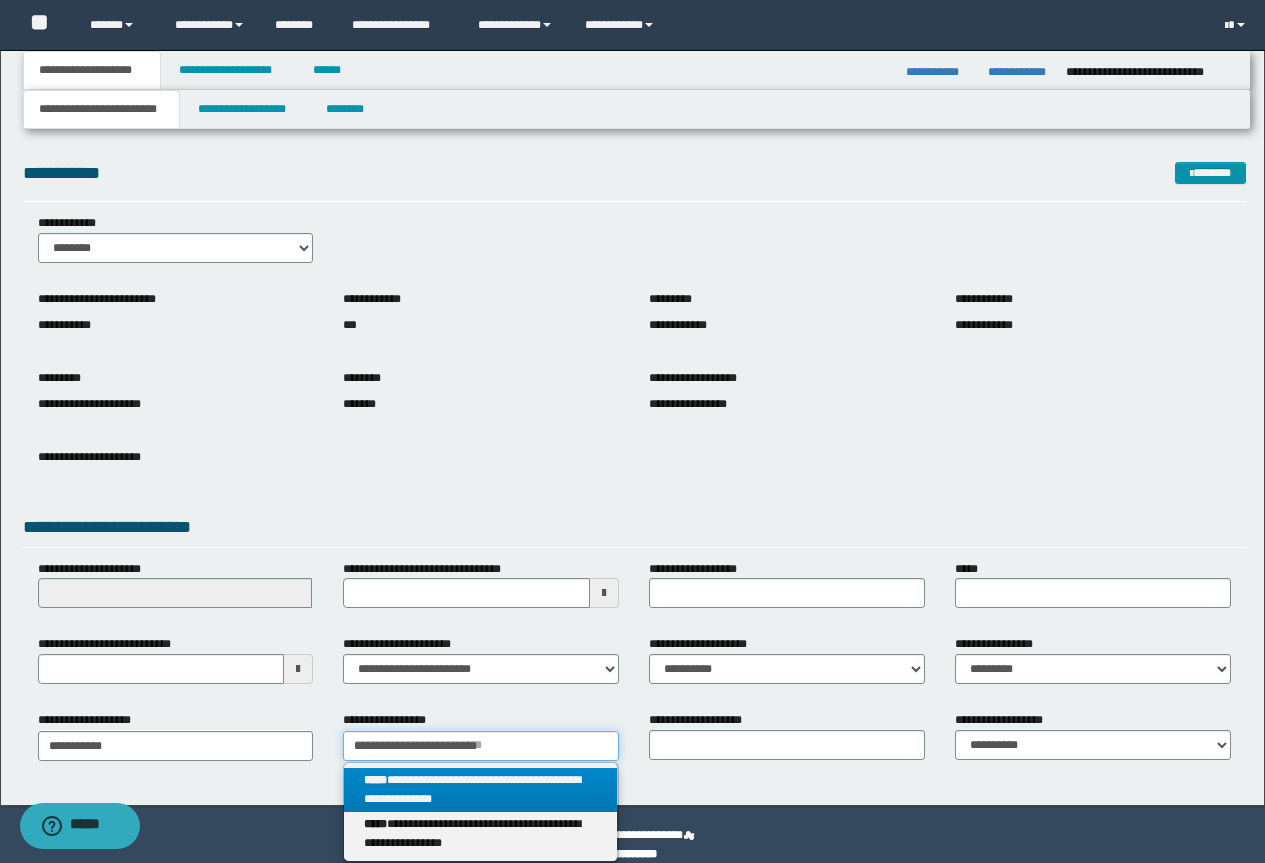 type on "**********" 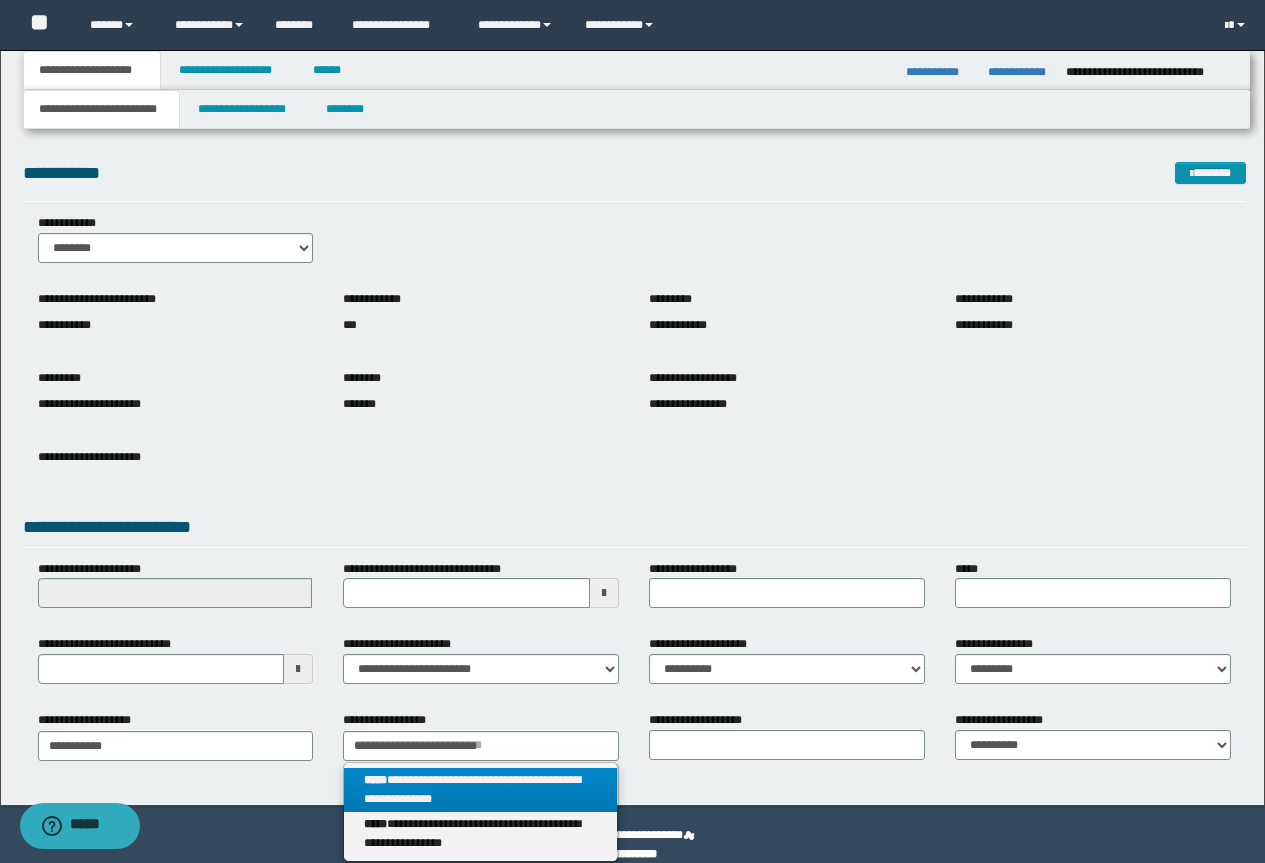click on "**********" at bounding box center [480, 790] 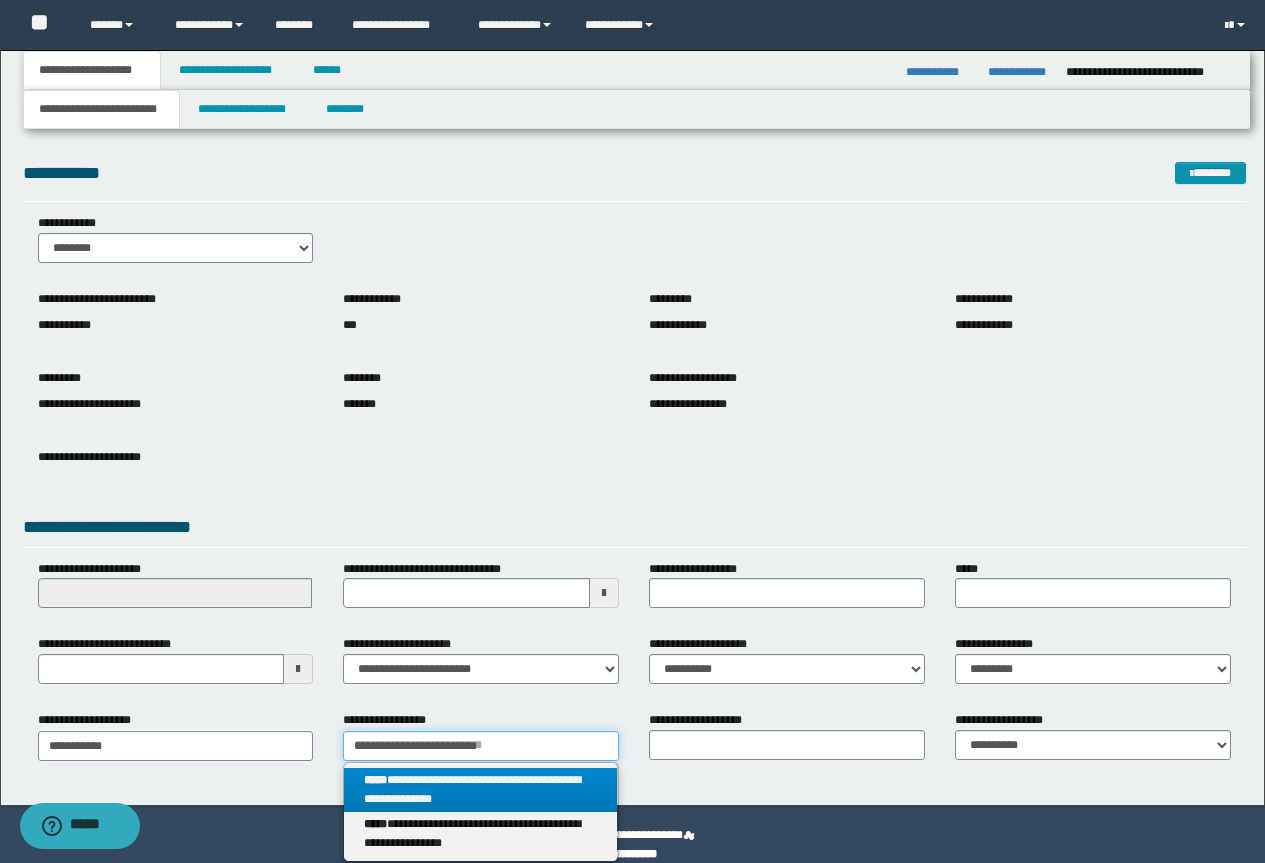 type 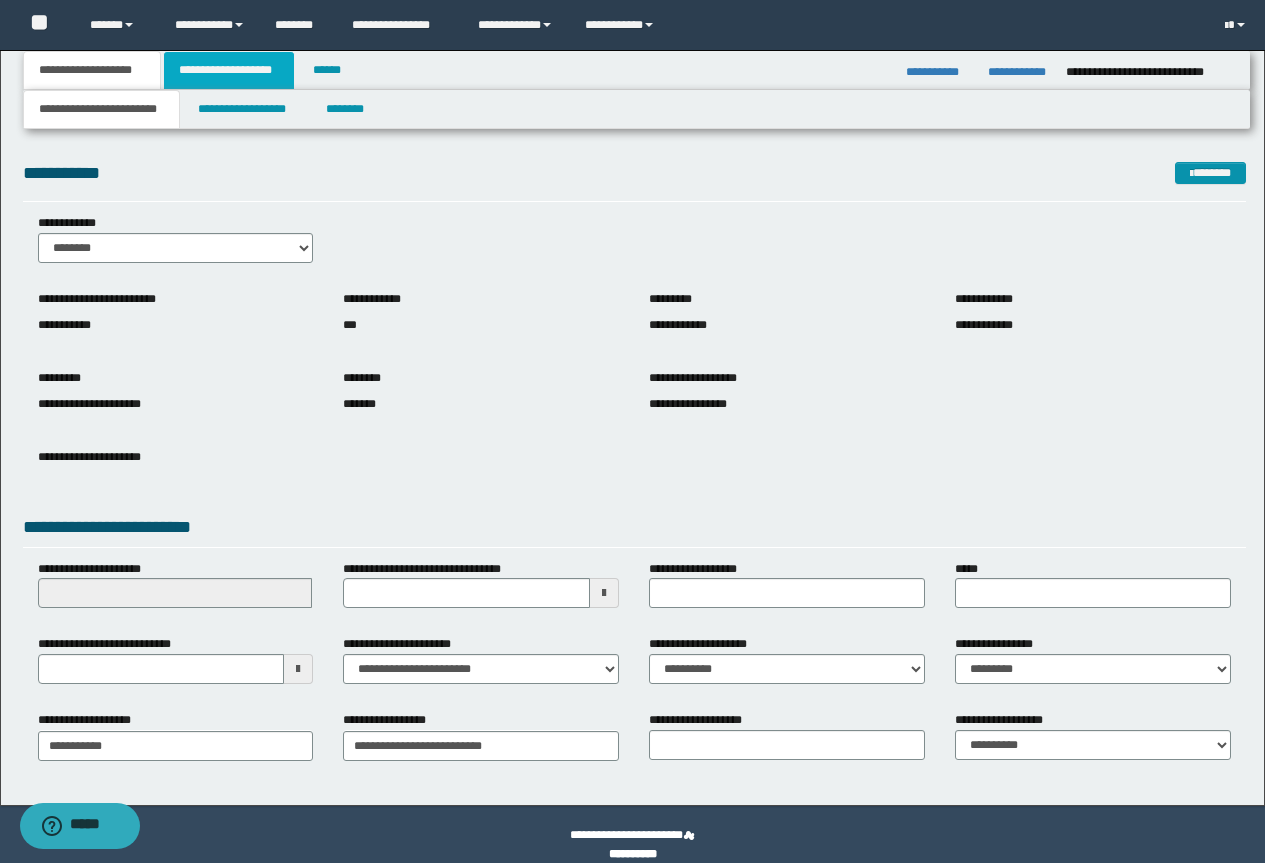 click on "**********" at bounding box center (229, 70) 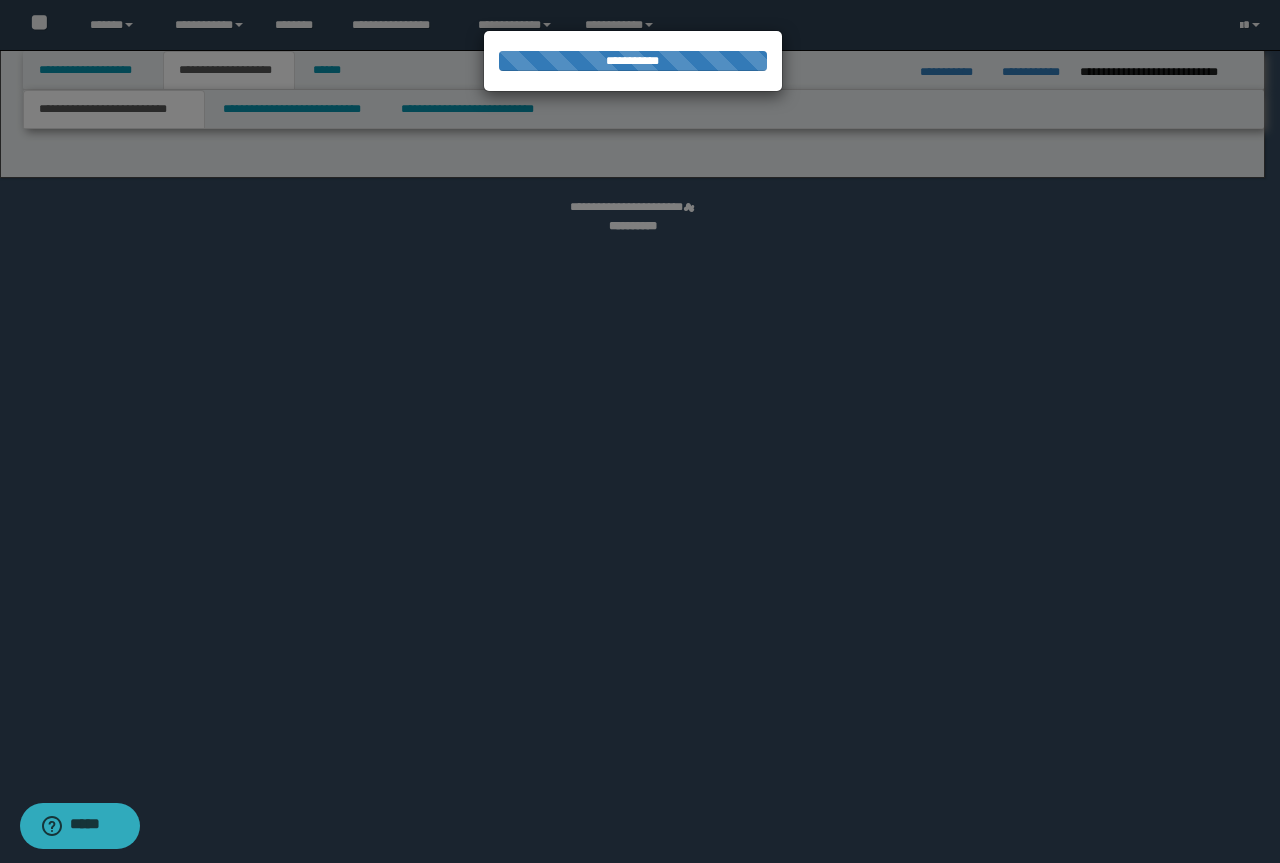 click at bounding box center (640, 431) 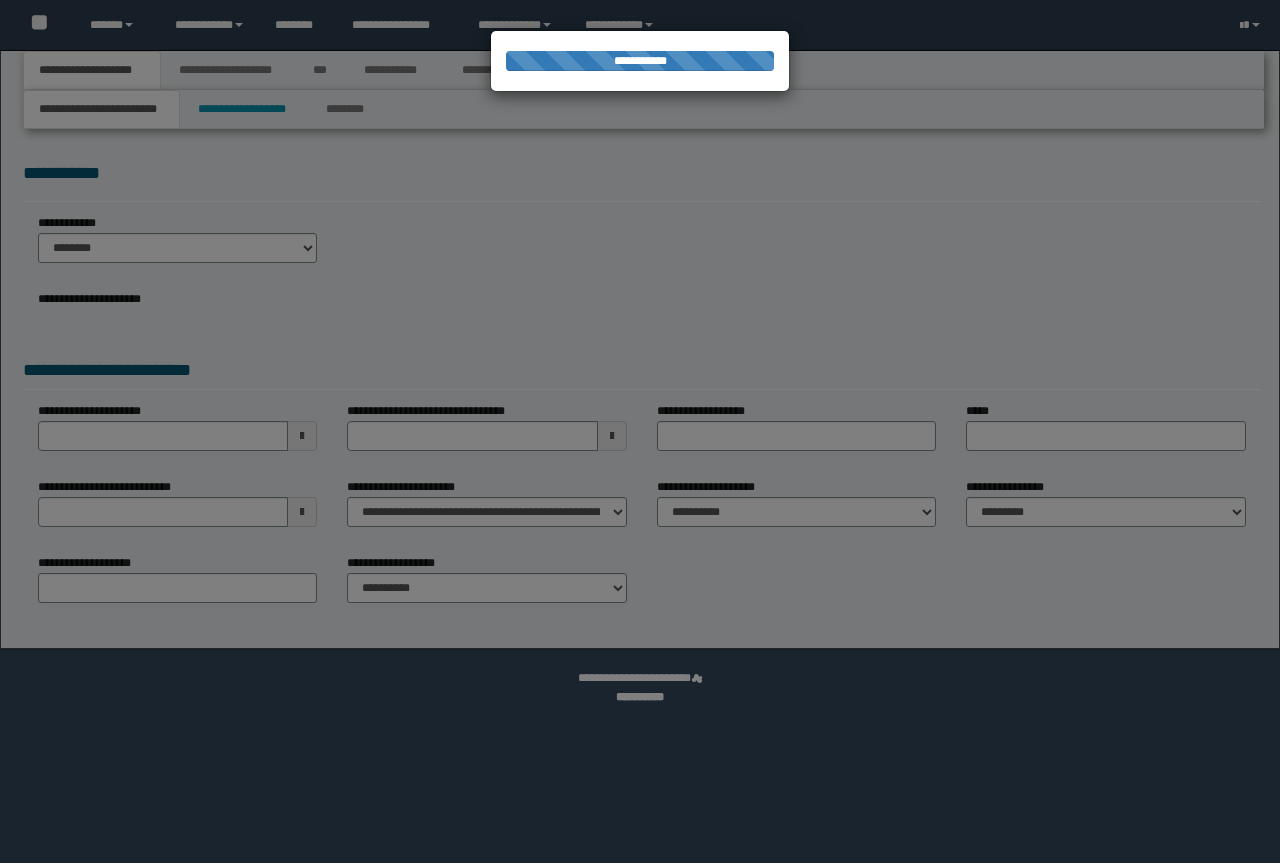 scroll, scrollTop: 0, scrollLeft: 0, axis: both 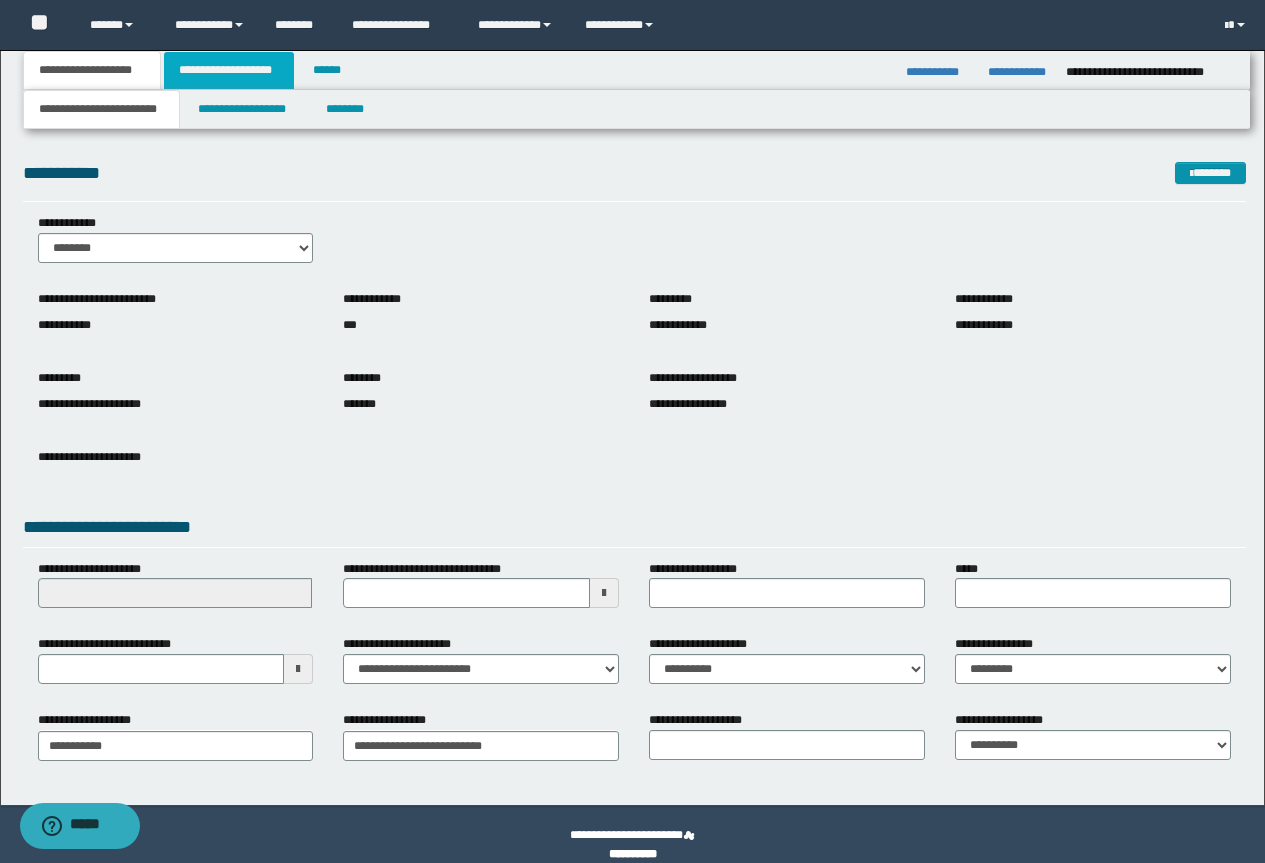 click on "**********" at bounding box center (229, 70) 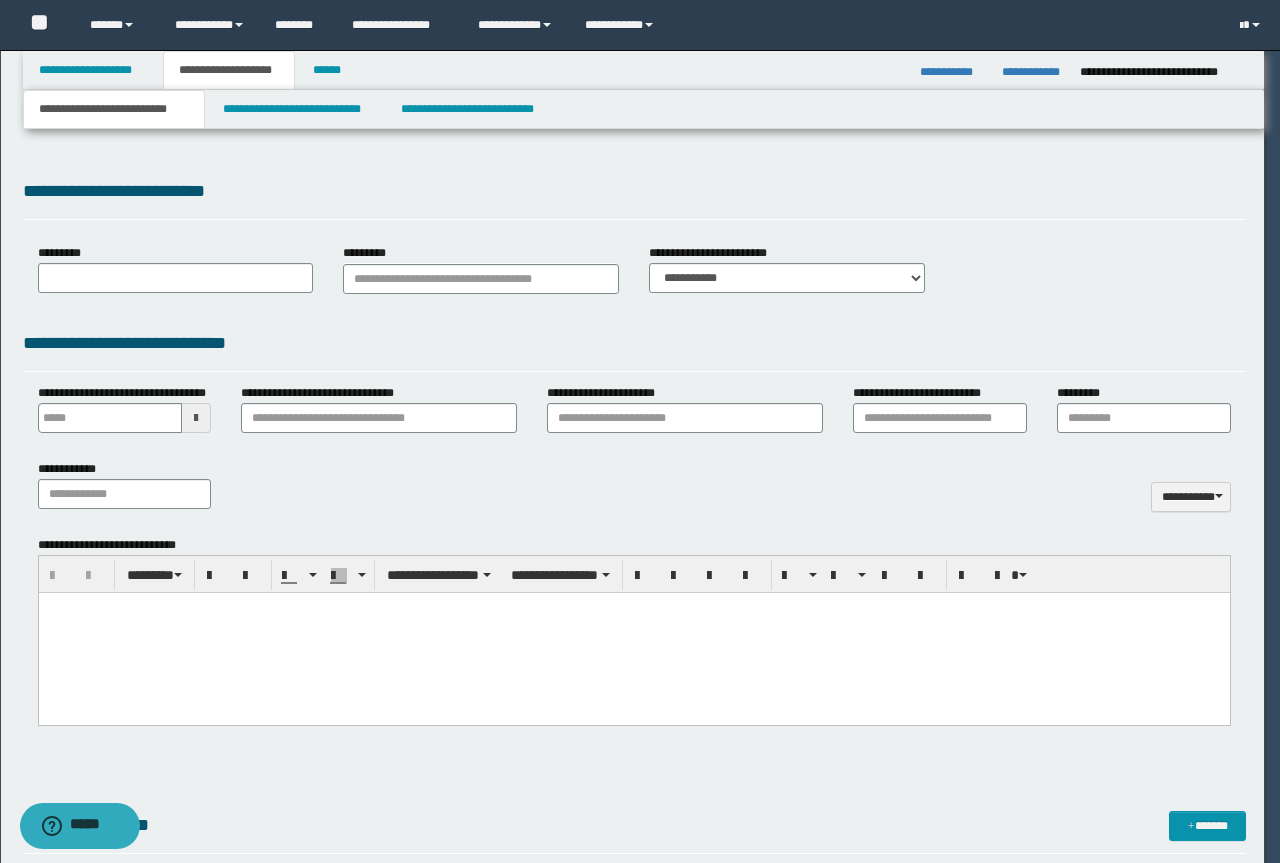 type 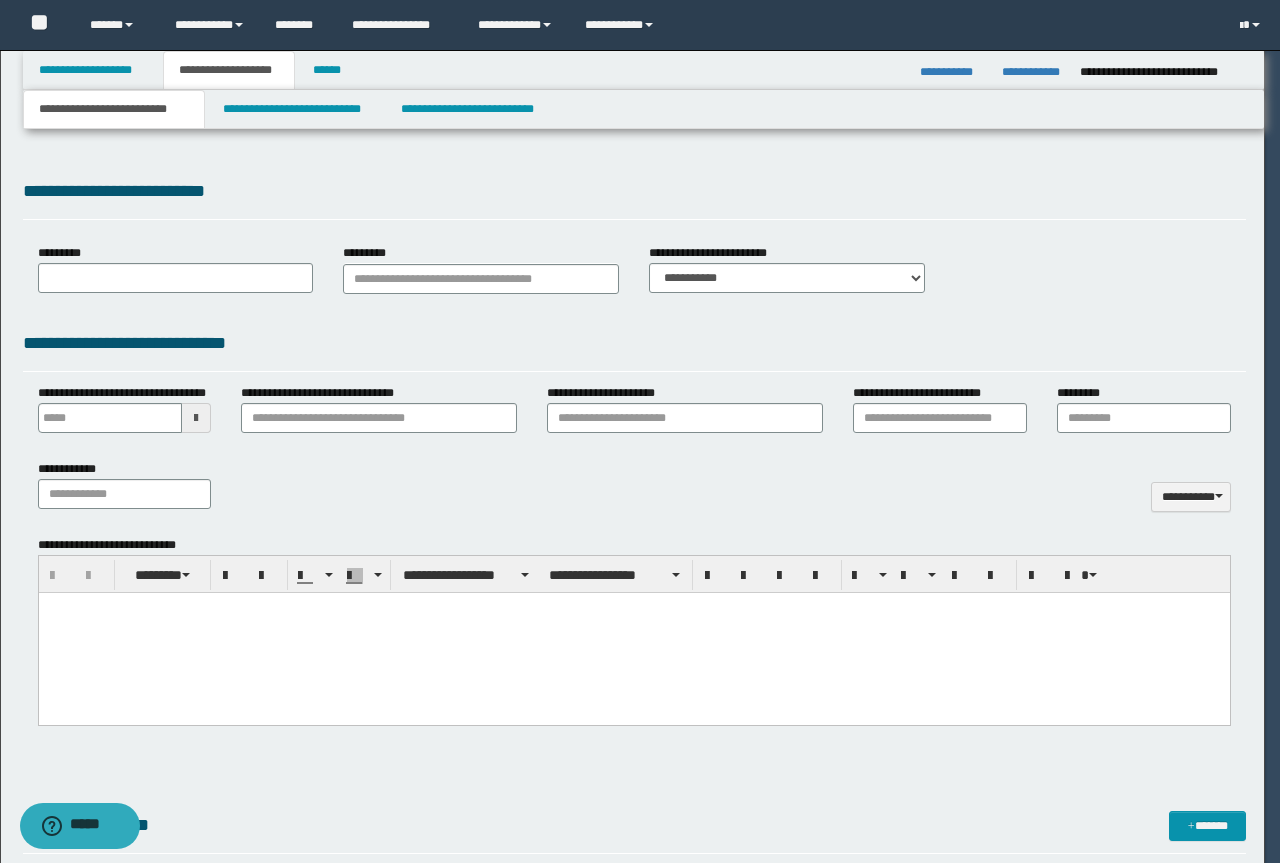 scroll, scrollTop: 0, scrollLeft: 0, axis: both 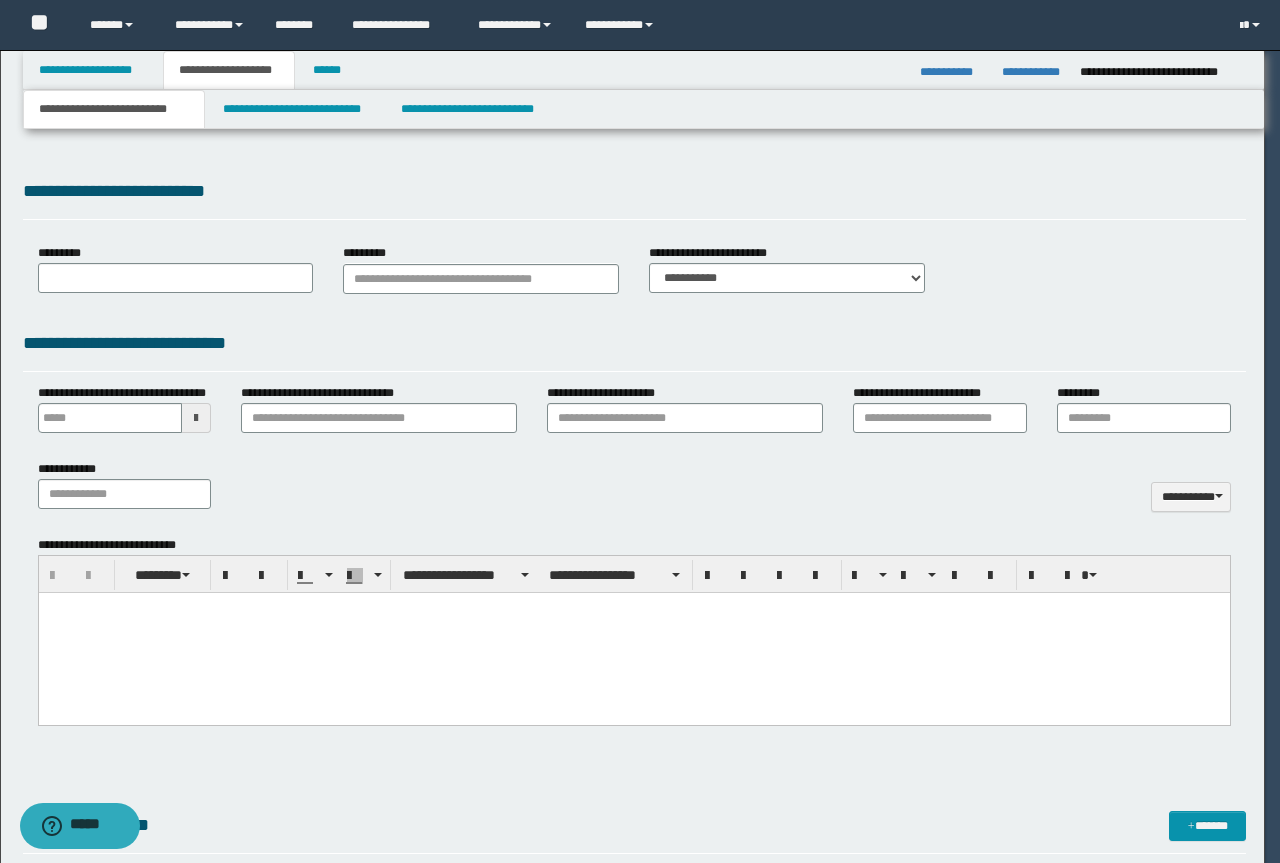 select on "*" 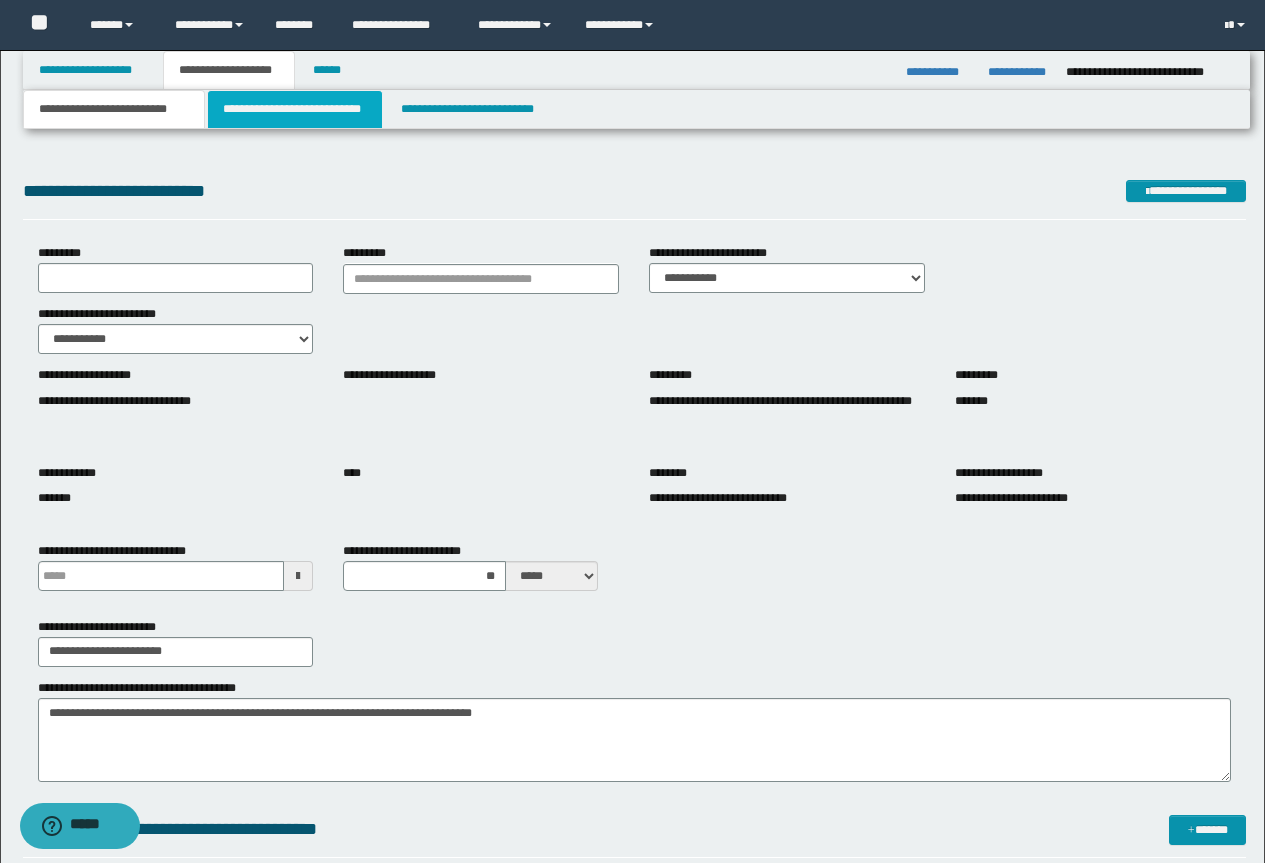 click on "**********" at bounding box center (295, 109) 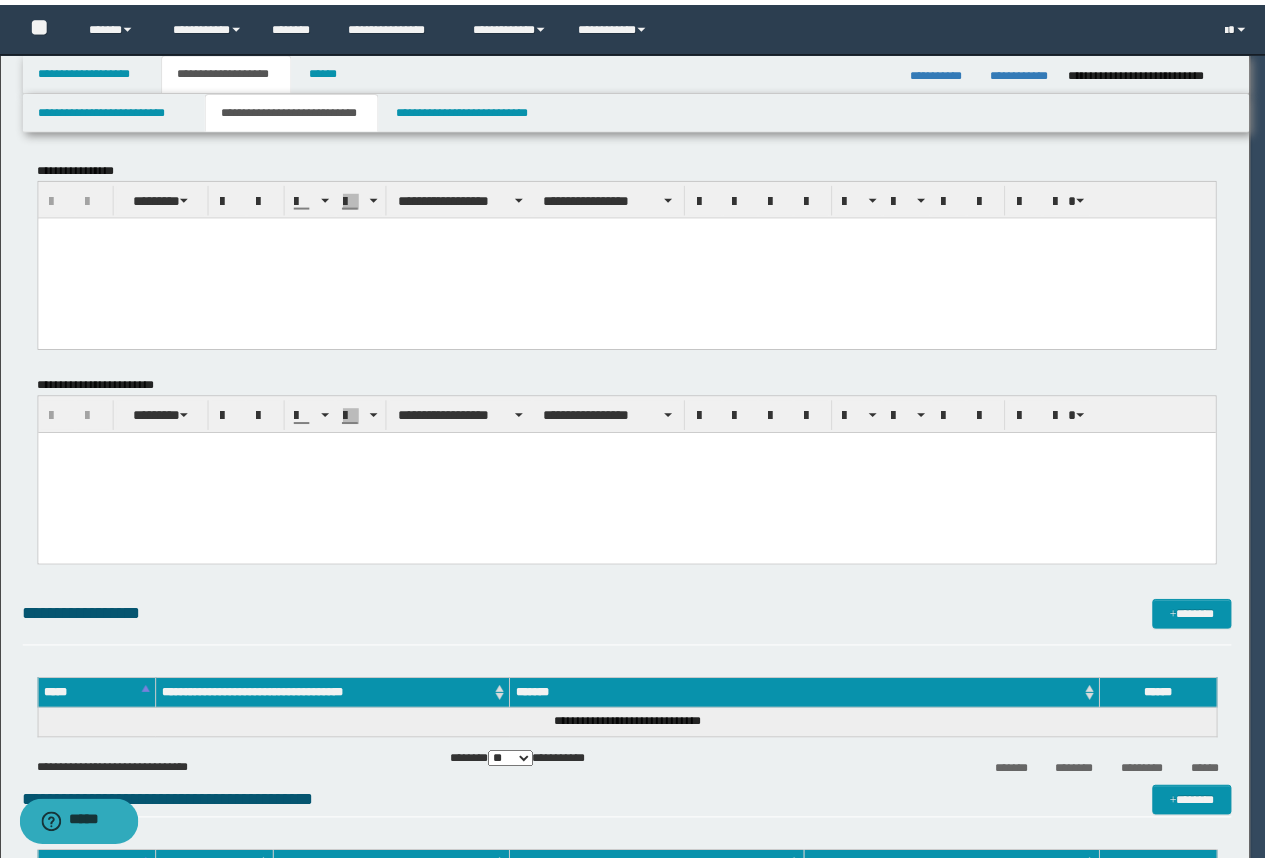 scroll, scrollTop: 0, scrollLeft: 0, axis: both 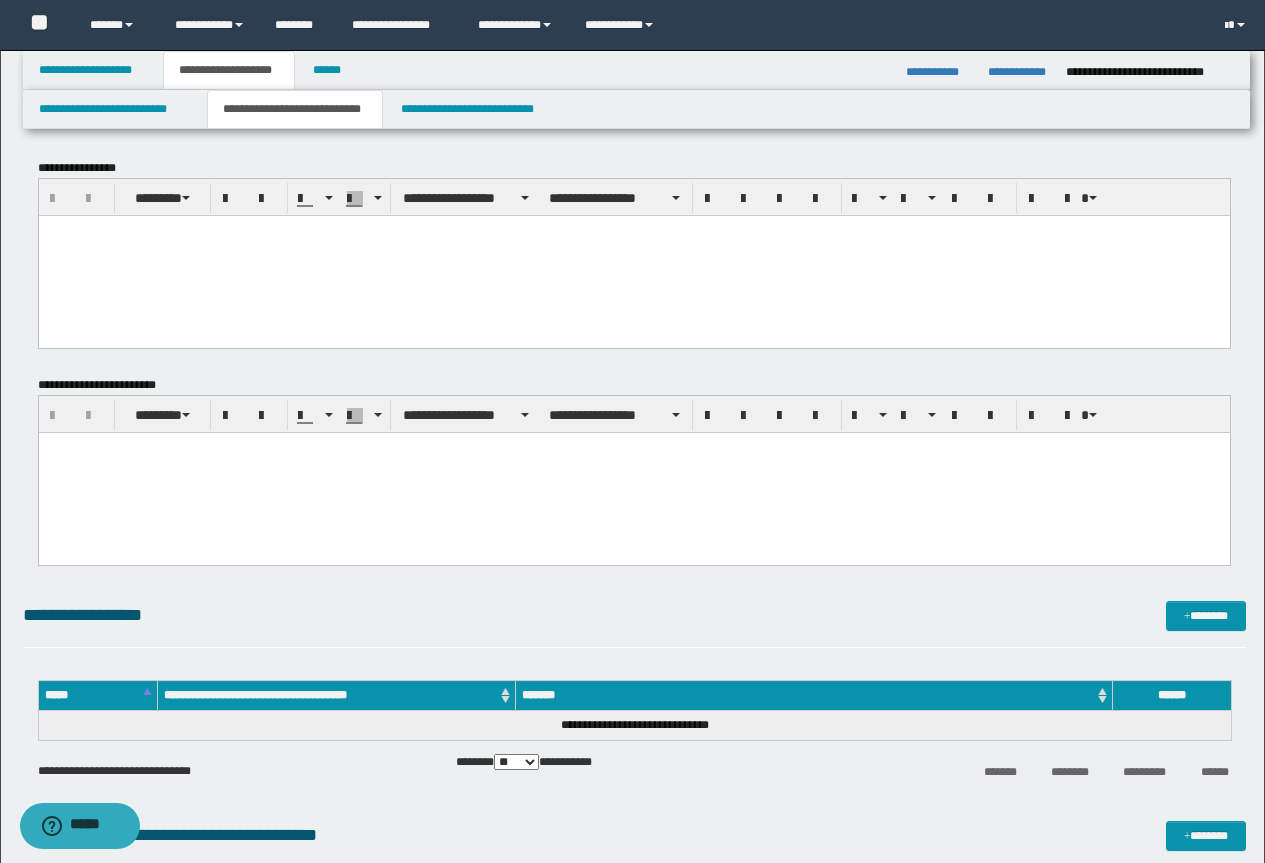 click at bounding box center (633, 255) 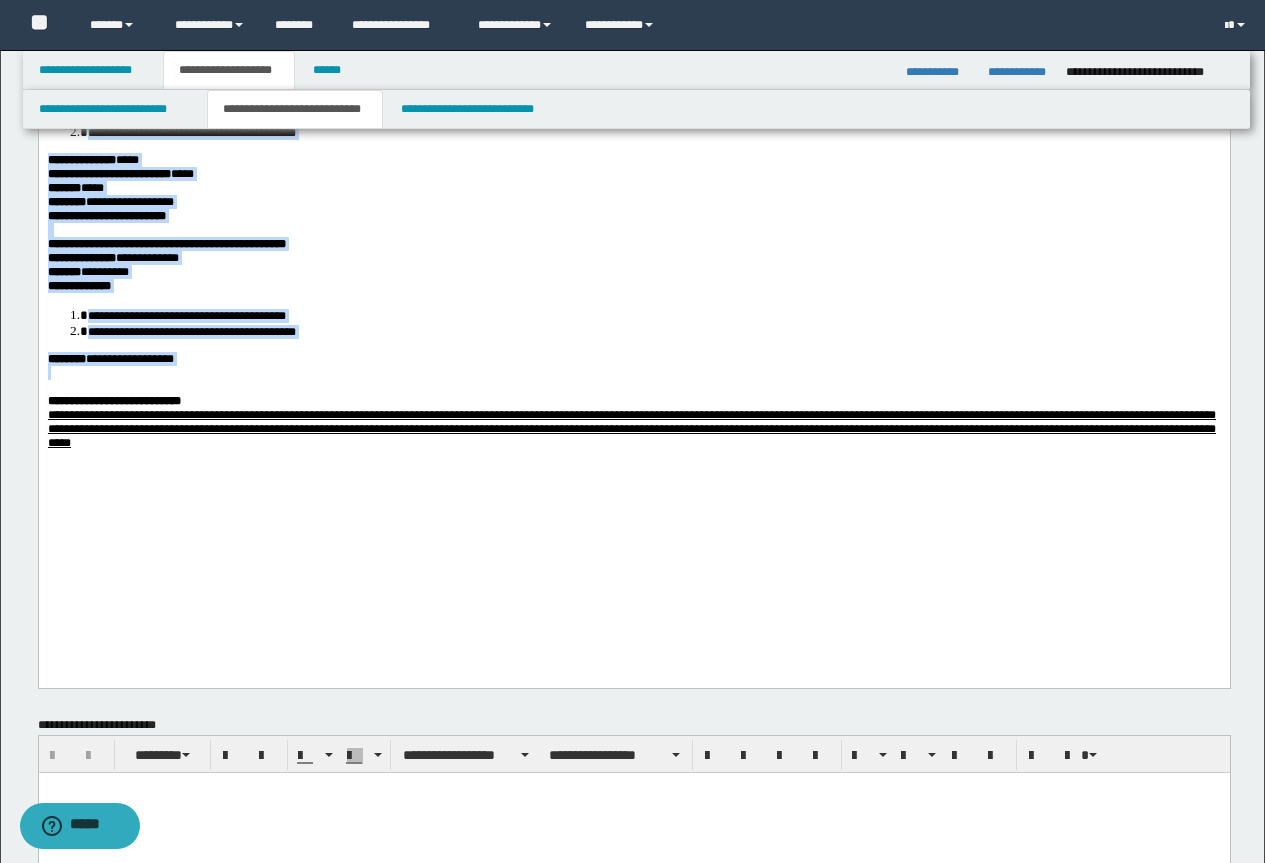 scroll, scrollTop: 1800, scrollLeft: 0, axis: vertical 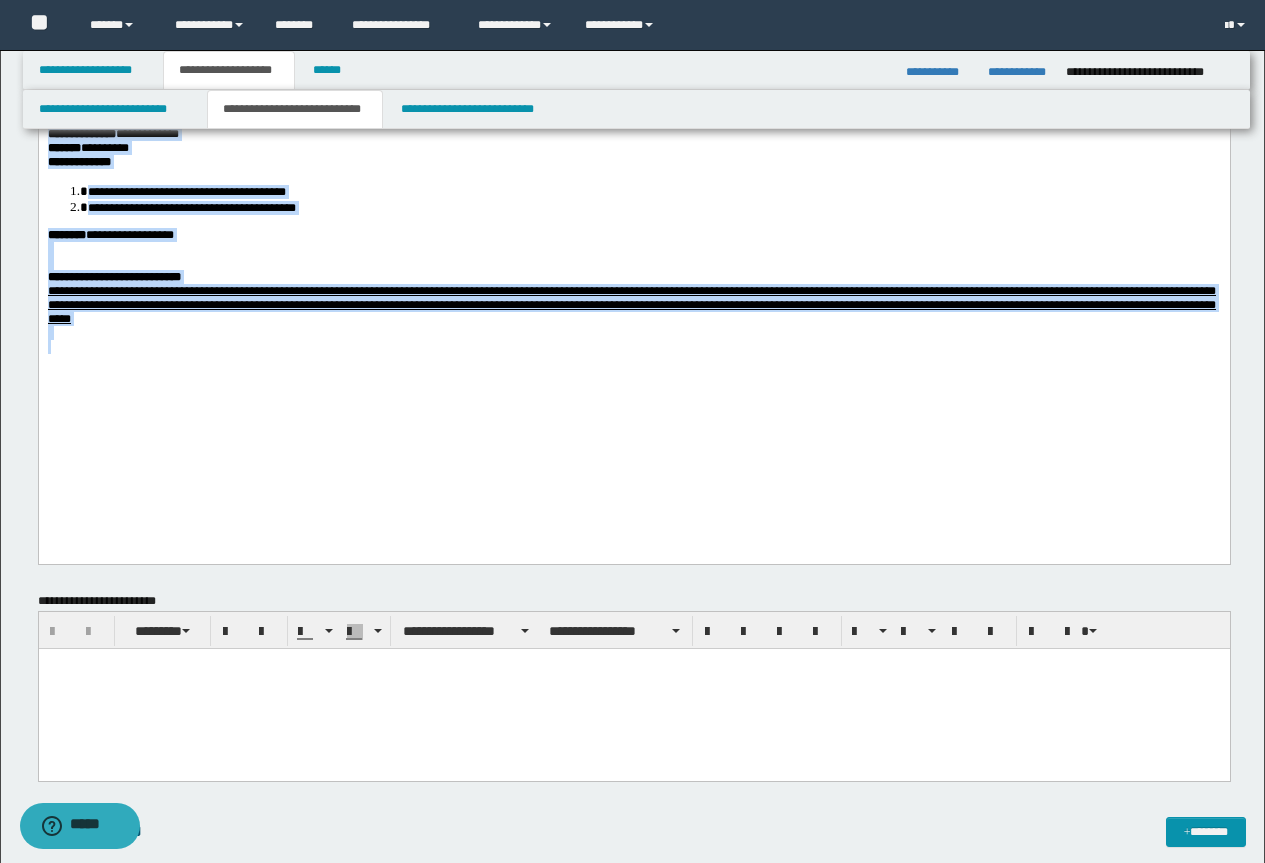 drag, startPoint x: 50, startPoint y: -1566, endPoint x: 627, endPoint y: 578, distance: 2220.285 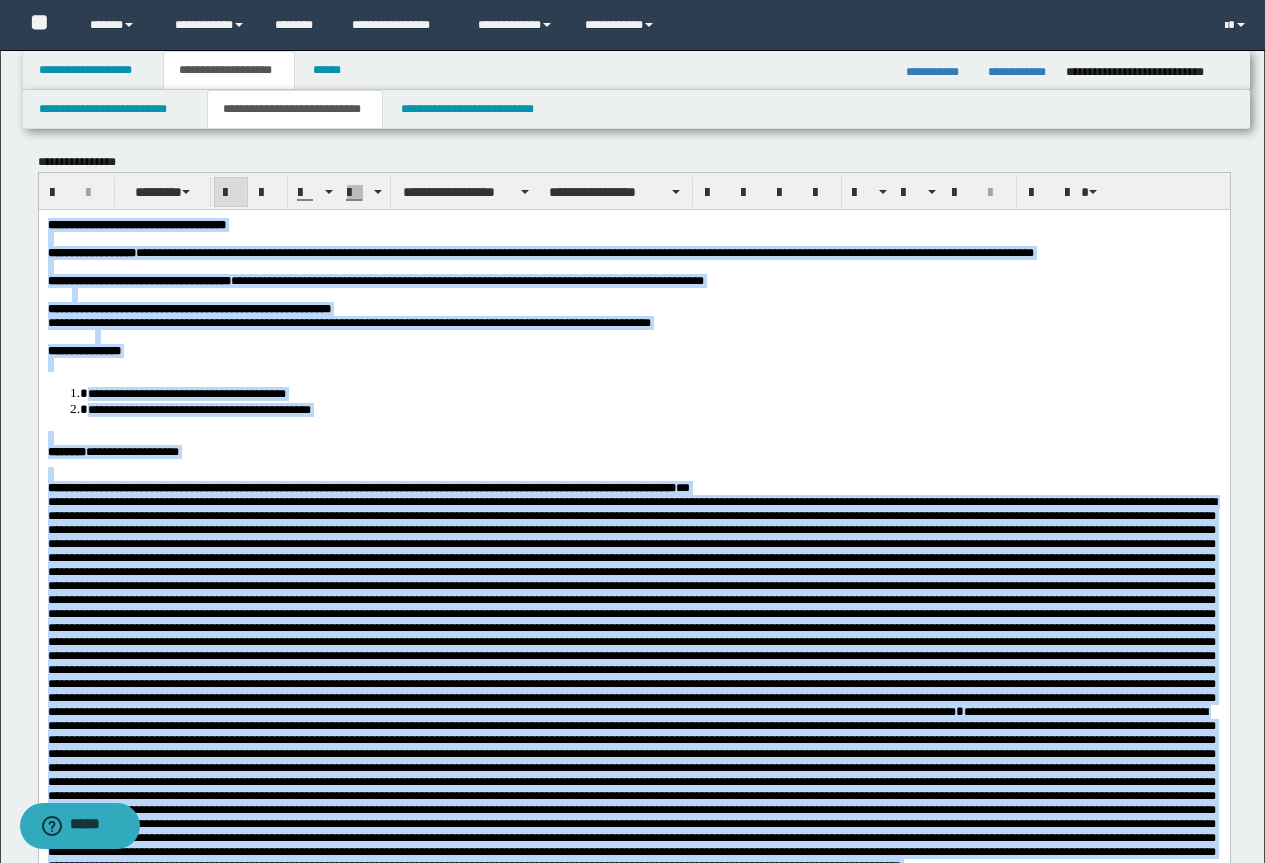 scroll, scrollTop: 0, scrollLeft: 0, axis: both 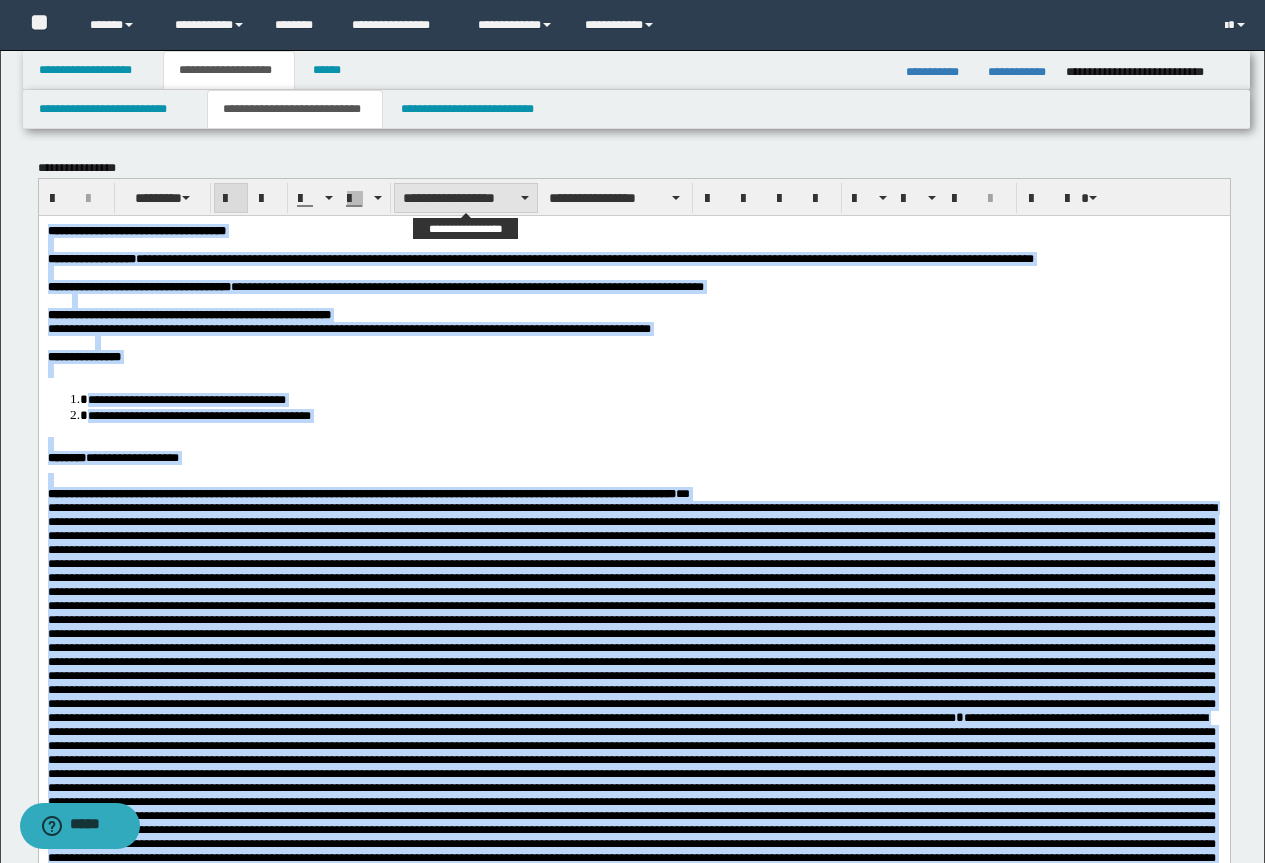 click on "**********" at bounding box center [466, 198] 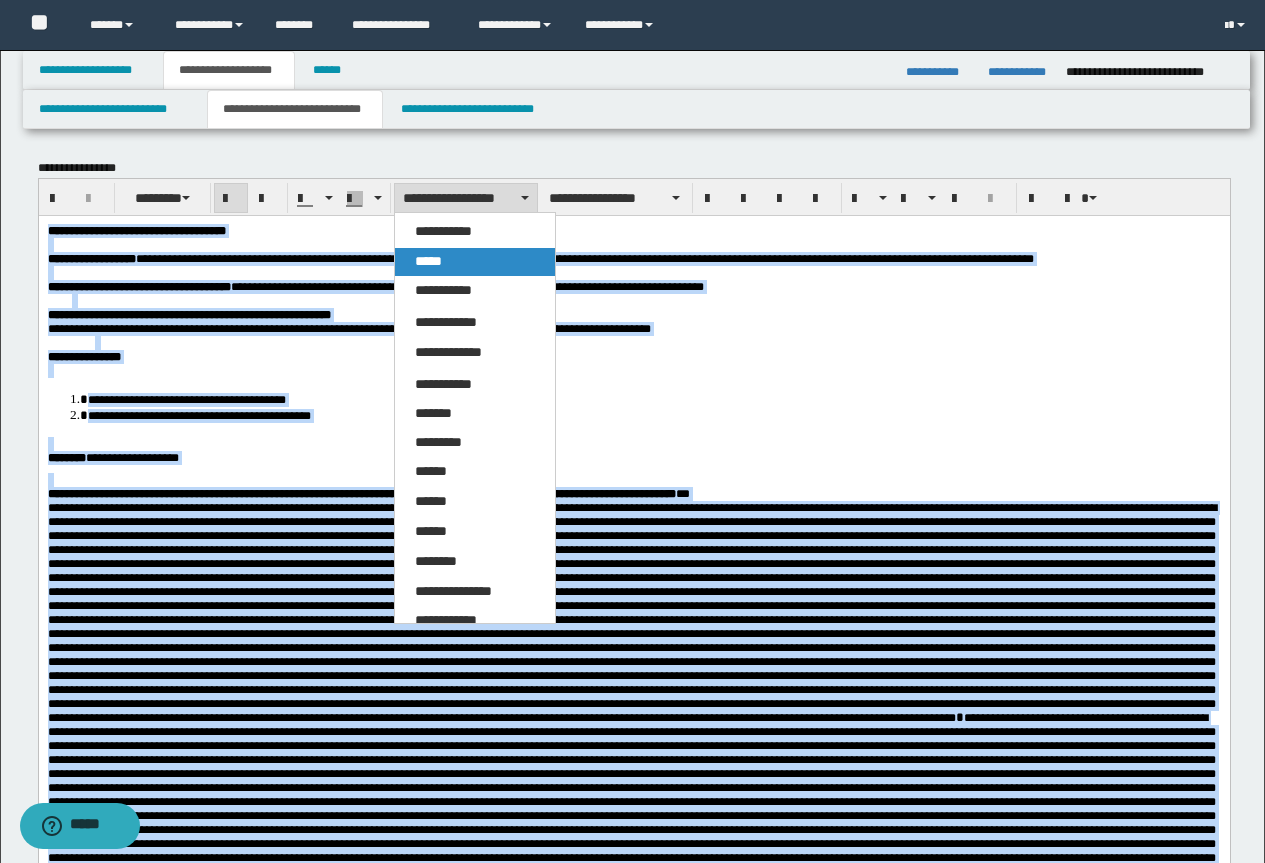 click on "*****" at bounding box center [475, 262] 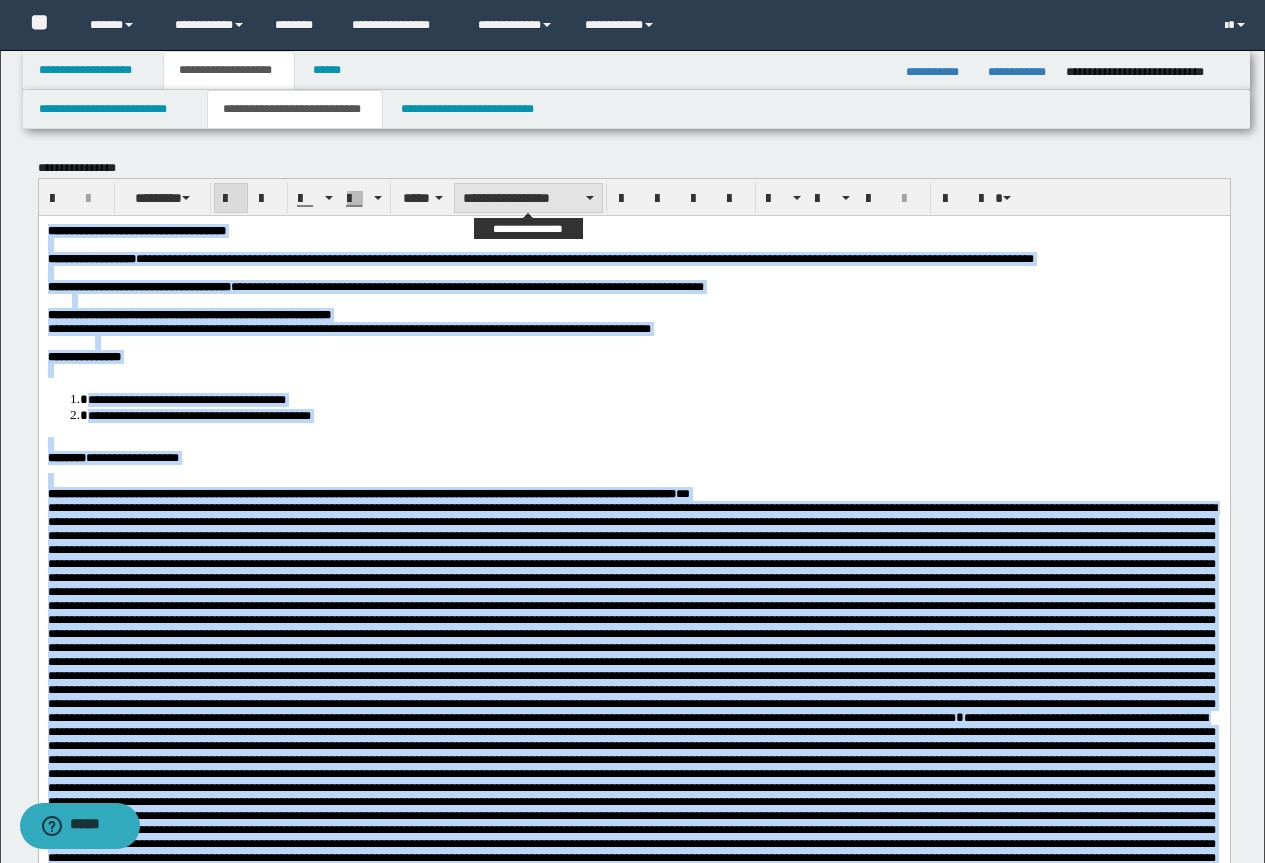 click on "**********" at bounding box center (528, 198) 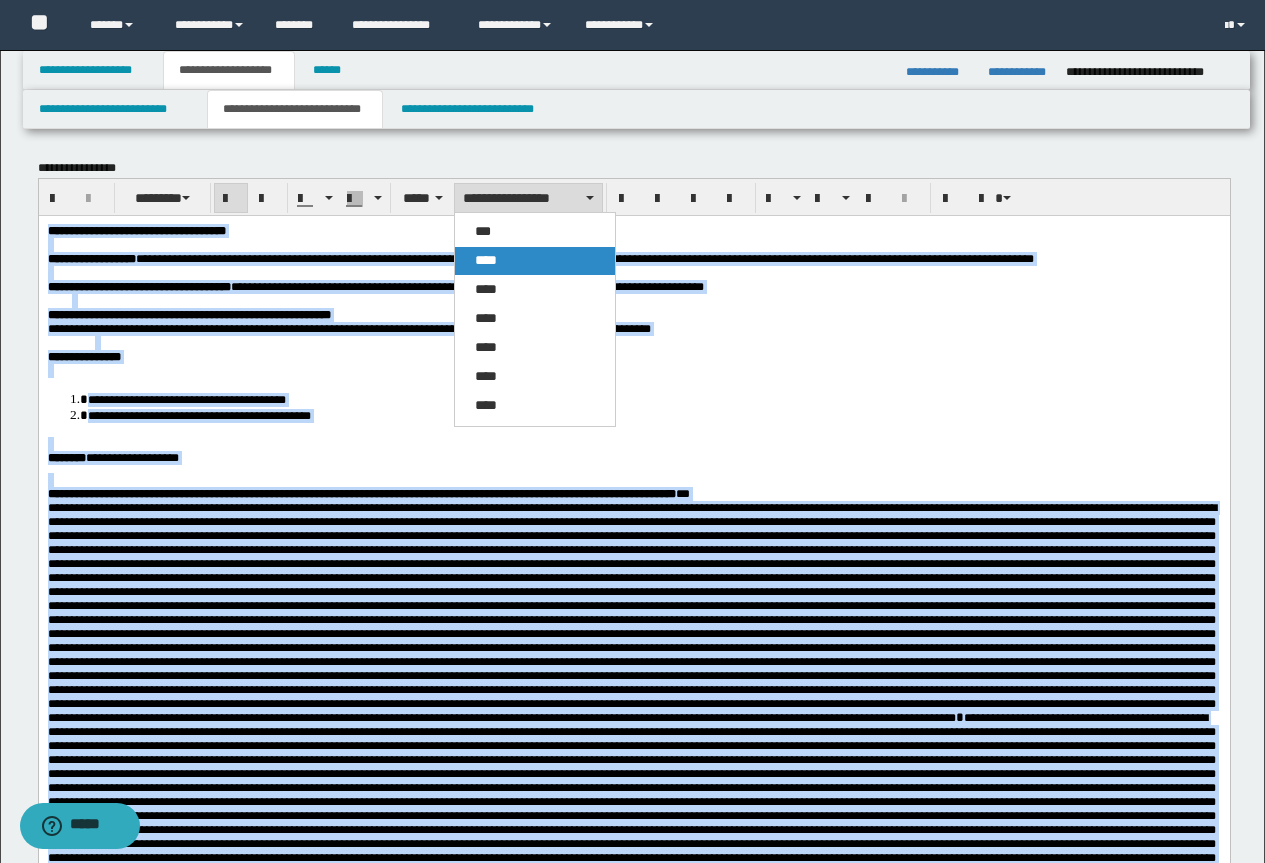 click on "****" at bounding box center (535, 261) 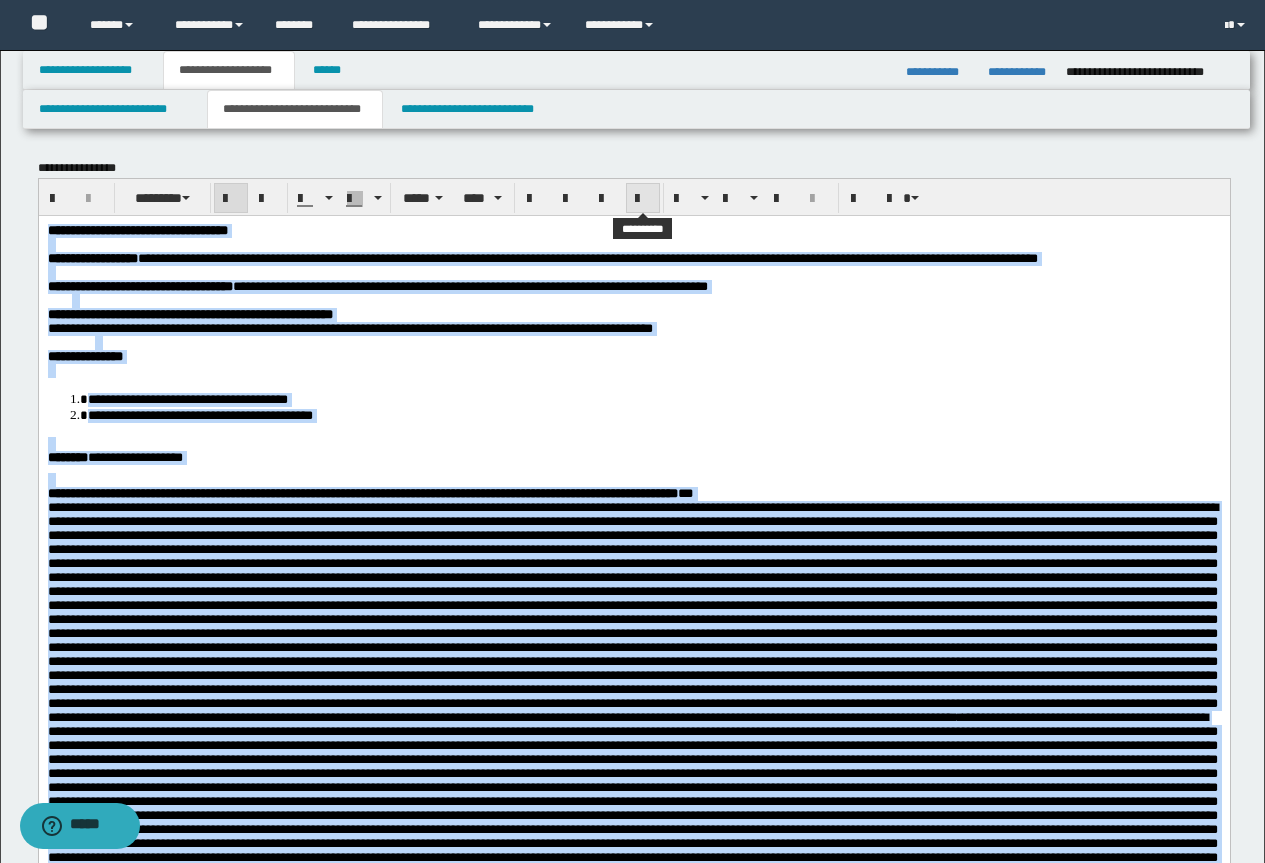 click at bounding box center (643, 199) 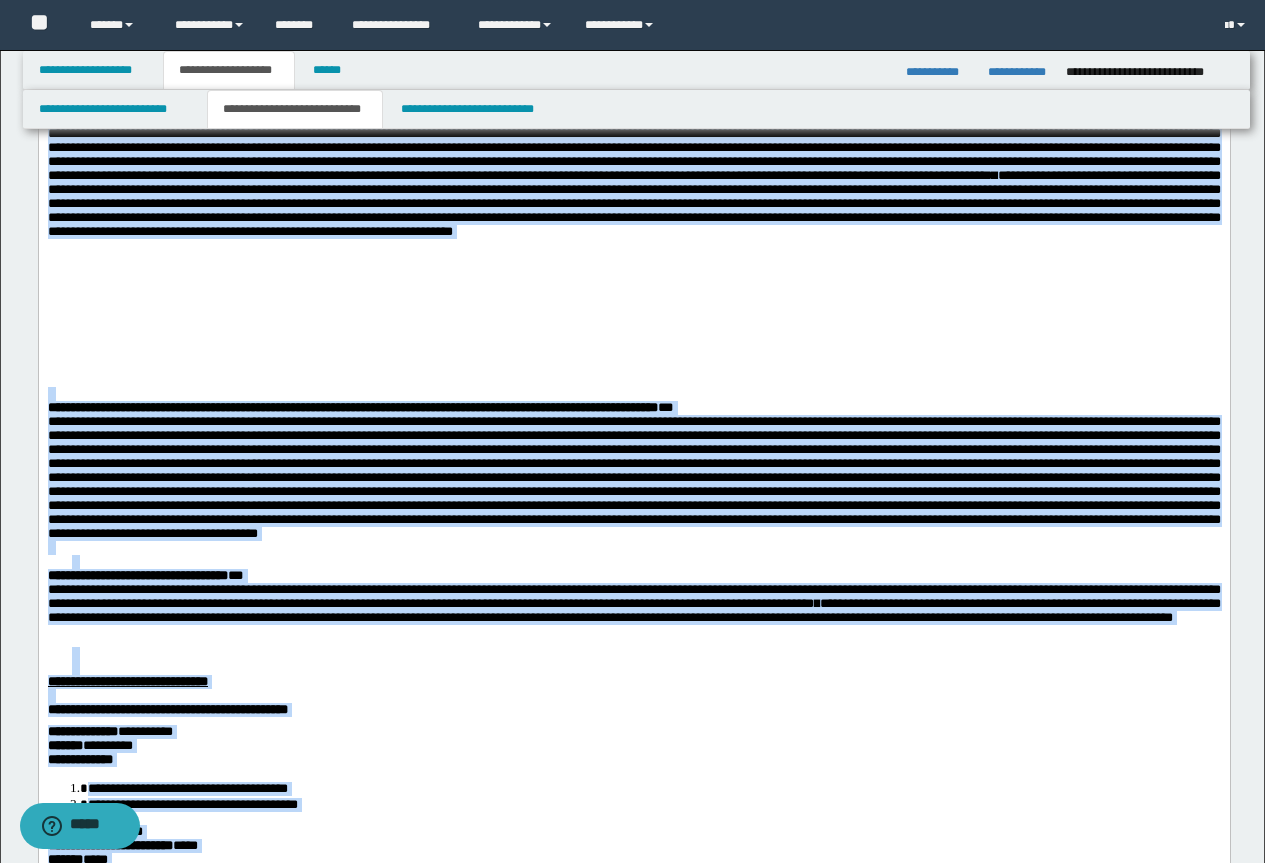 scroll, scrollTop: 1200, scrollLeft: 0, axis: vertical 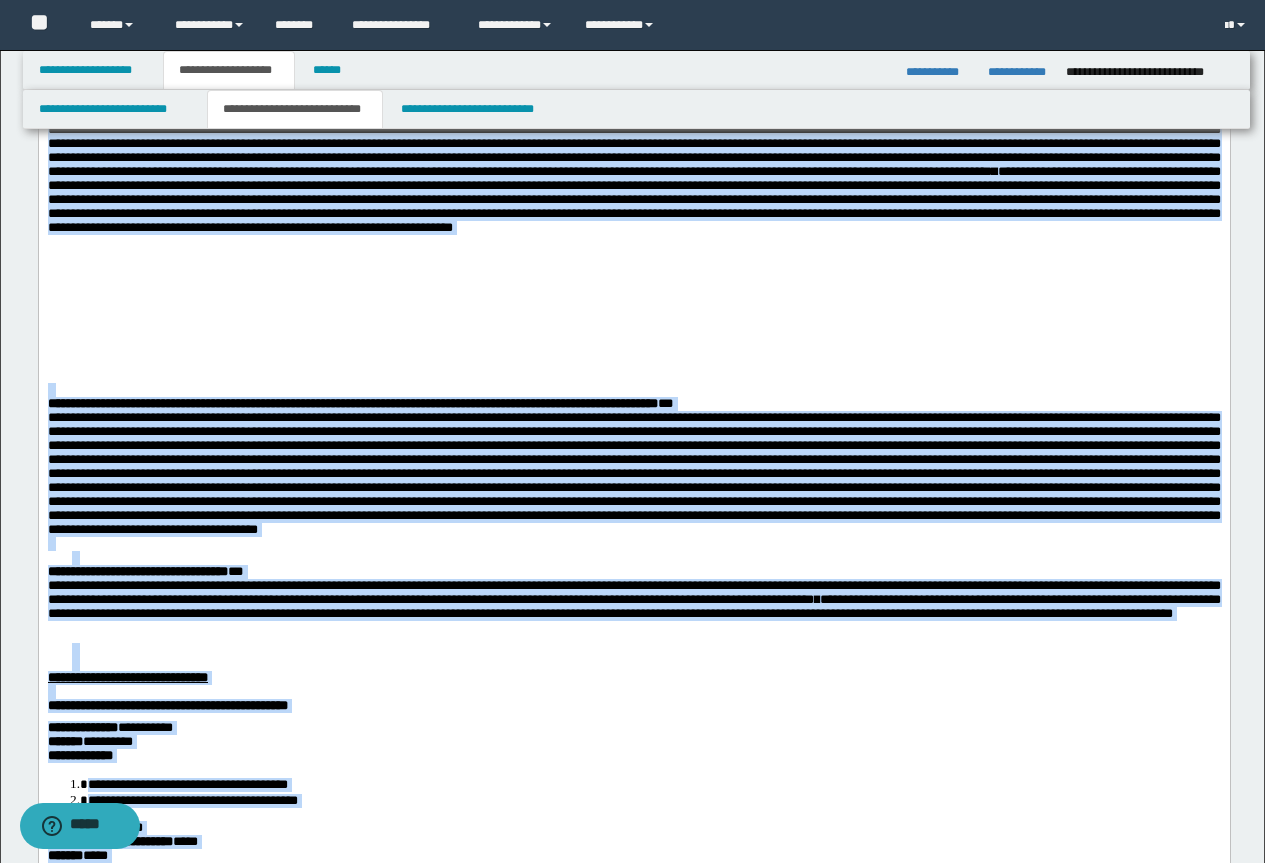 click at bounding box center [633, 473] 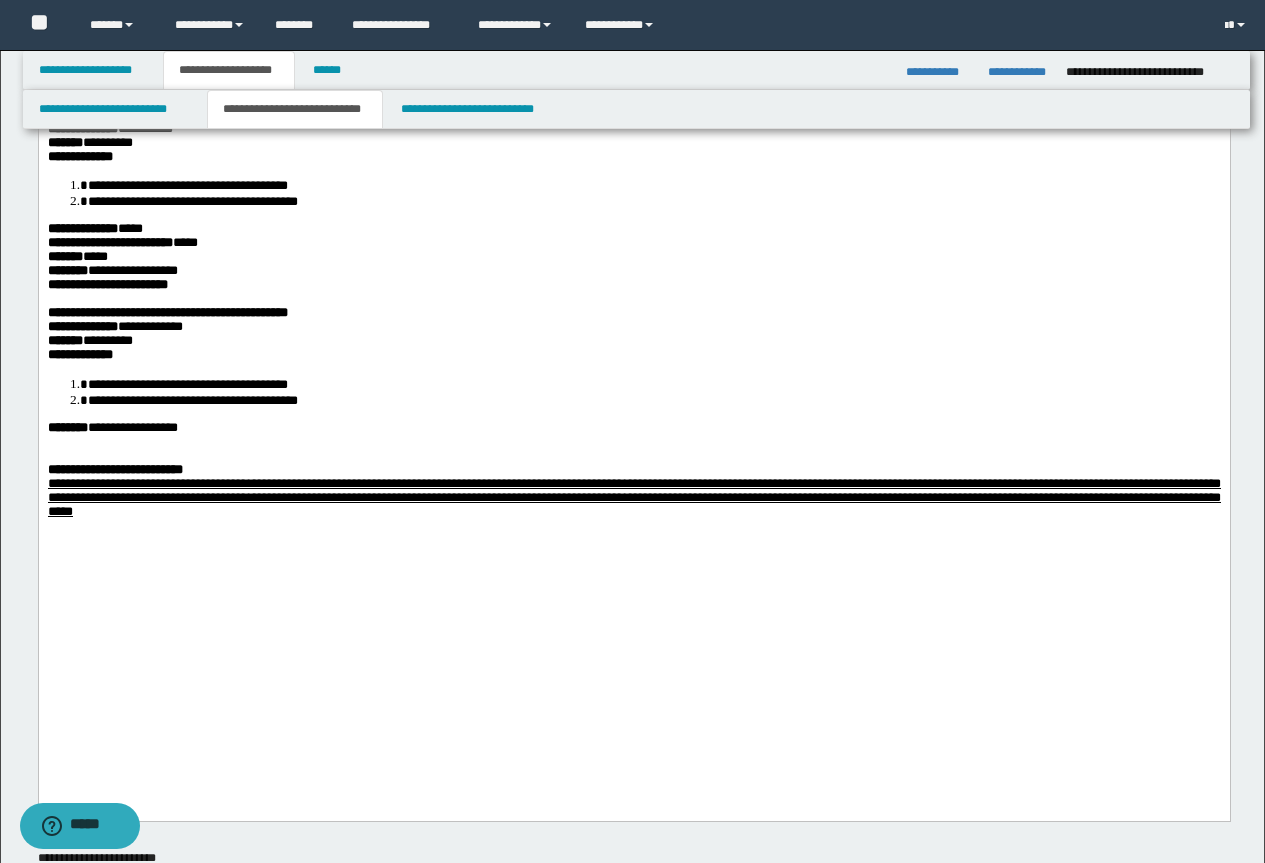 scroll, scrollTop: 1800, scrollLeft: 0, axis: vertical 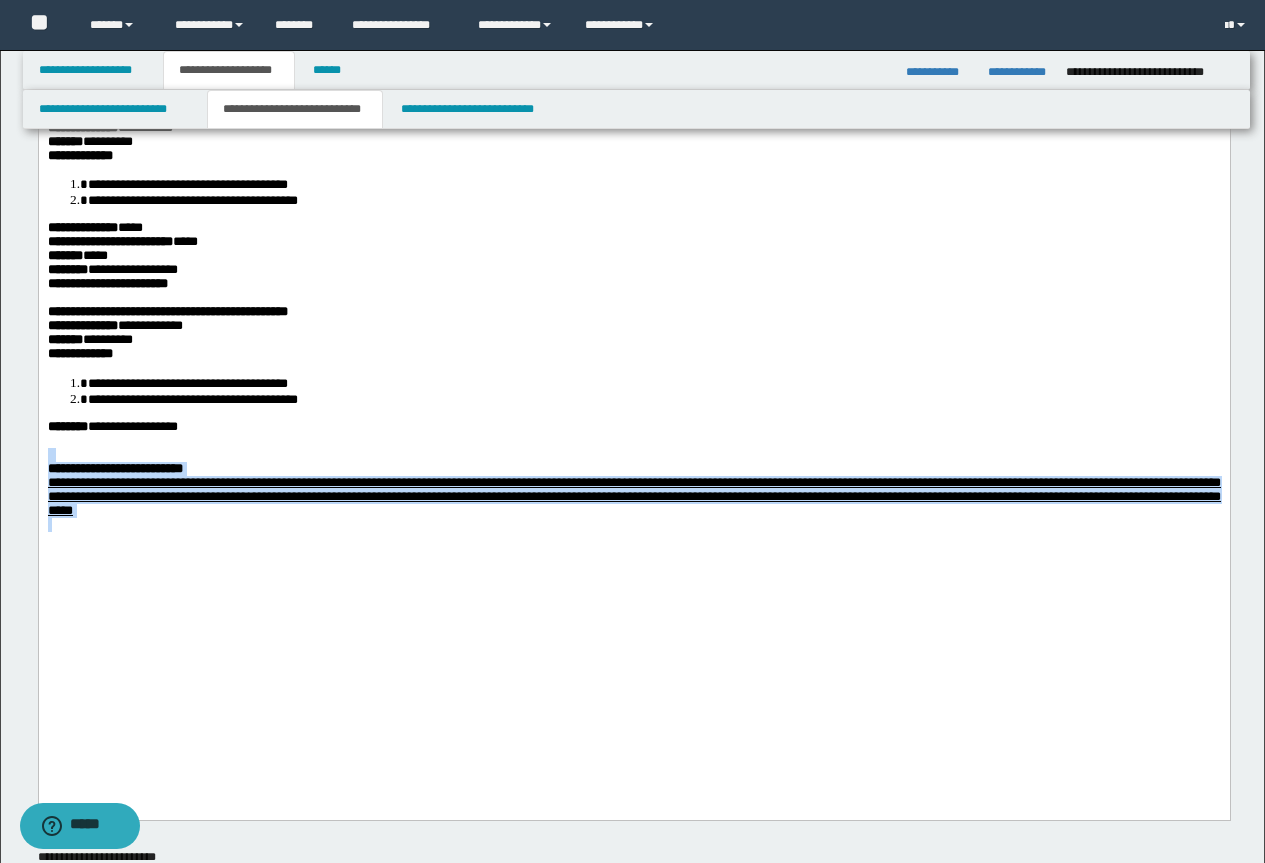 drag, startPoint x: 526, startPoint y: 690, endPoint x: 71, endPoint y: -967, distance: 1718.3347 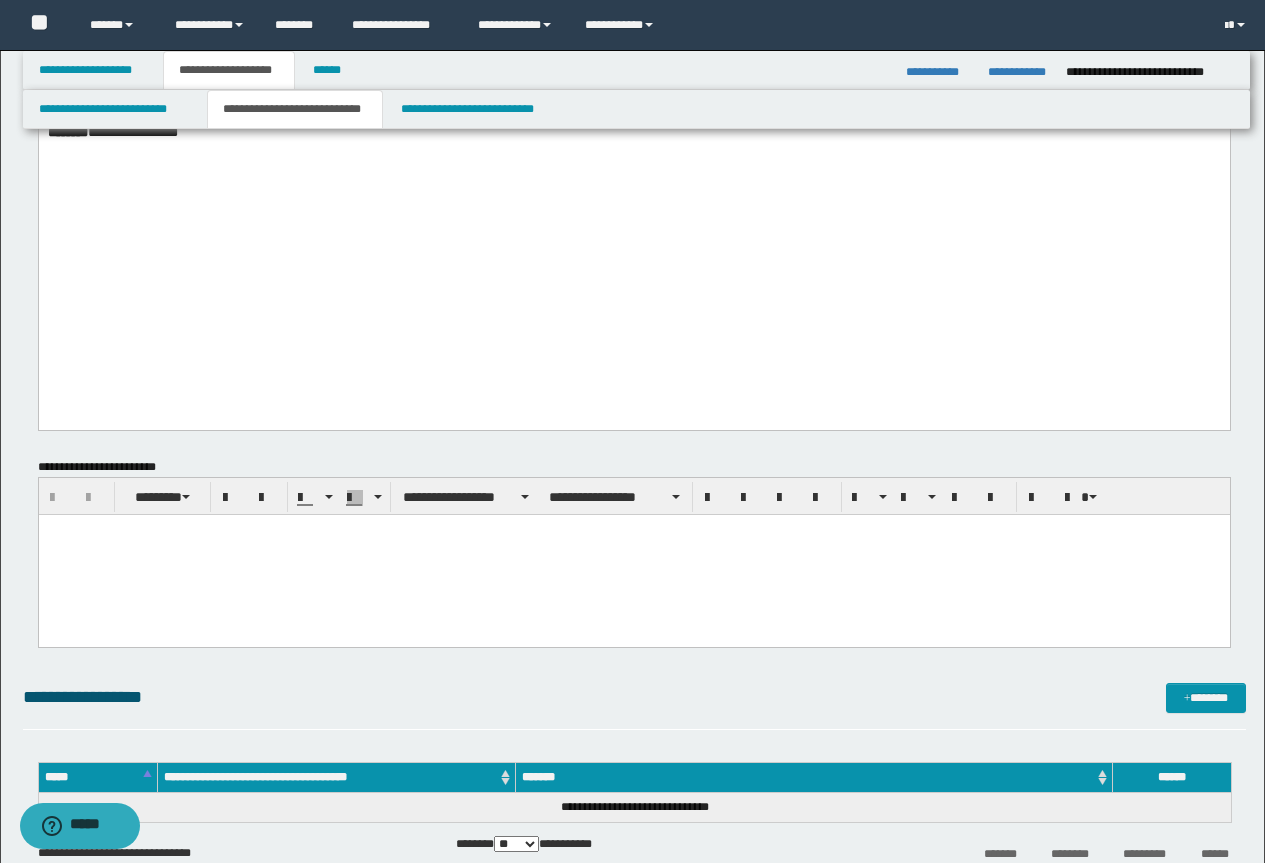 scroll, scrollTop: 2100, scrollLeft: 0, axis: vertical 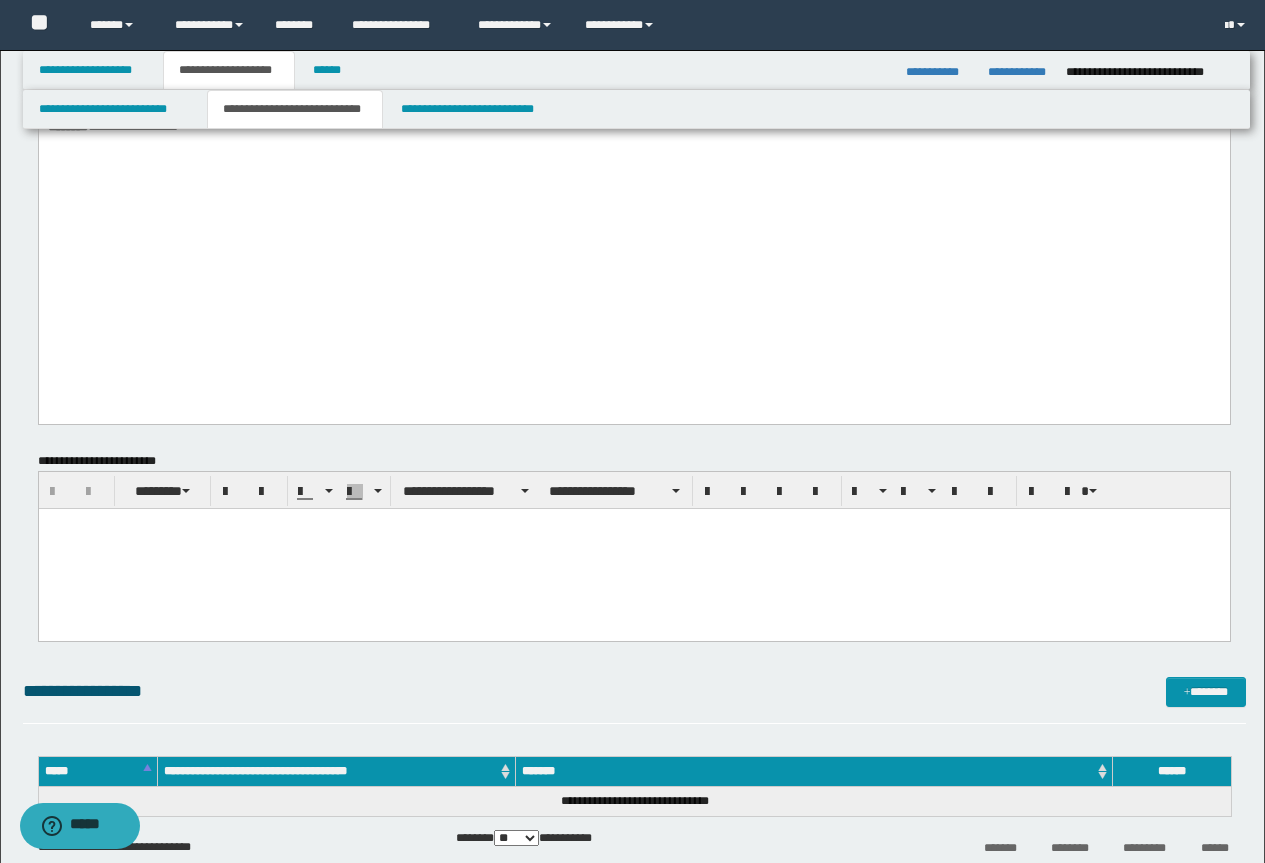click at bounding box center [633, 548] 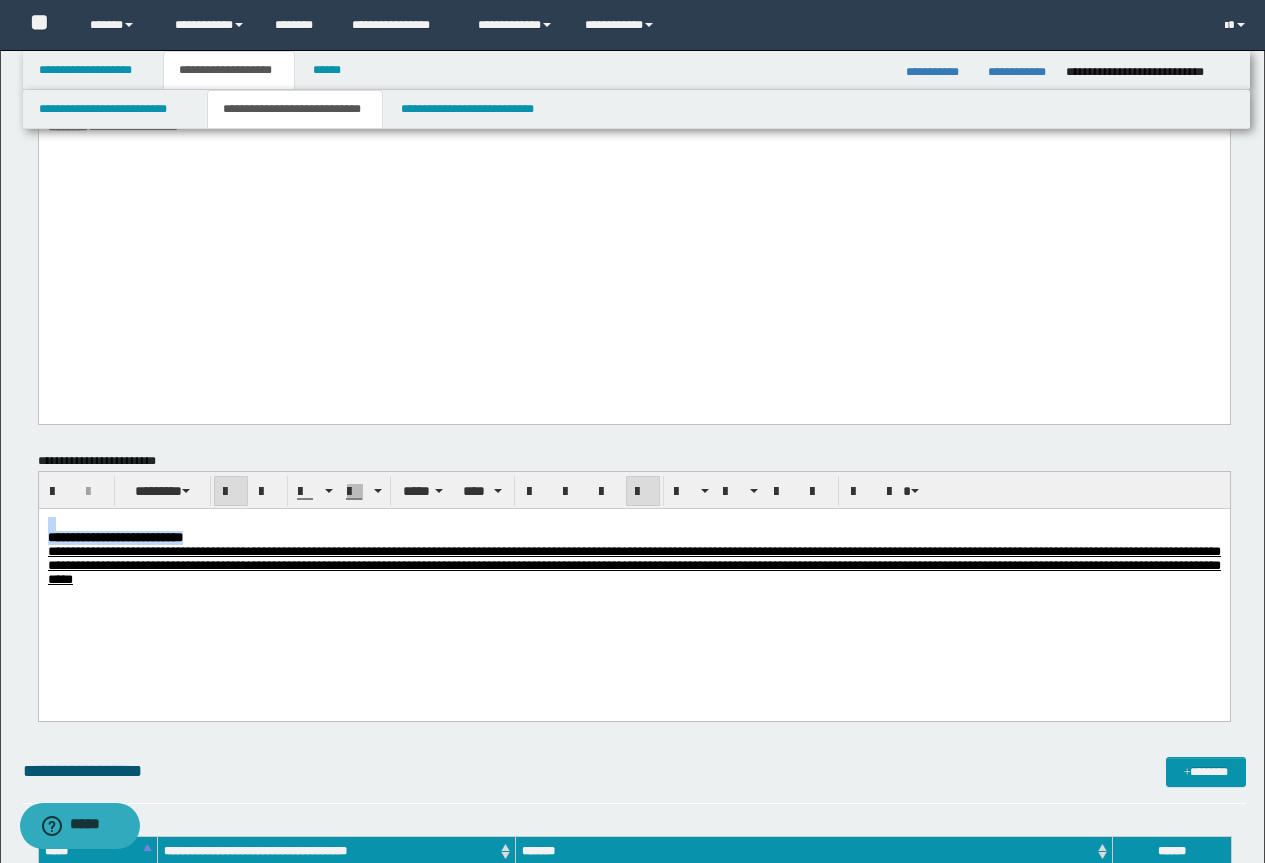 drag, startPoint x: 252, startPoint y: 533, endPoint x: -1, endPoint y: 422, distance: 276.27884 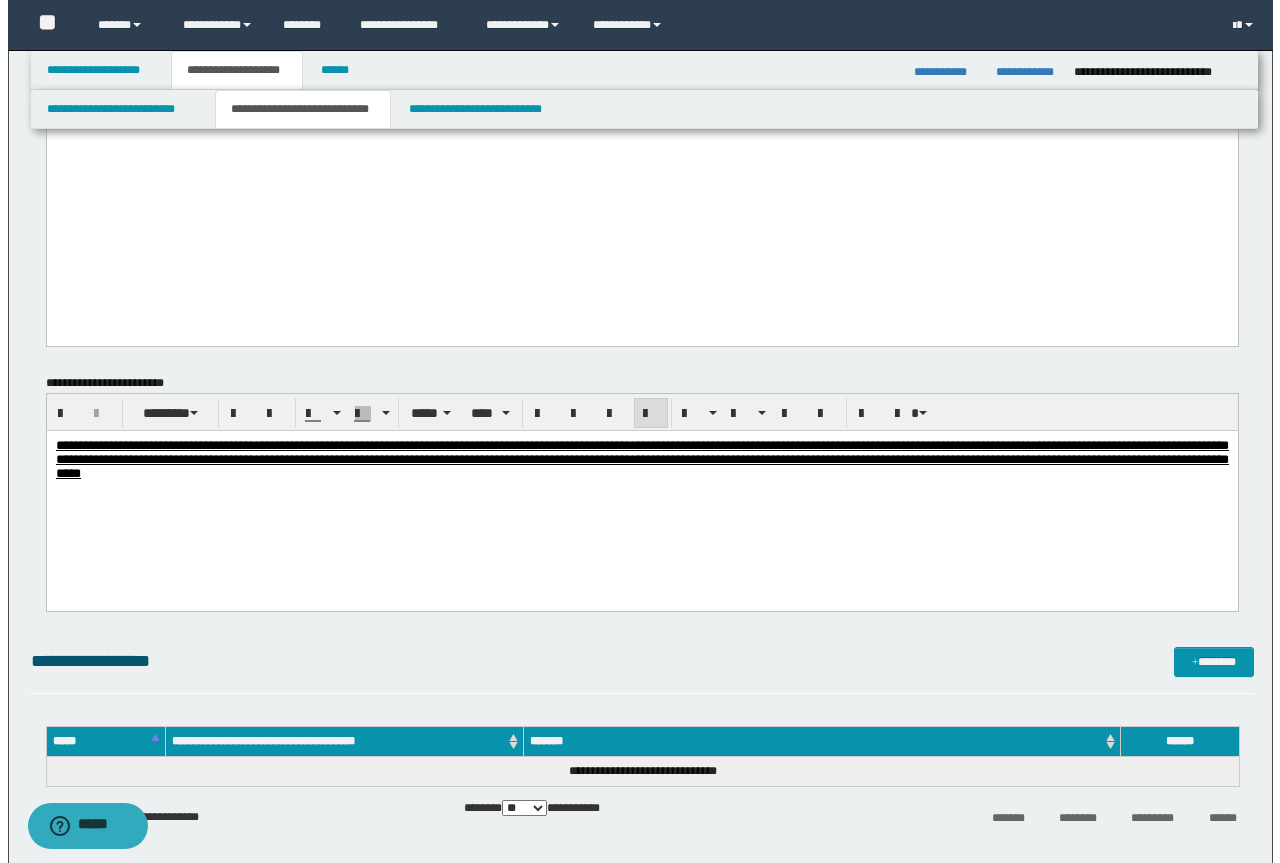 scroll, scrollTop: 2500, scrollLeft: 0, axis: vertical 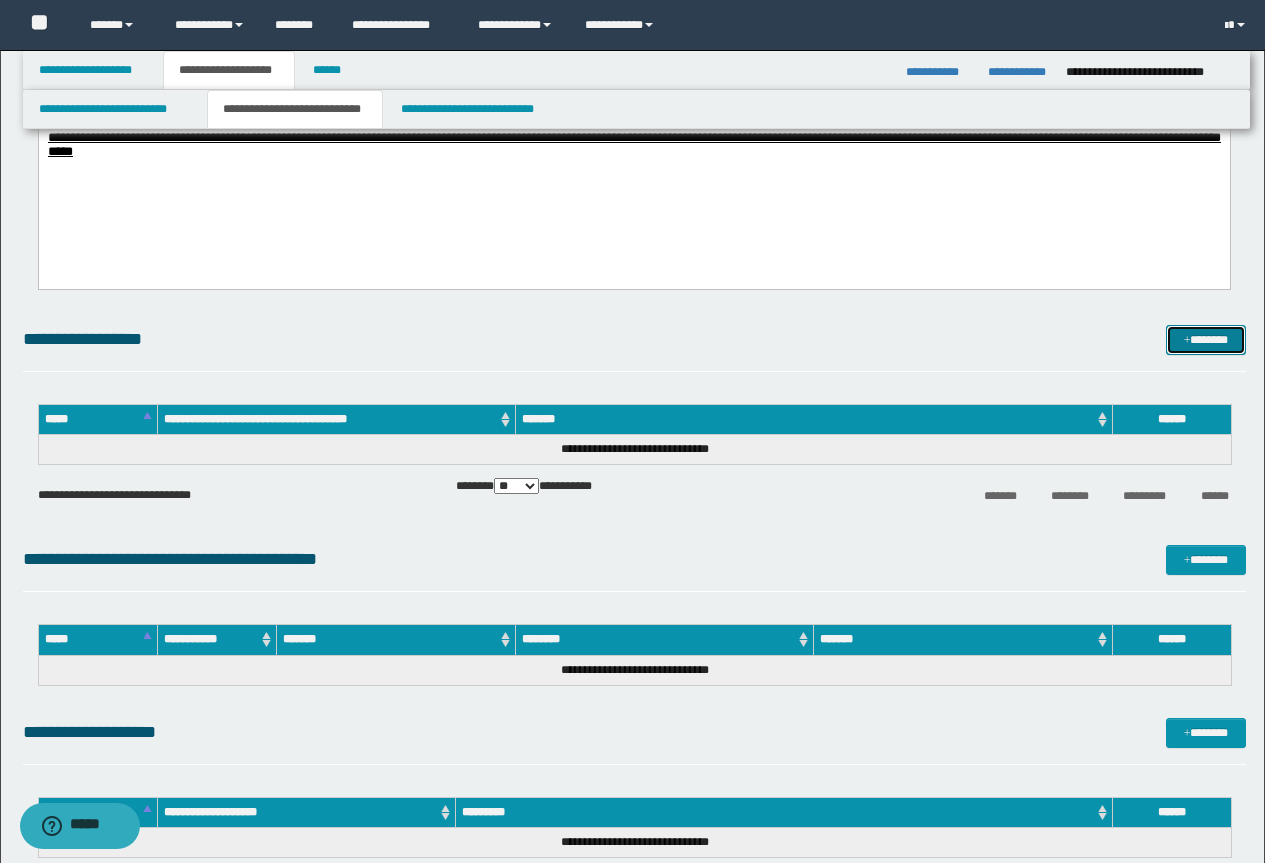 click on "*******" at bounding box center (1206, 340) 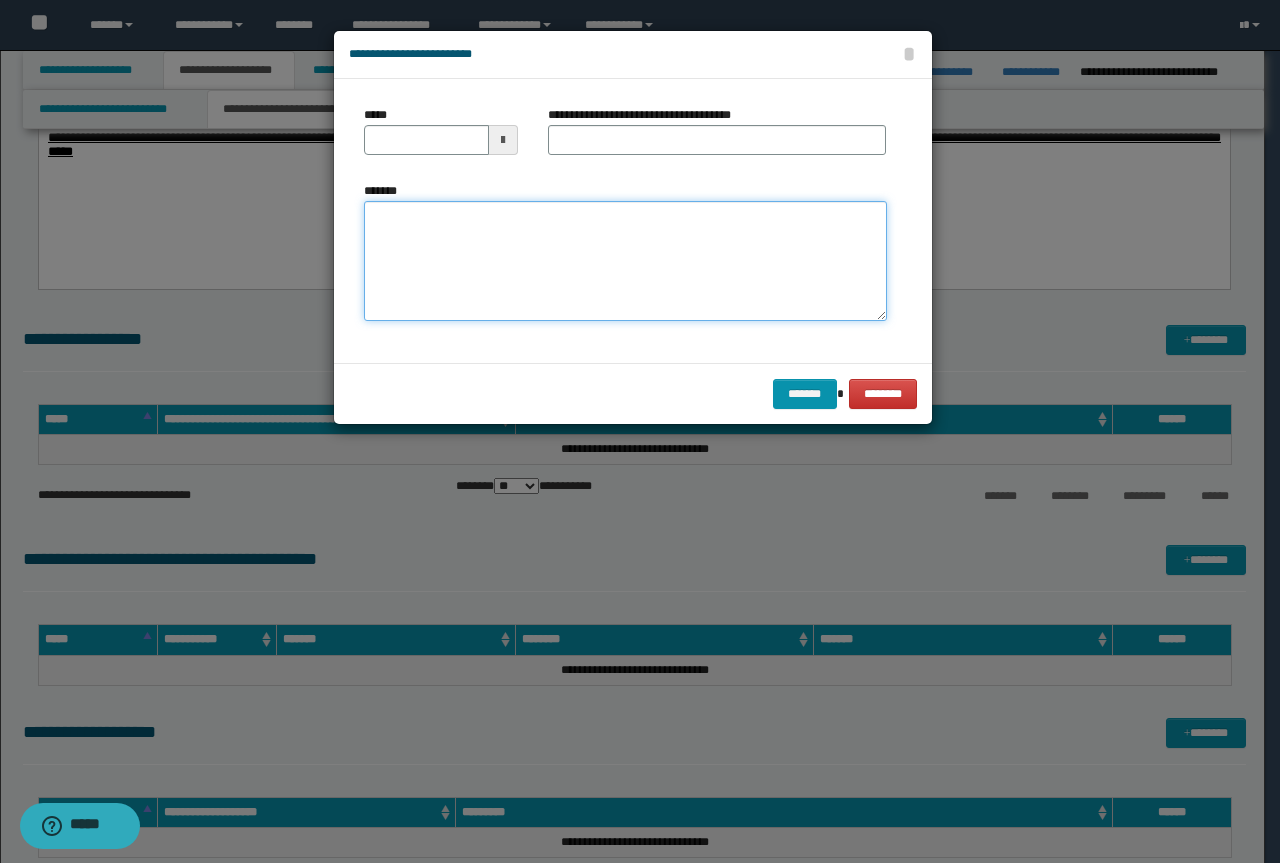 click on "*******" at bounding box center [625, 261] 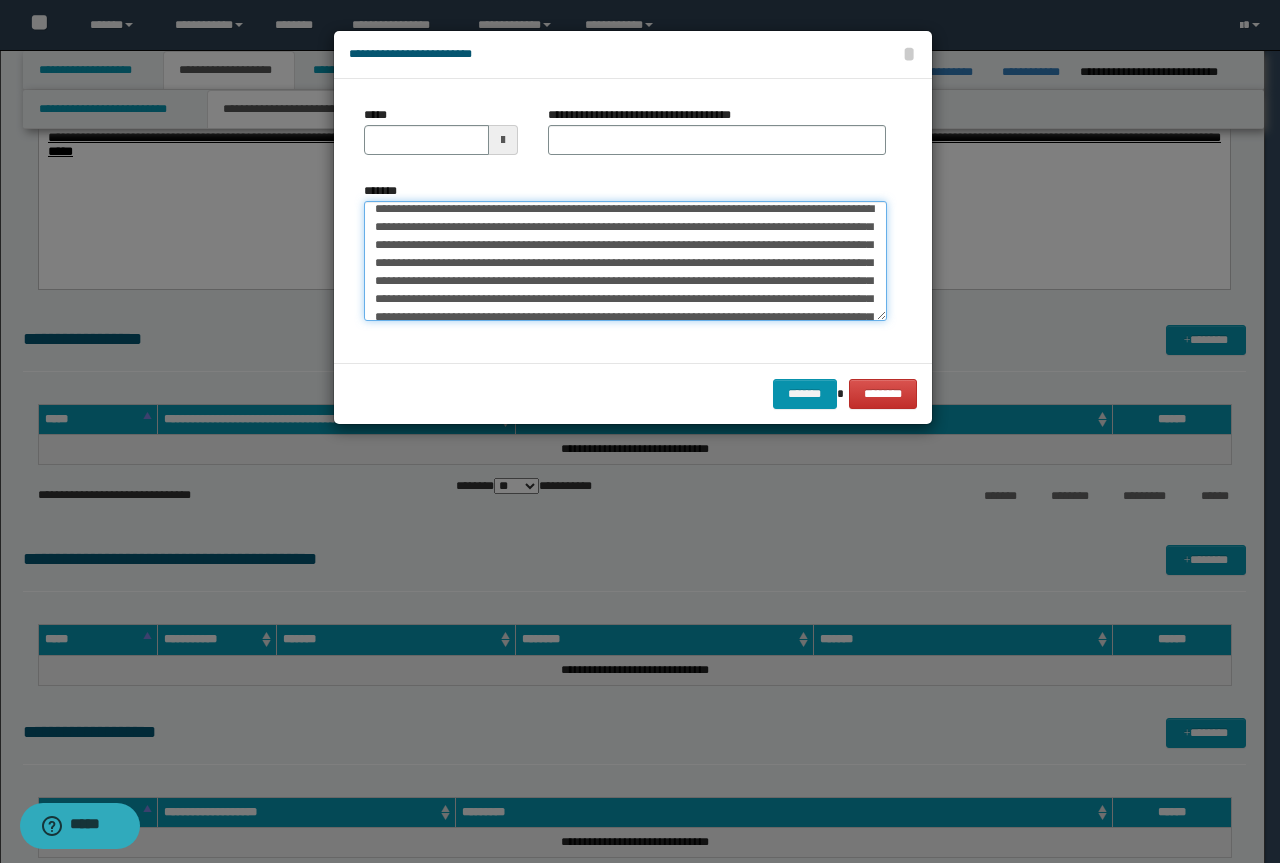 scroll, scrollTop: 0, scrollLeft: 0, axis: both 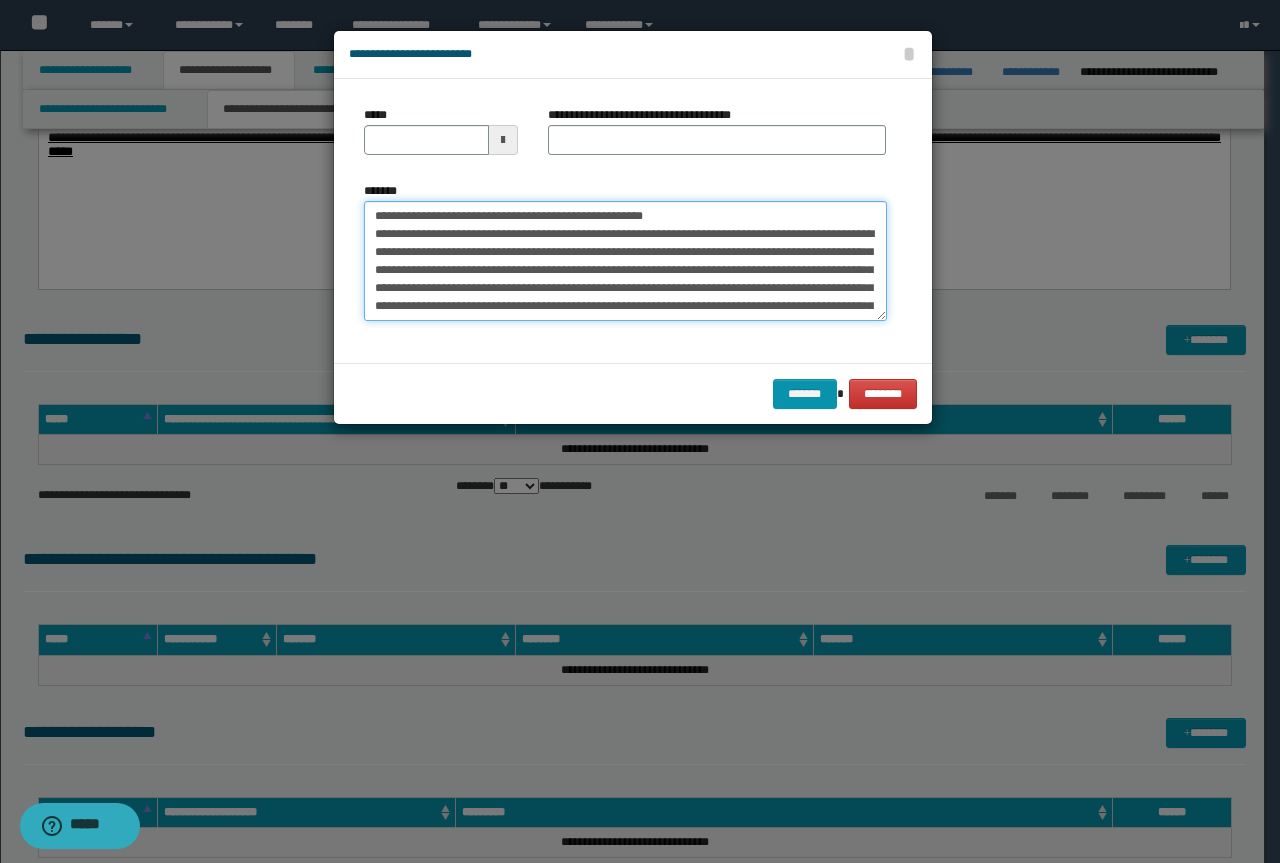 drag, startPoint x: 682, startPoint y: 213, endPoint x: 255, endPoint y: 182, distance: 428.1238 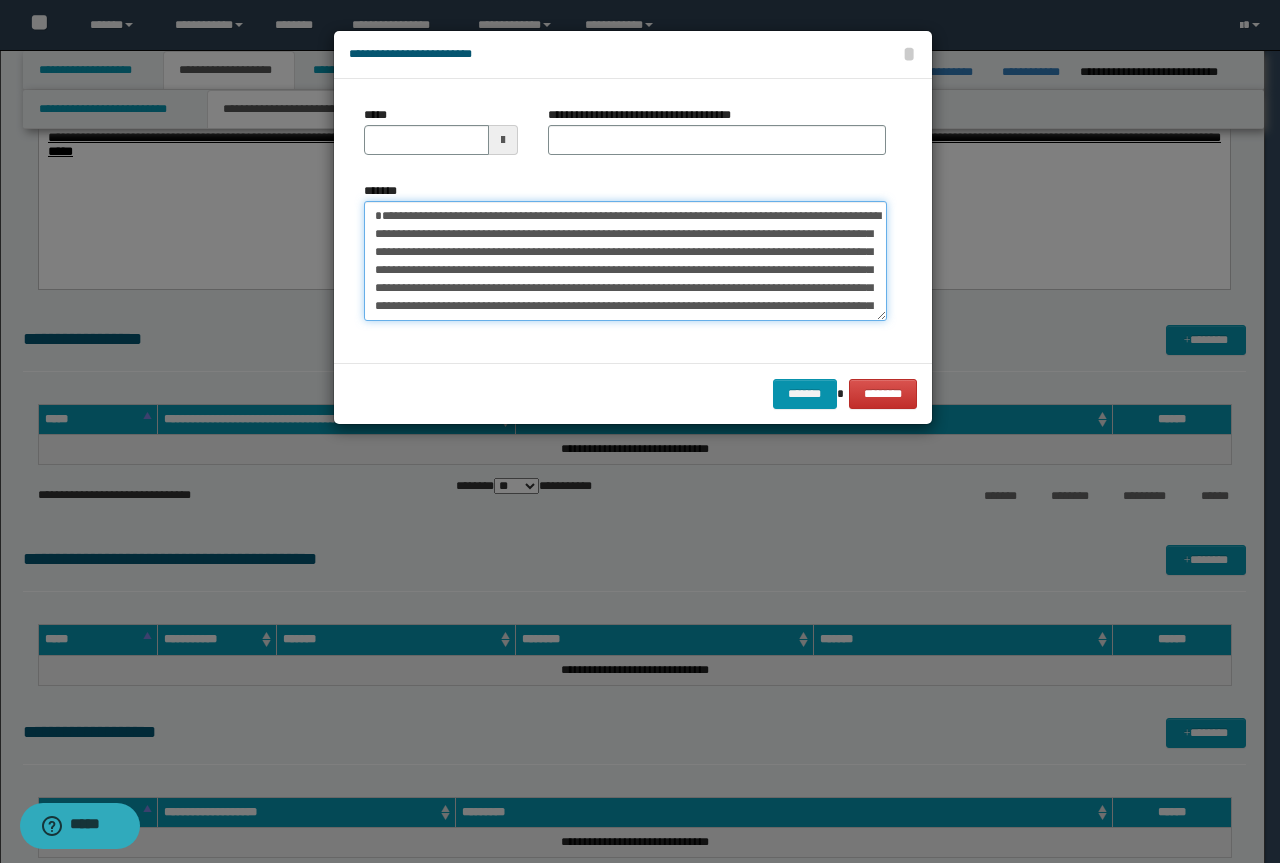 type on "**********" 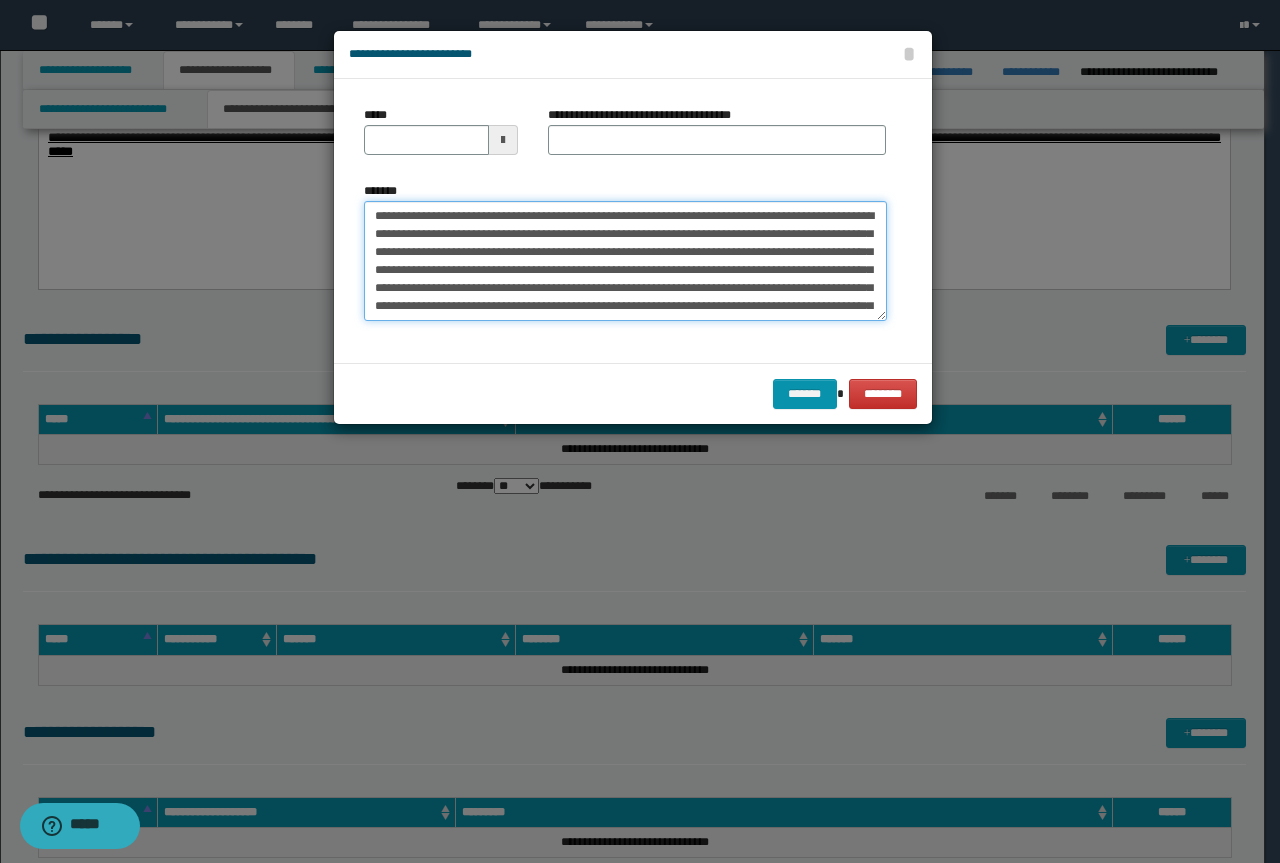 type 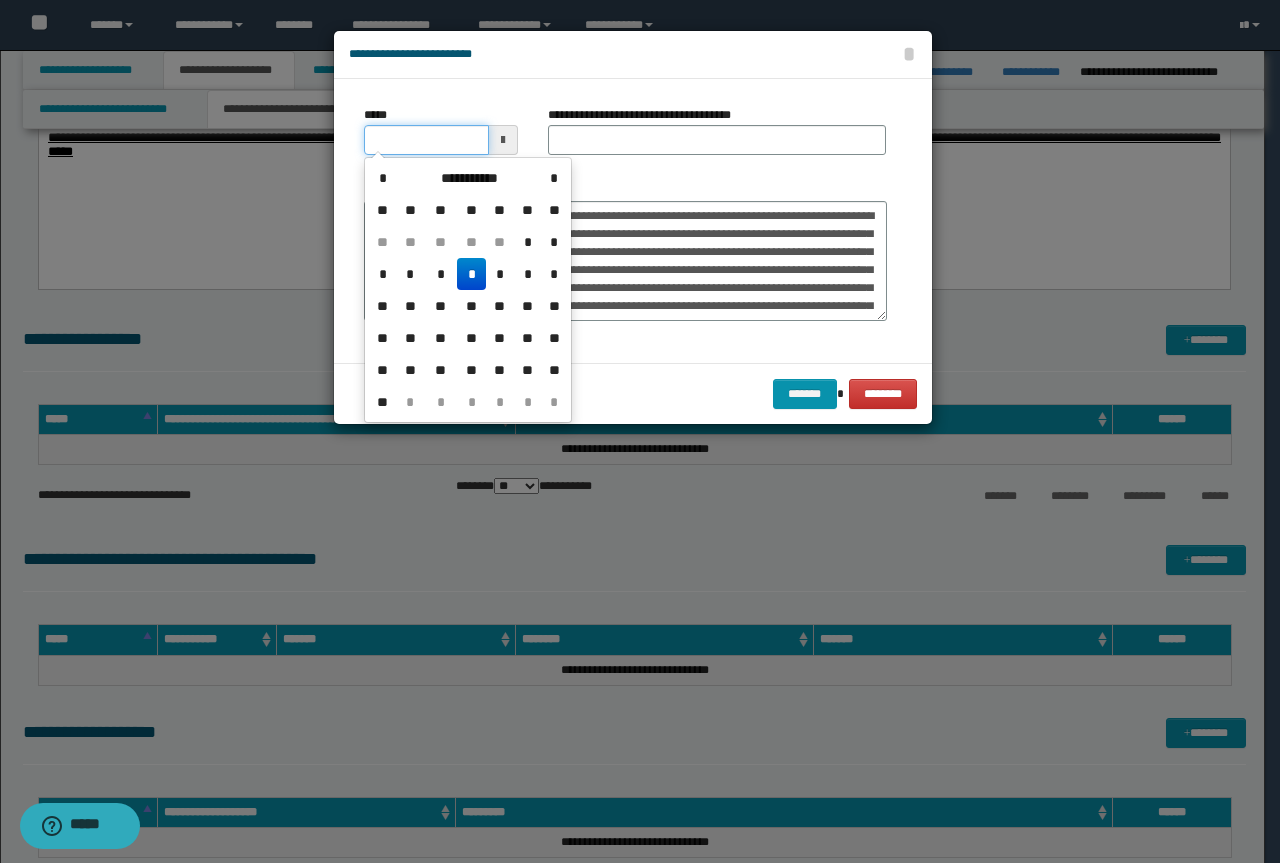 click on "*****" at bounding box center (426, 140) 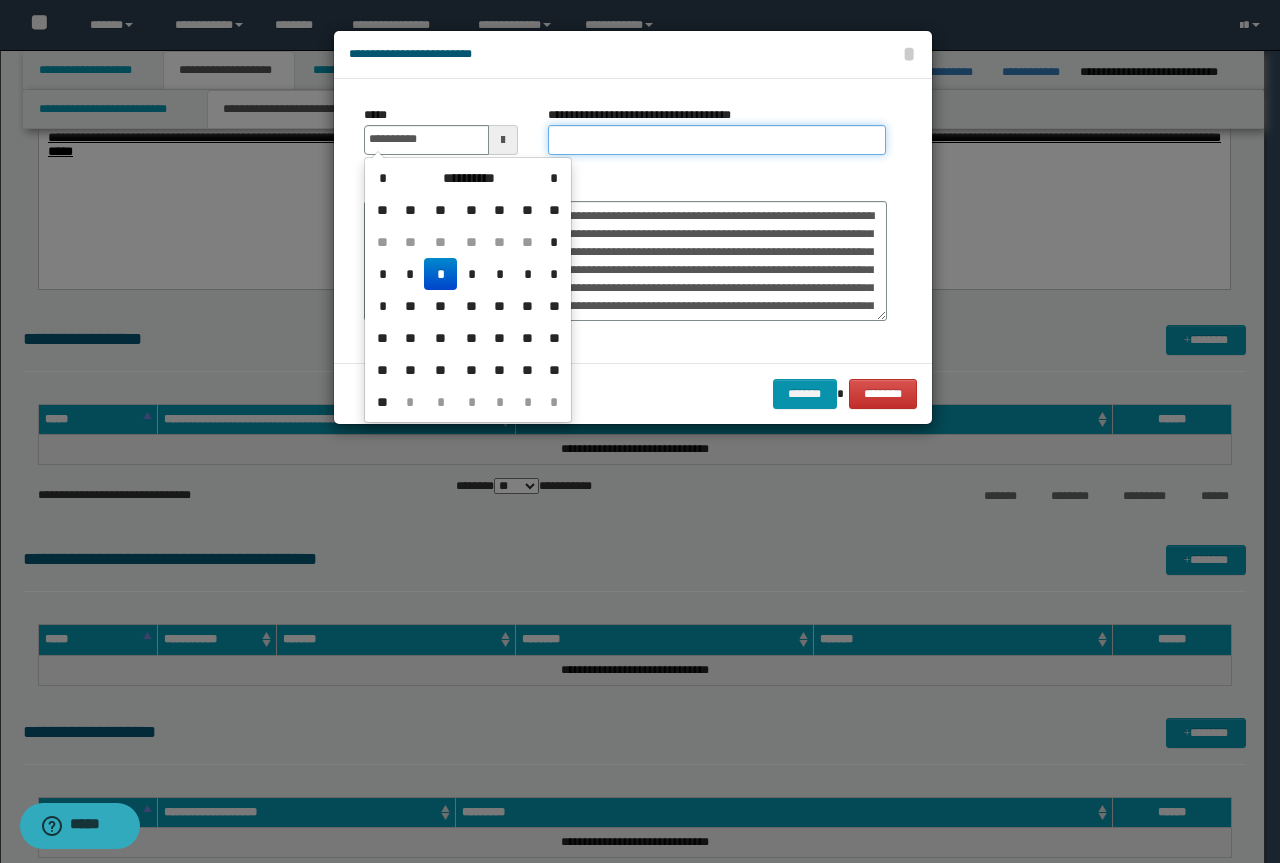 type on "**********" 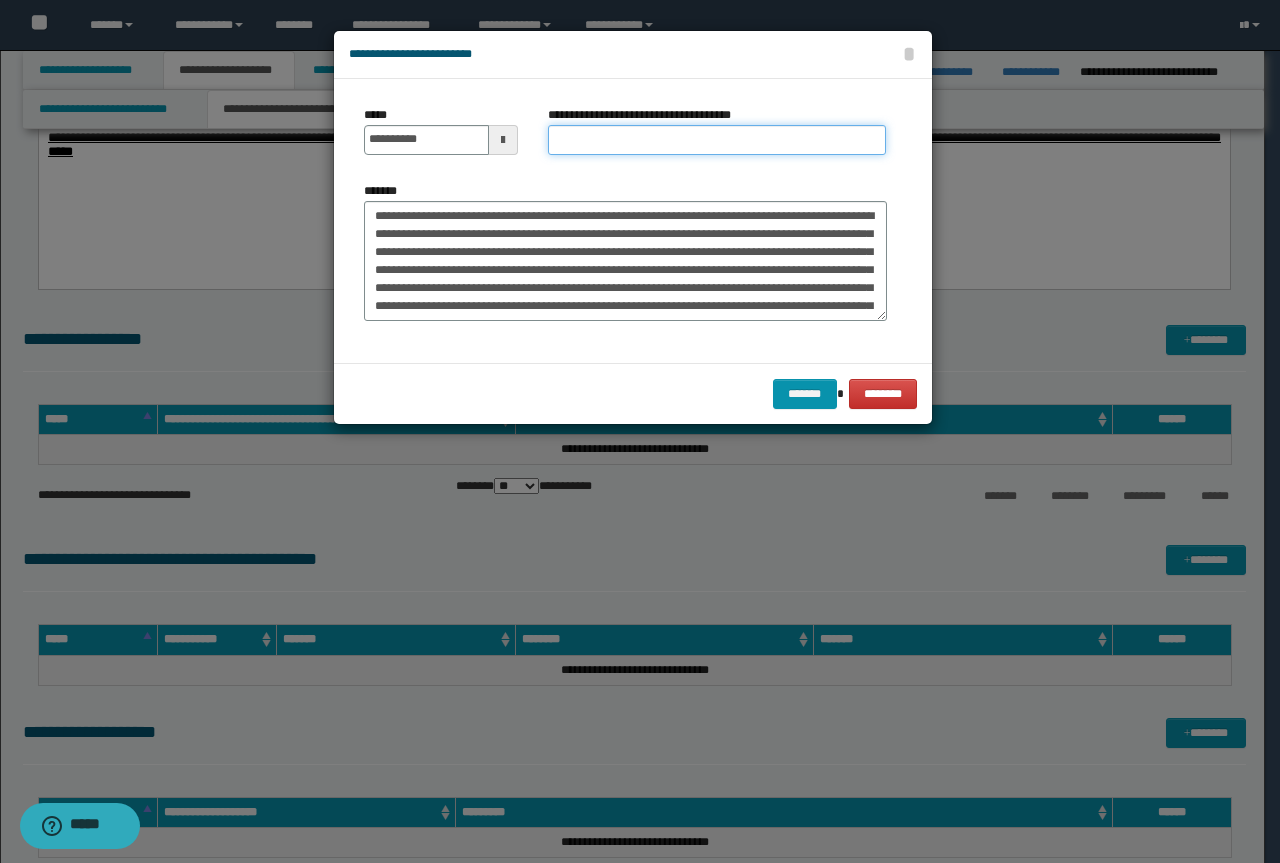 click on "**********" at bounding box center (717, 140) 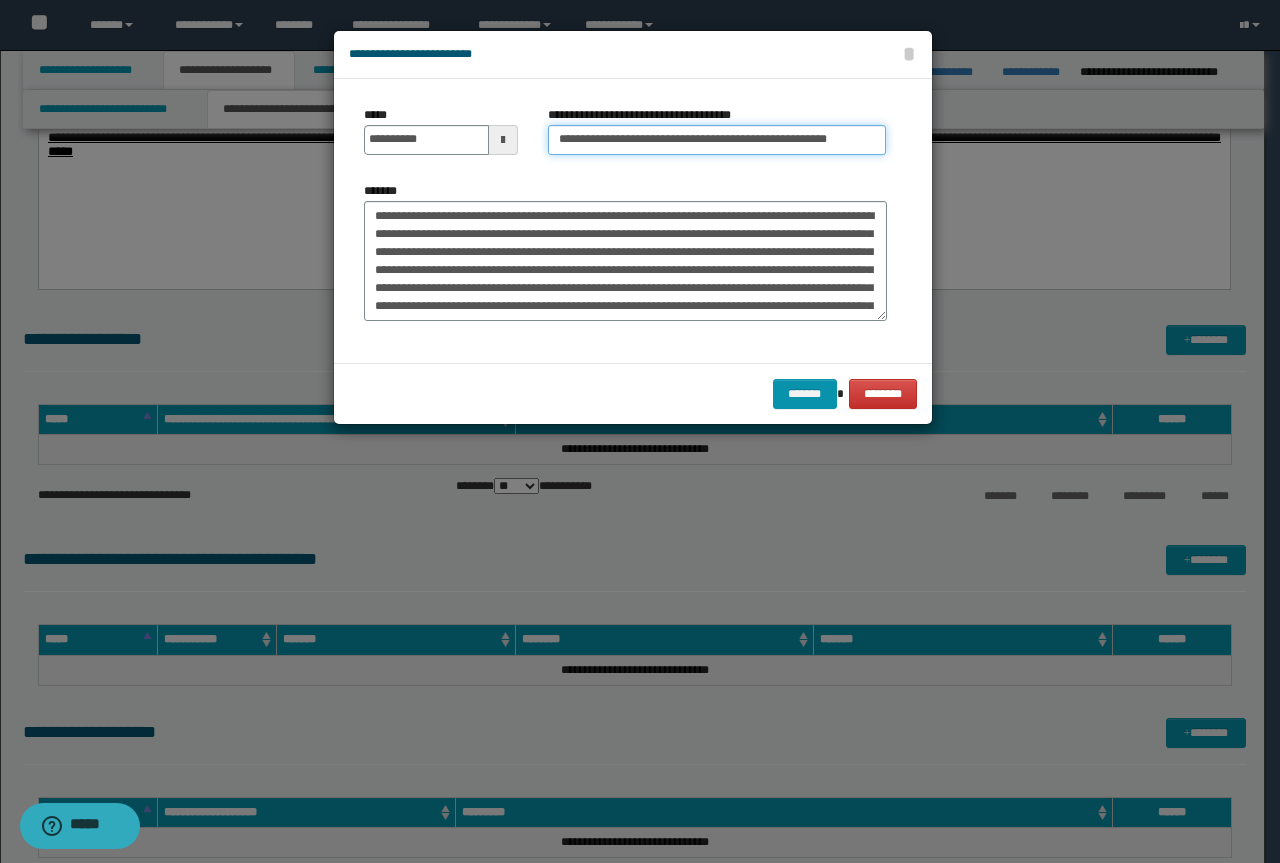 drag, startPoint x: 627, startPoint y: 143, endPoint x: 0, endPoint y: -10, distance: 645.3975 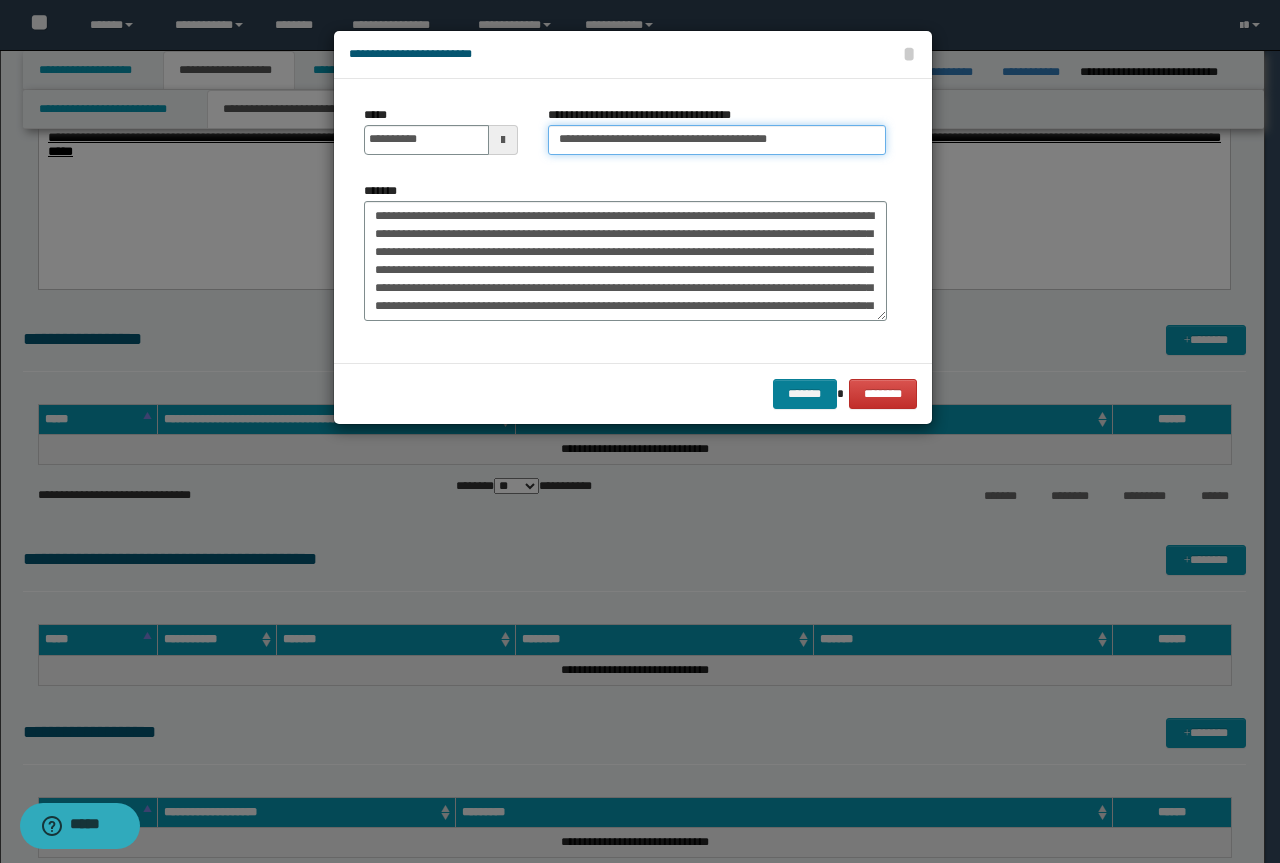 type on "**********" 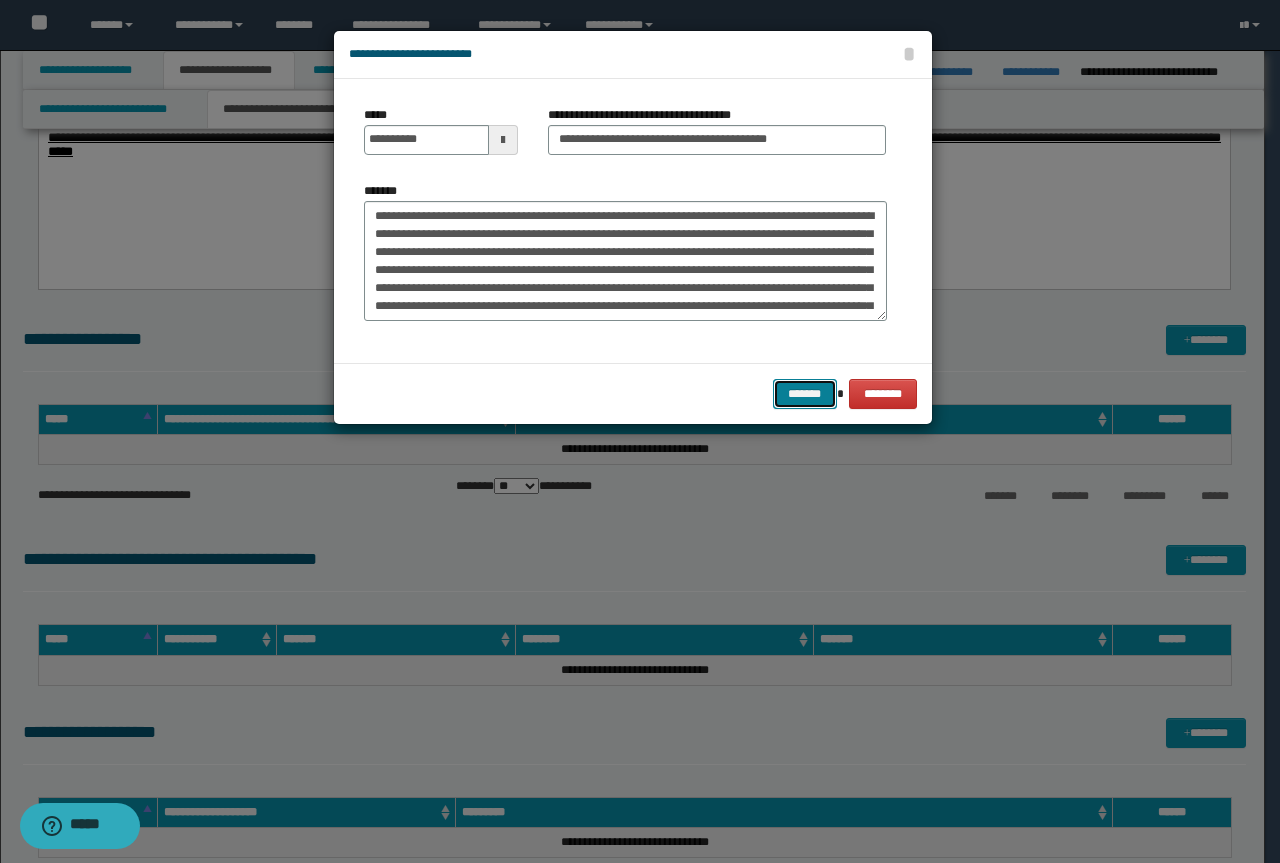 click on "*******" at bounding box center (805, 394) 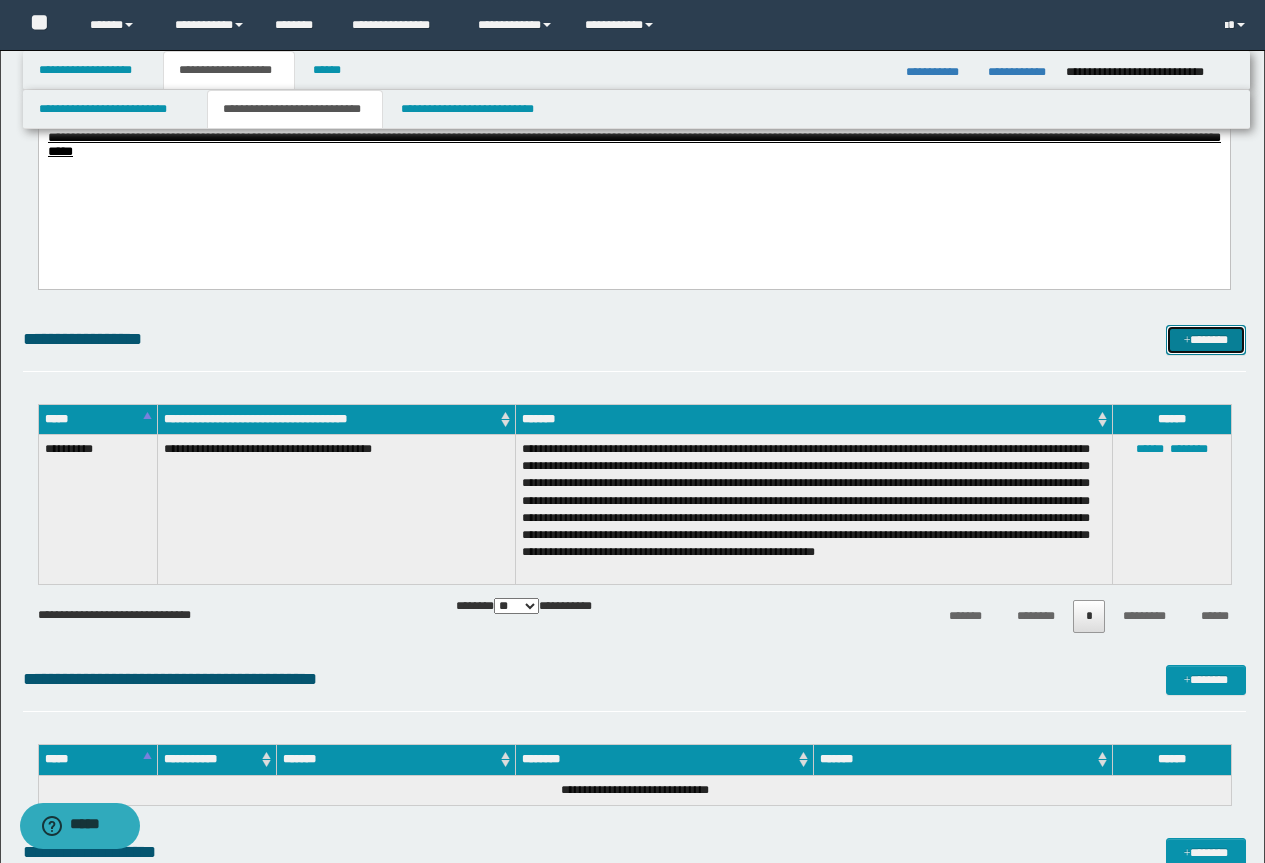 click on "*******" at bounding box center [1206, 340] 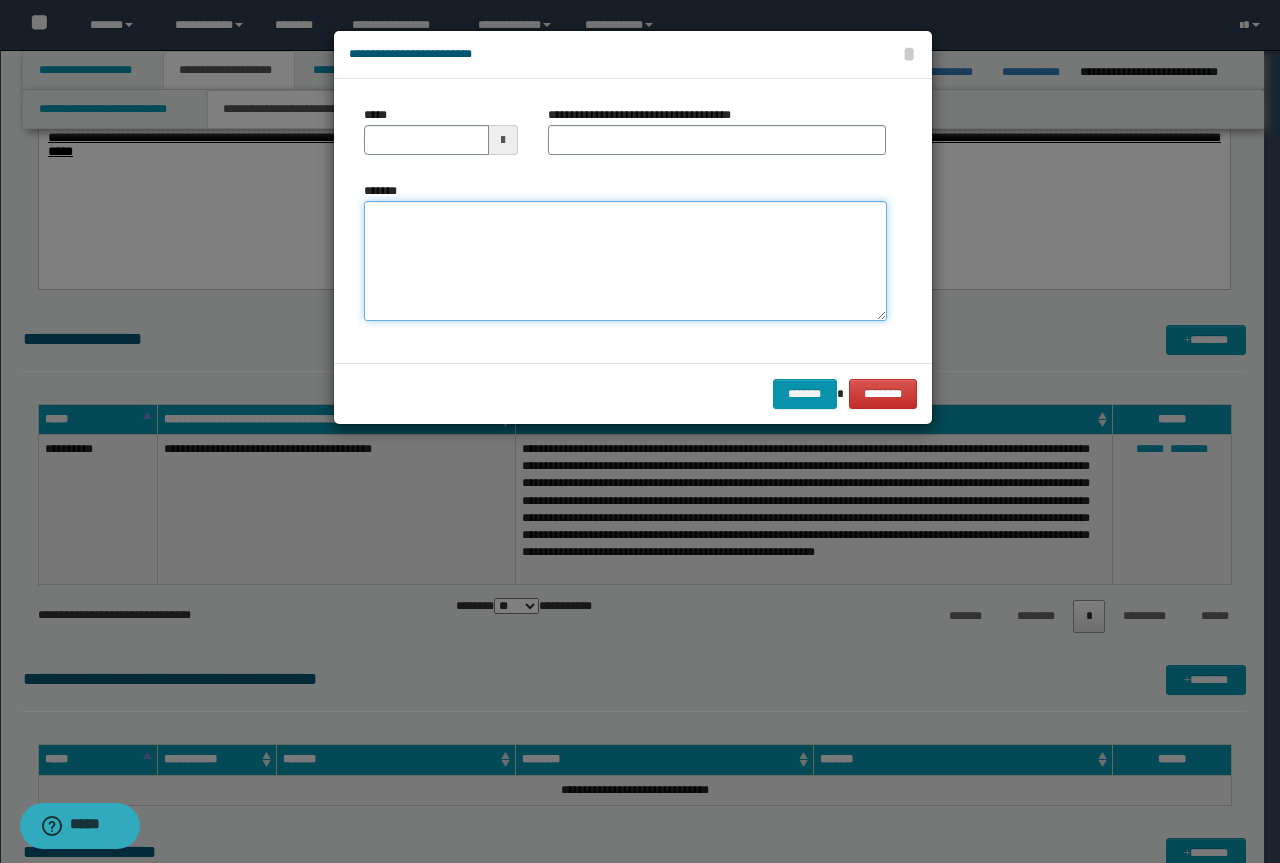 click on "*******" at bounding box center [625, 261] 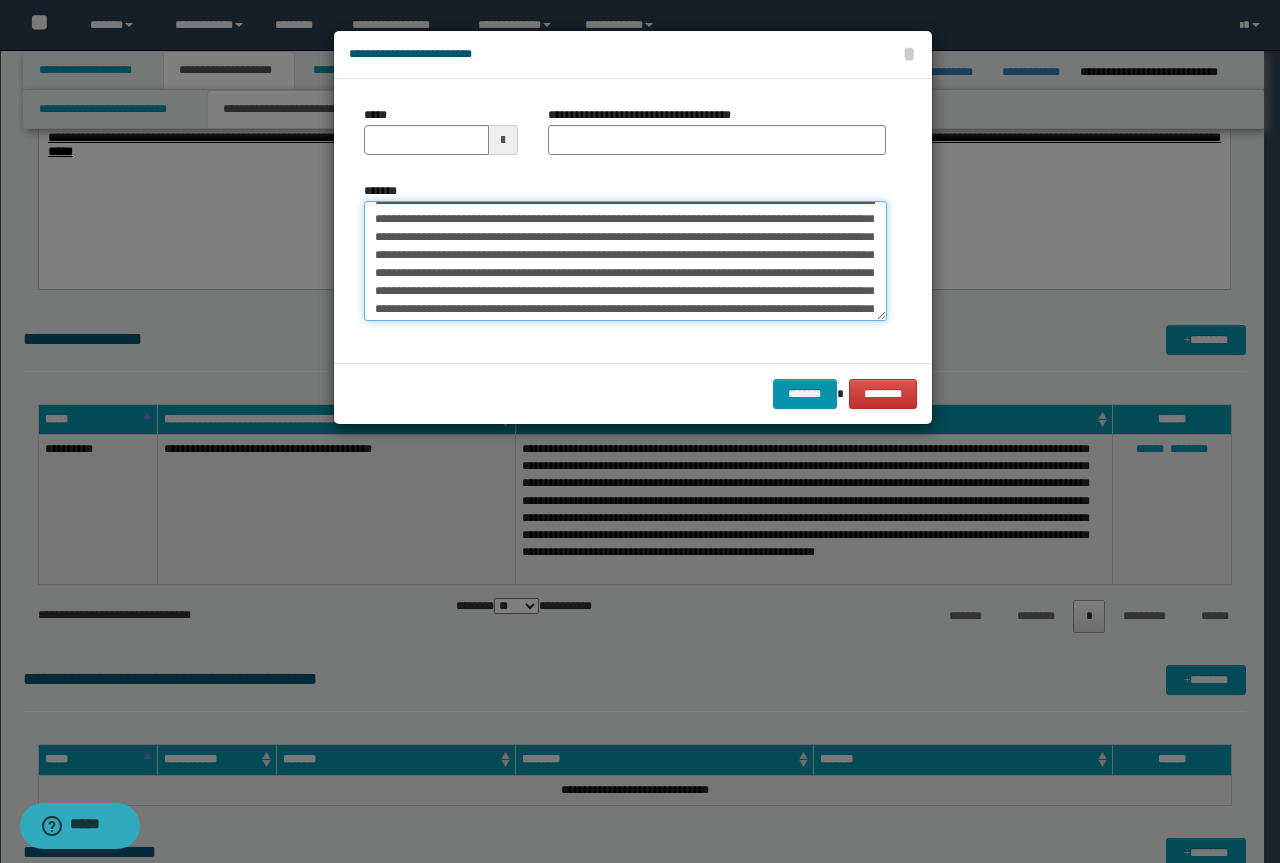 scroll, scrollTop: 0, scrollLeft: 0, axis: both 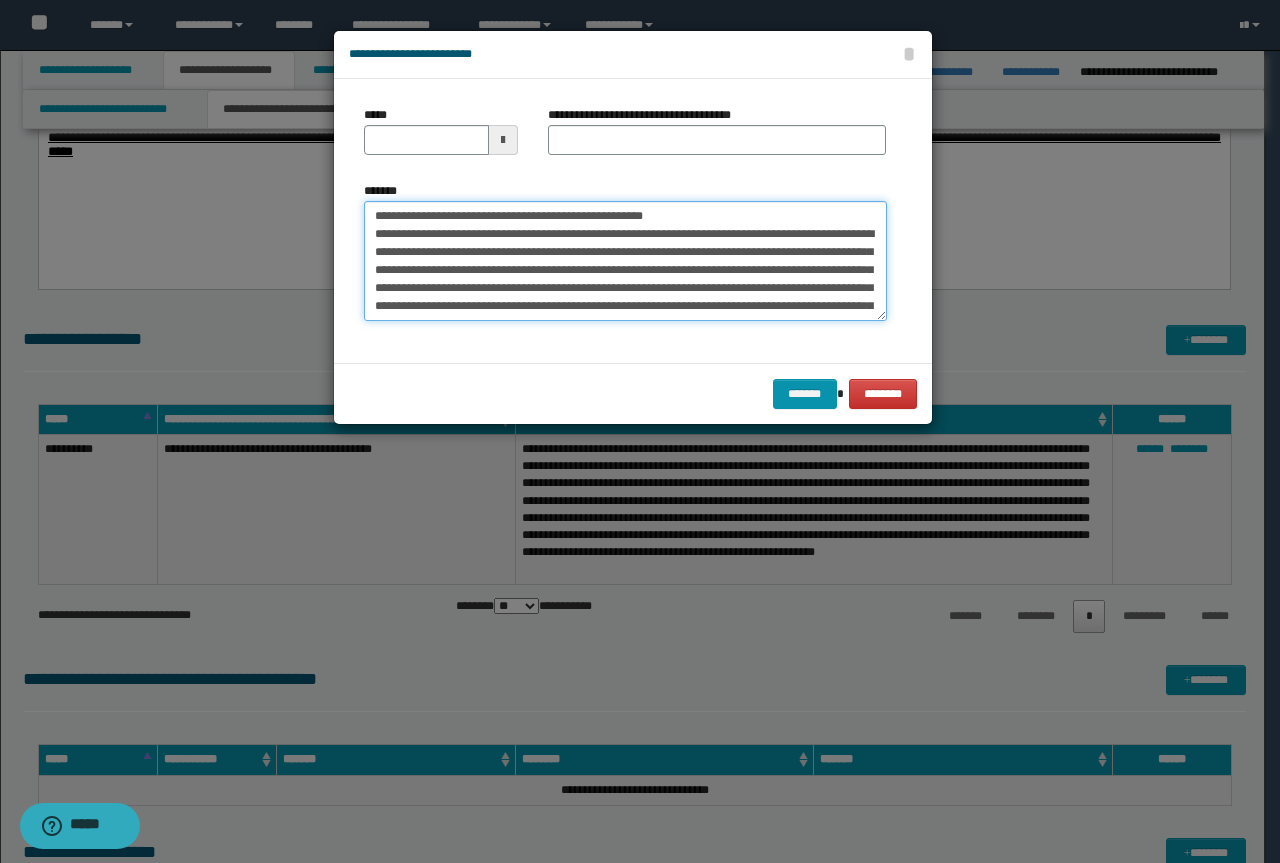 drag, startPoint x: 686, startPoint y: 215, endPoint x: 374, endPoint y: 219, distance: 312.02563 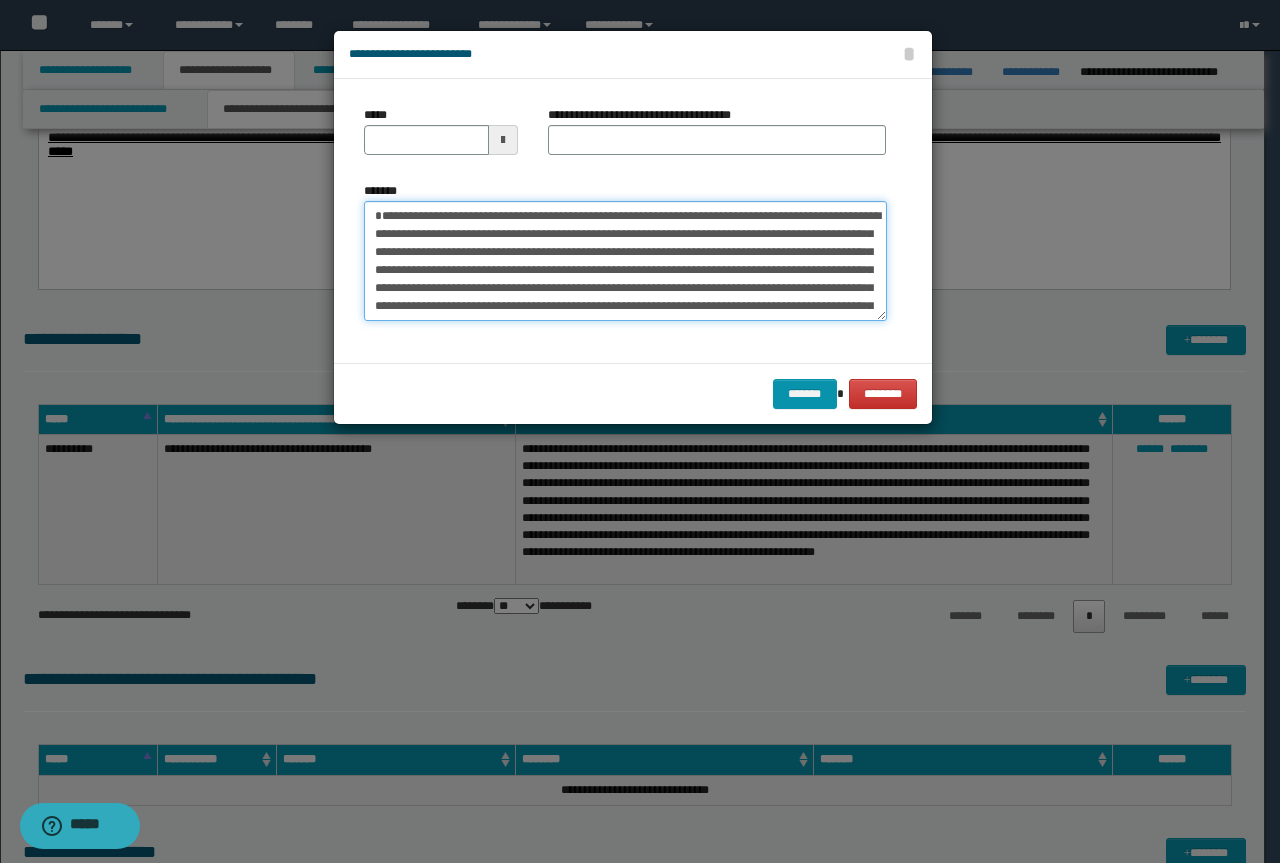 type on "**********" 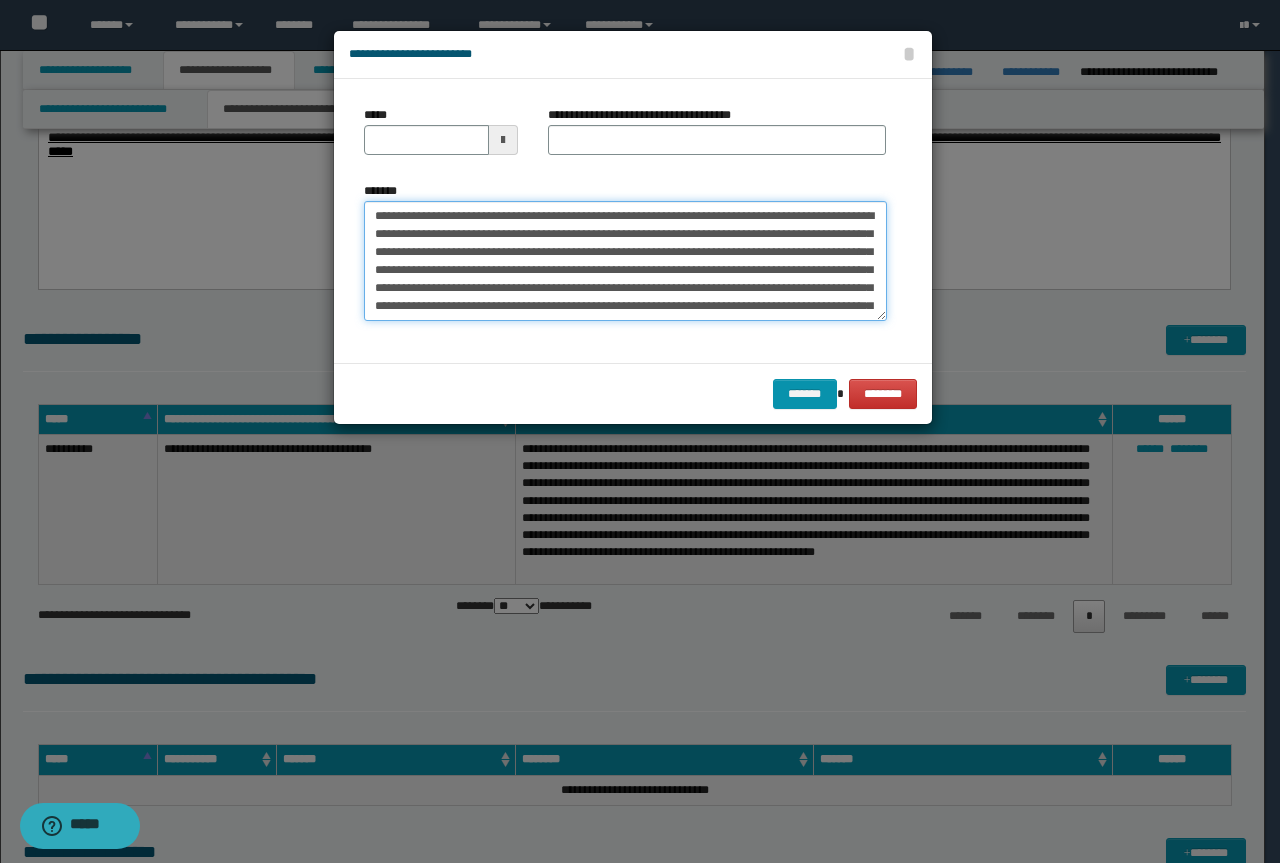 type 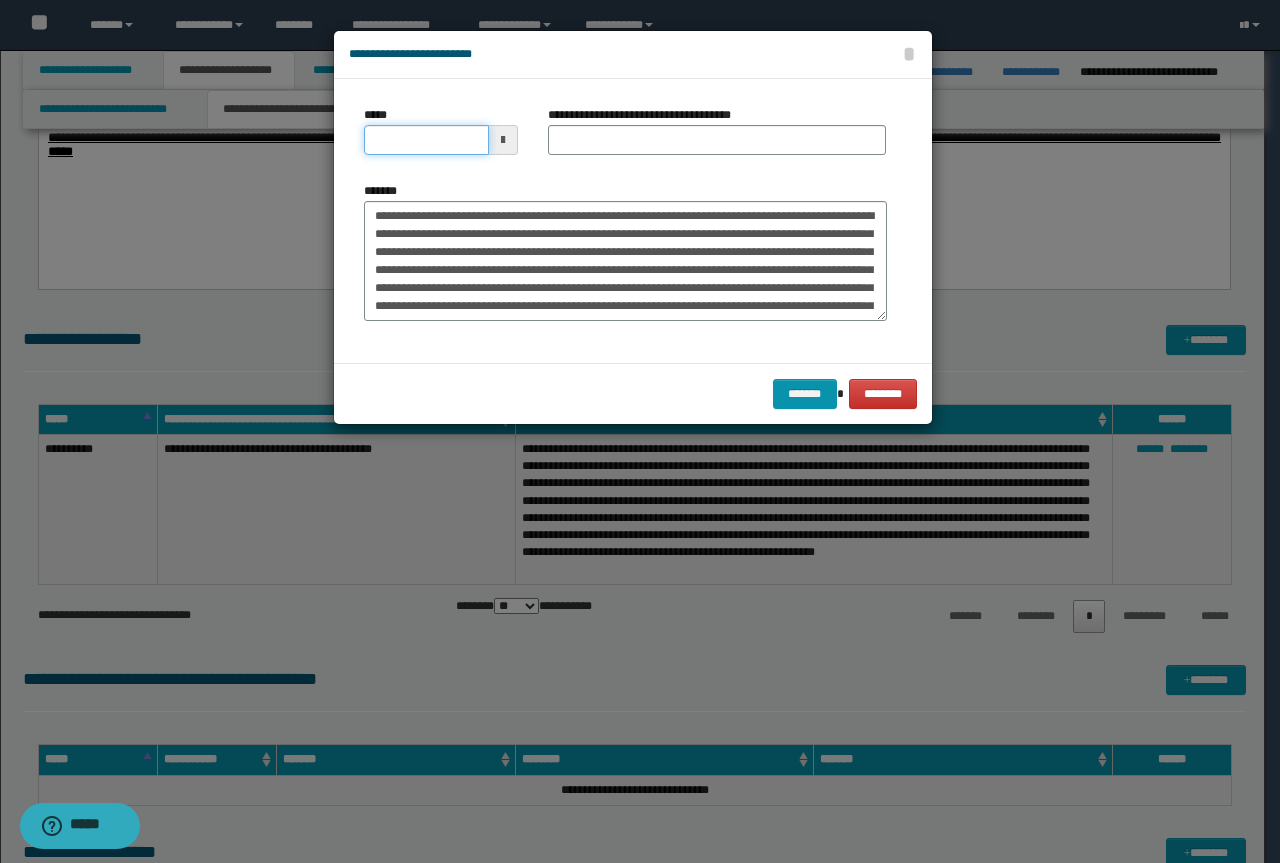 click on "*****" at bounding box center (426, 140) 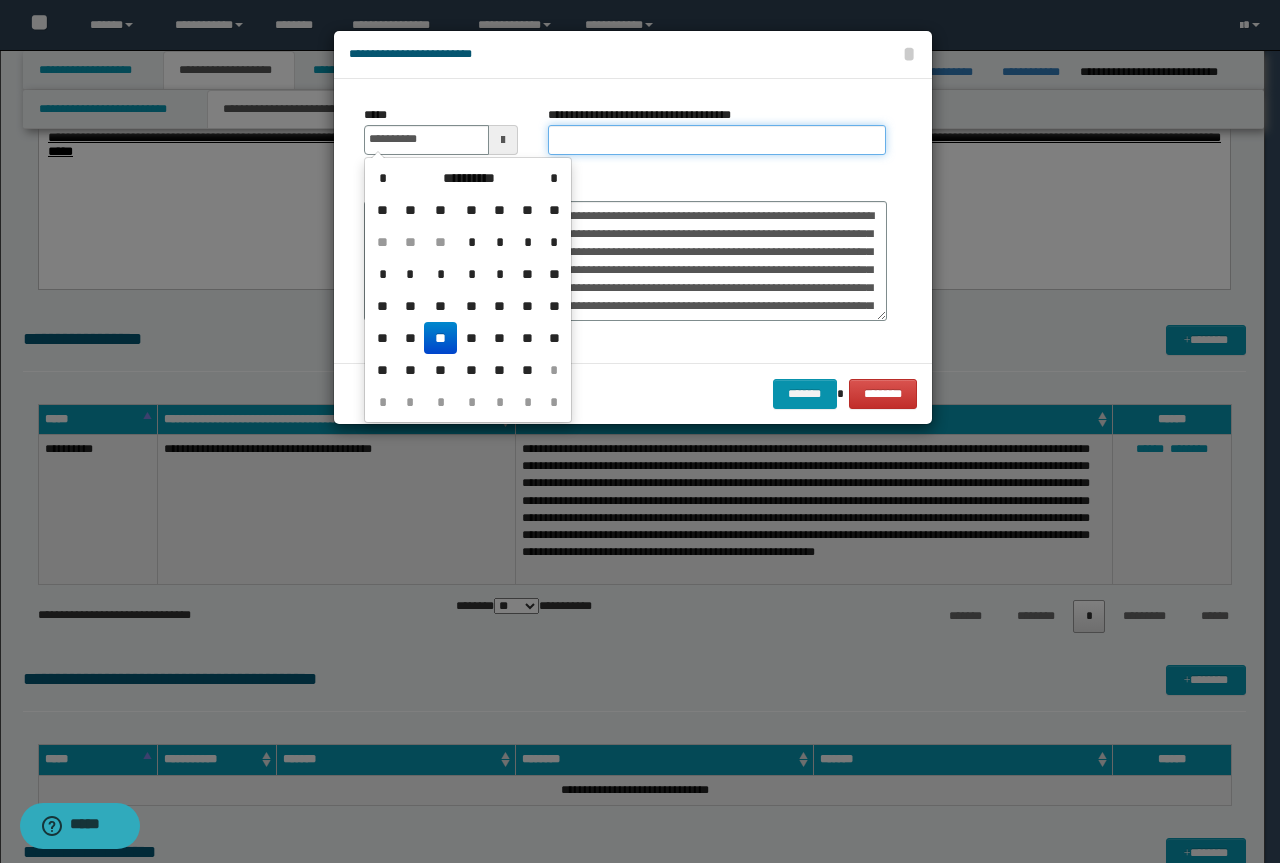 type on "**********" 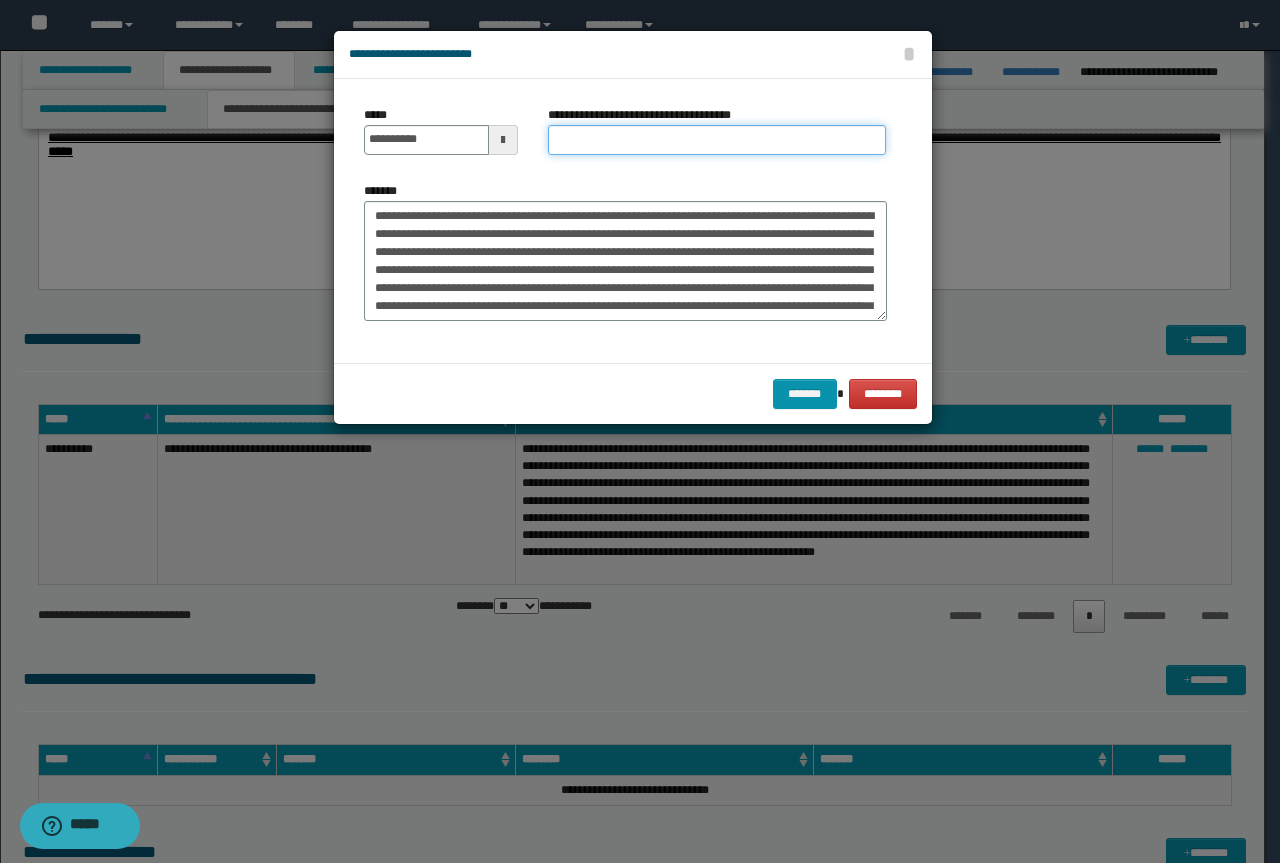 click on "**********" at bounding box center (717, 140) 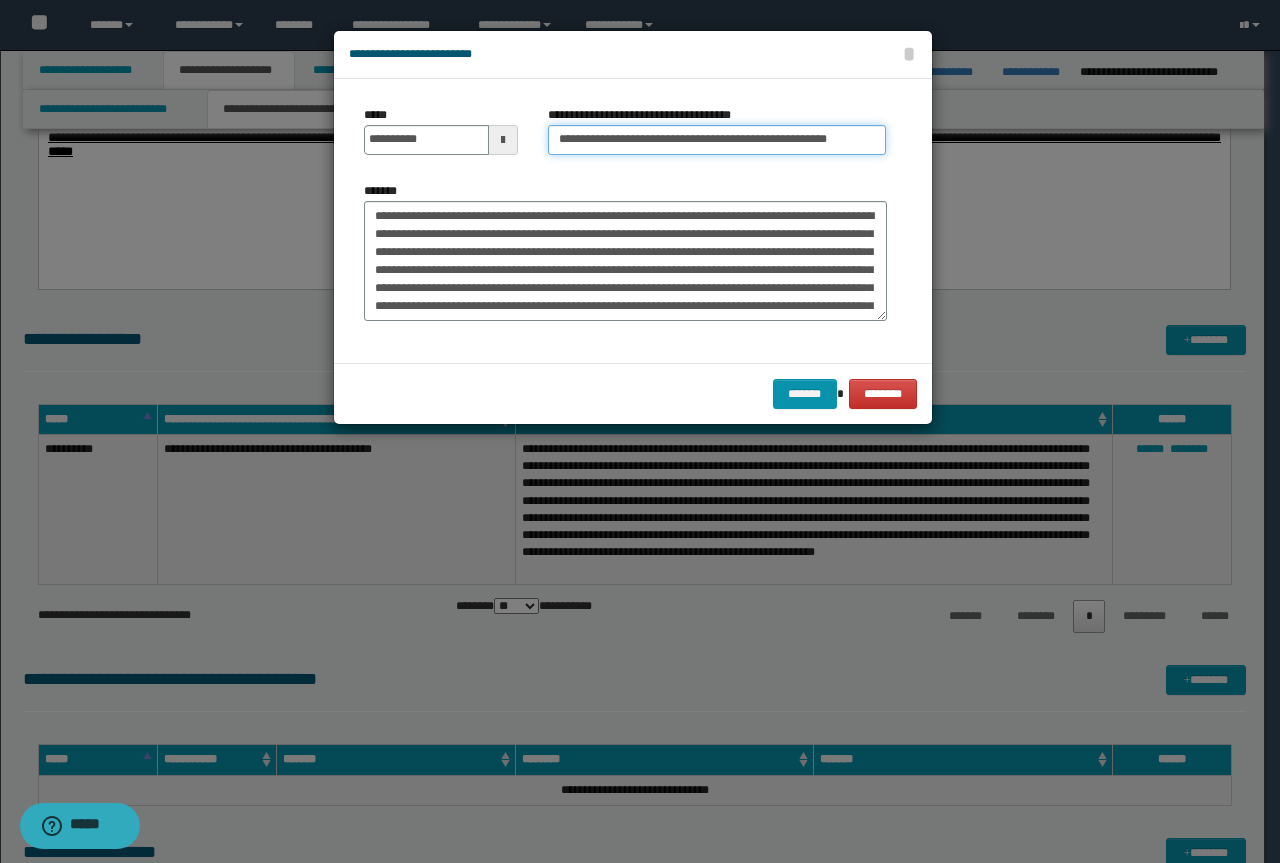 drag, startPoint x: 624, startPoint y: 140, endPoint x: 94, endPoint y: 122, distance: 530.30554 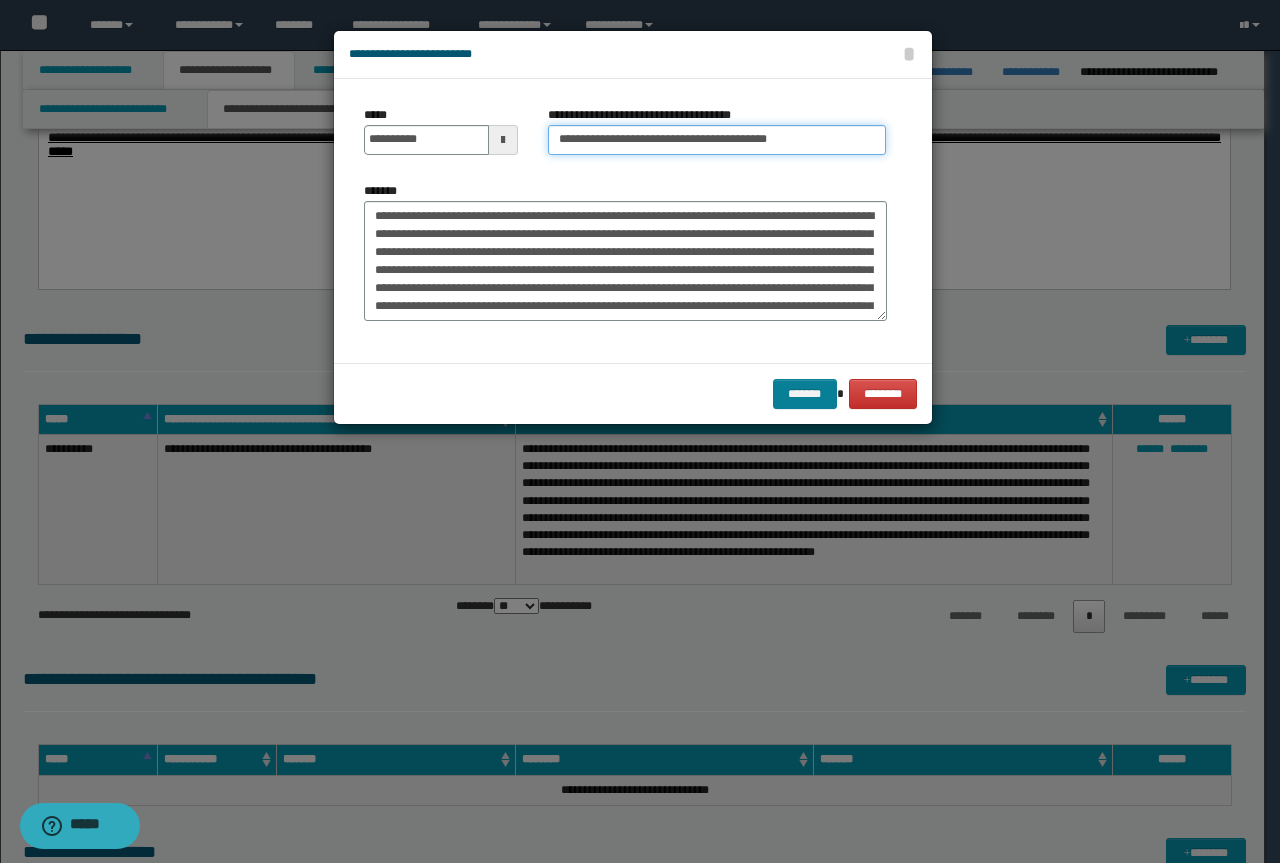 type on "**********" 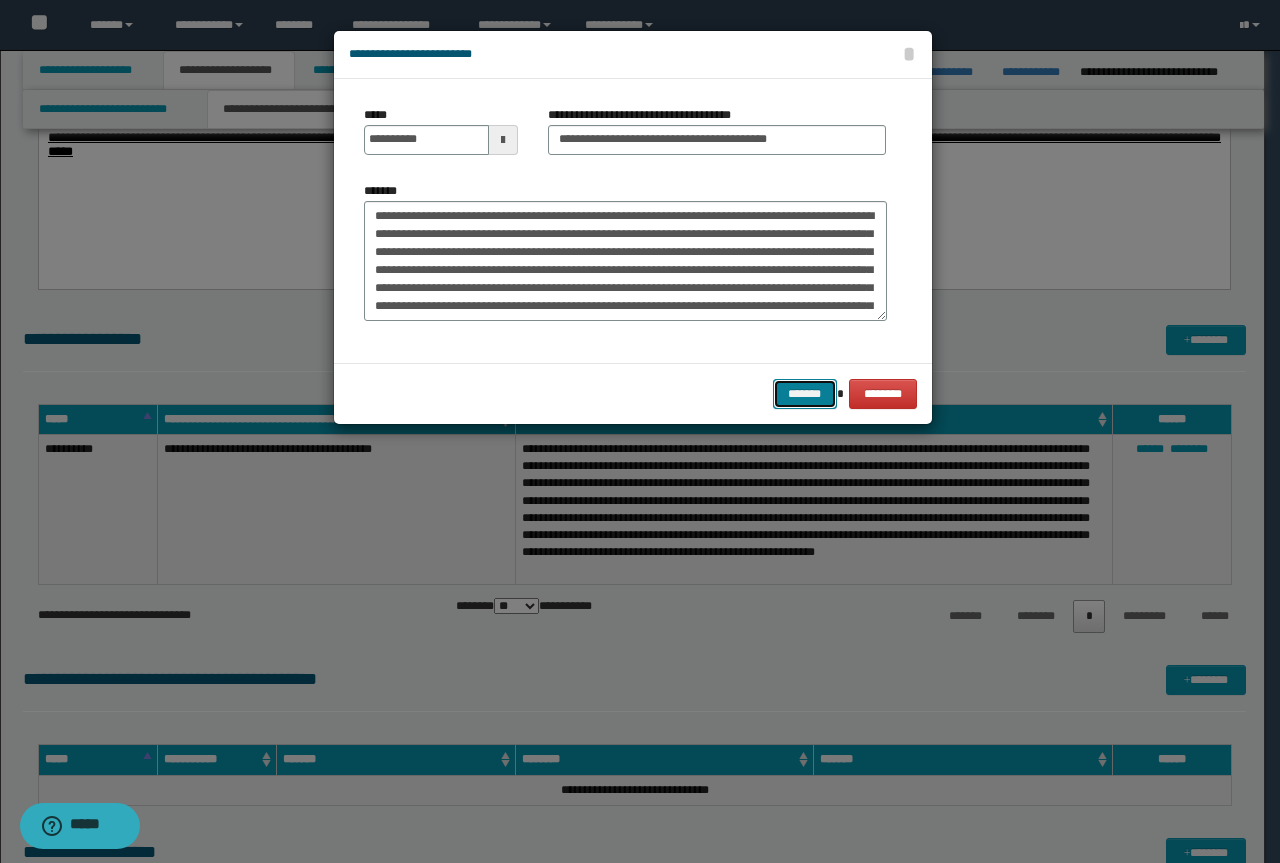 click on "*******" at bounding box center (805, 394) 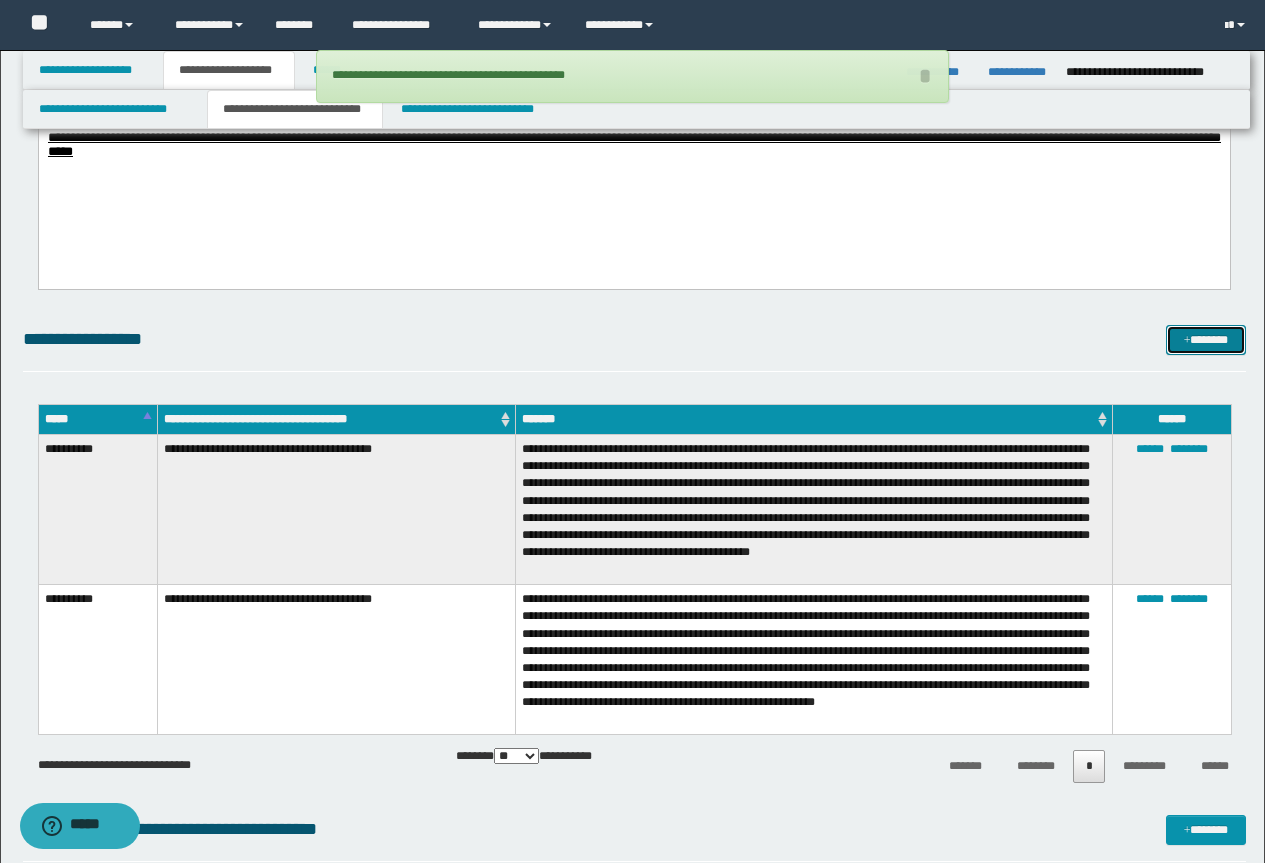 click at bounding box center (1187, 341) 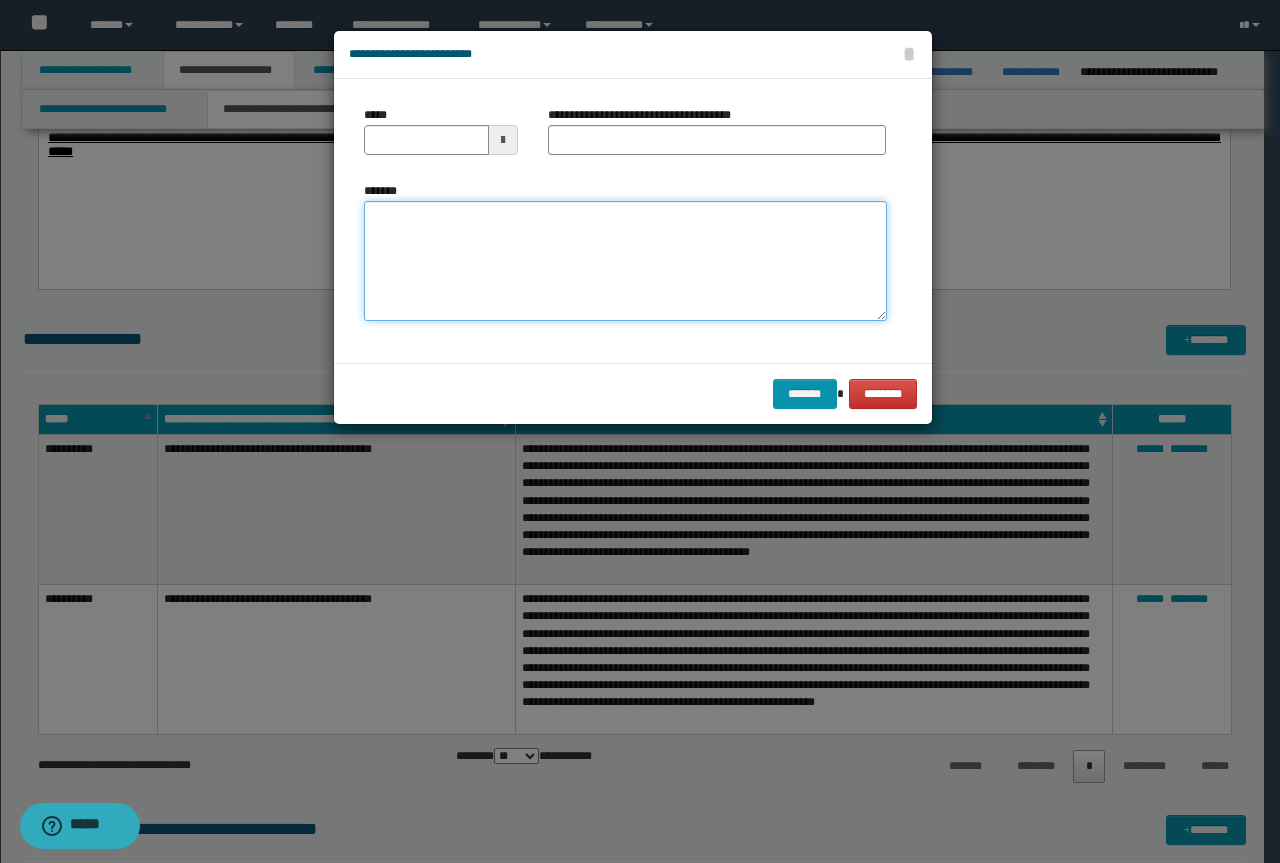 click on "*******" at bounding box center [625, 261] 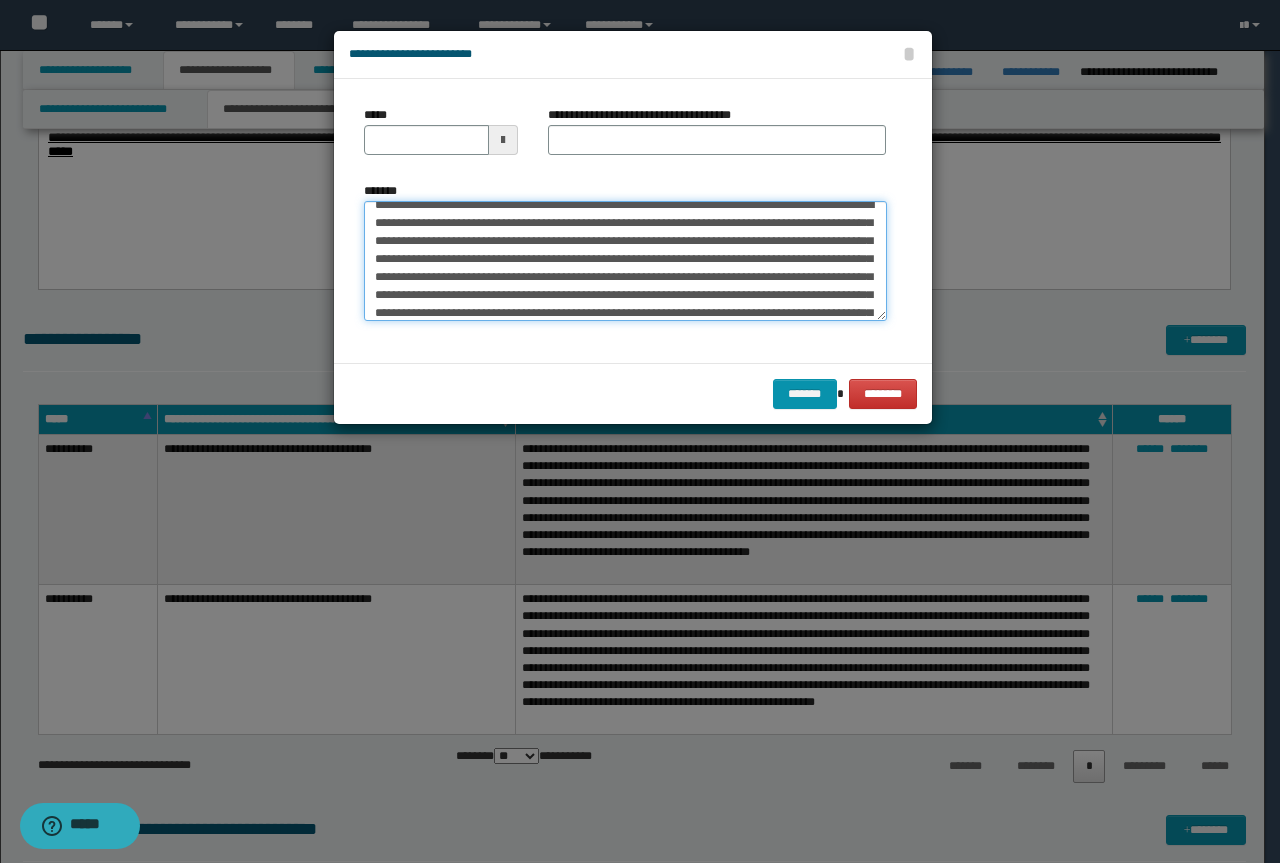 scroll, scrollTop: 0, scrollLeft: 0, axis: both 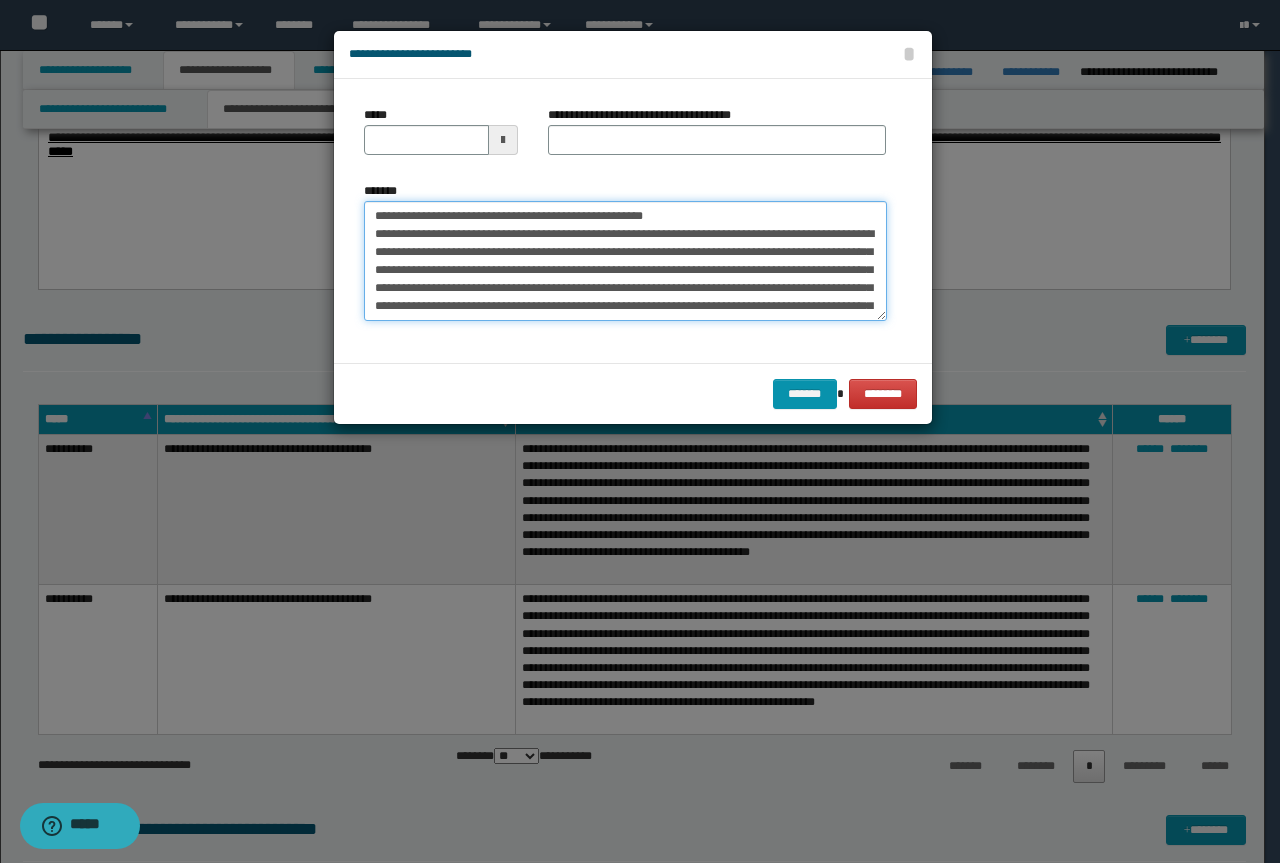 drag, startPoint x: 676, startPoint y: 219, endPoint x: 347, endPoint y: 218, distance: 329.00153 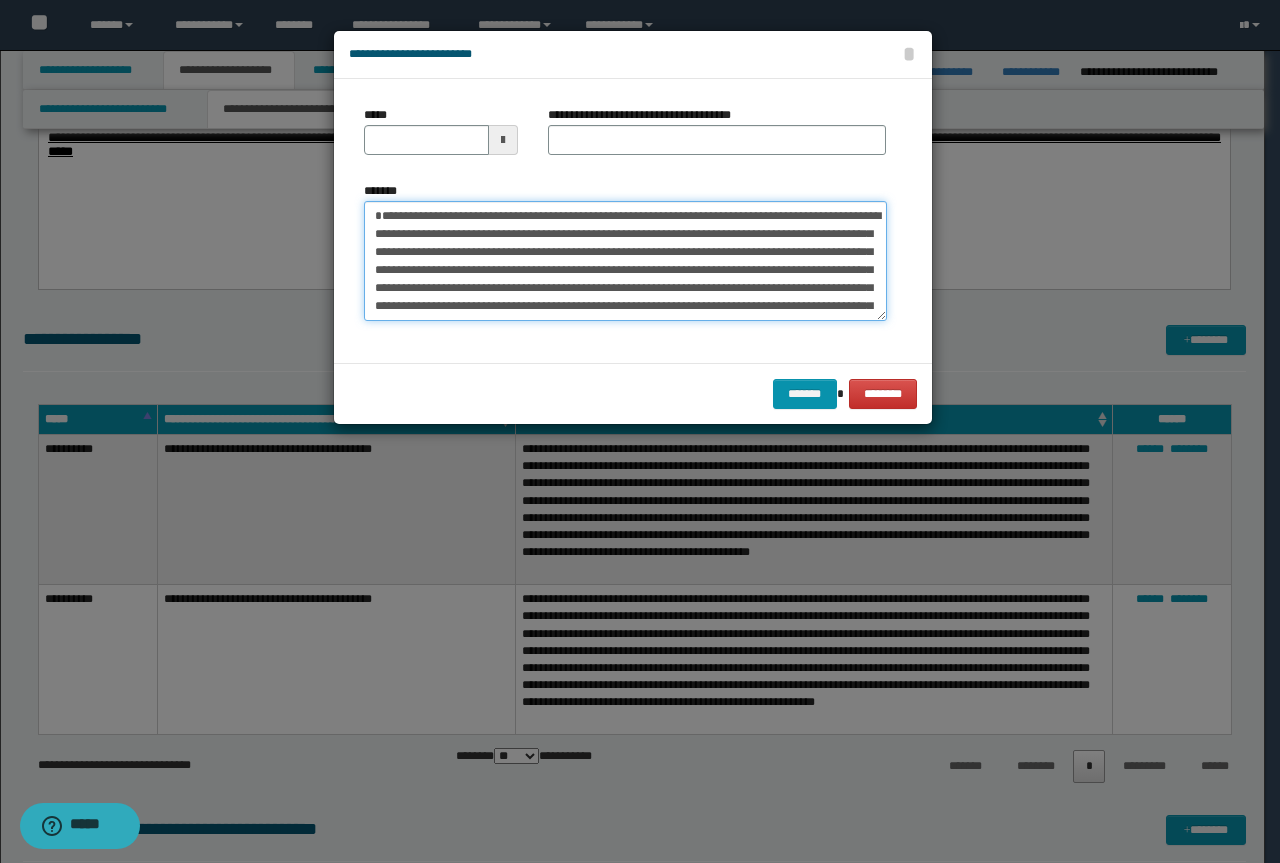 type on "**********" 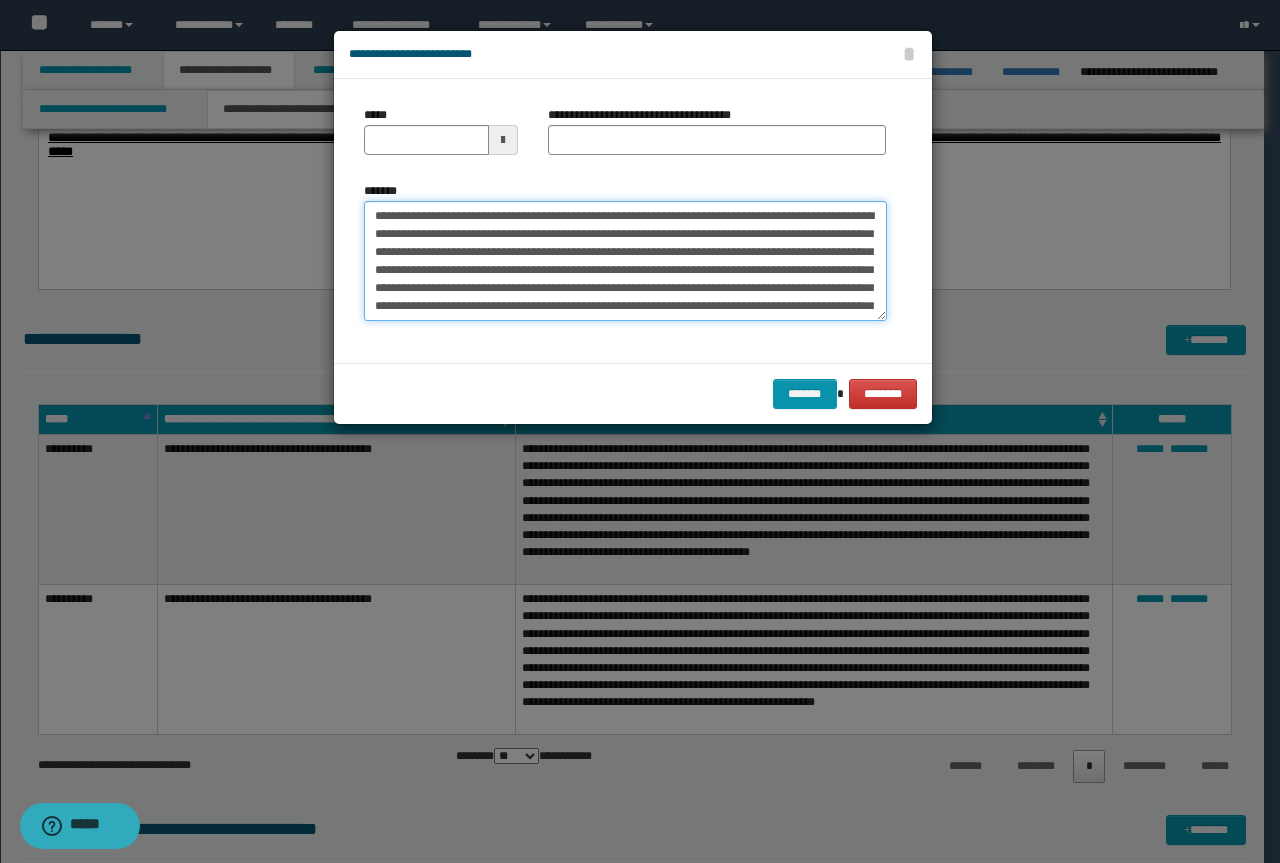 type 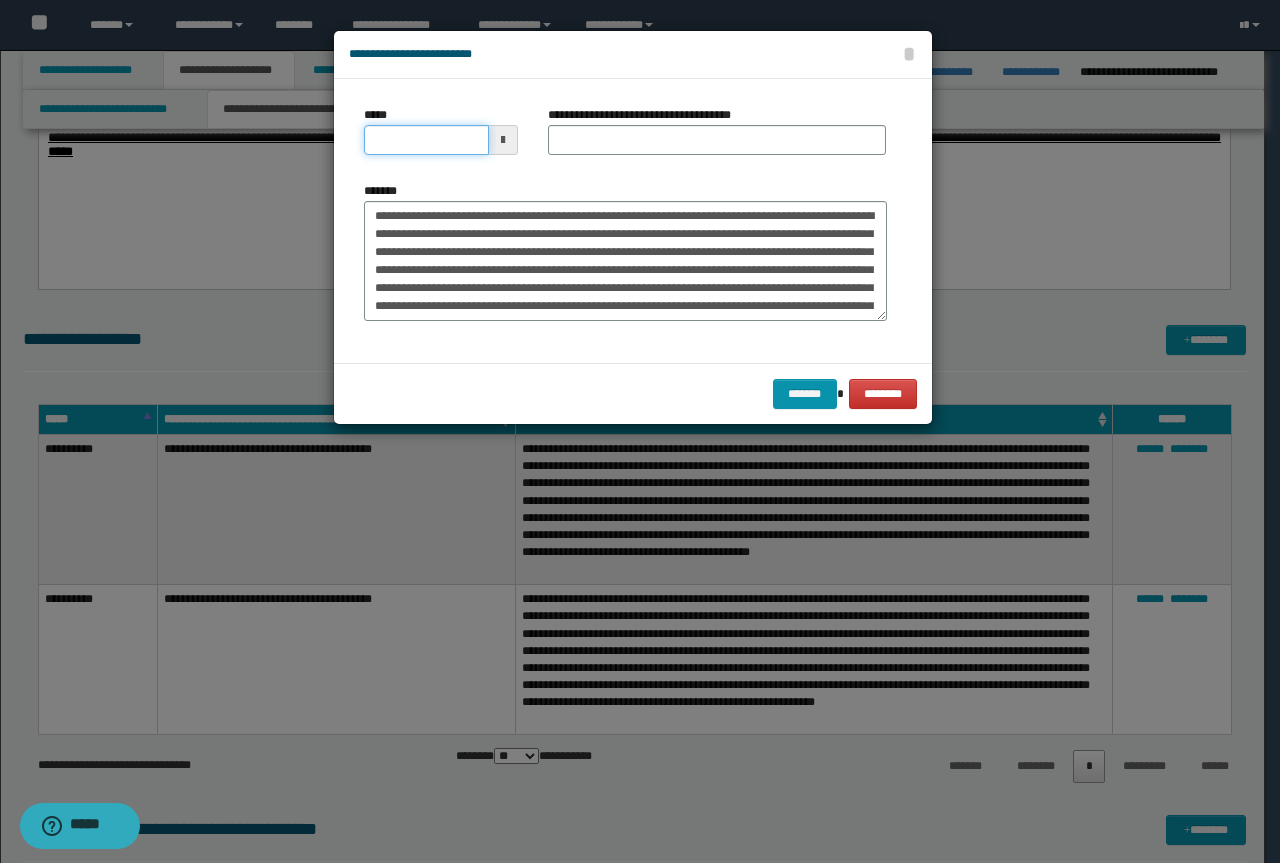 click on "*****" at bounding box center [426, 140] 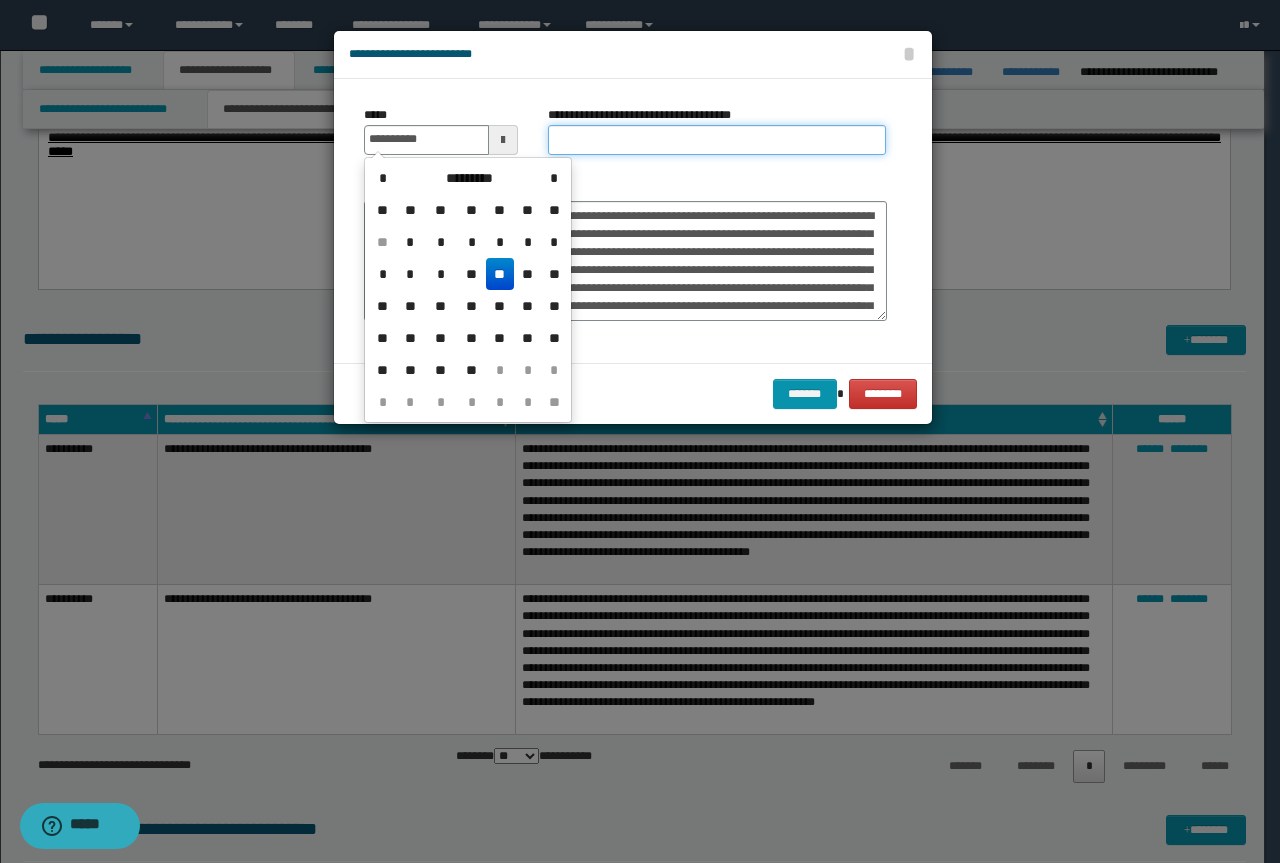 type on "**********" 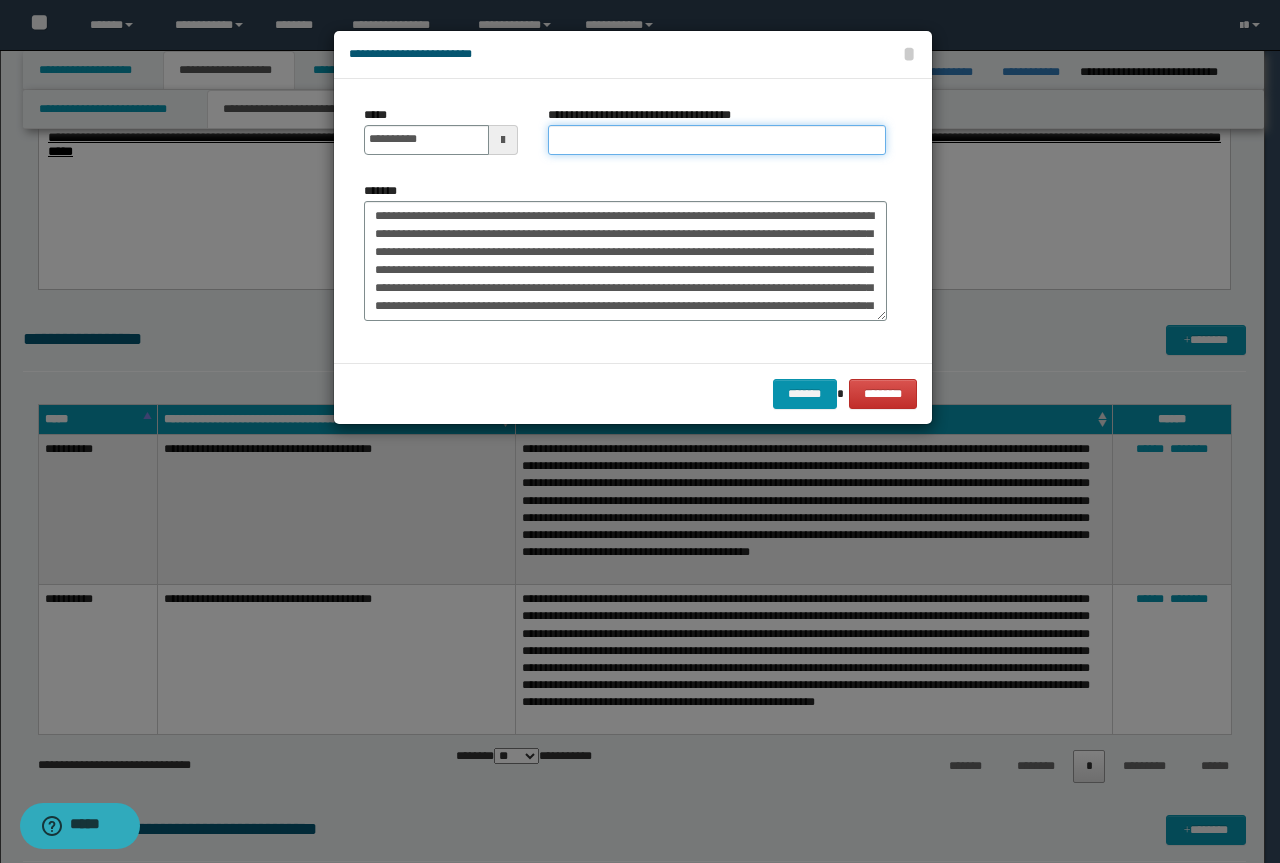 paste on "**********" 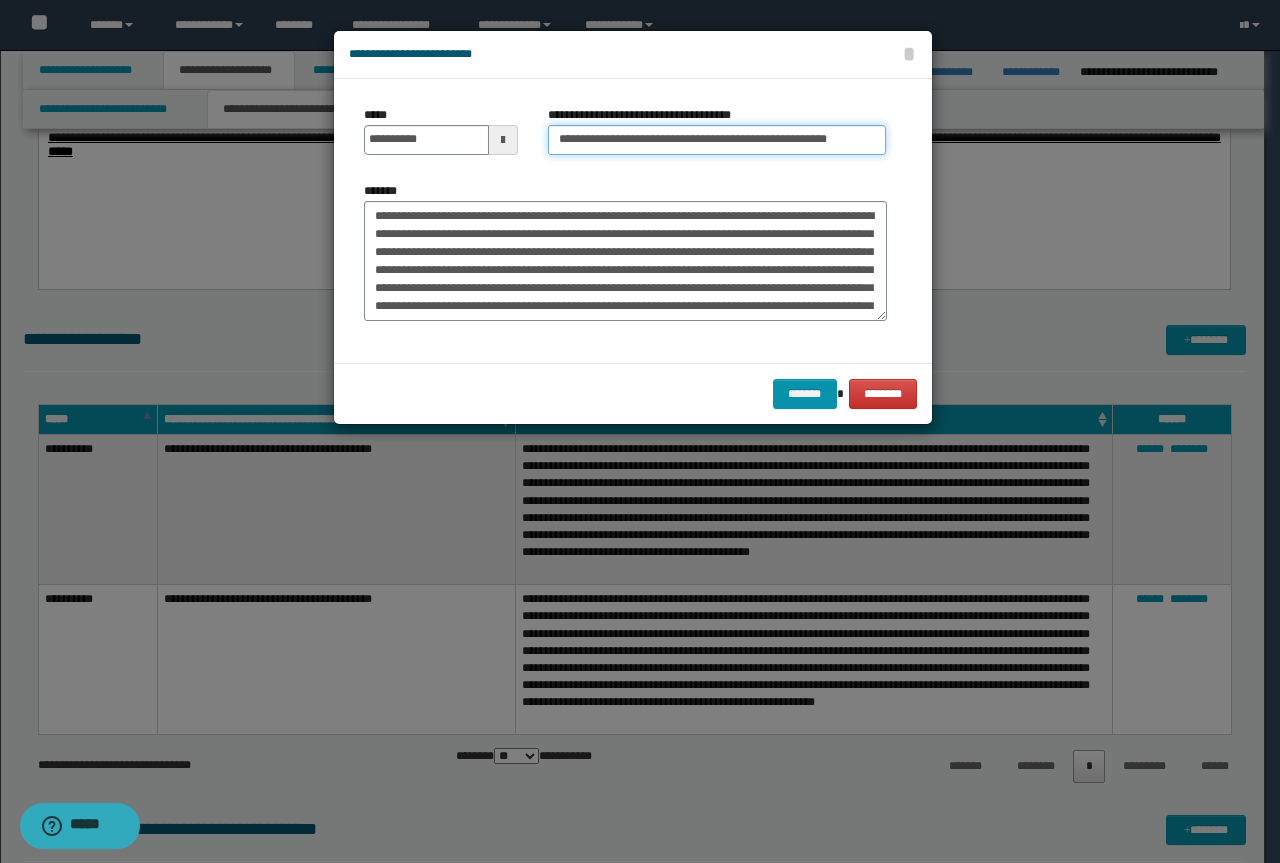drag, startPoint x: 629, startPoint y: 146, endPoint x: 0, endPoint y: -31, distance: 653.42944 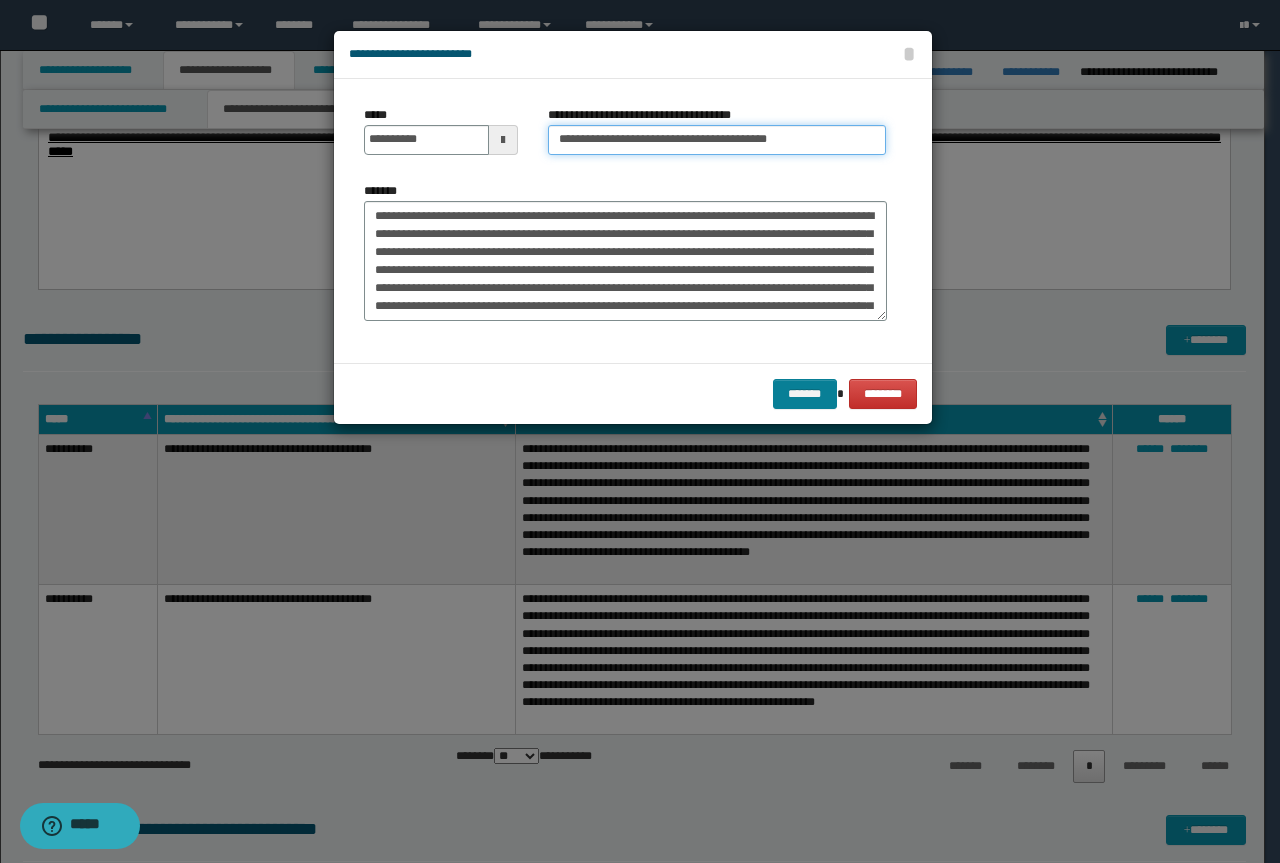type on "**********" 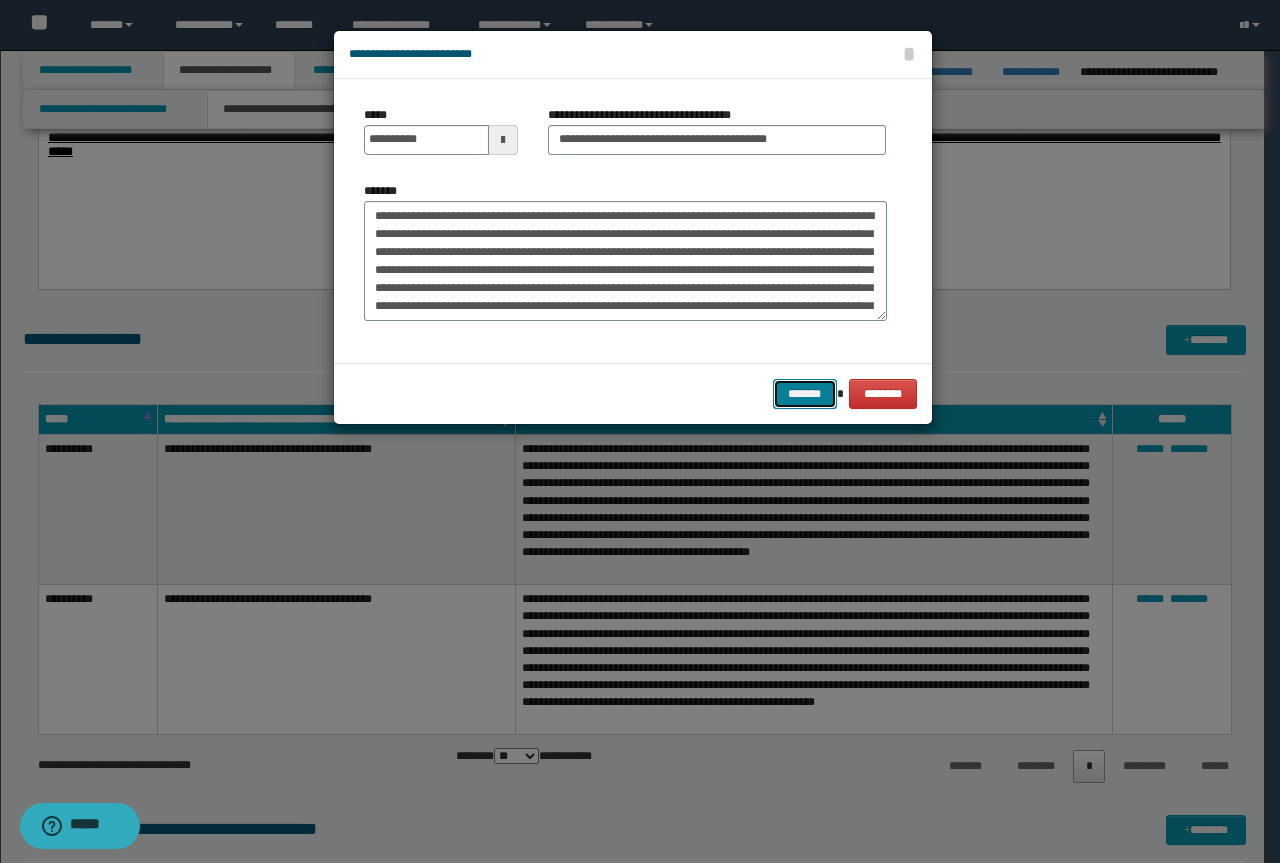 click on "*******" at bounding box center (805, 394) 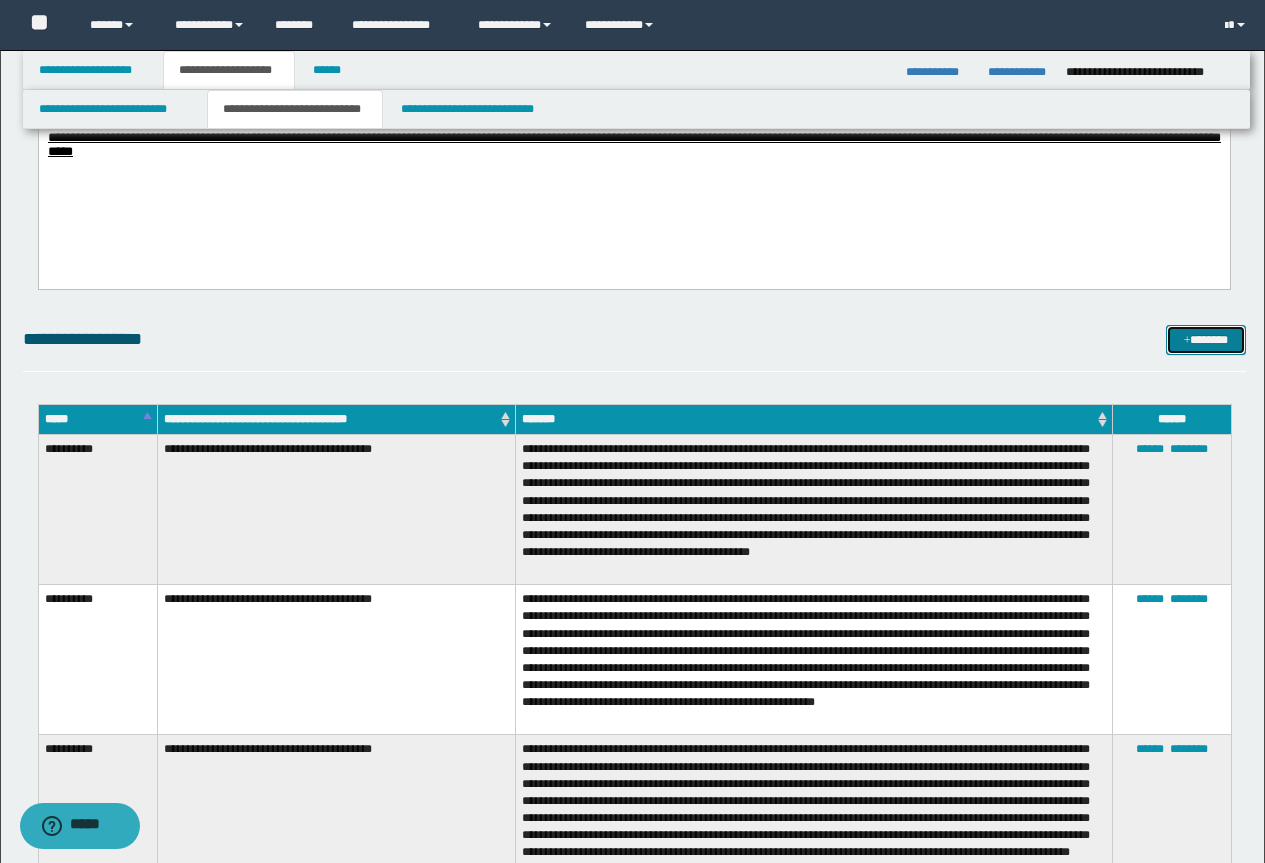 click on "*******" at bounding box center [1206, 340] 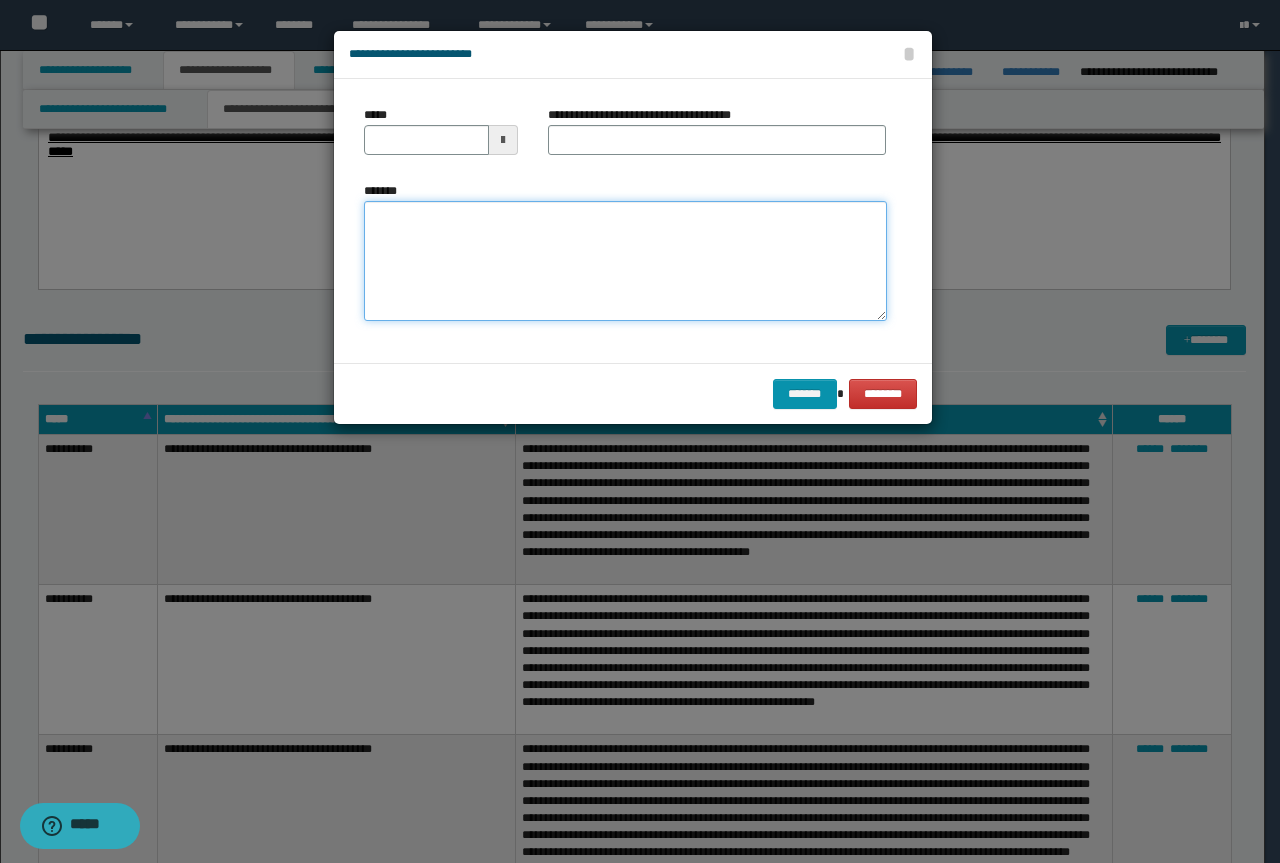 click on "*******" at bounding box center [625, 261] 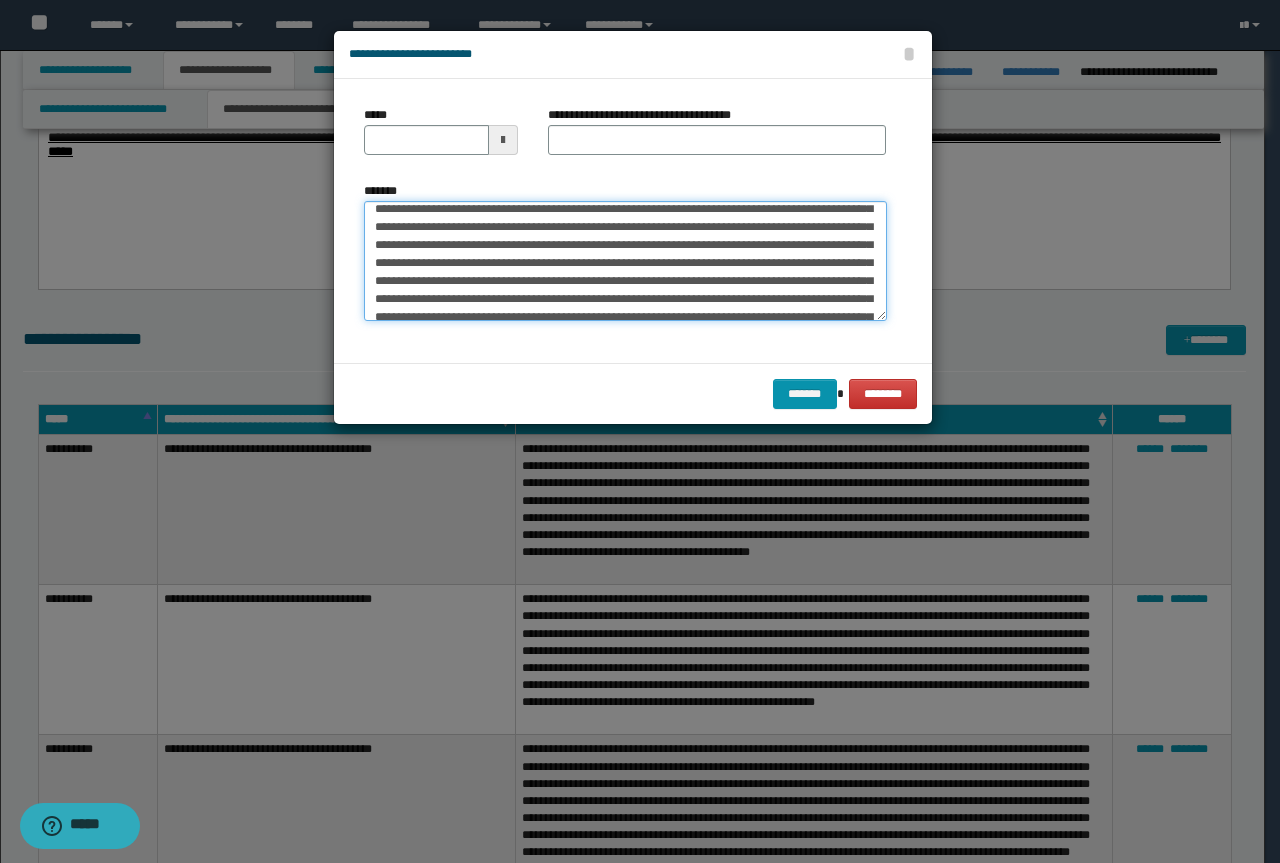 scroll, scrollTop: 0, scrollLeft: 0, axis: both 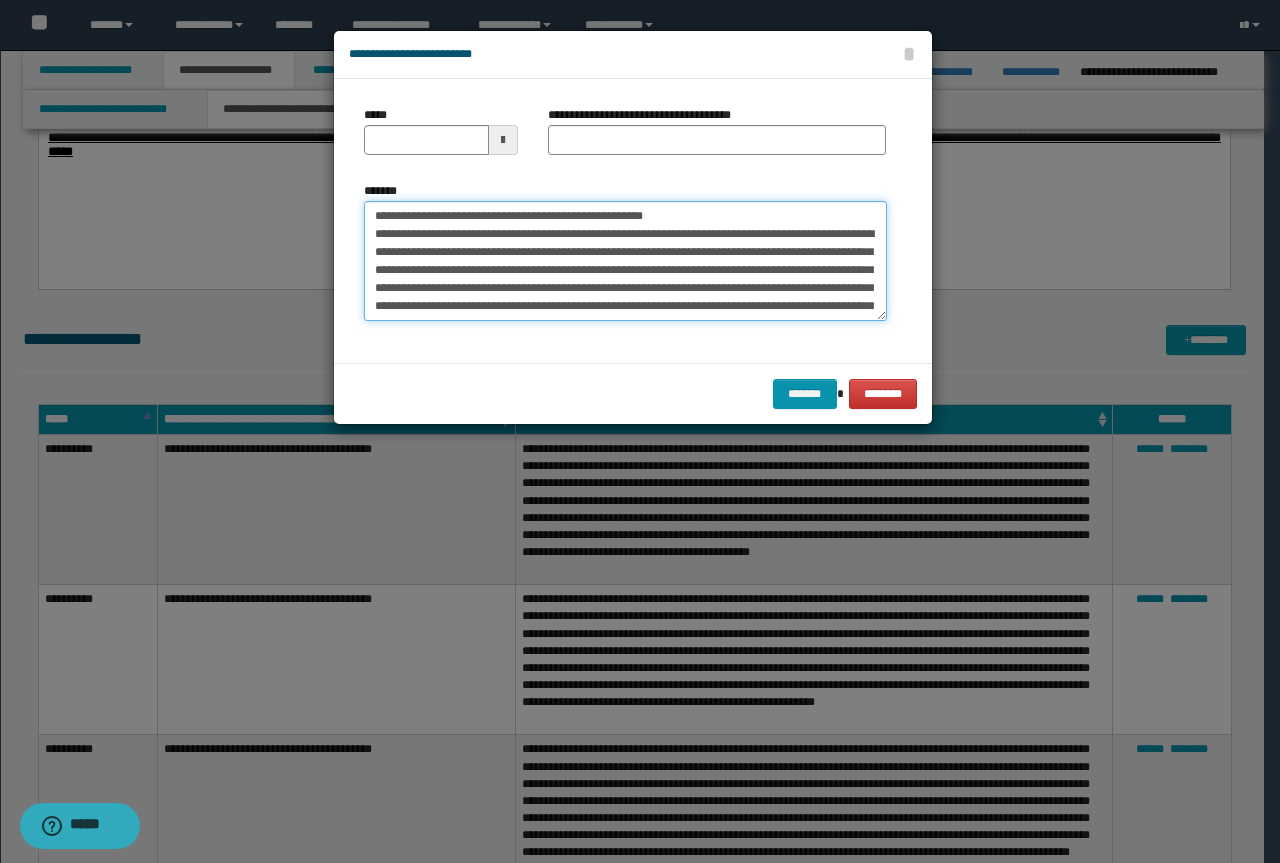 drag, startPoint x: 423, startPoint y: 178, endPoint x: 381, endPoint y: 200, distance: 47.41308 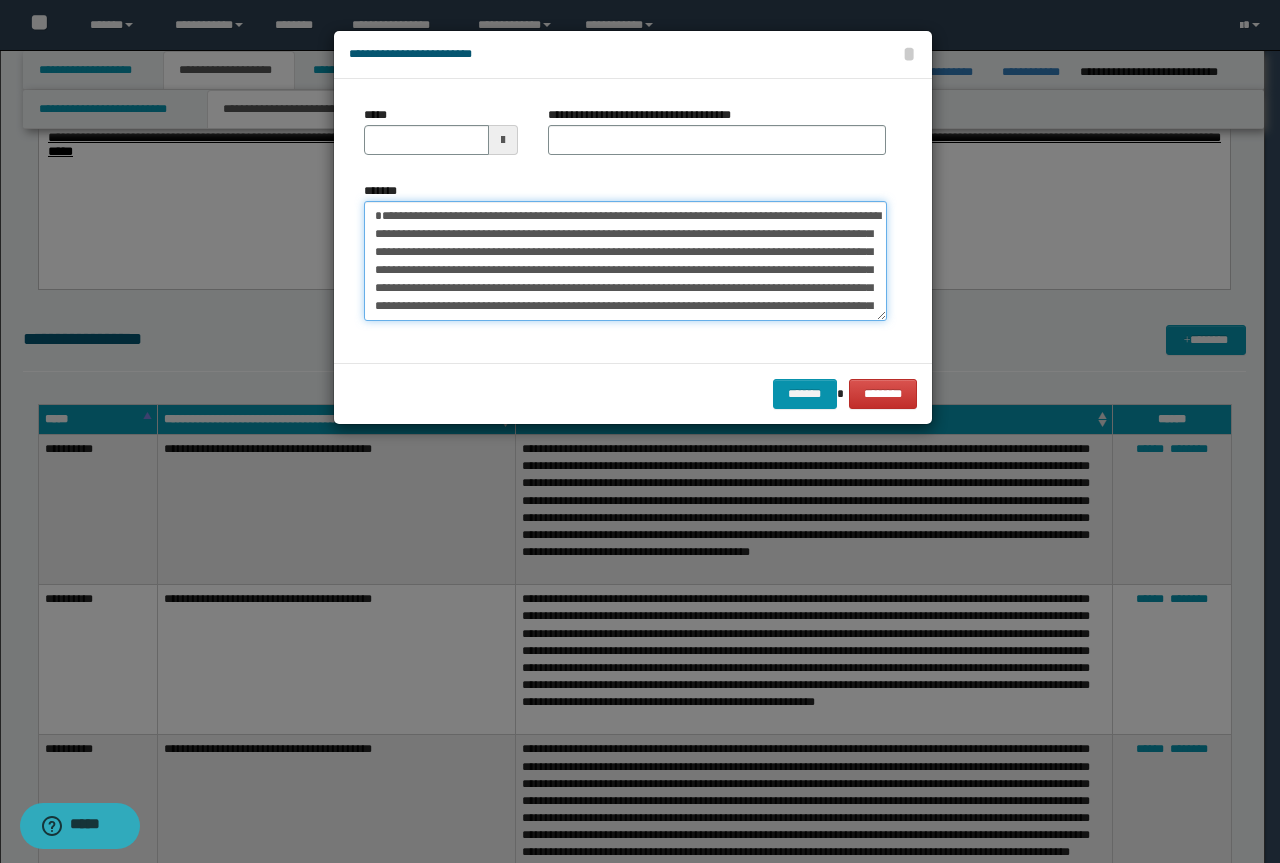 type on "**********" 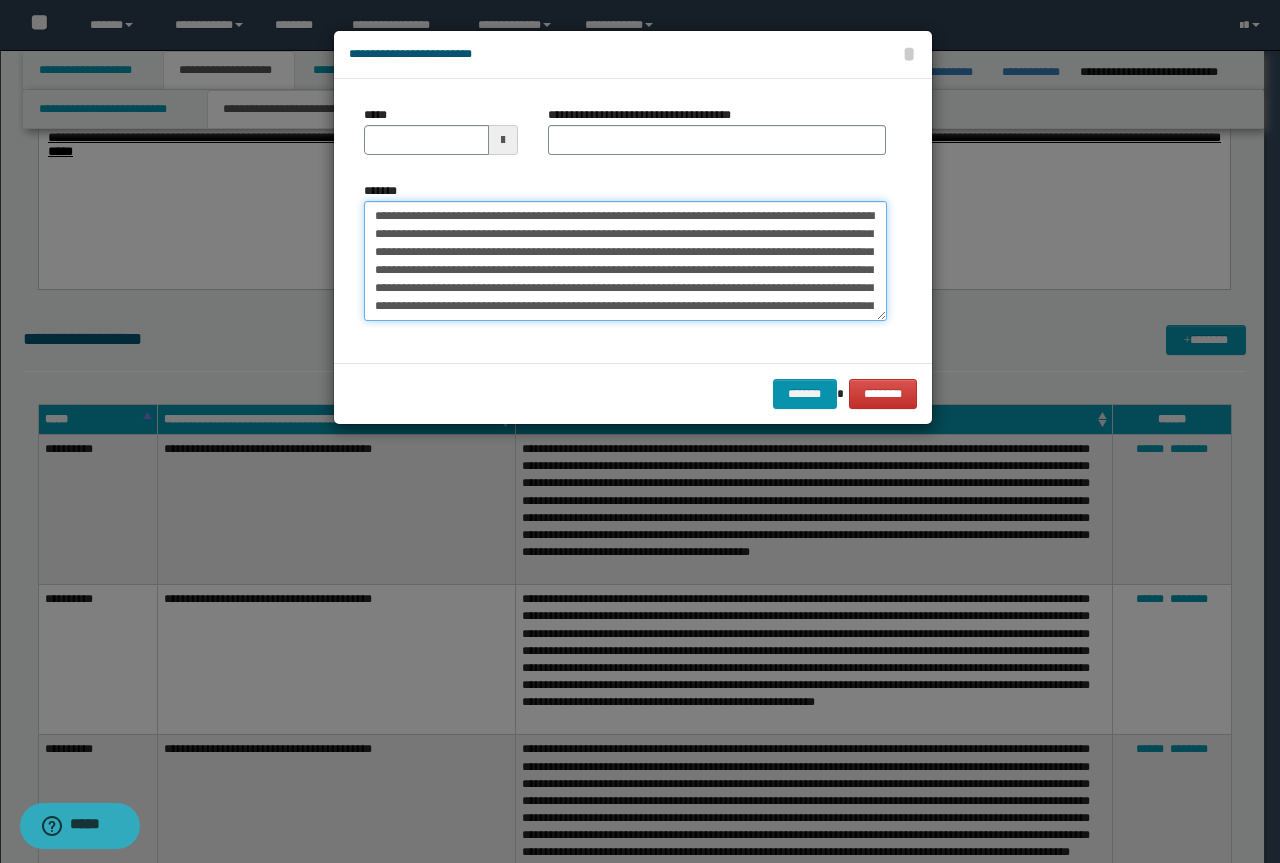 type 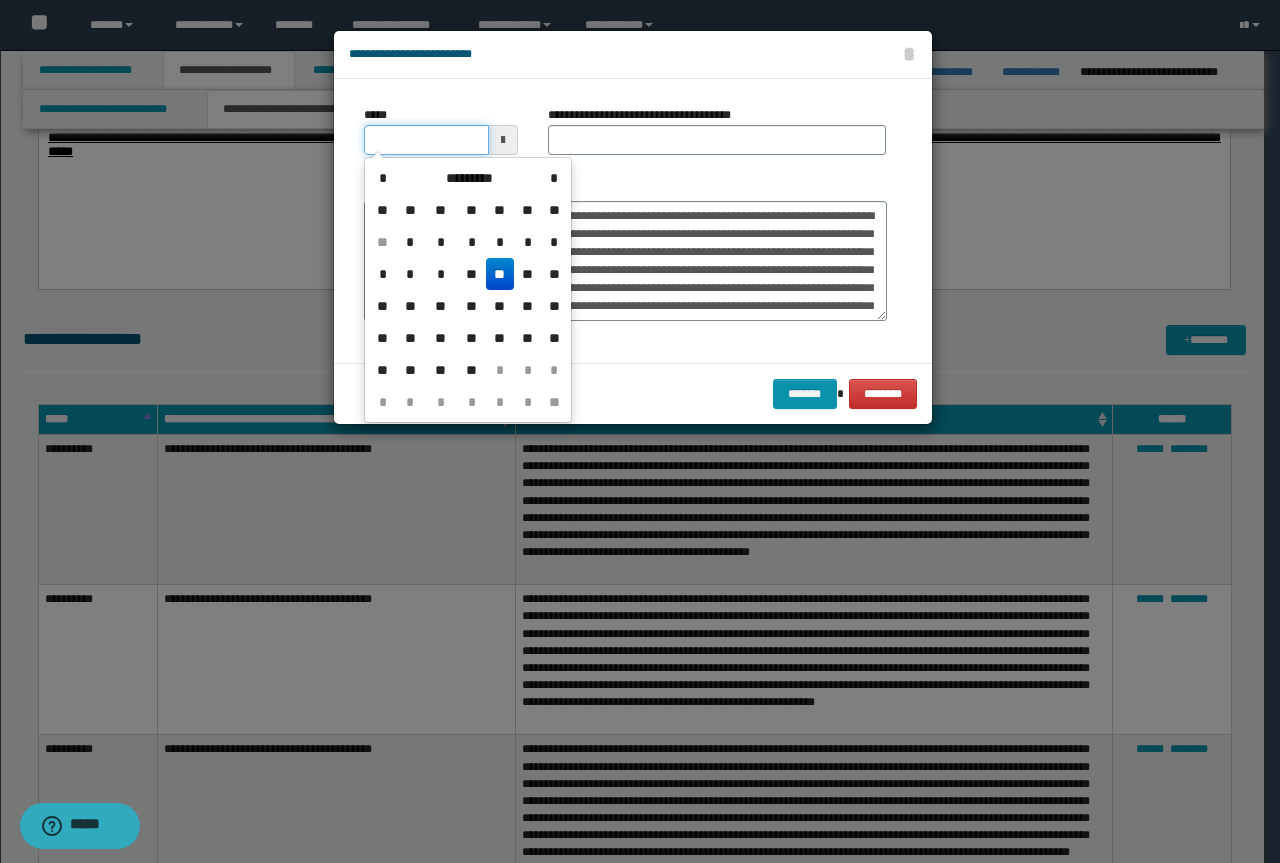click on "*****" at bounding box center (426, 140) 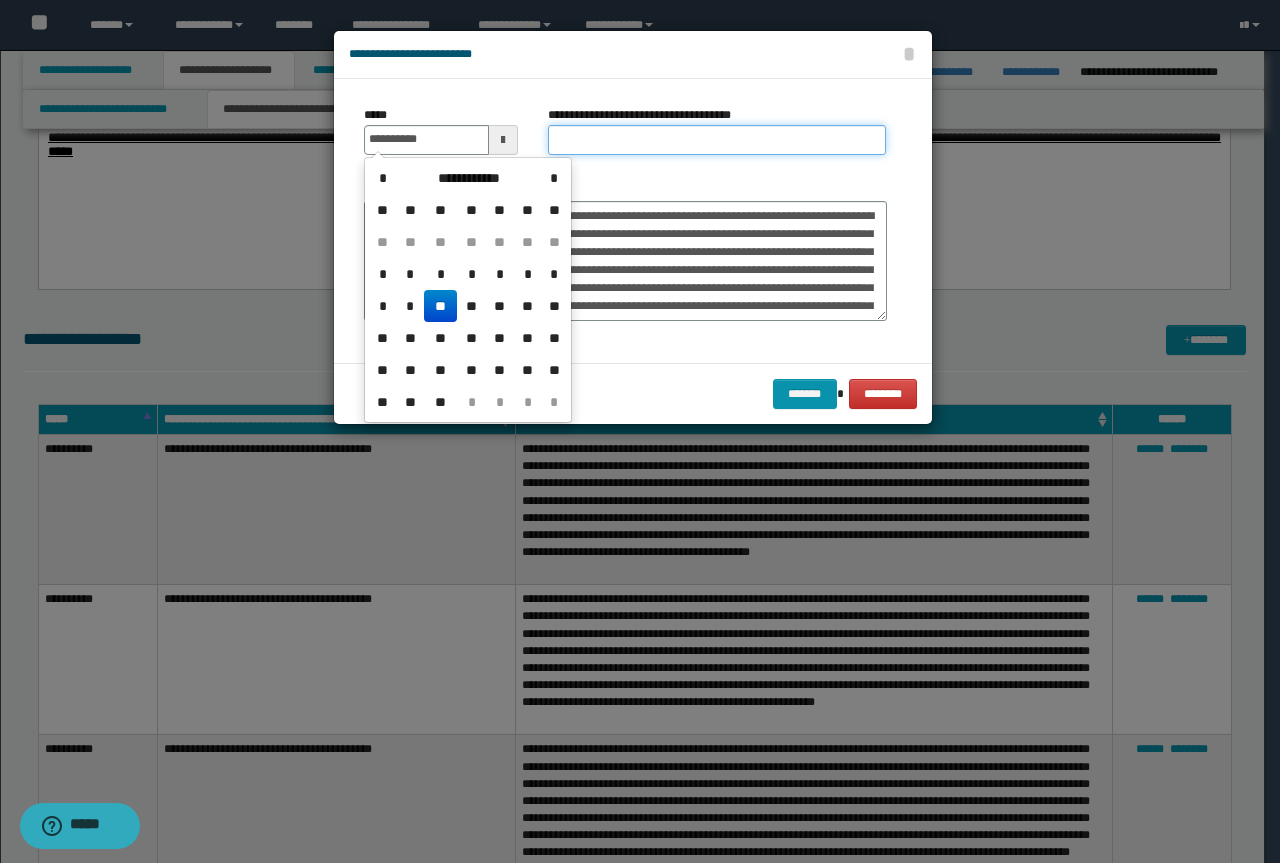 type on "**********" 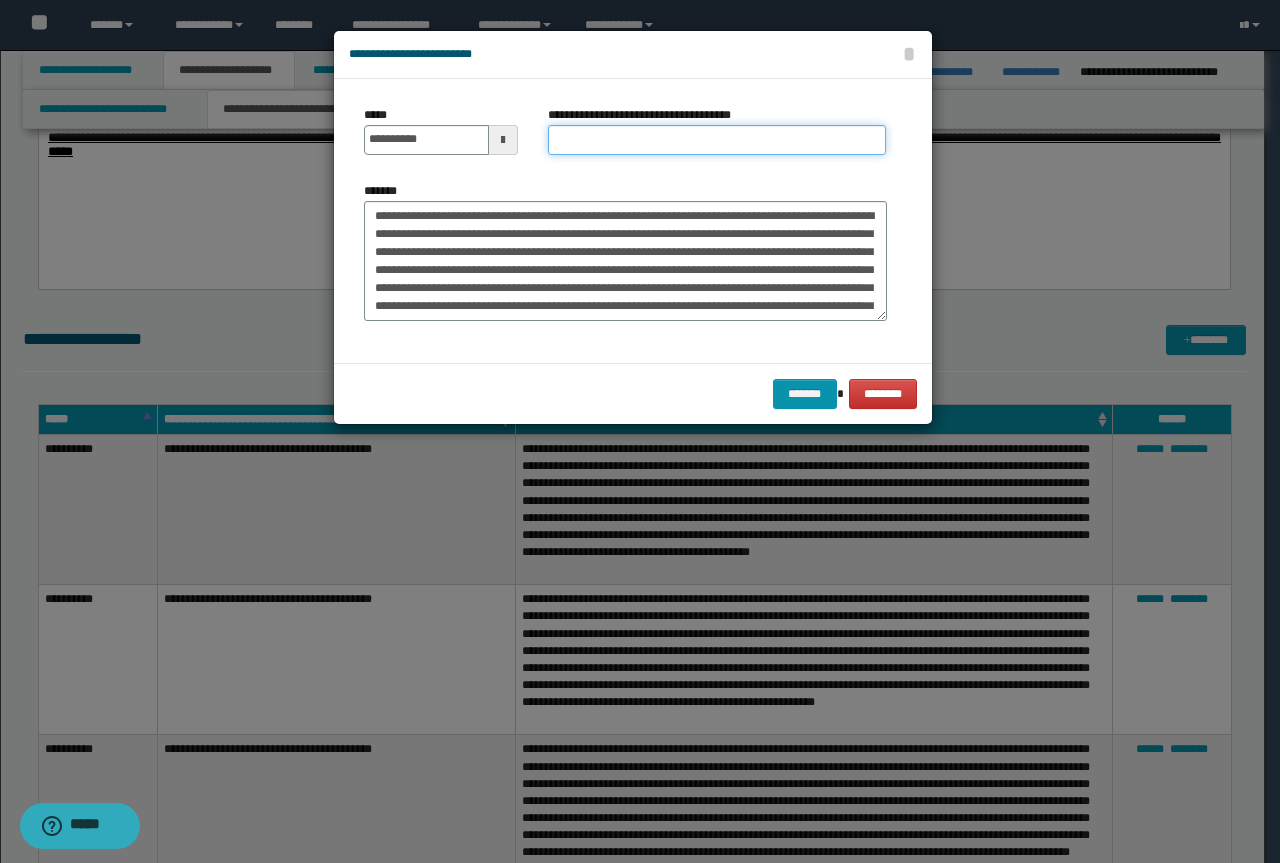 paste on "**********" 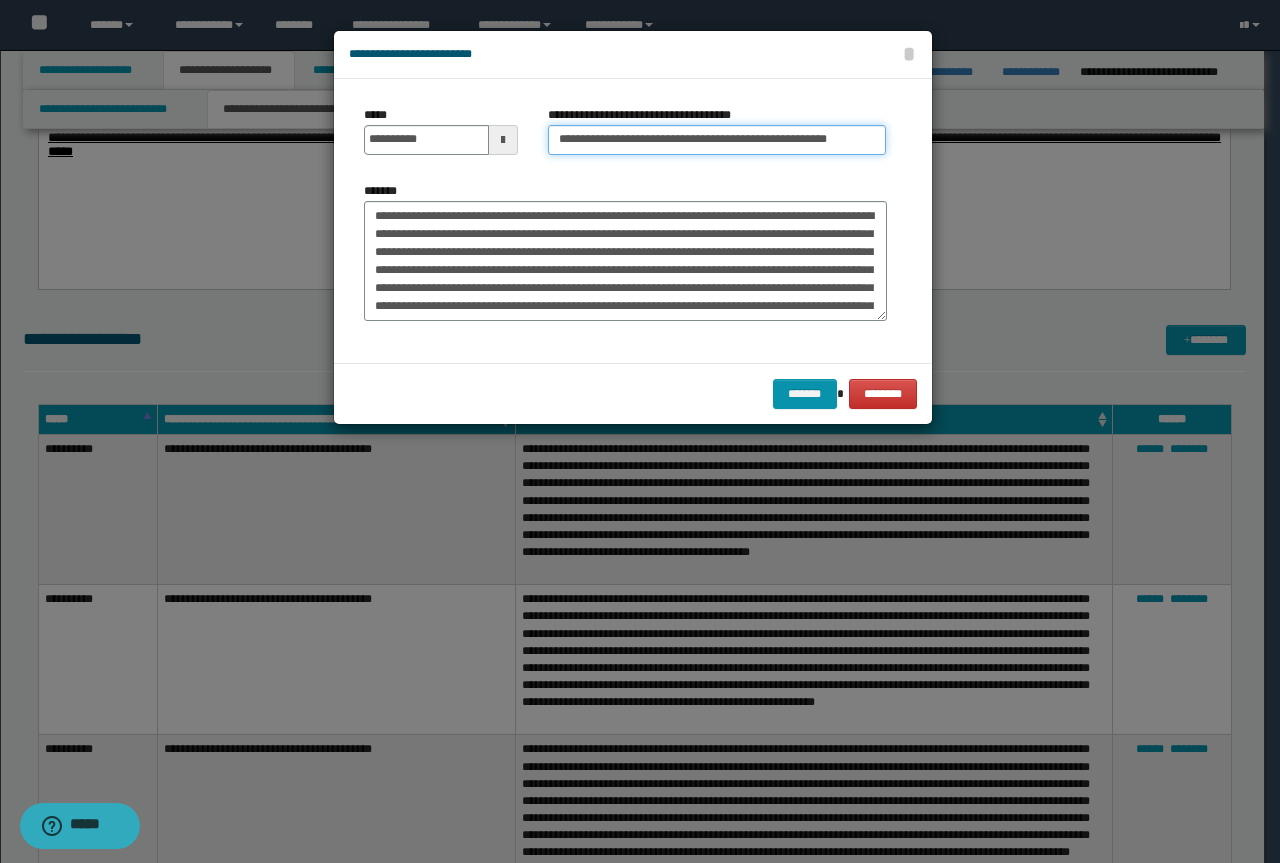 drag, startPoint x: 629, startPoint y: 135, endPoint x: 0, endPoint y: 84, distance: 631.0642 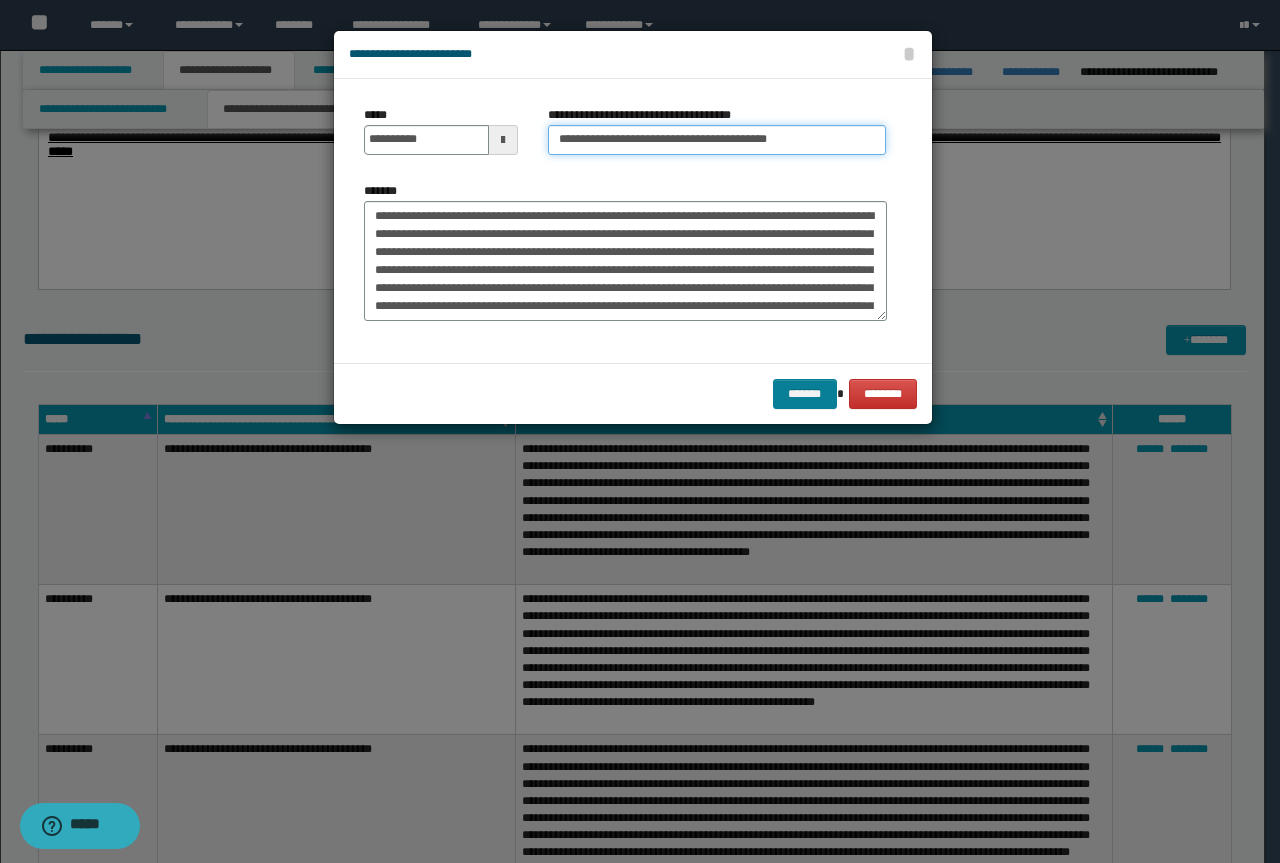 type on "**********" 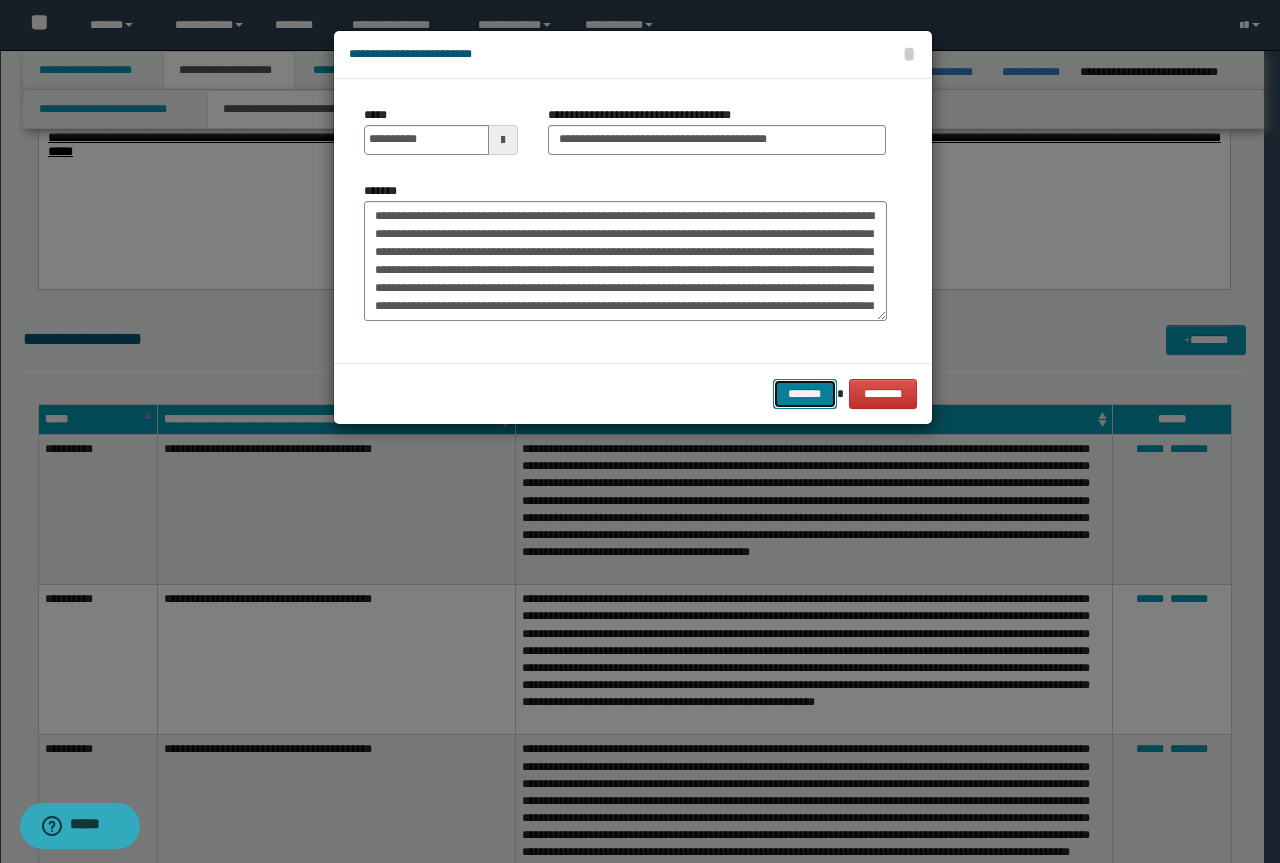 click on "*******" at bounding box center [805, 394] 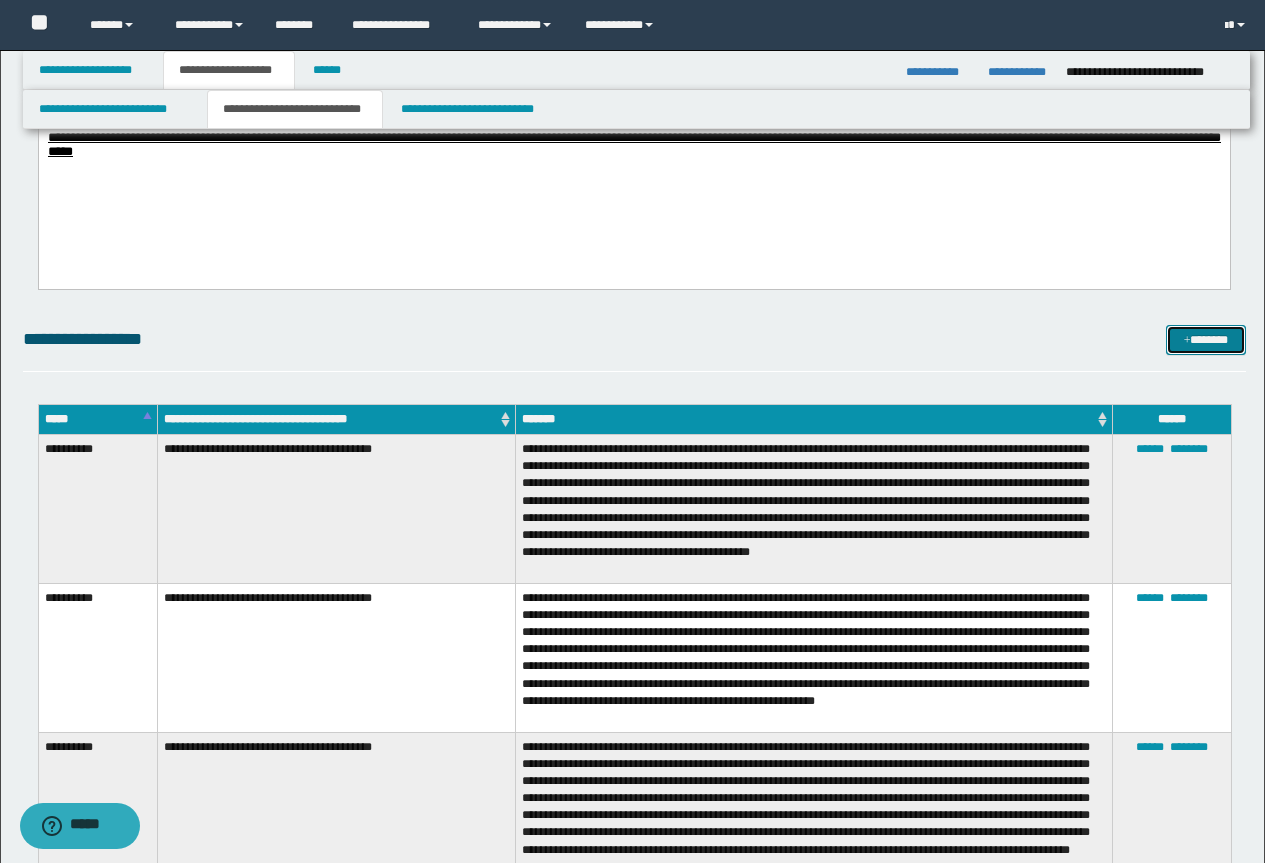 click on "*******" at bounding box center (1206, 340) 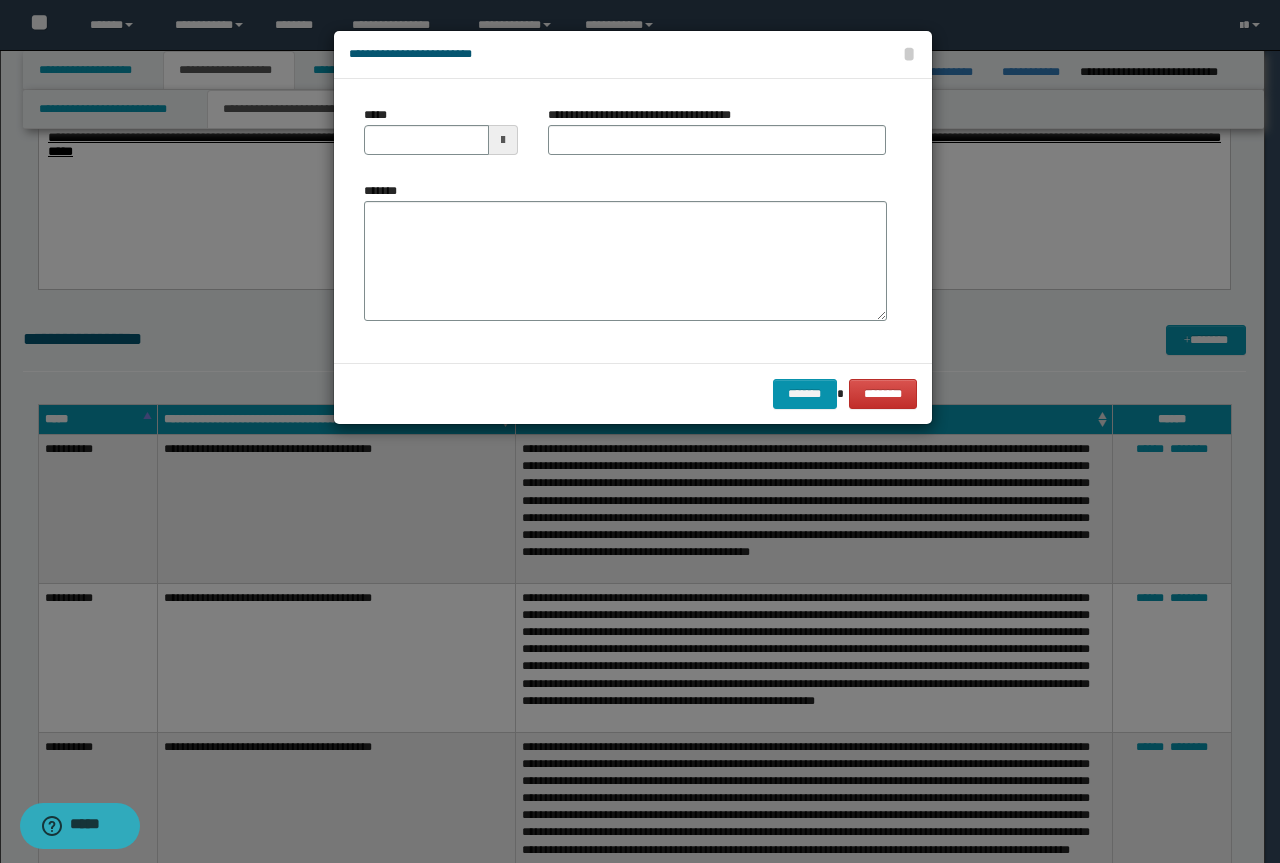 click on "*******" at bounding box center [625, 259] 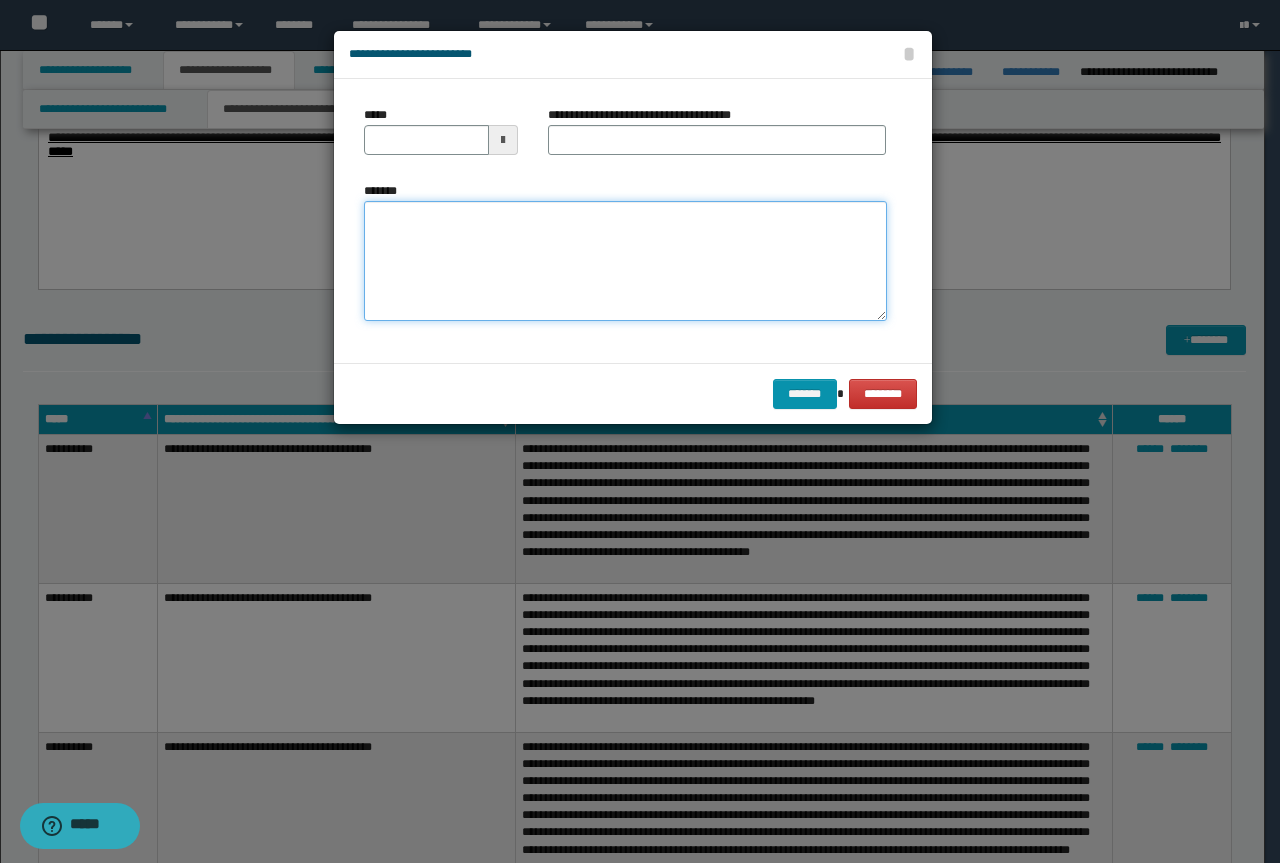 click on "*******" at bounding box center (625, 261) 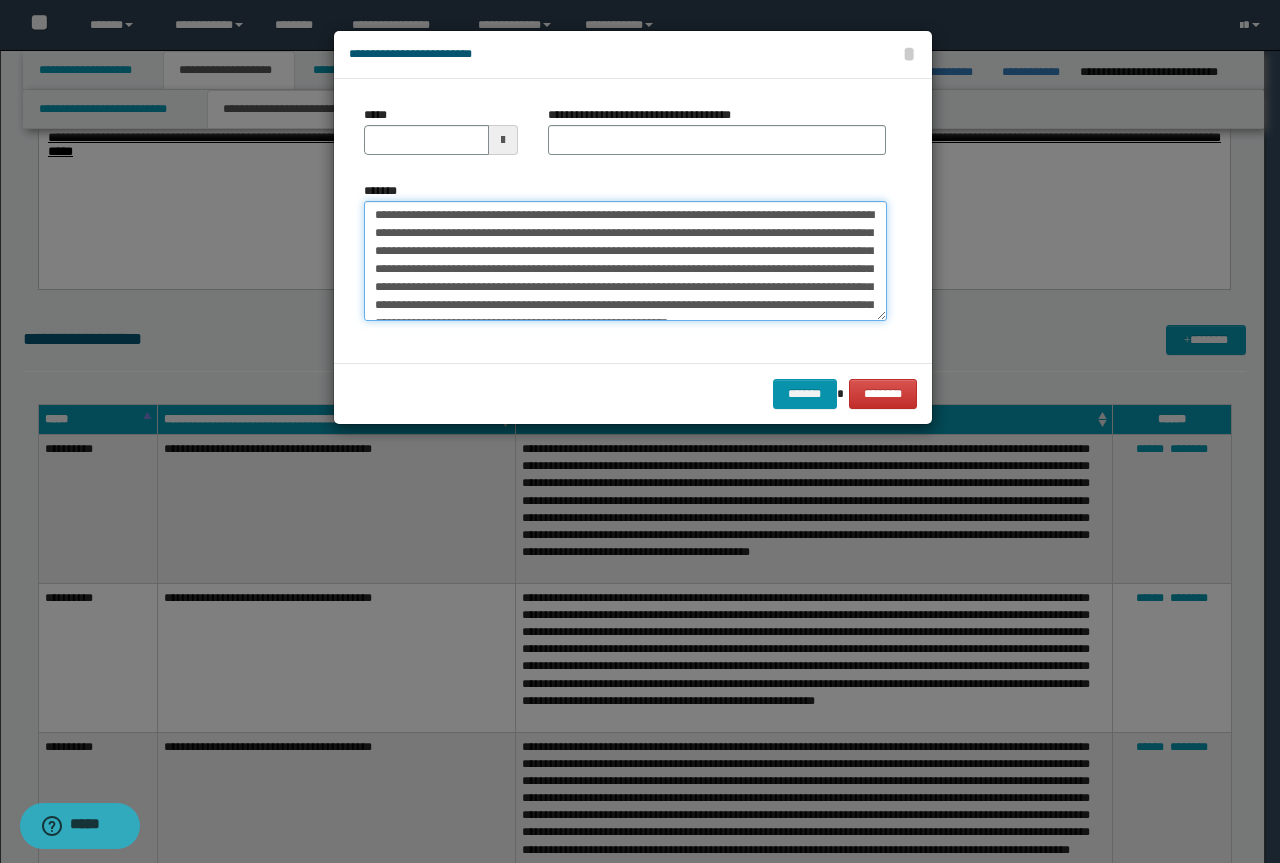 scroll, scrollTop: 0, scrollLeft: 0, axis: both 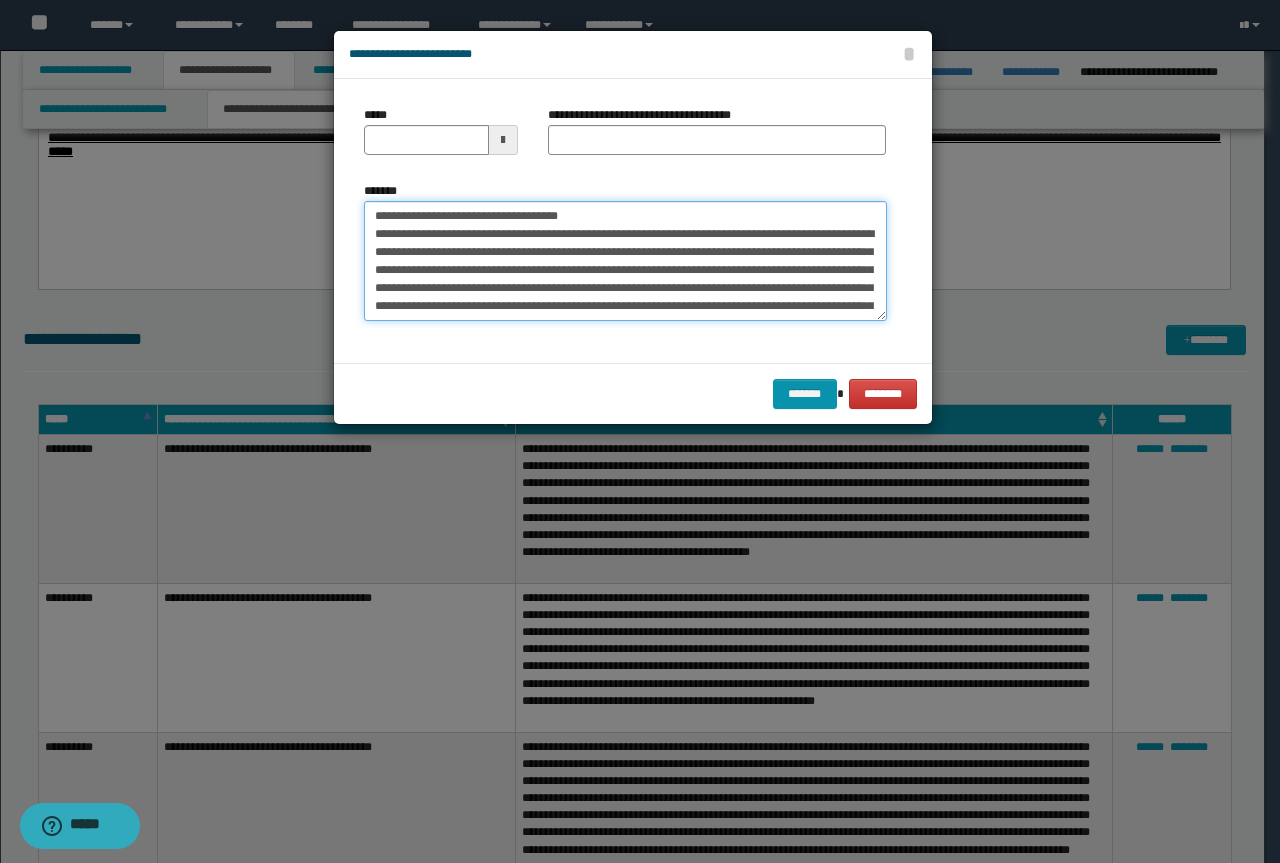 drag, startPoint x: 366, startPoint y: 206, endPoint x: 242, endPoint y: 157, distance: 133.33041 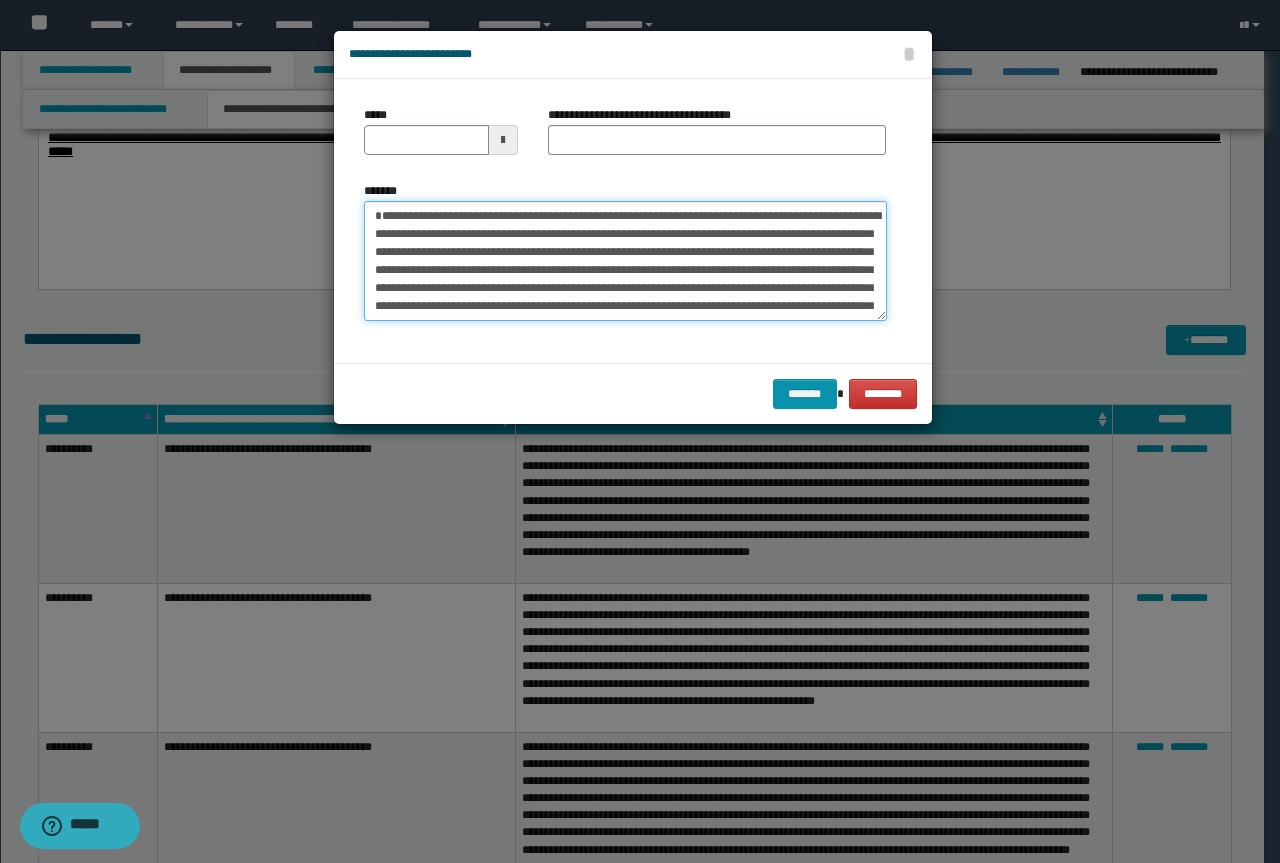 type on "**********" 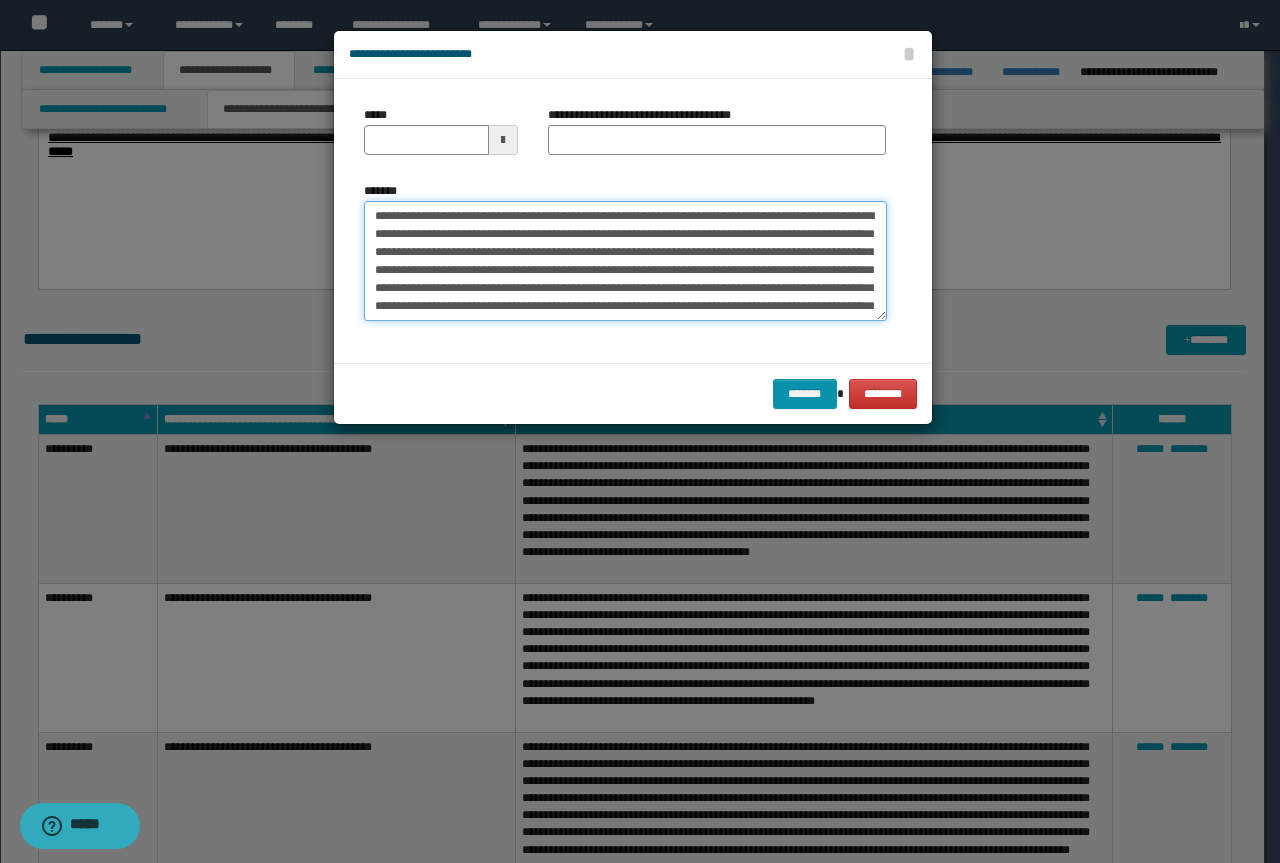 type 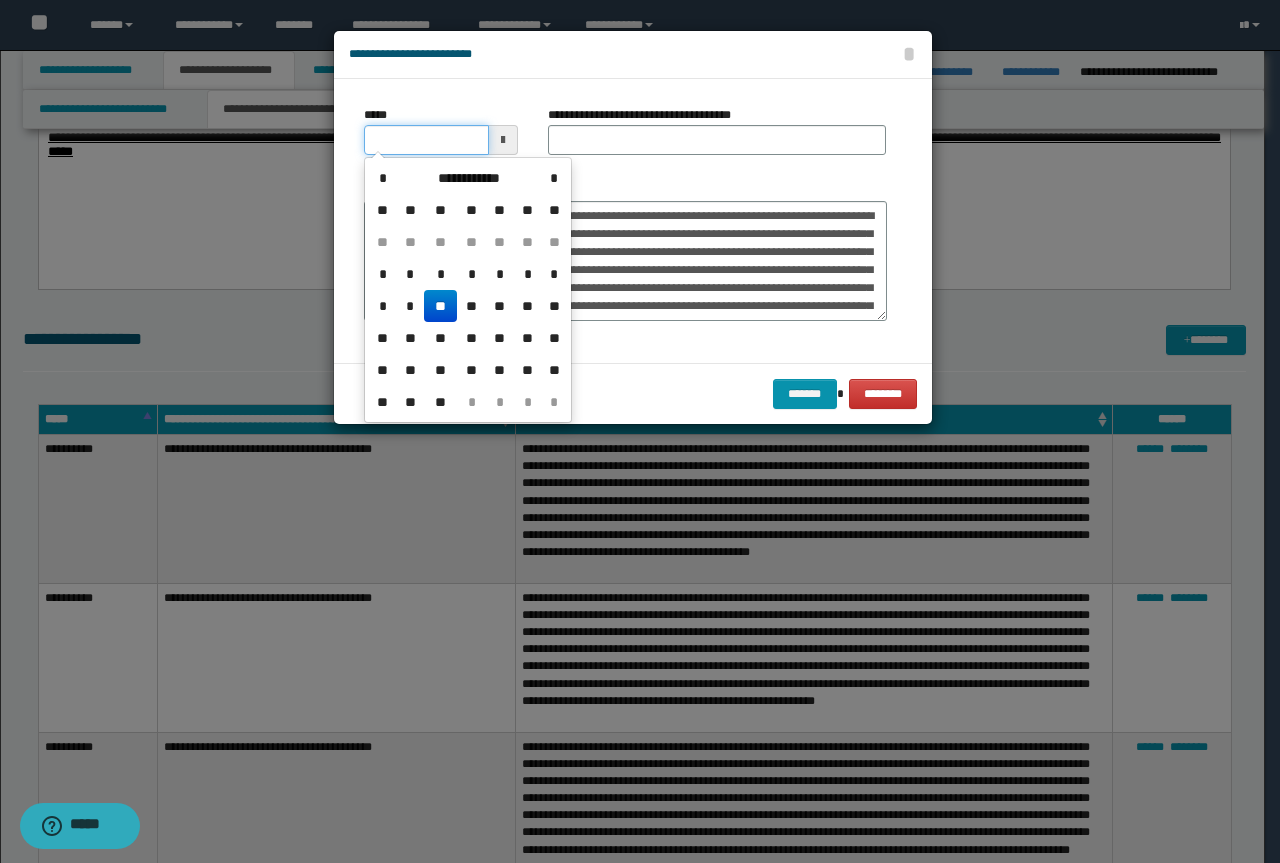 click on "*****" at bounding box center (426, 140) 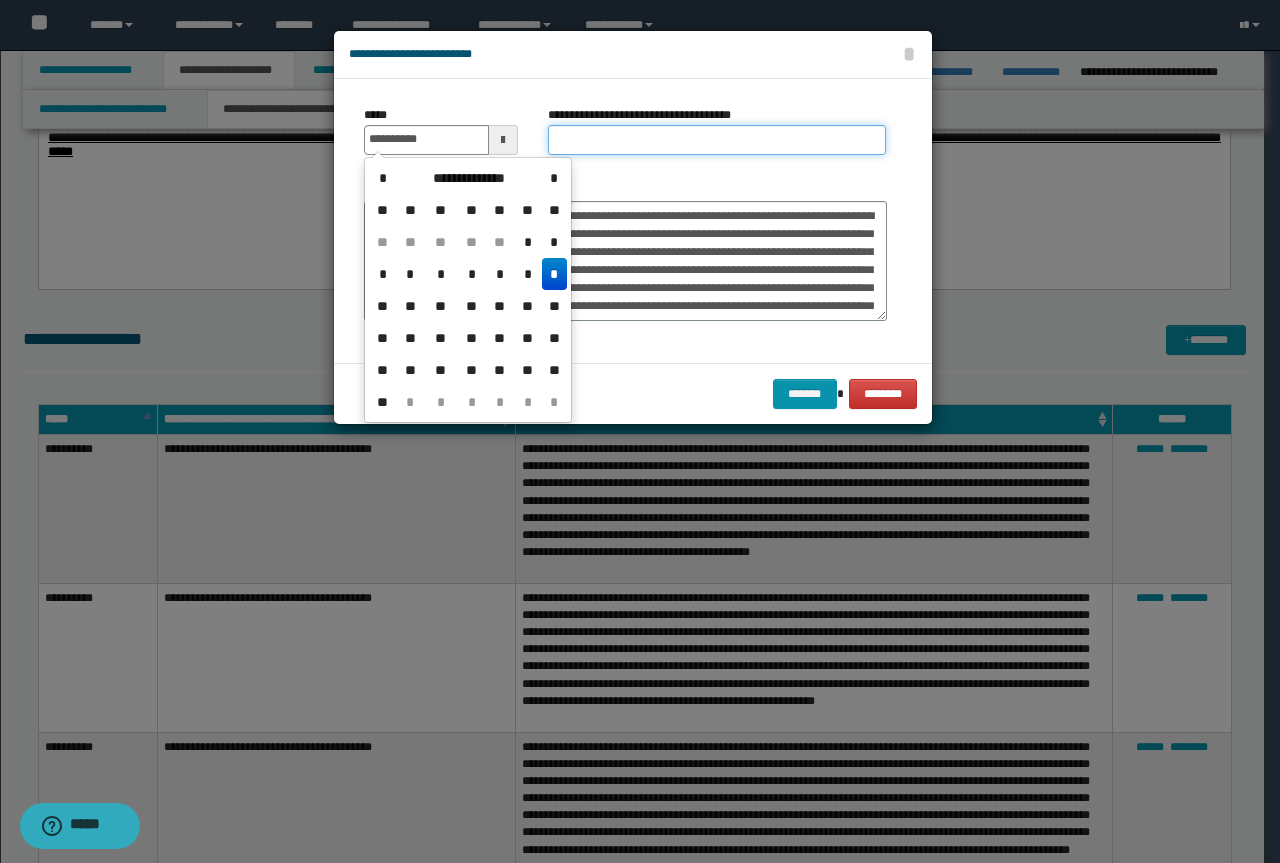 type on "**********" 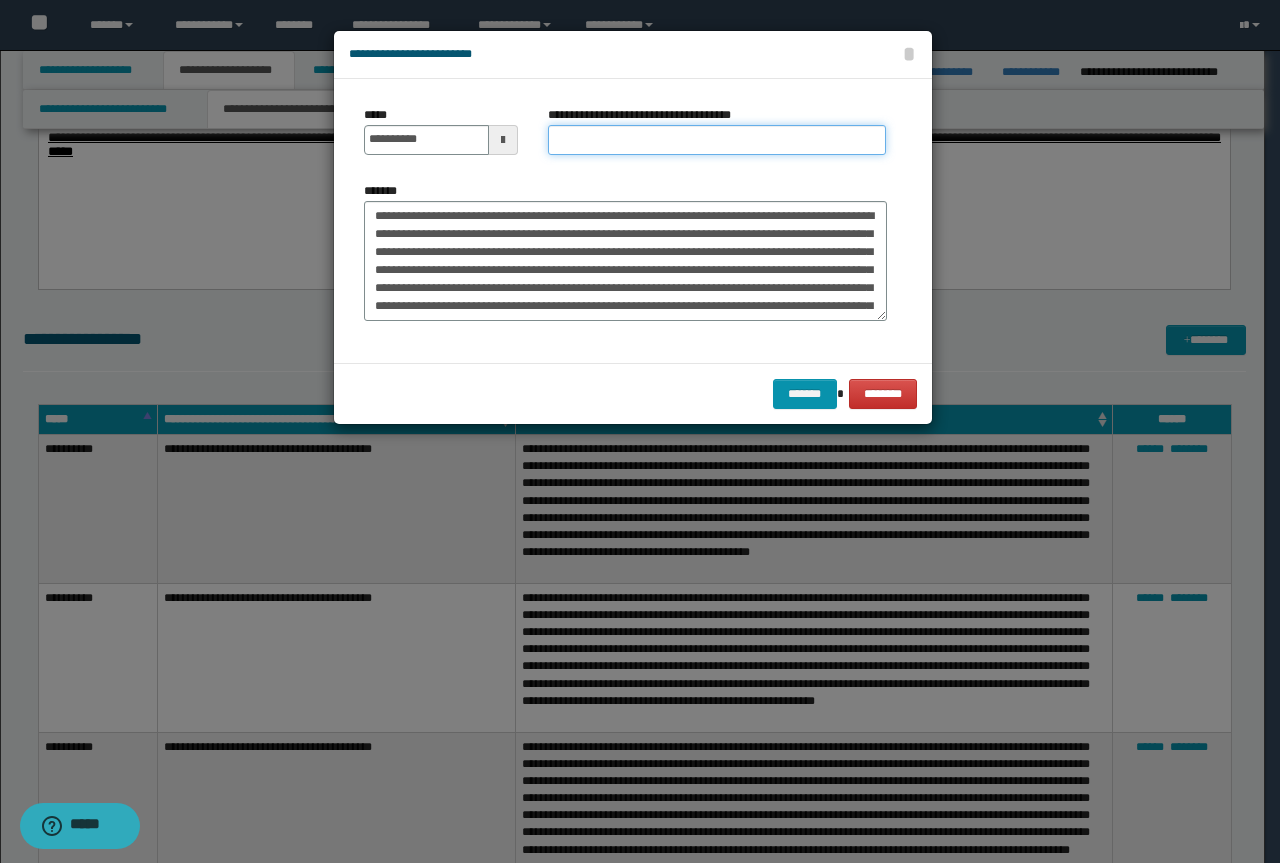 click on "**********" at bounding box center [717, 140] 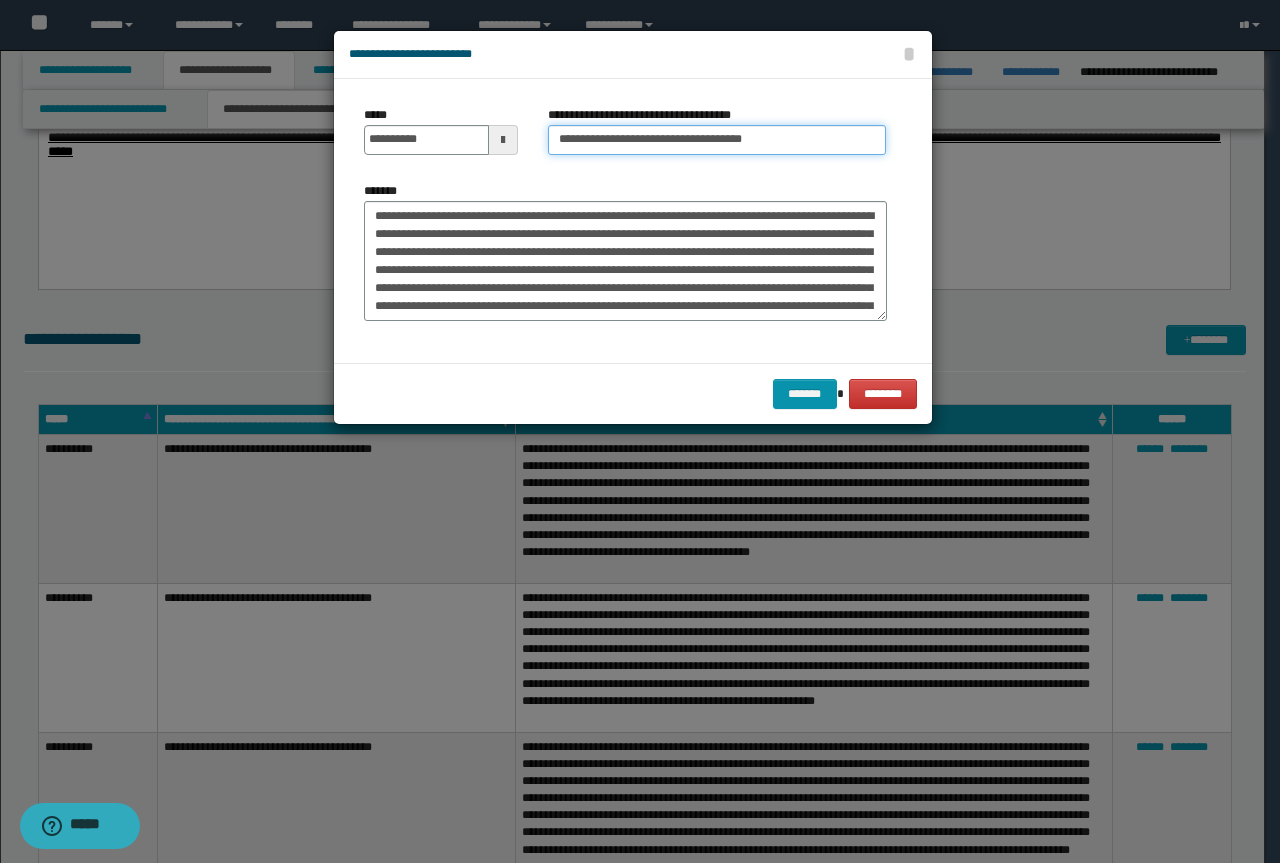 drag, startPoint x: 628, startPoint y: 138, endPoint x: 0, endPoint y: 103, distance: 628.97455 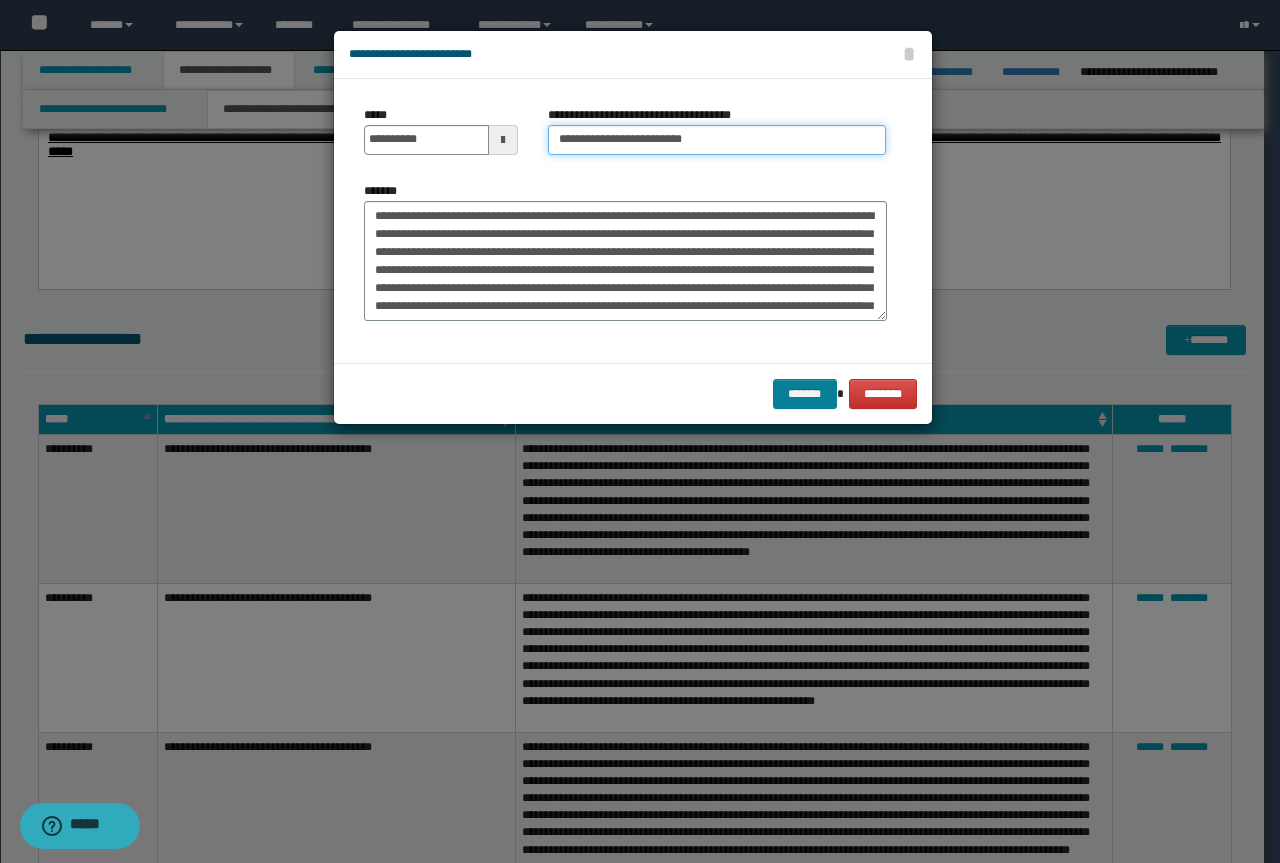 type on "**********" 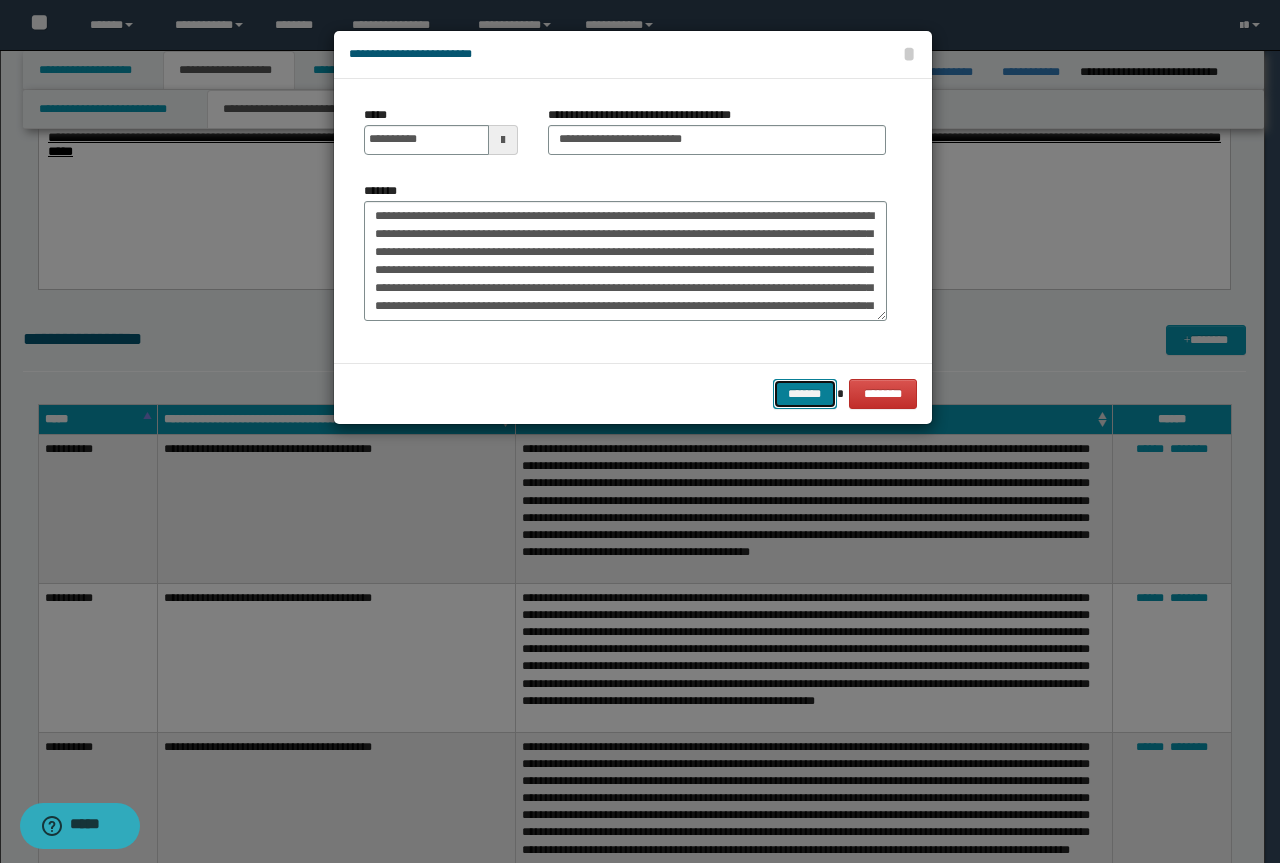 click on "*******" at bounding box center (805, 394) 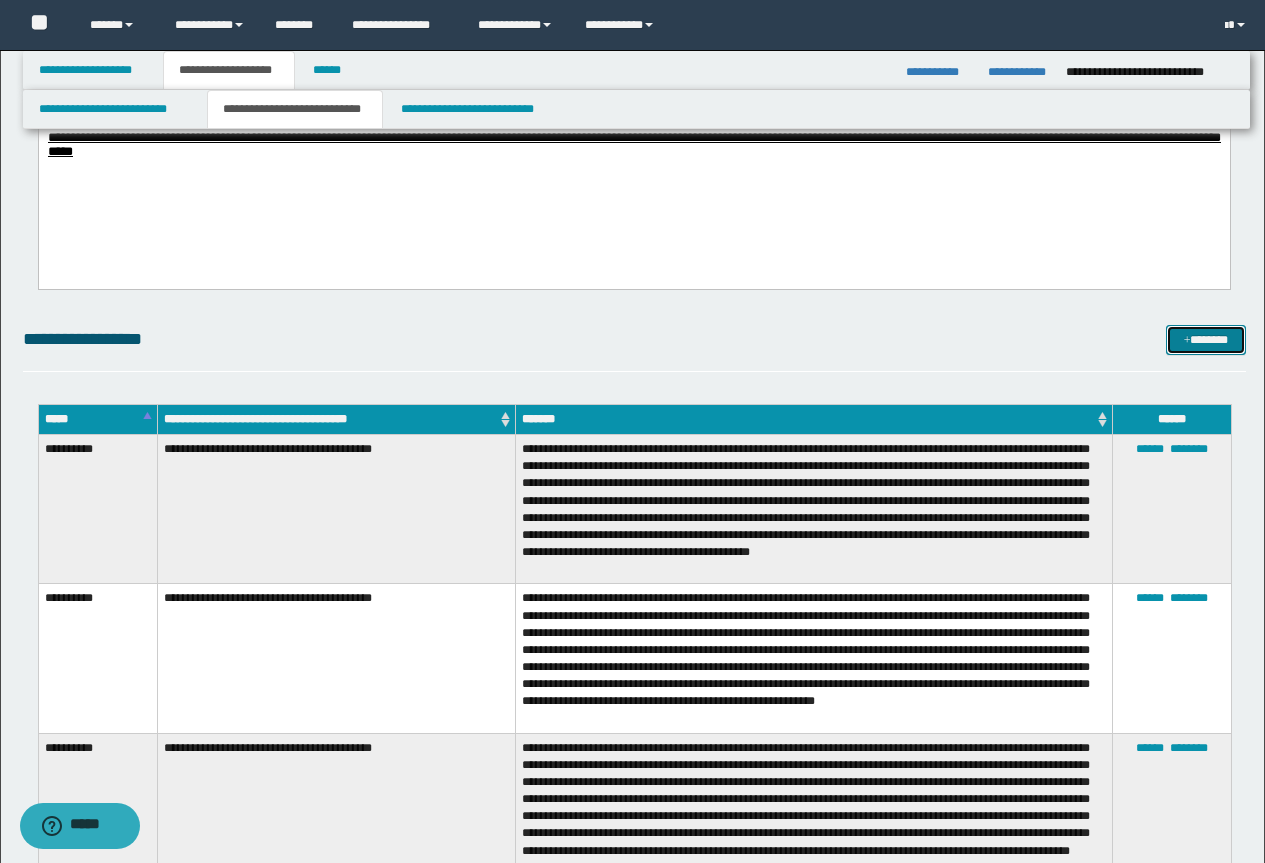 click on "*******" at bounding box center [1206, 340] 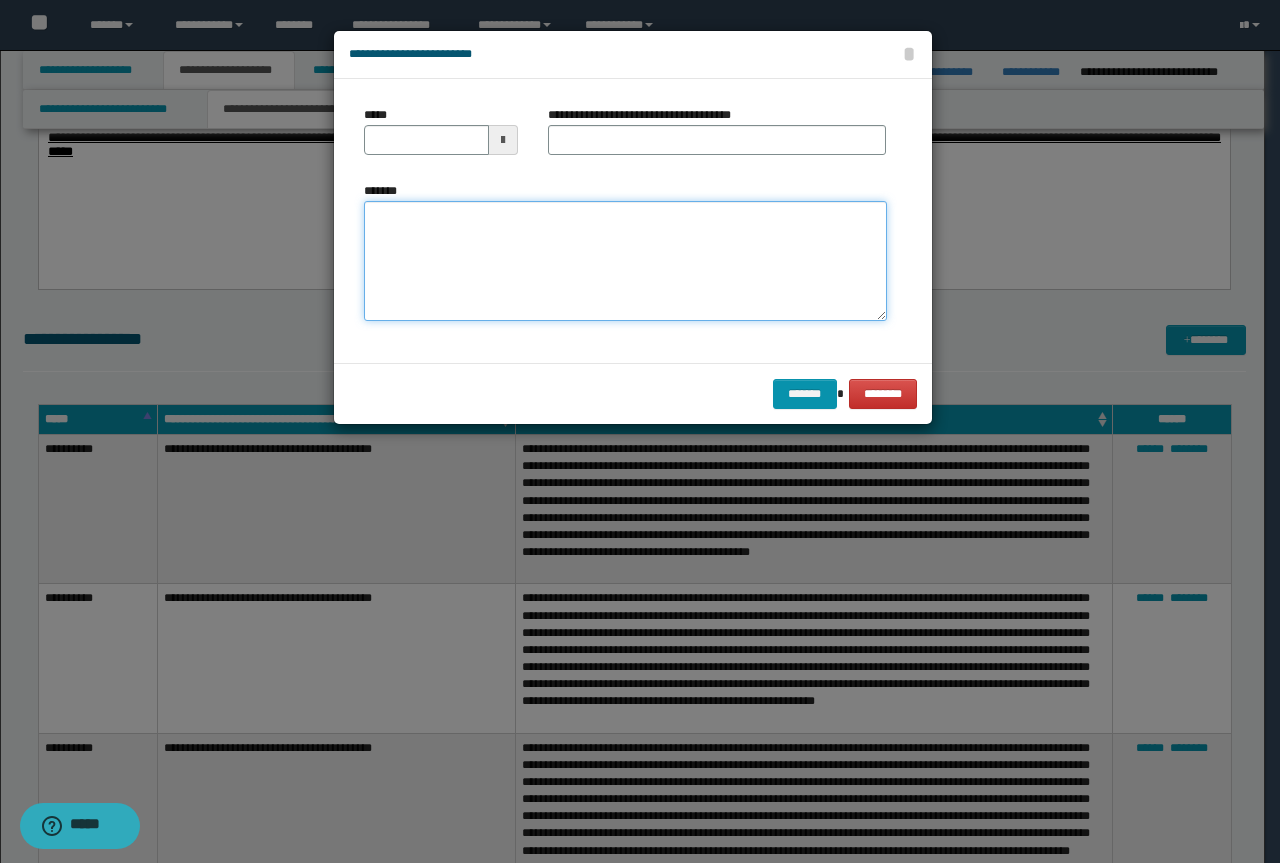 click on "*******" at bounding box center (625, 261) 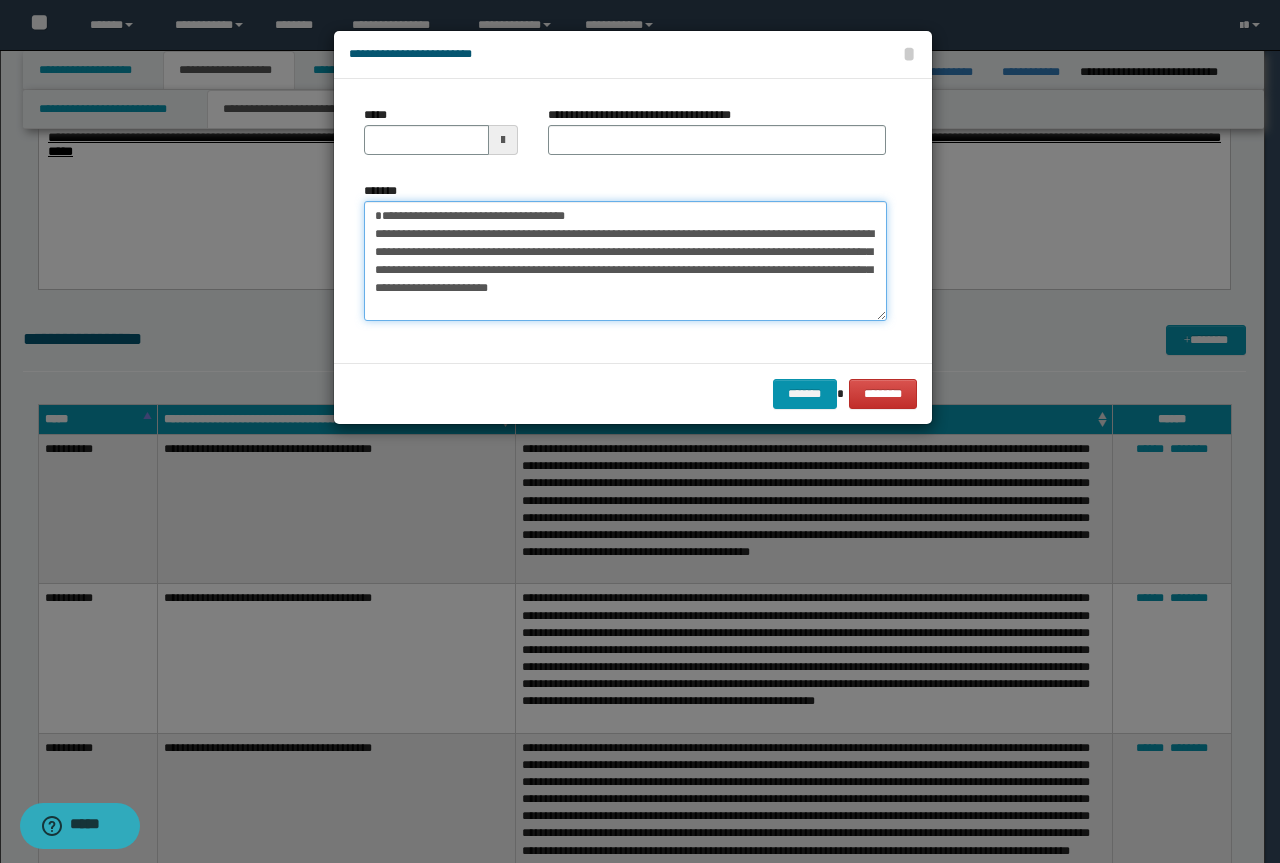 scroll, scrollTop: 0, scrollLeft: 0, axis: both 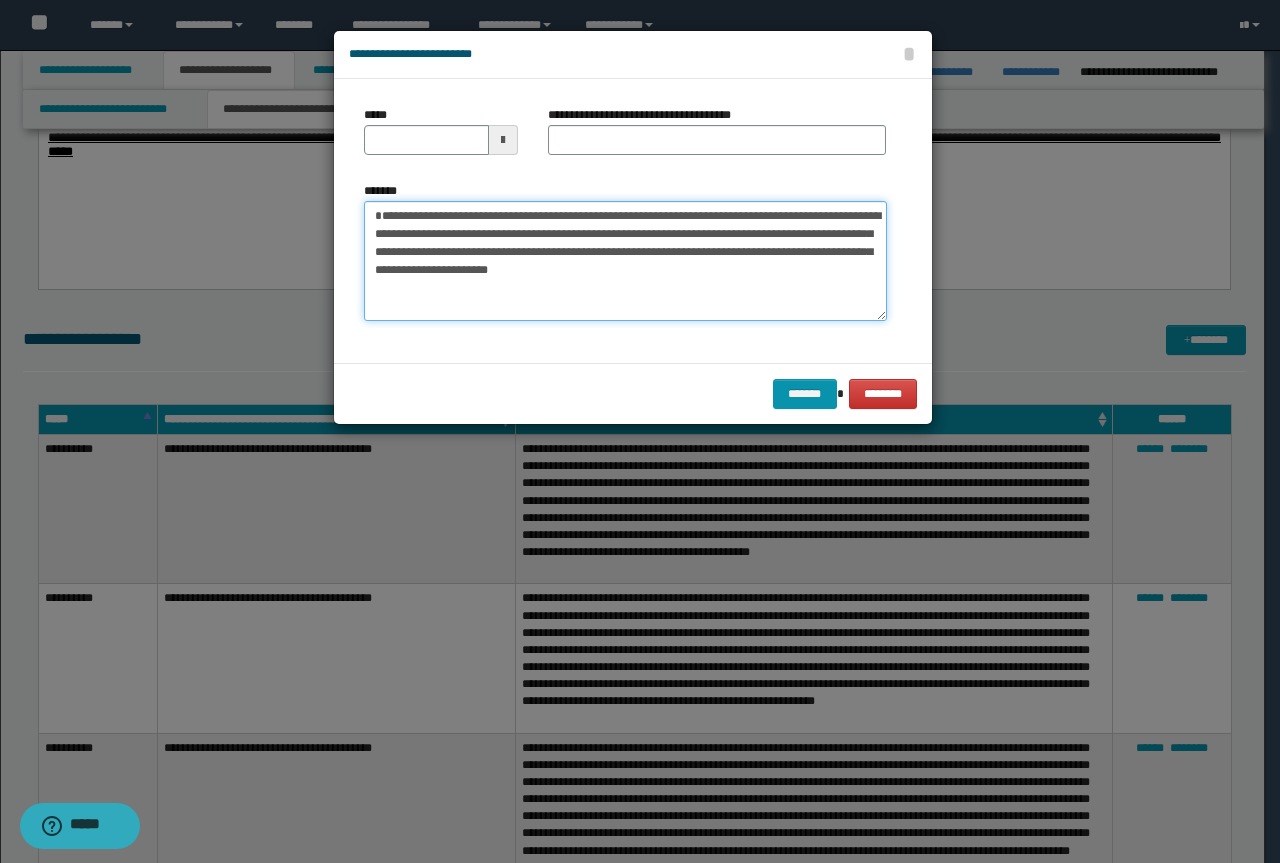 type on "**********" 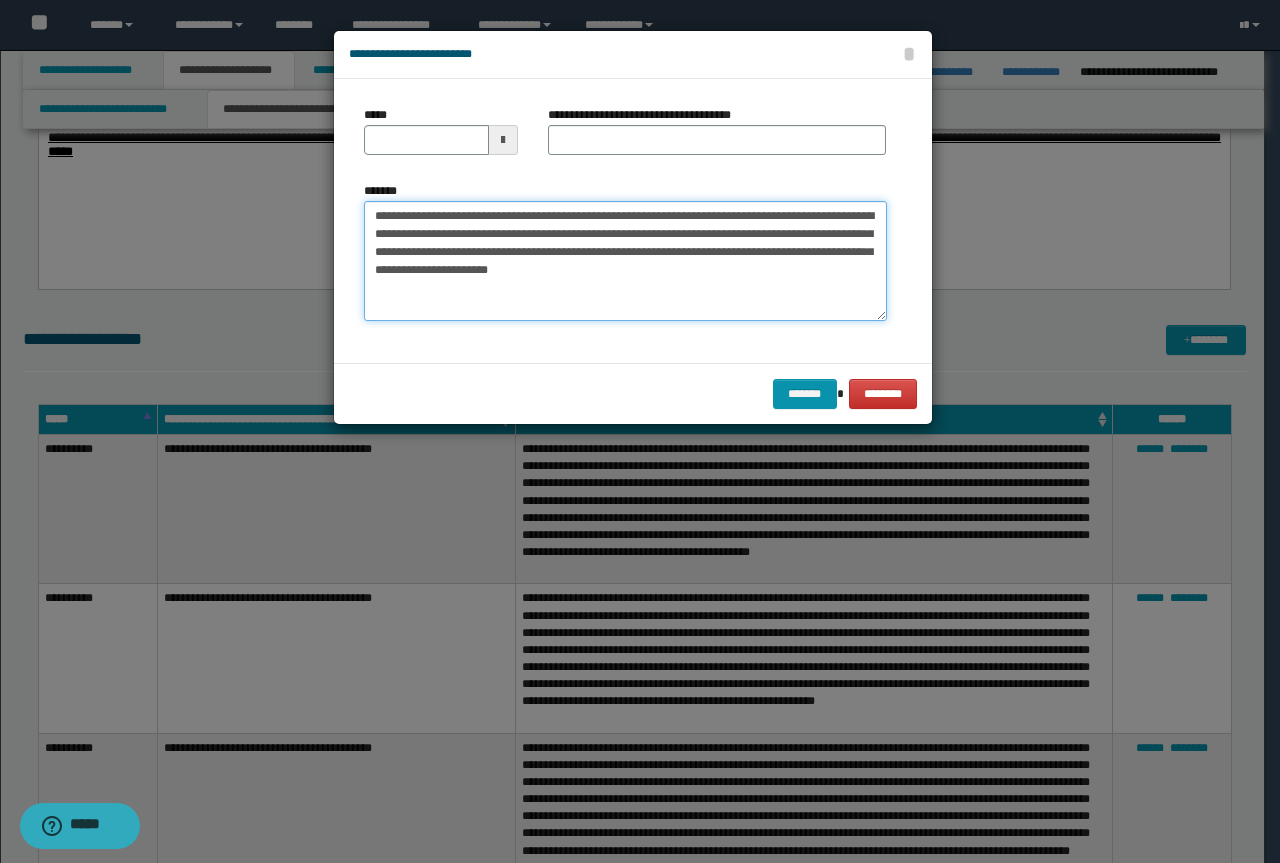 type 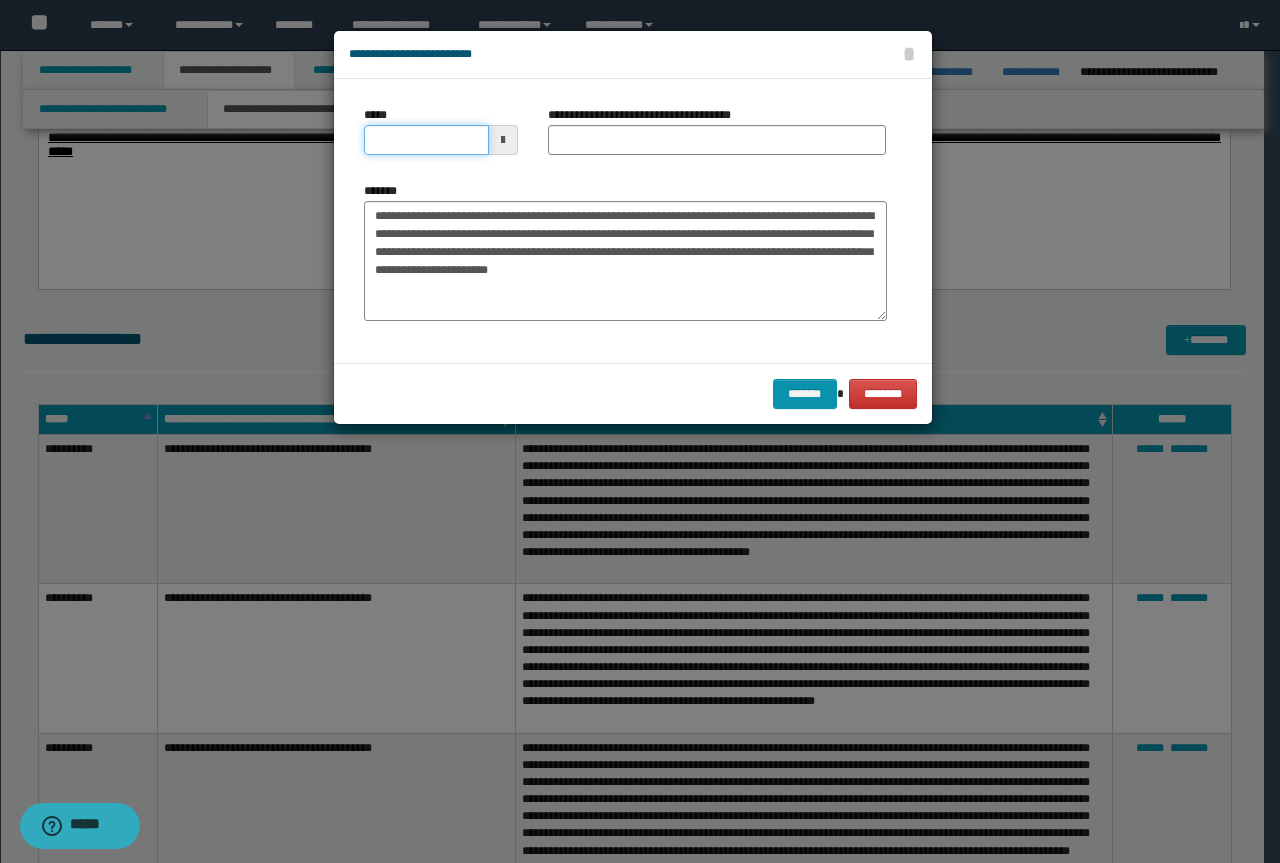 click on "*****" at bounding box center (426, 140) 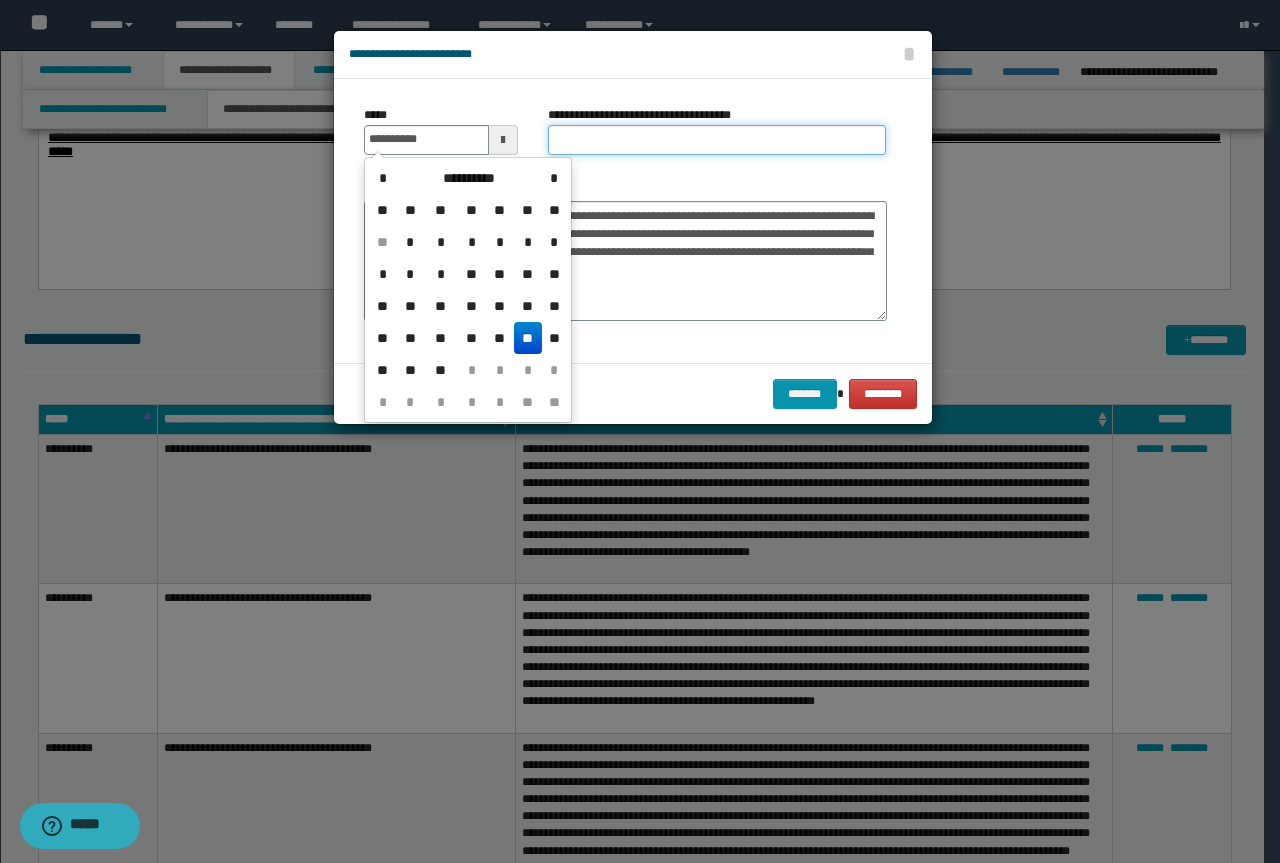 type on "**********" 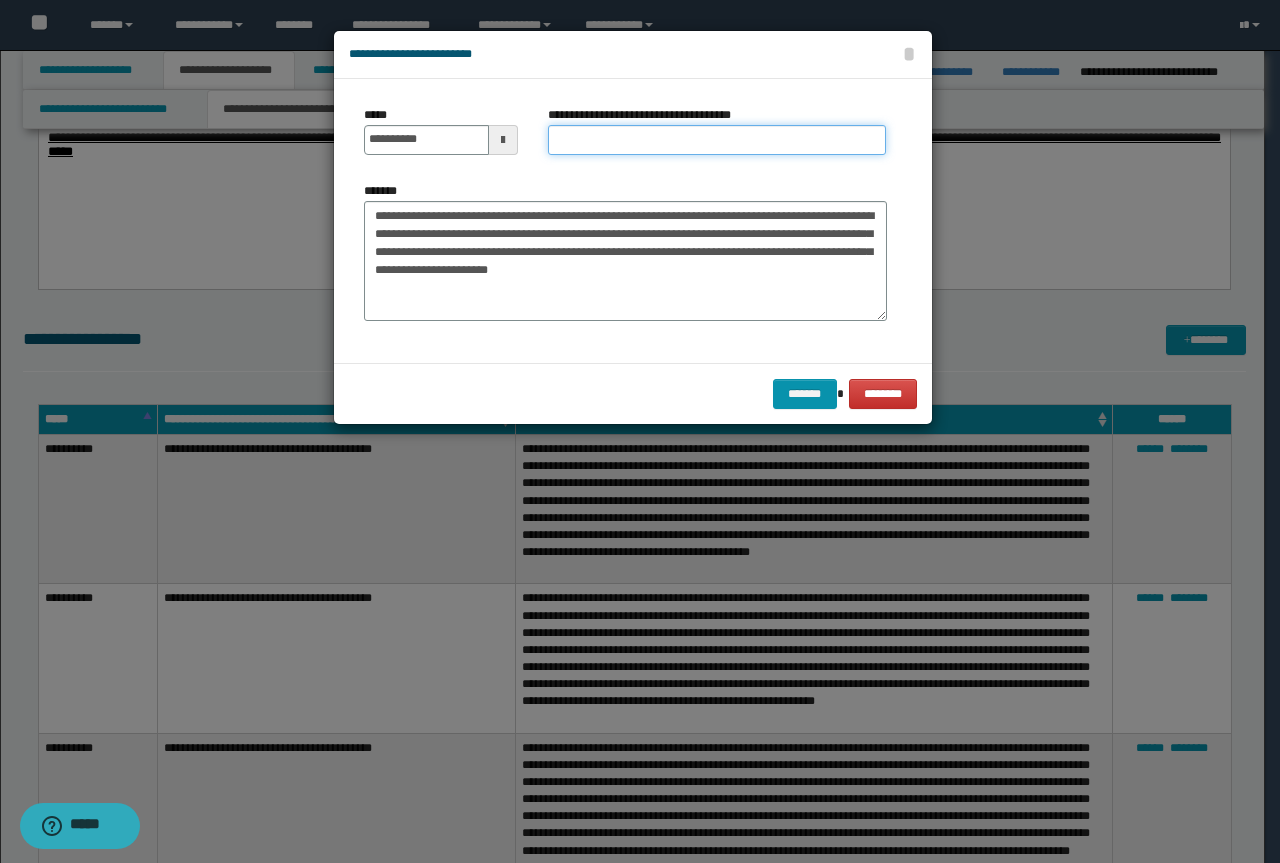 click on "**********" at bounding box center [717, 140] 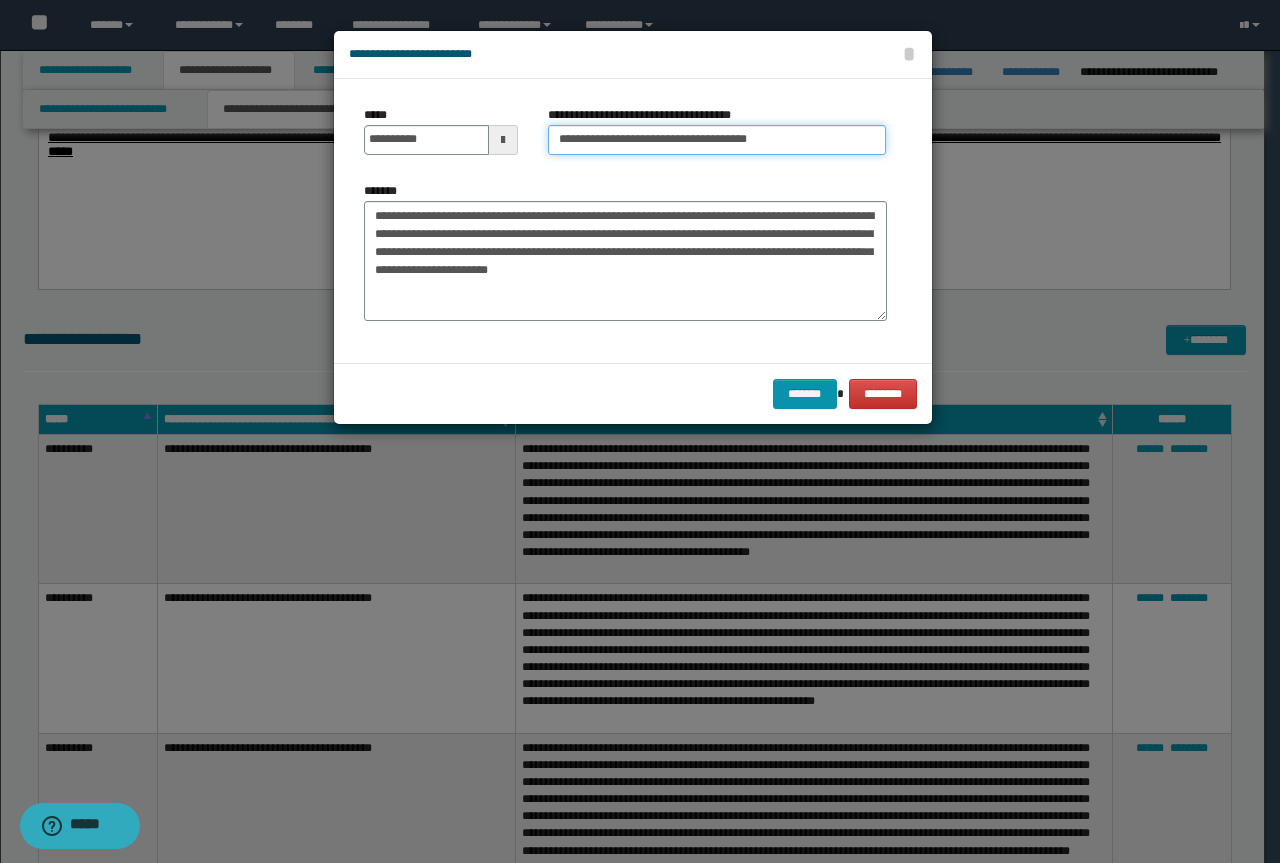 drag, startPoint x: 635, startPoint y: 139, endPoint x: 195, endPoint y: 129, distance: 440.11362 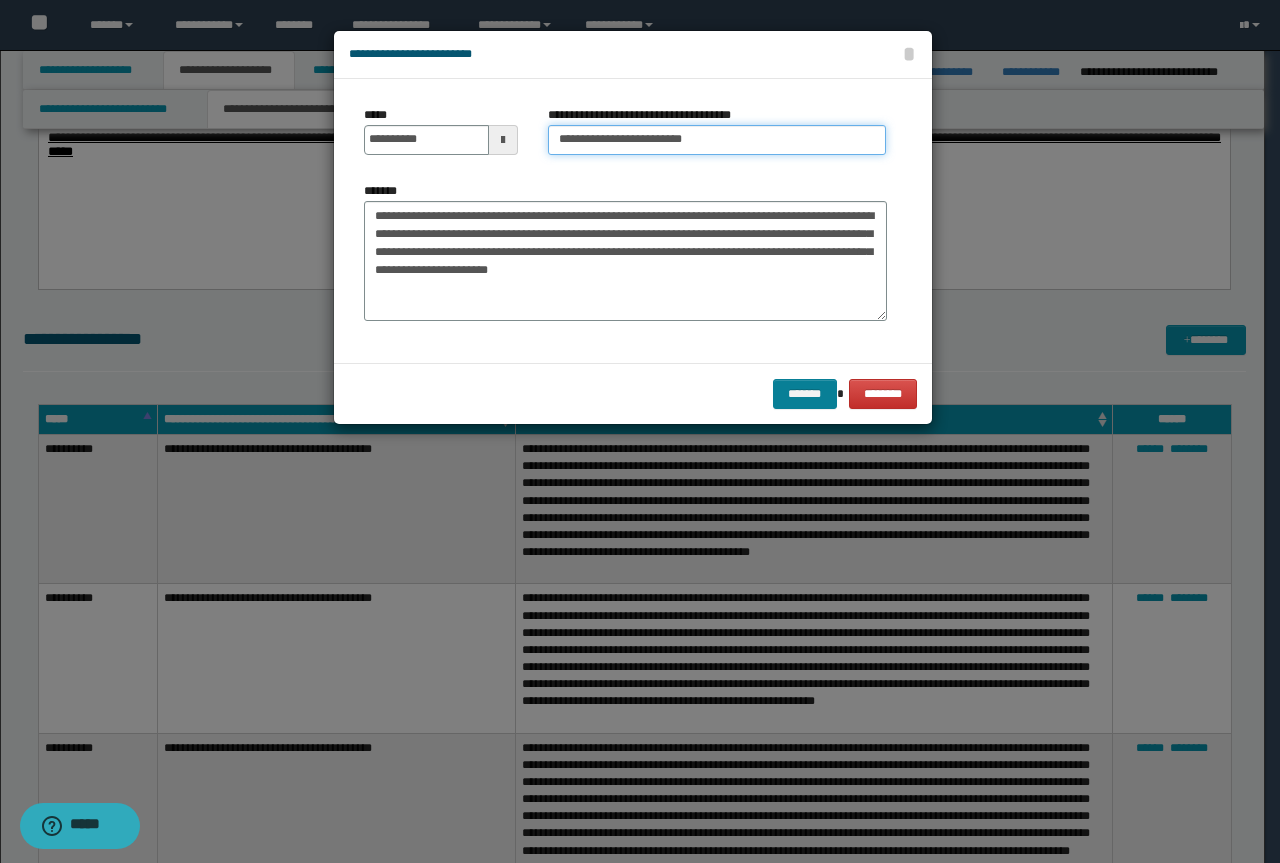 type on "**********" 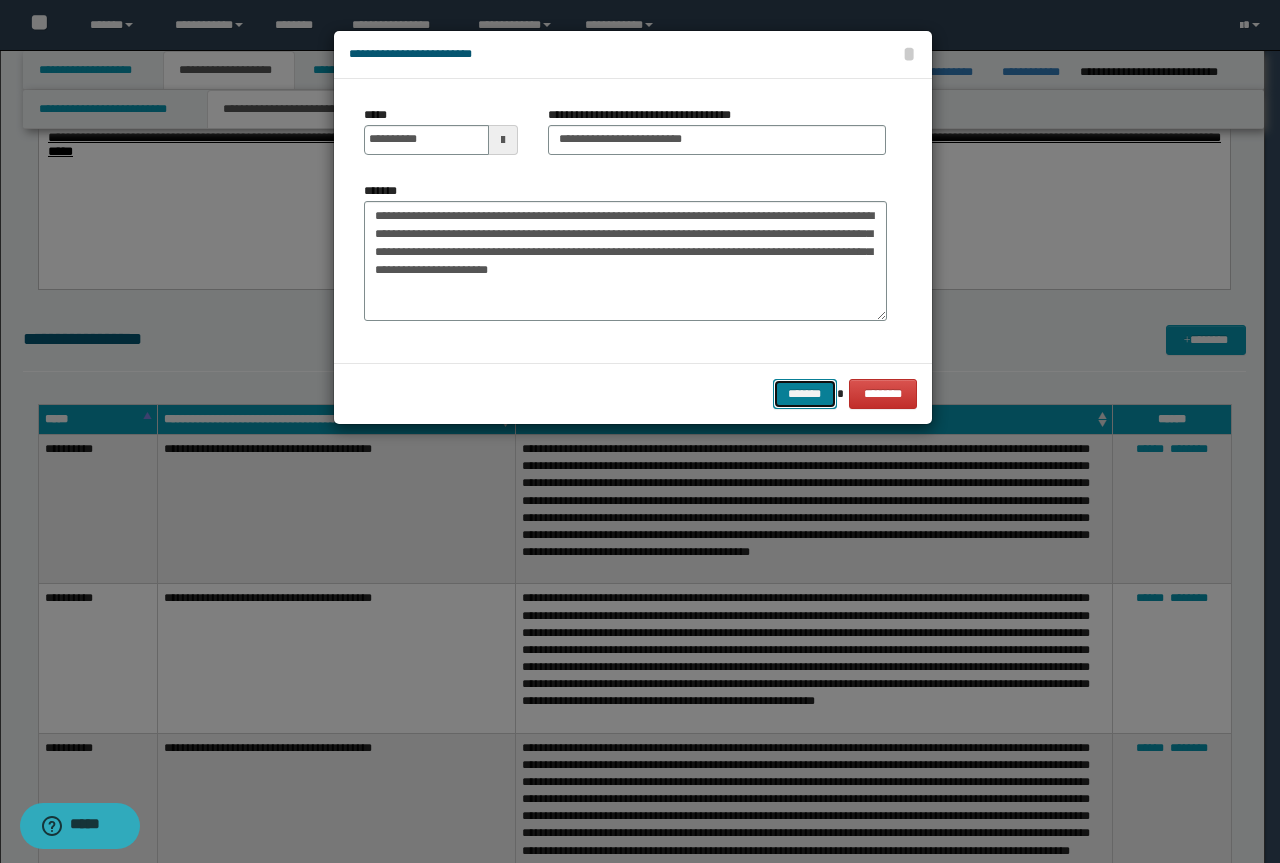 click on "*******" at bounding box center [805, 394] 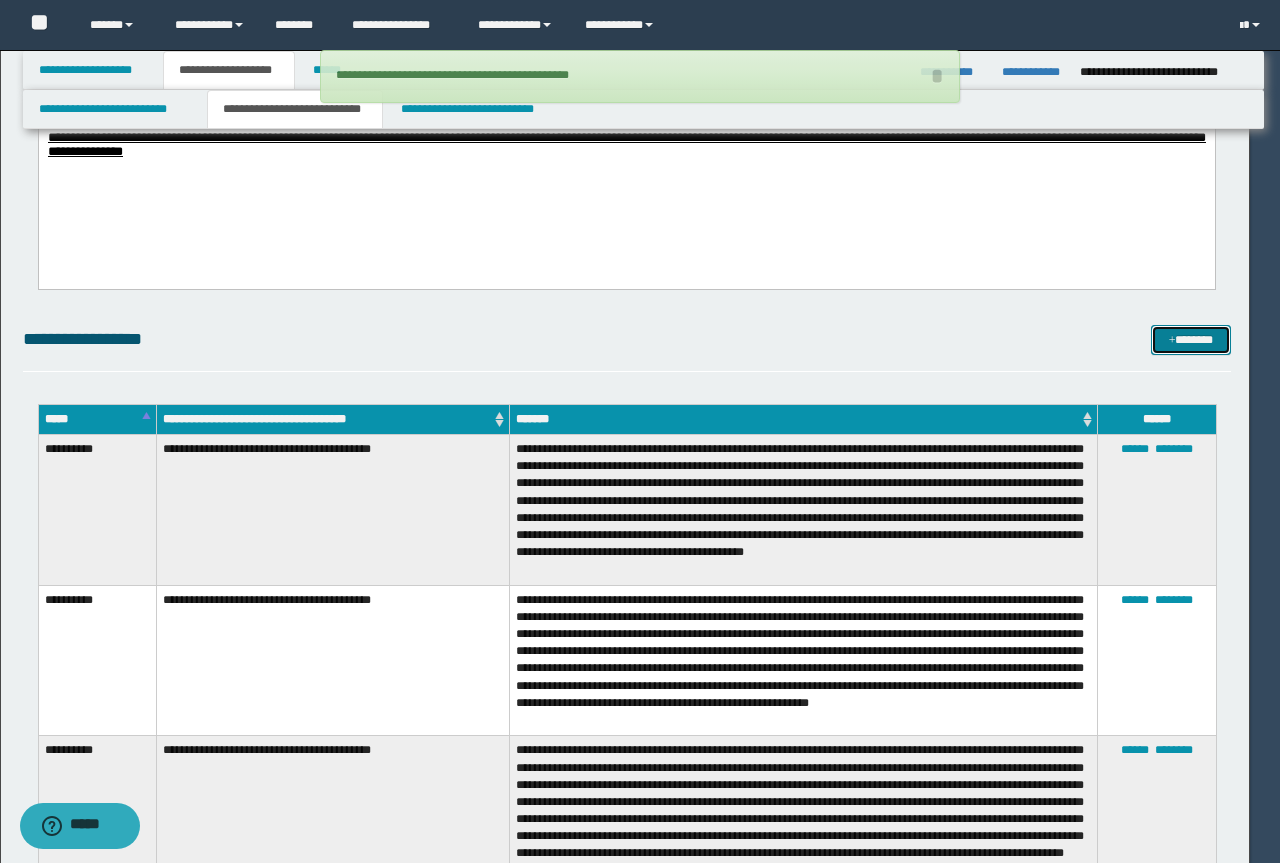 type 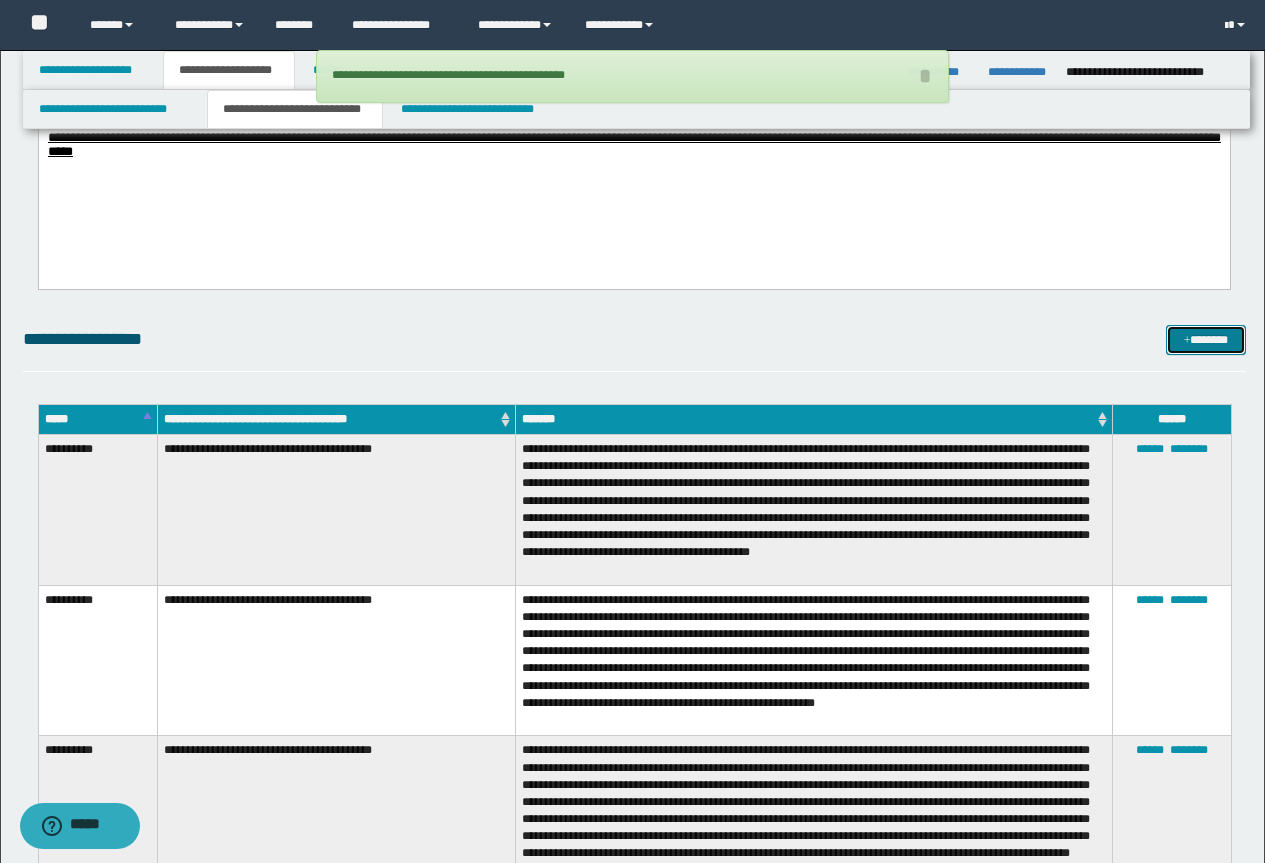 click on "*******" at bounding box center [1206, 340] 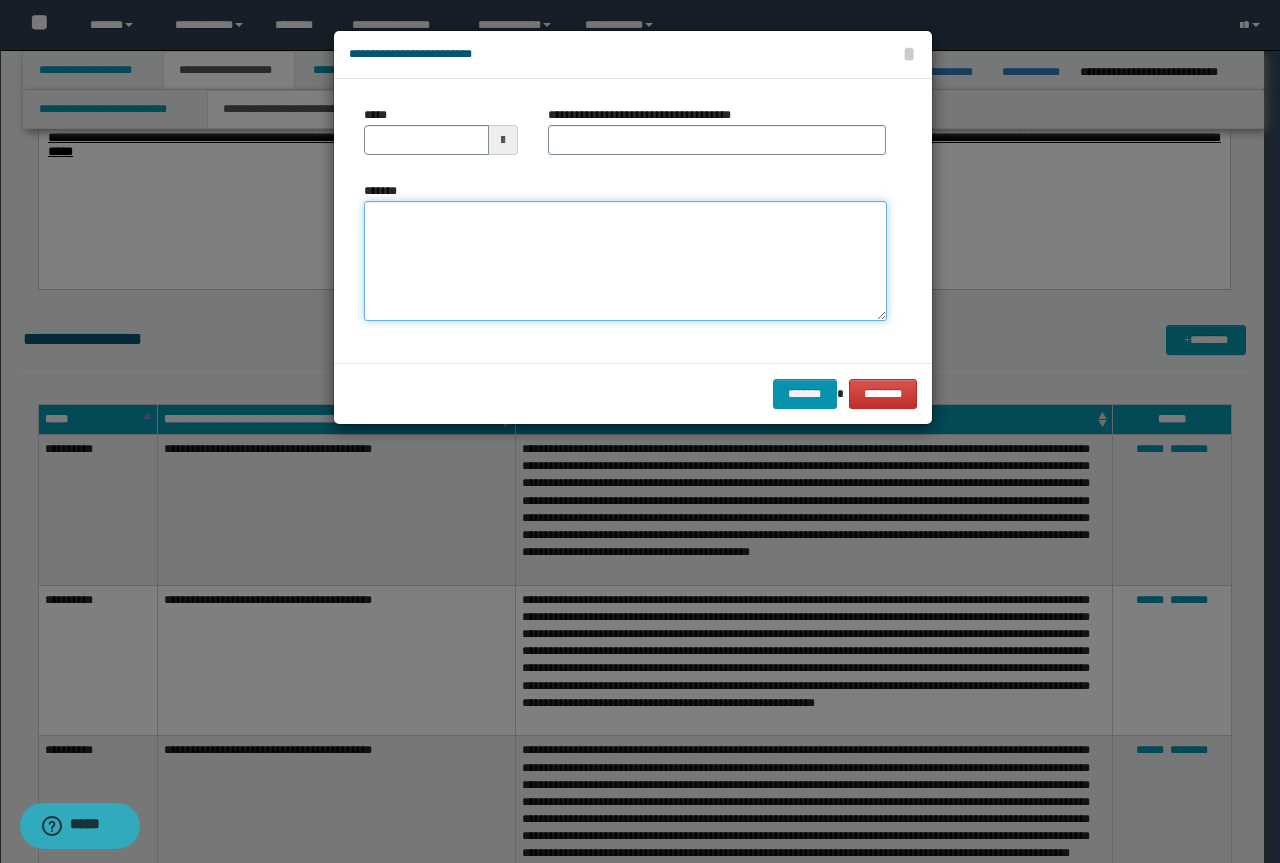 click on "*******" at bounding box center (625, 261) 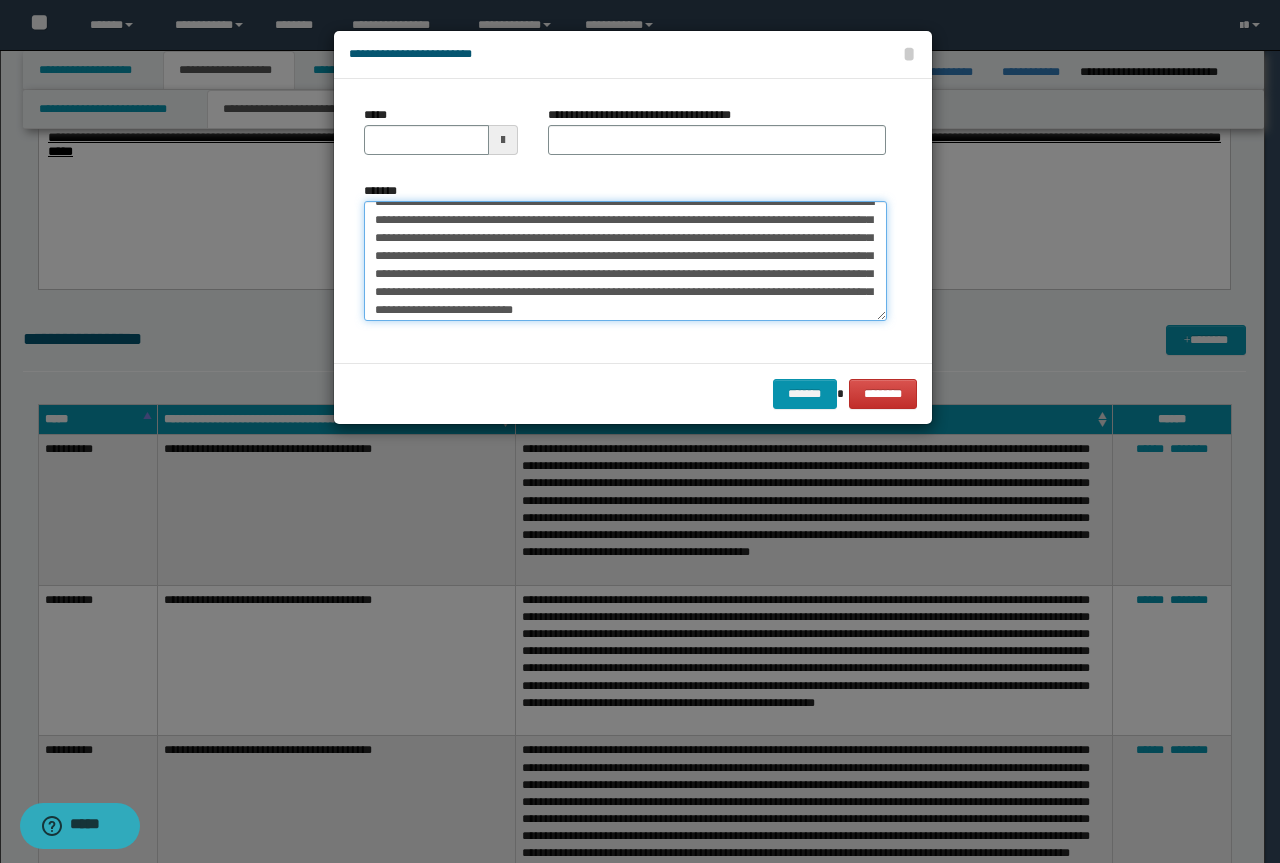 scroll, scrollTop: 0, scrollLeft: 0, axis: both 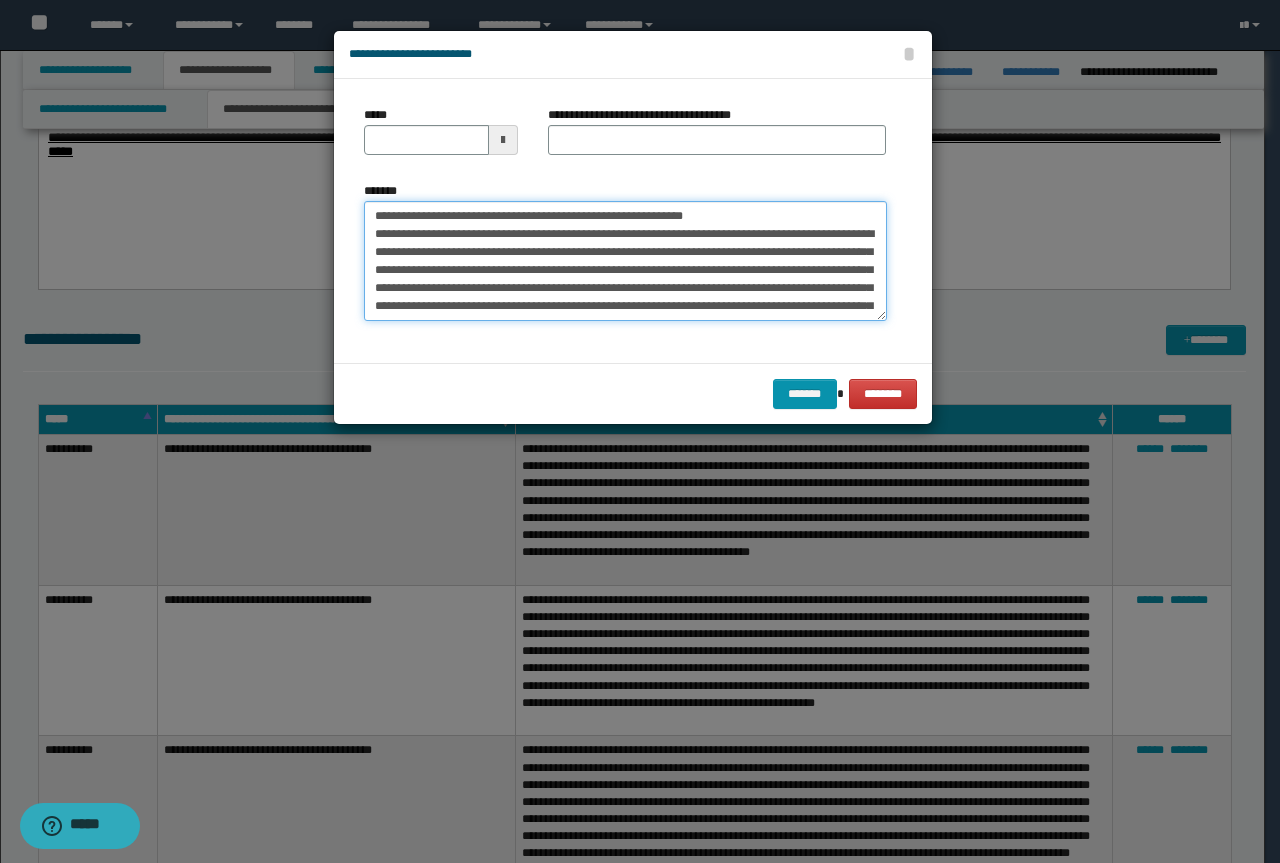 drag, startPoint x: 715, startPoint y: 210, endPoint x: 257, endPoint y: 205, distance: 458.02728 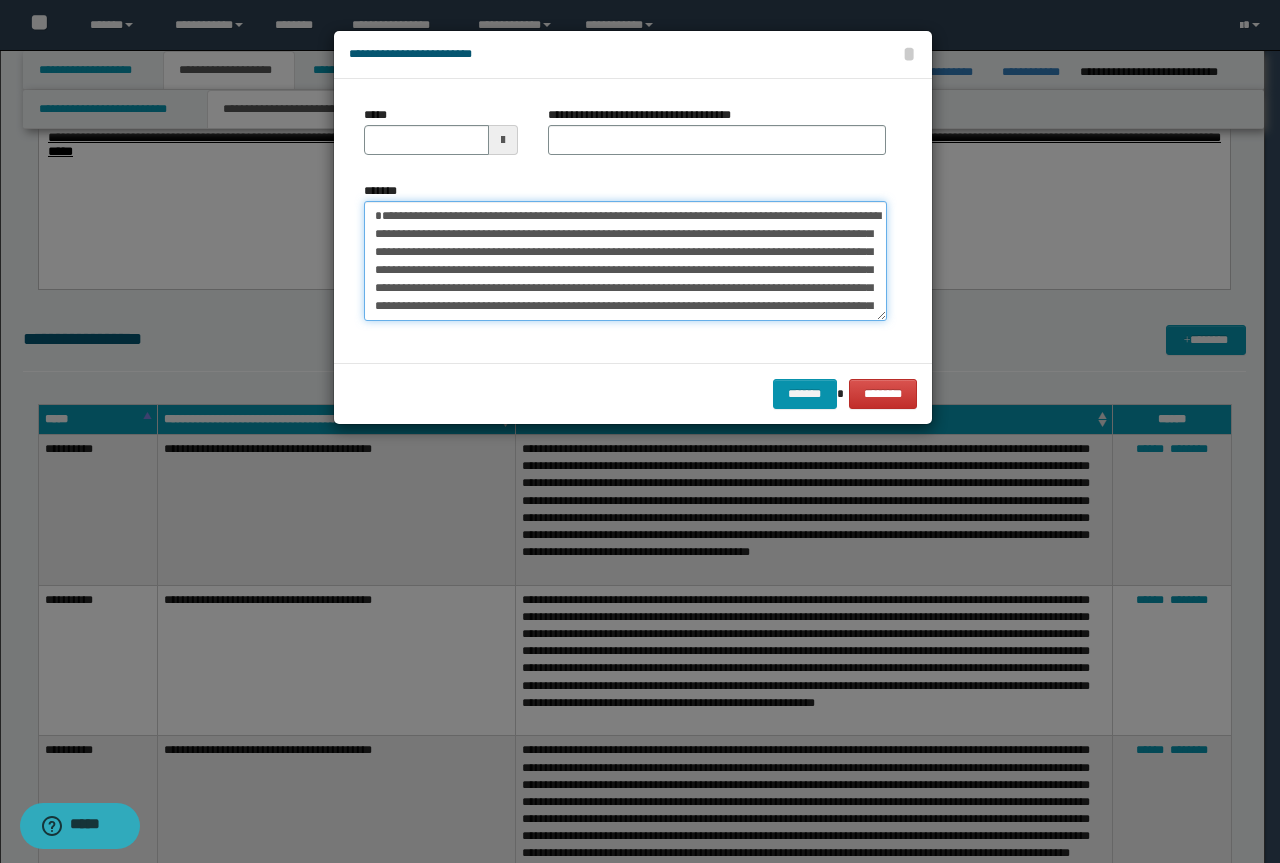 type on "**********" 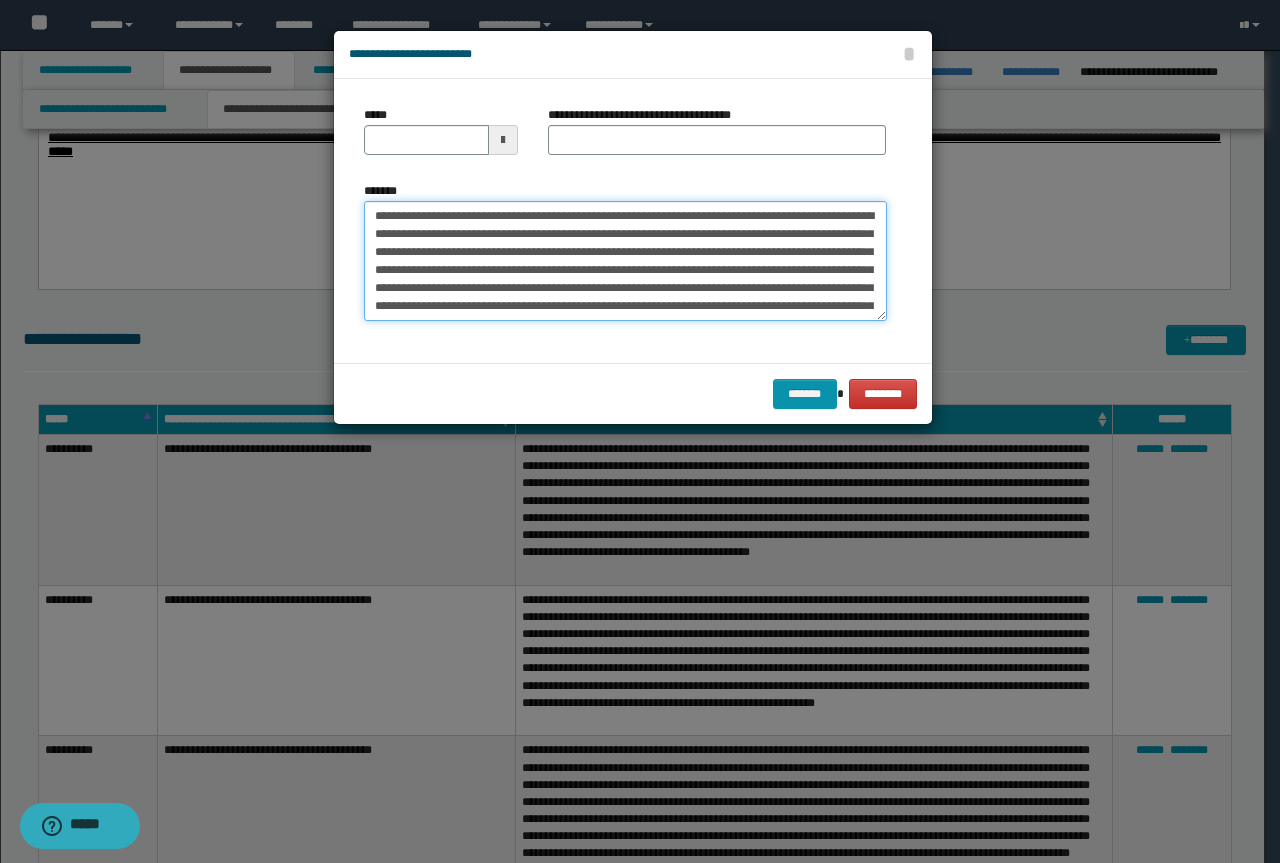 type 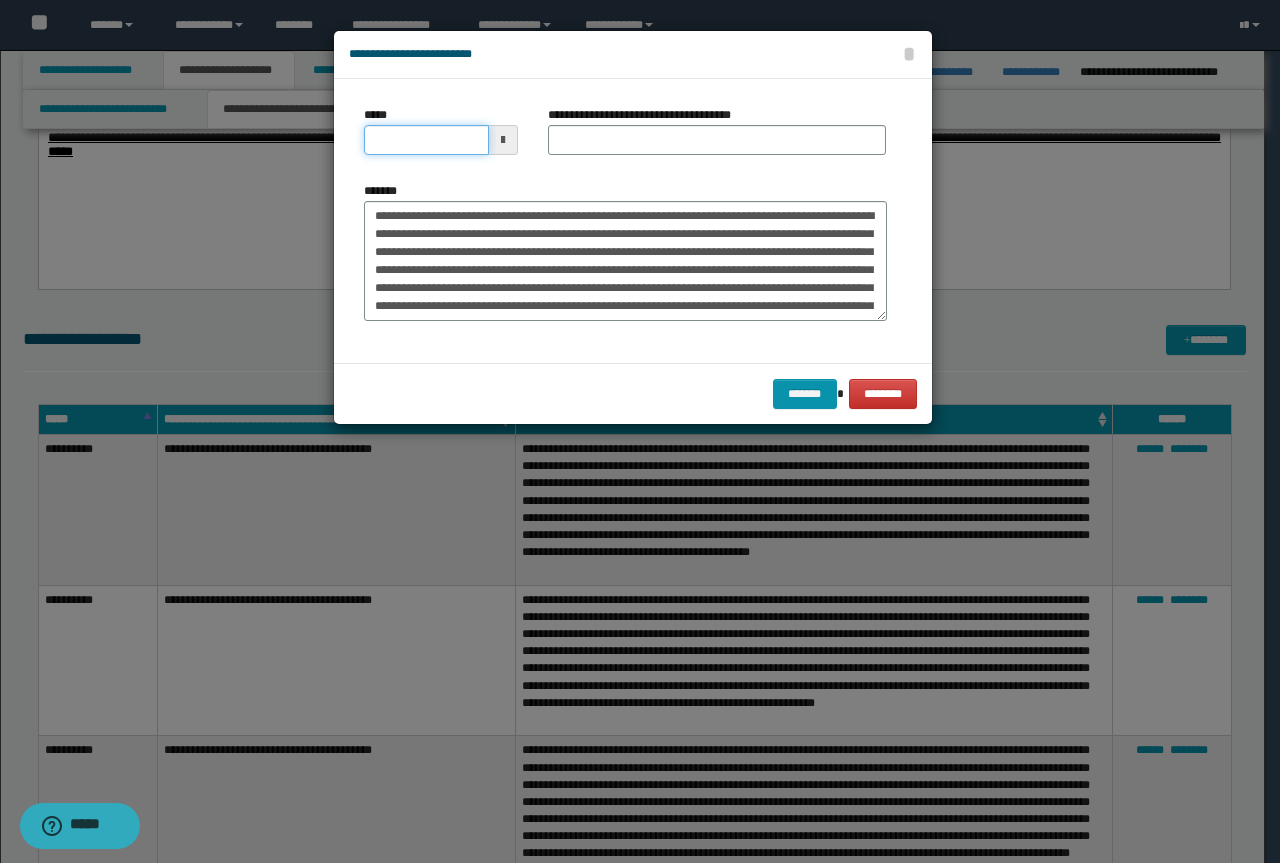 click on "*****" at bounding box center (426, 140) 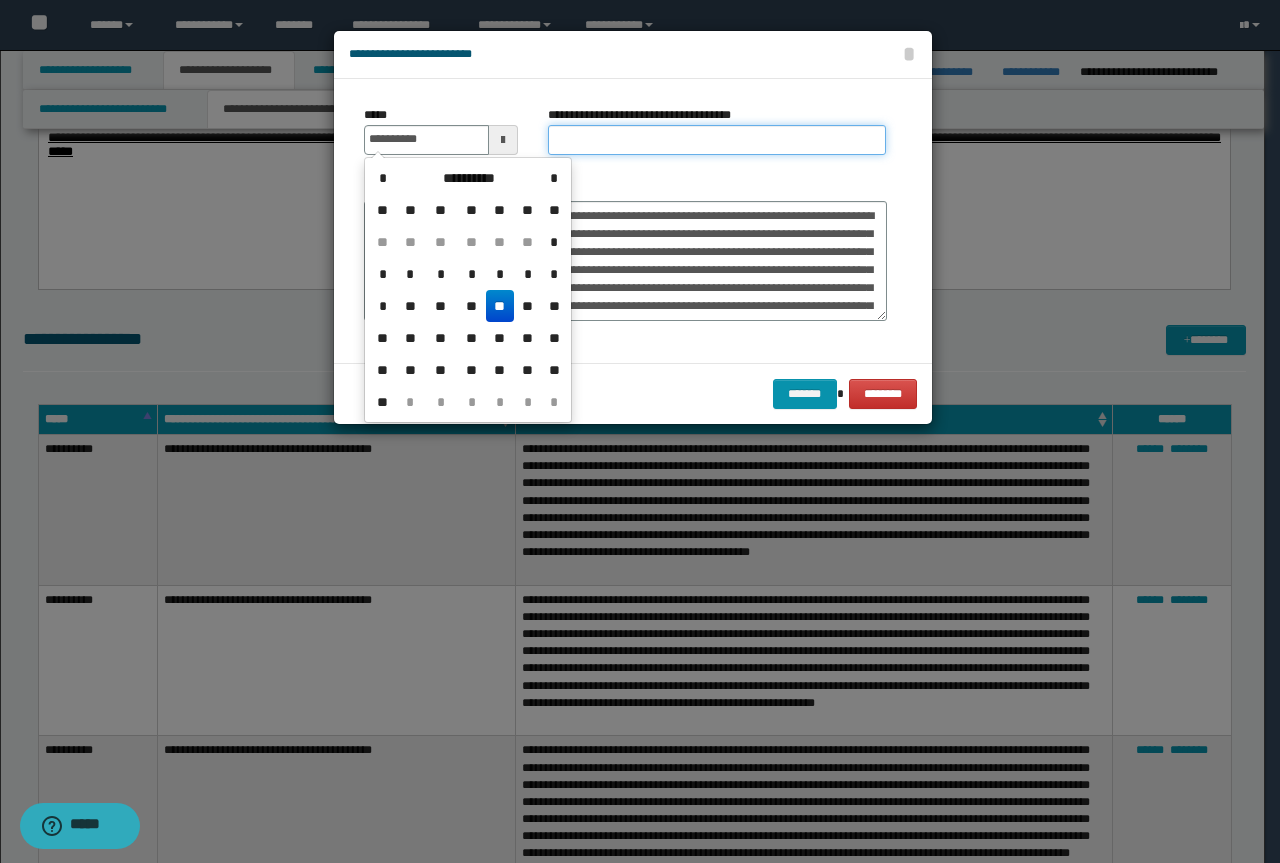 type on "**********" 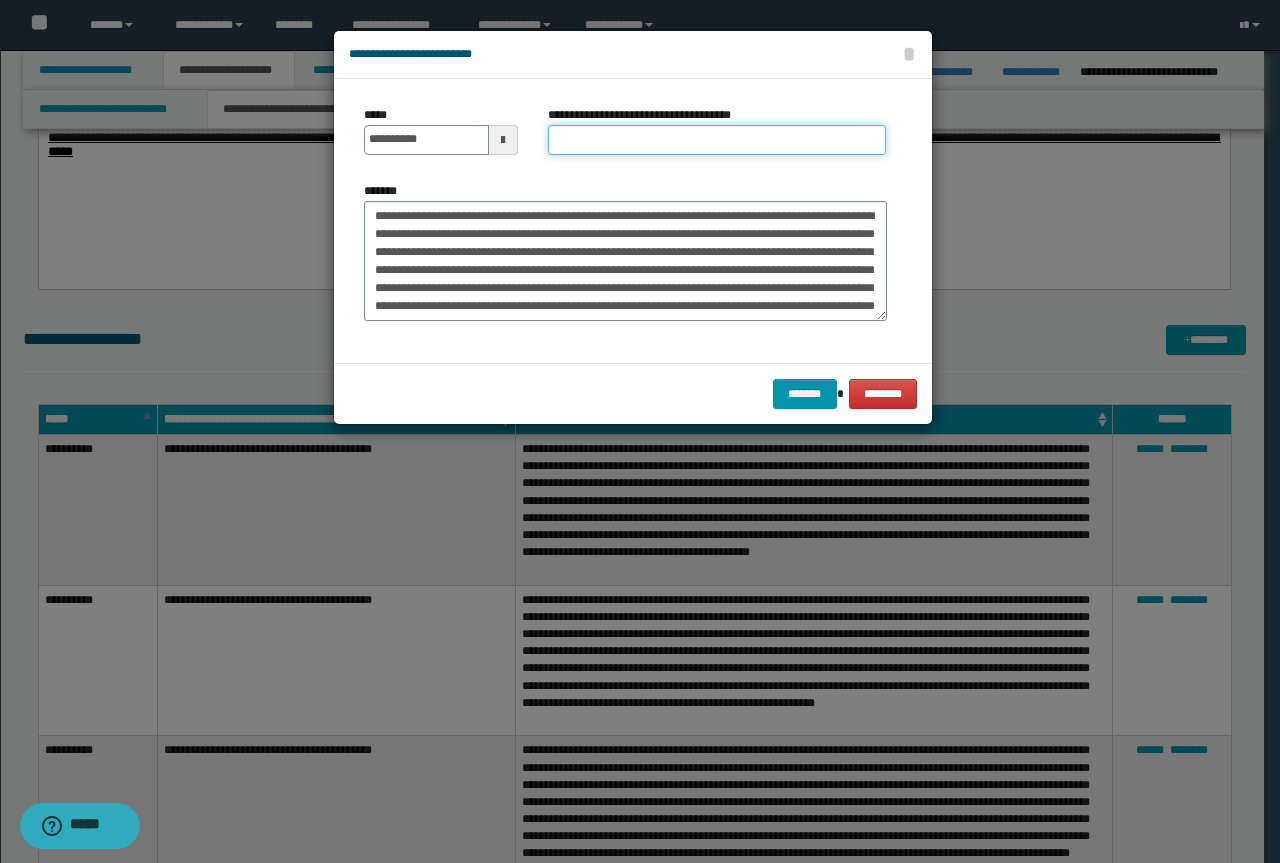 paste on "**********" 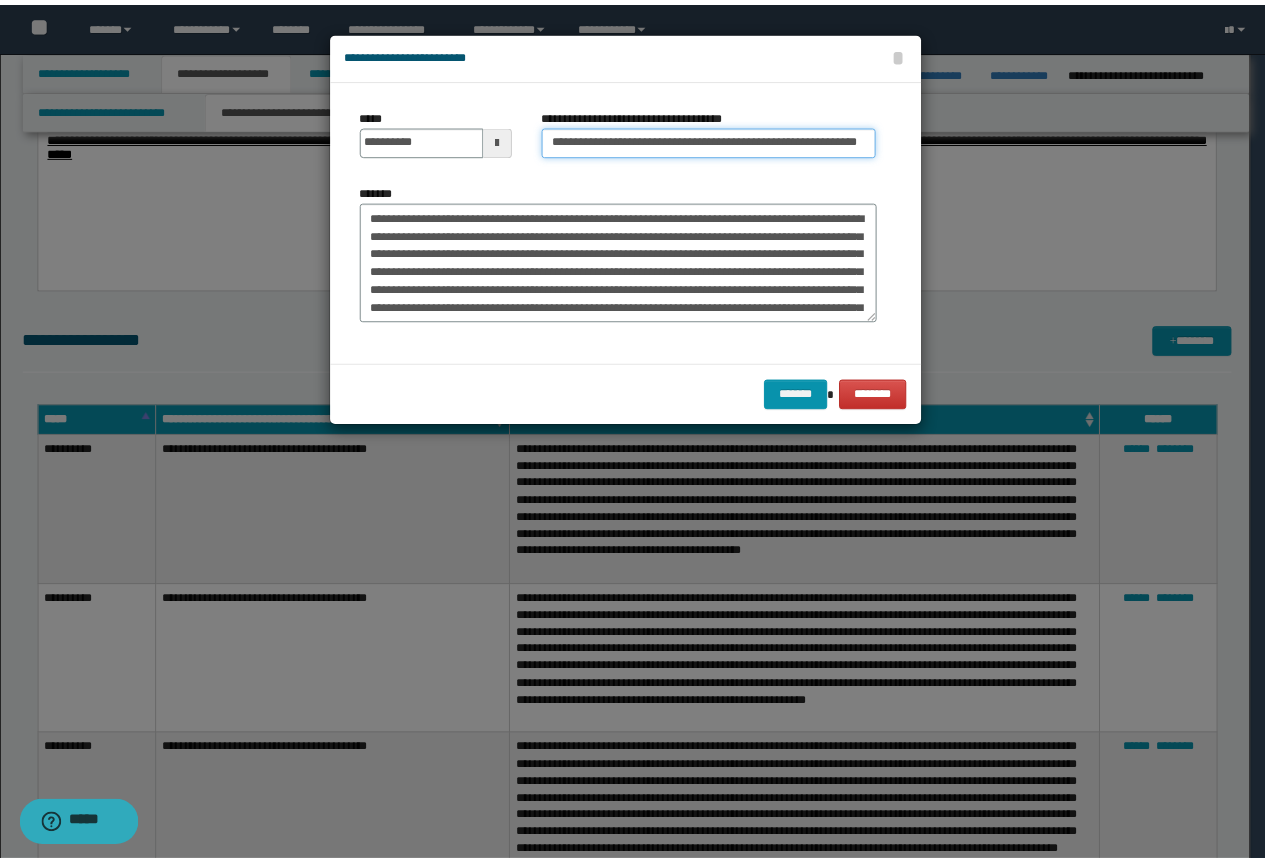 scroll, scrollTop: 0, scrollLeft: 0, axis: both 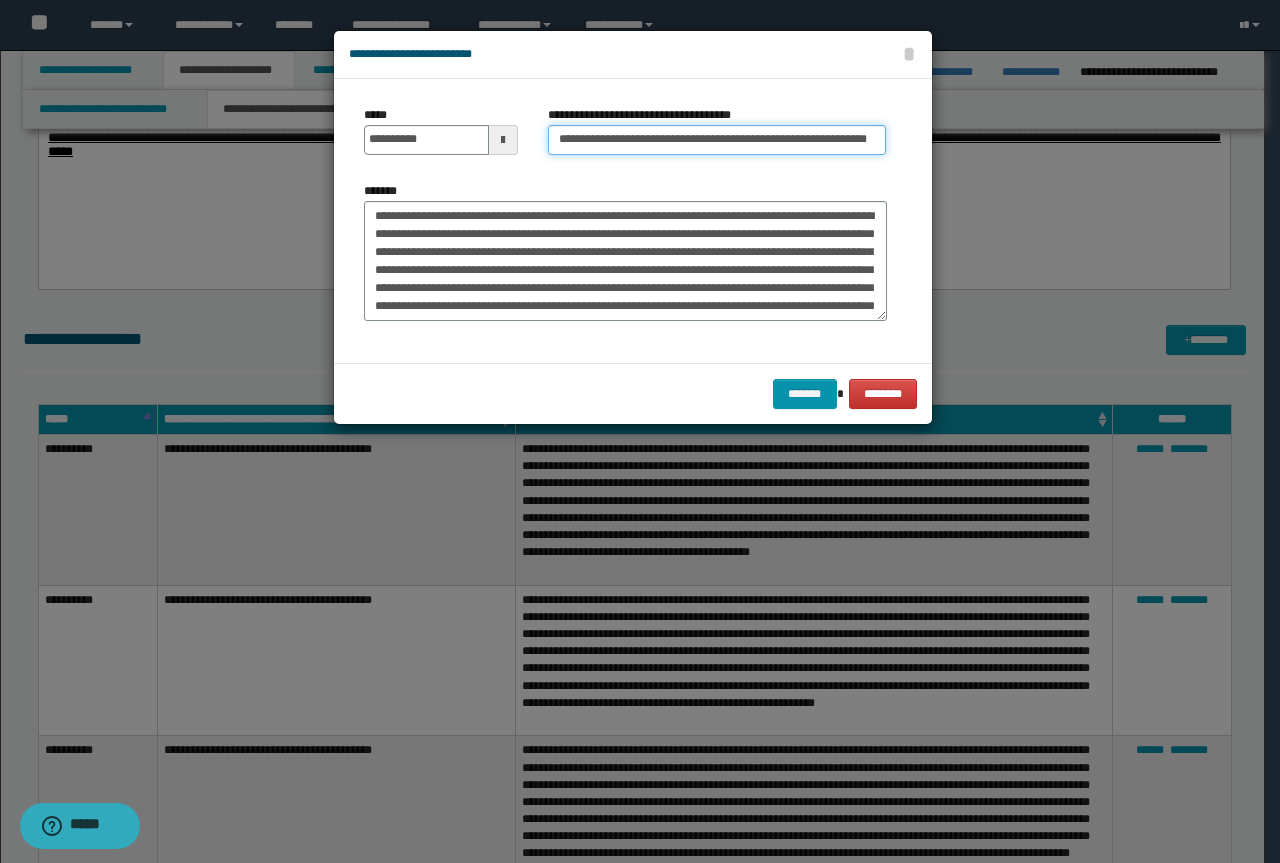 drag, startPoint x: 614, startPoint y: 141, endPoint x: 0, endPoint y: 86, distance: 616.45844 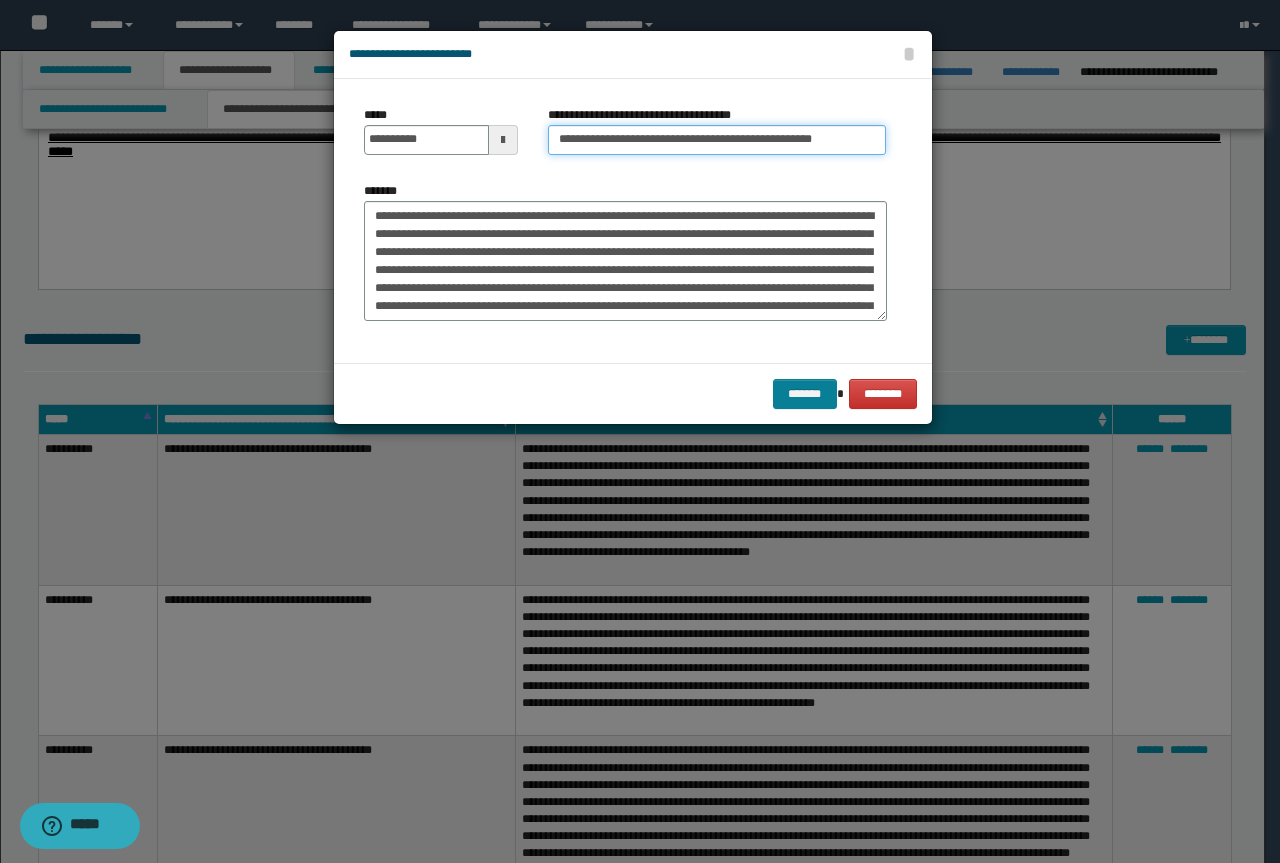 type on "**********" 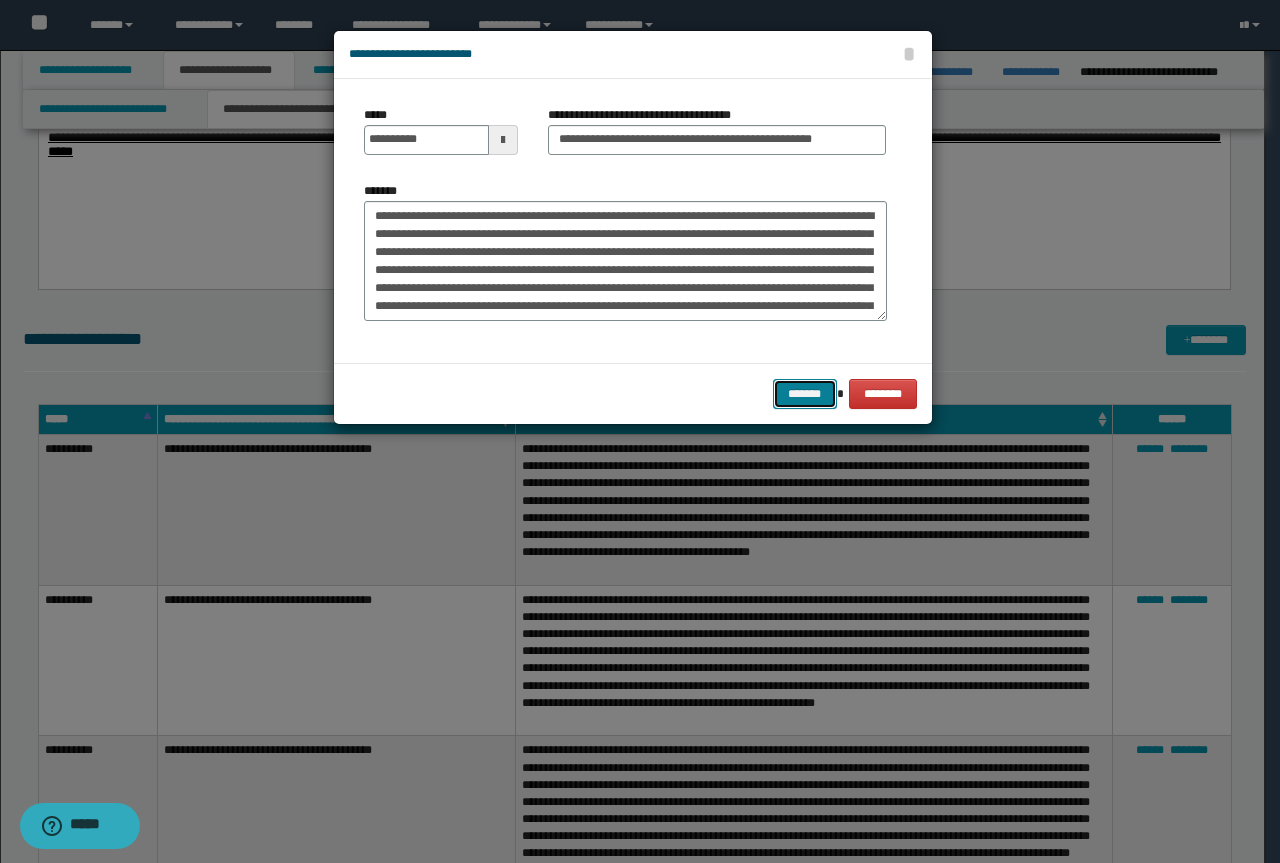 click on "*******" at bounding box center [805, 394] 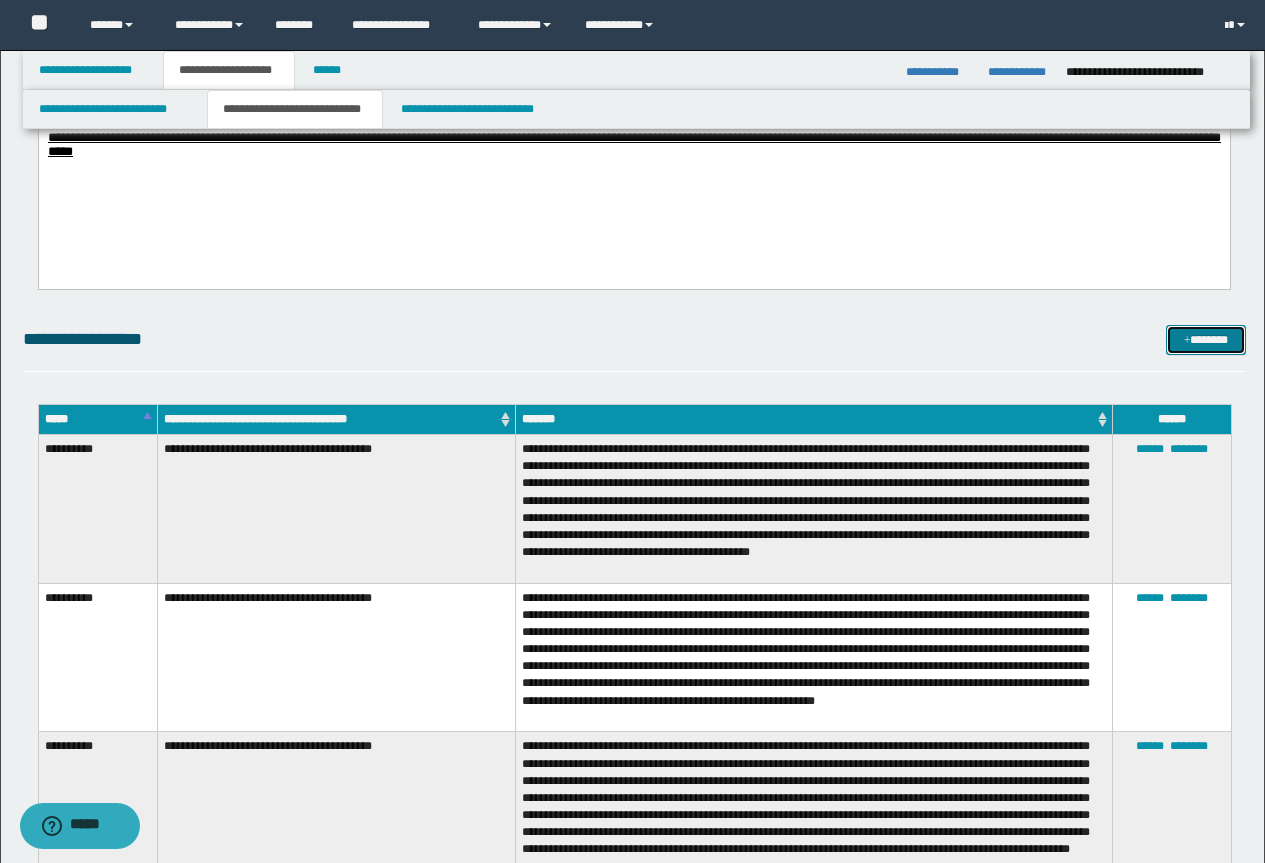 click on "*******" at bounding box center (1206, 340) 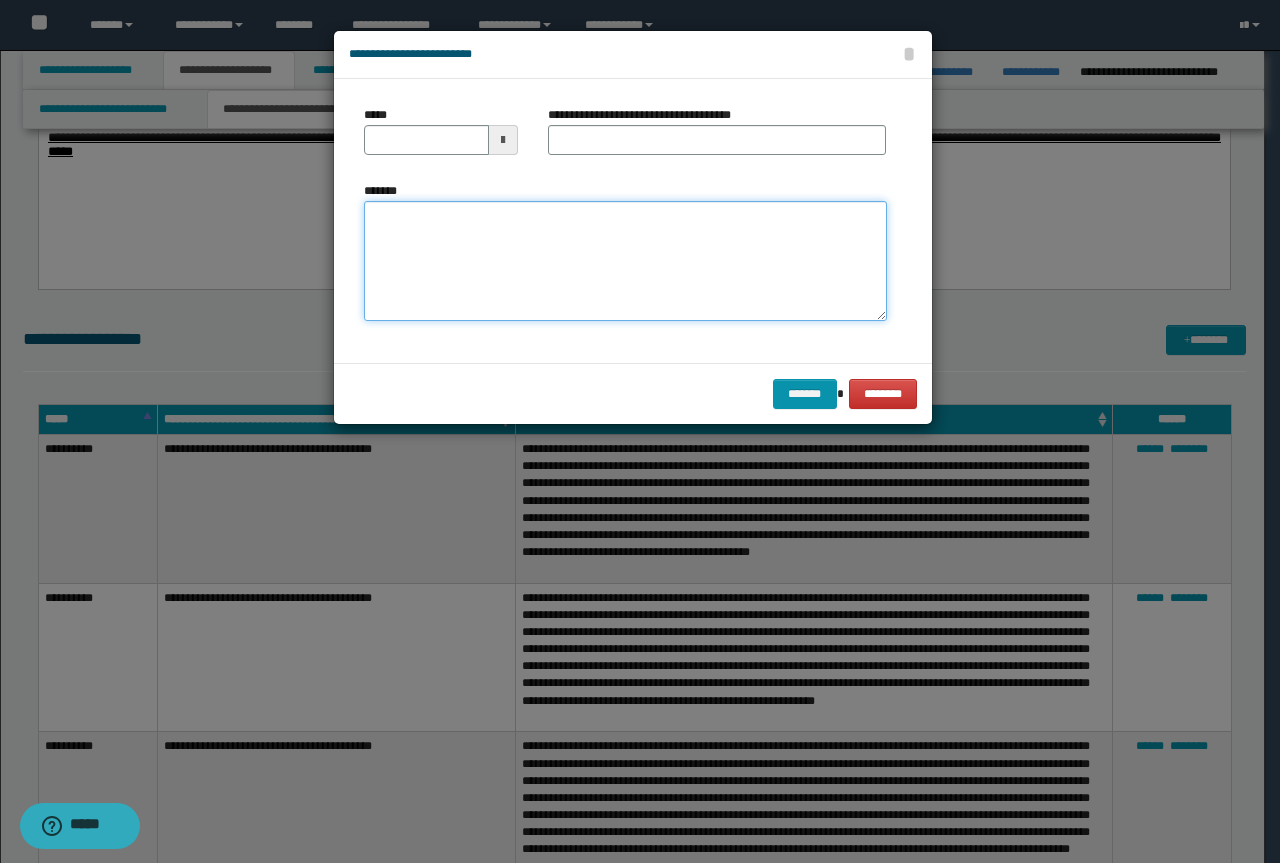 click on "*******" at bounding box center [625, 261] 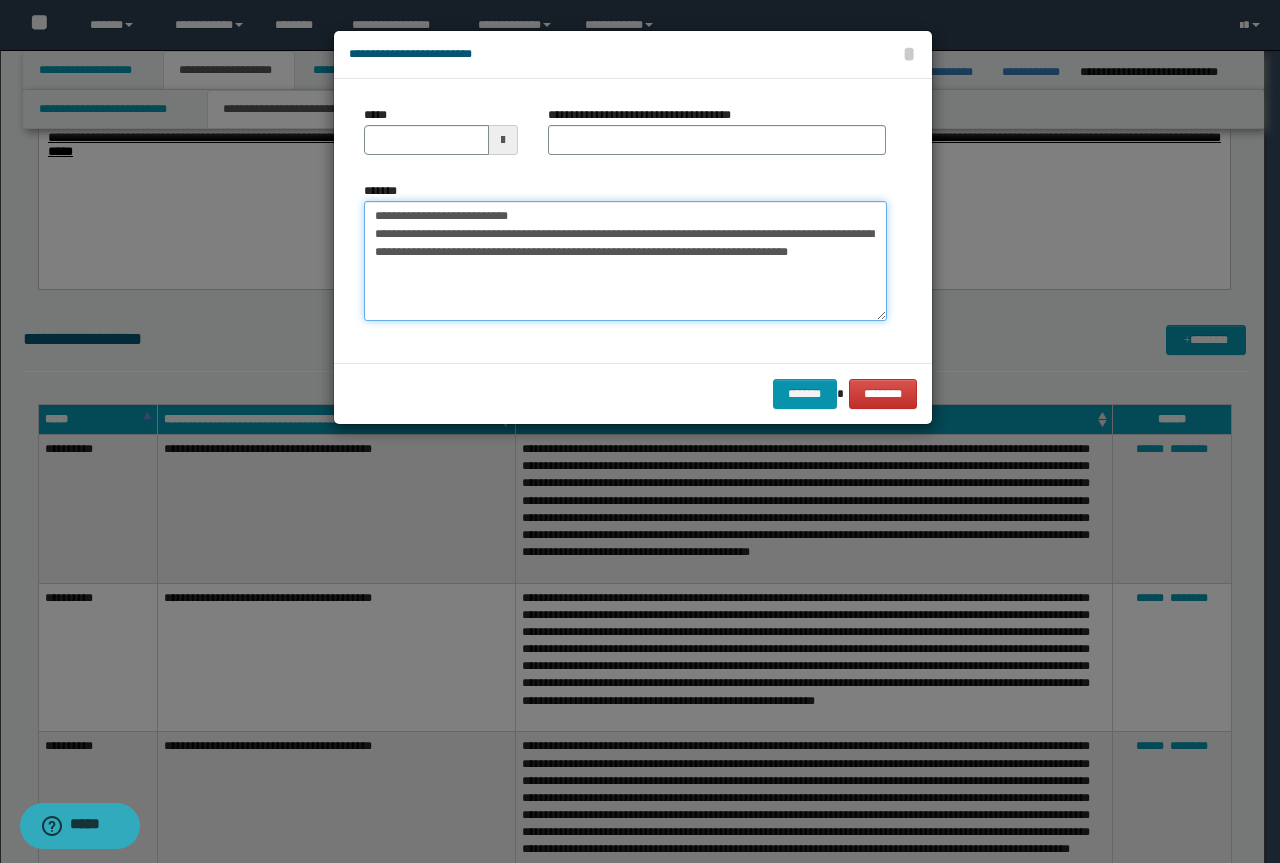 drag, startPoint x: 402, startPoint y: 206, endPoint x: 272, endPoint y: 192, distance: 130.75168 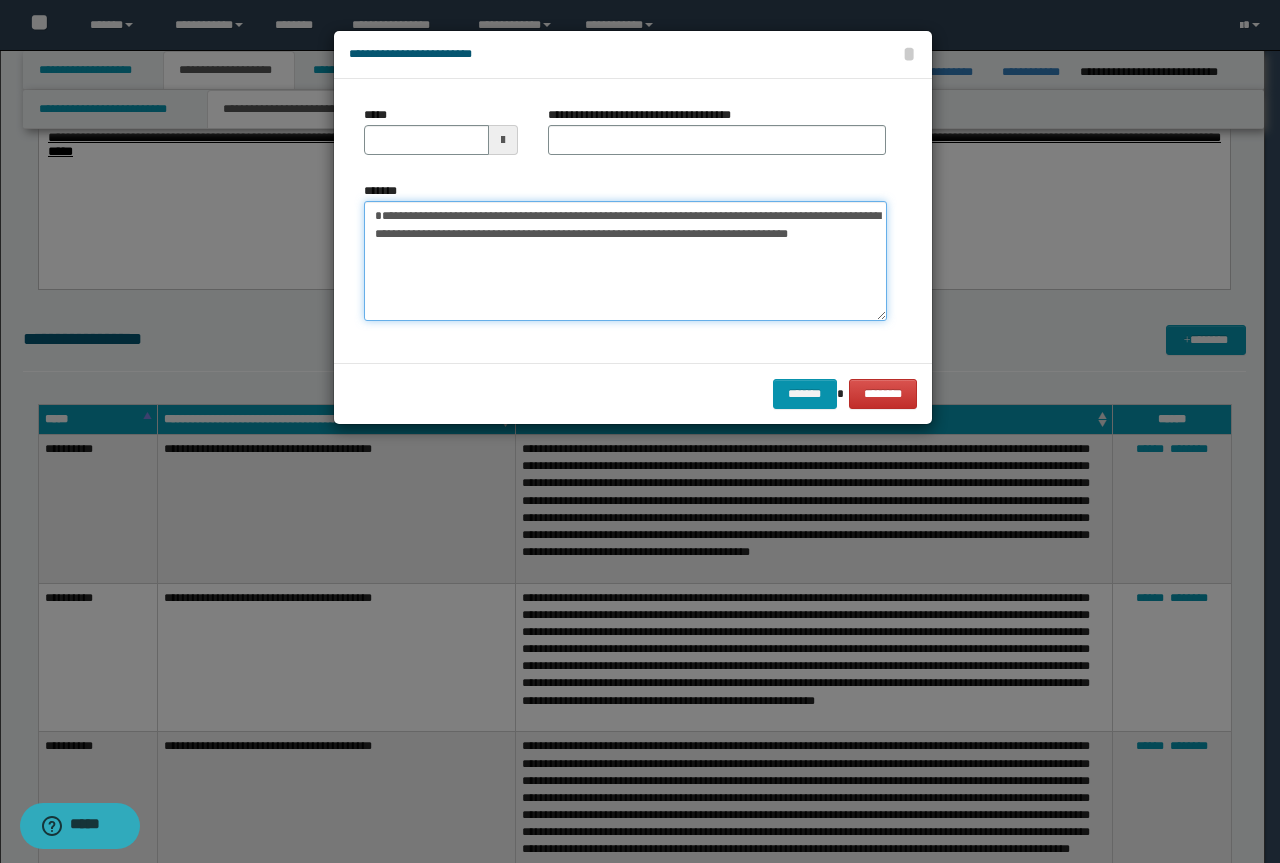 type on "**********" 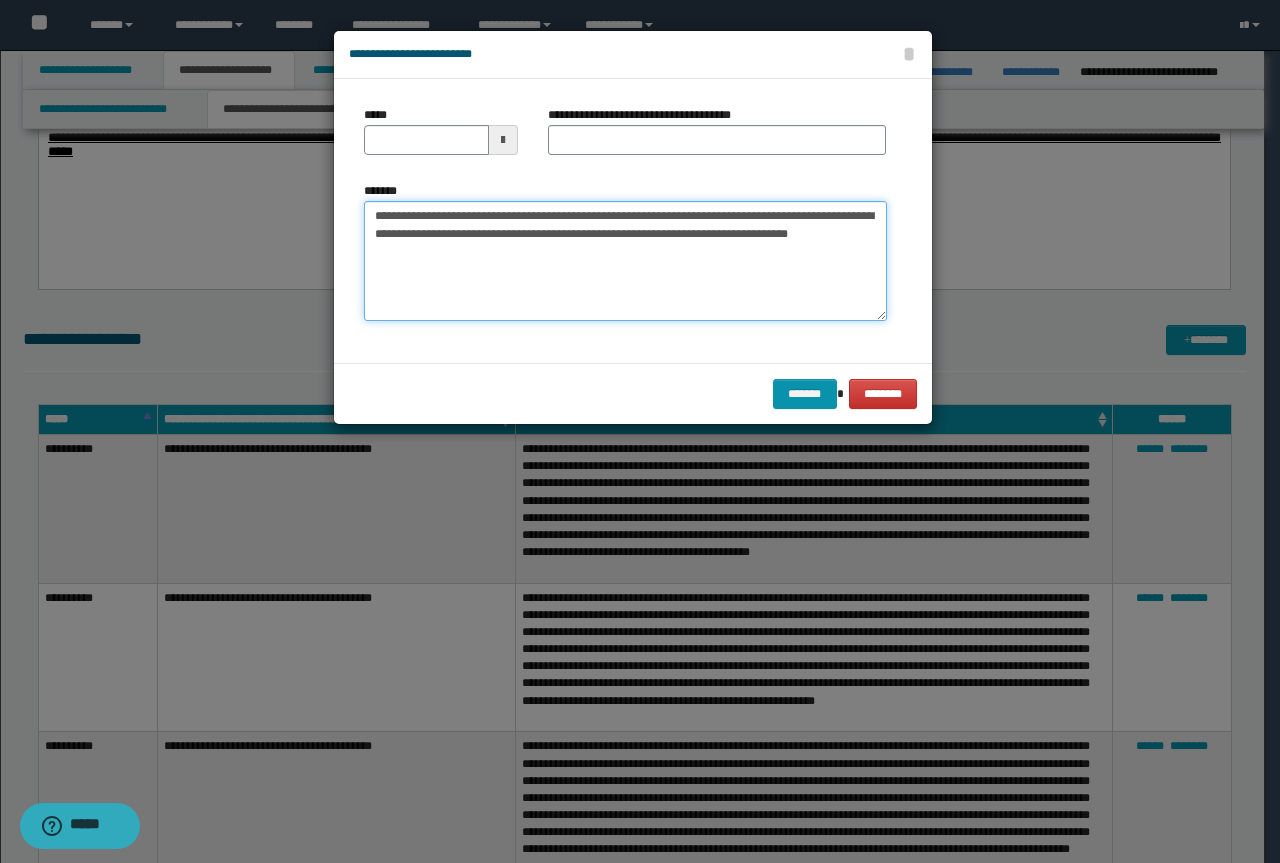 type 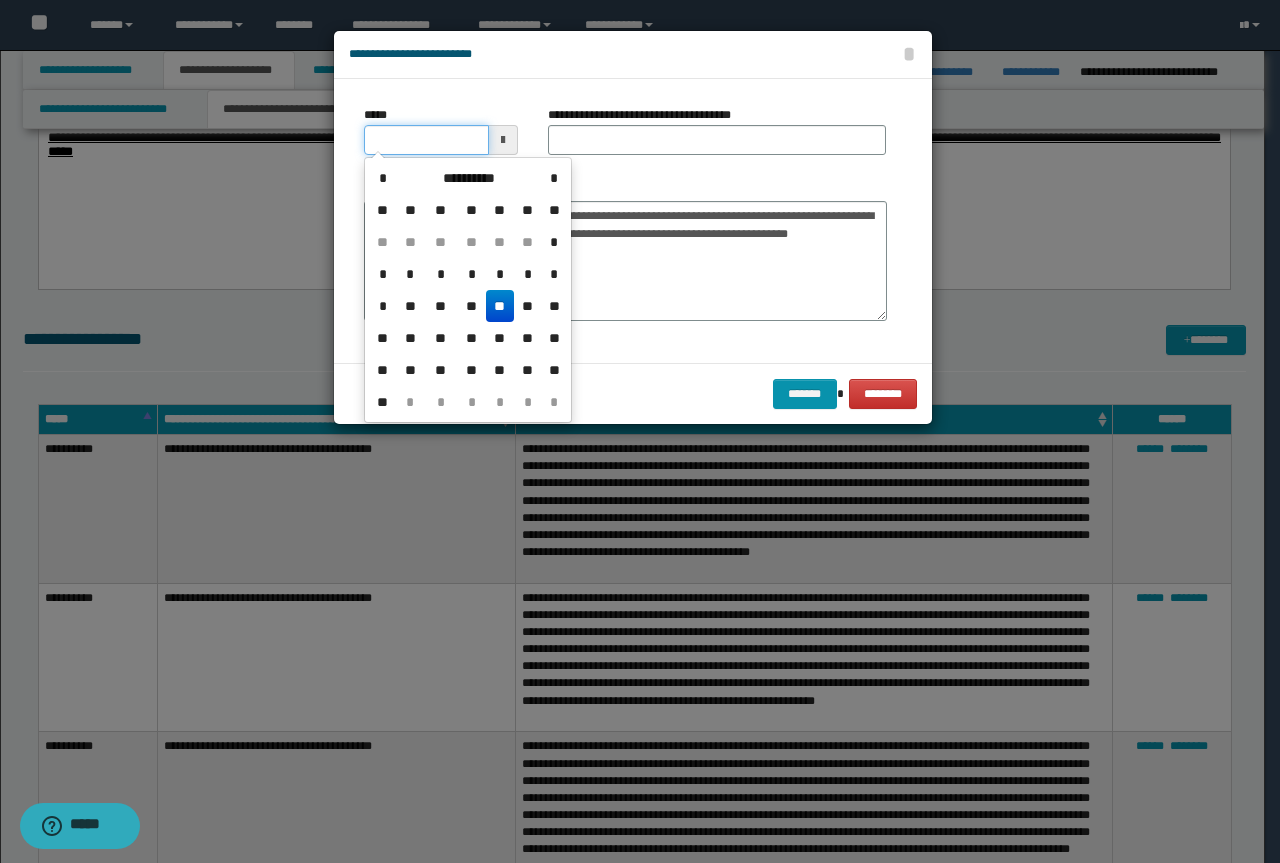 click on "*****" at bounding box center [426, 140] 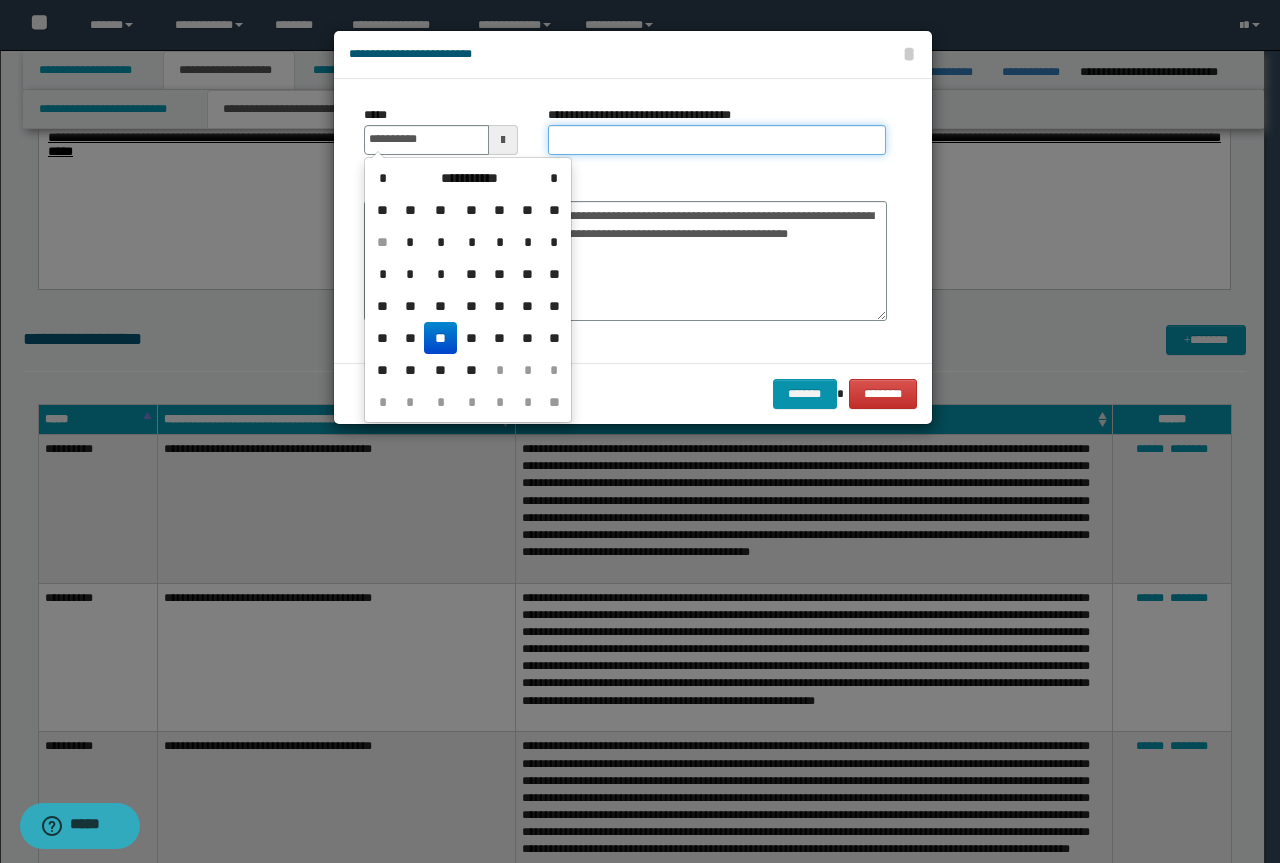 type on "**********" 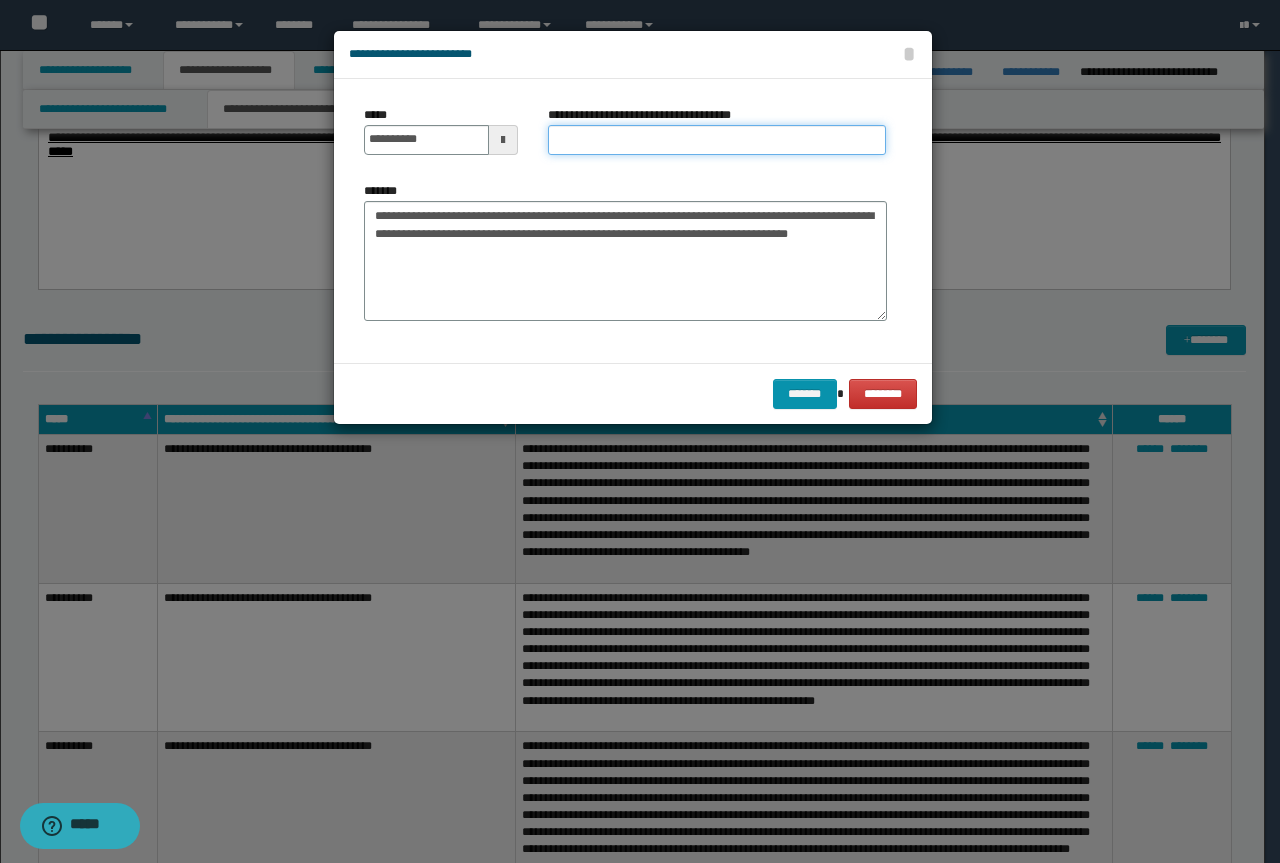click on "**********" at bounding box center (717, 140) 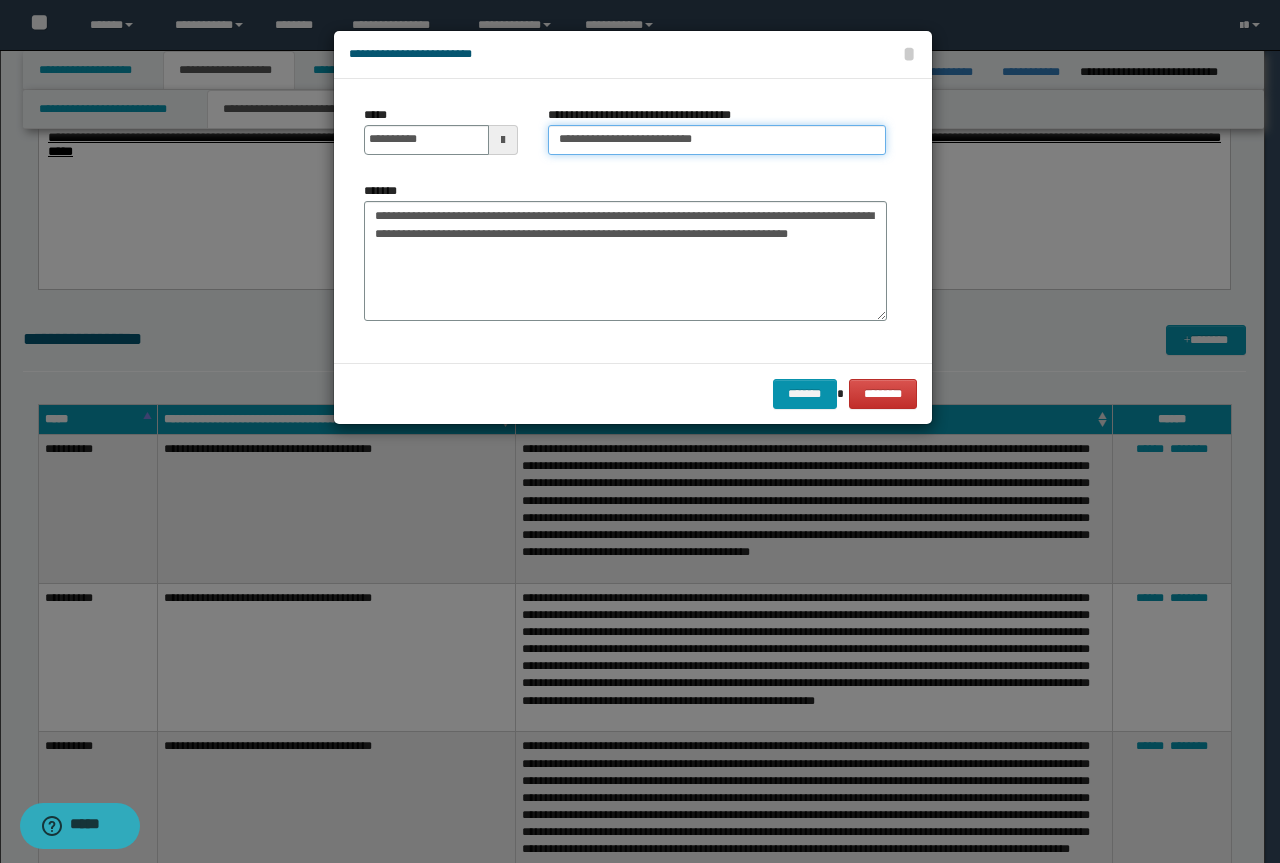 drag, startPoint x: 623, startPoint y: 144, endPoint x: 0, endPoint y: 128, distance: 623.20544 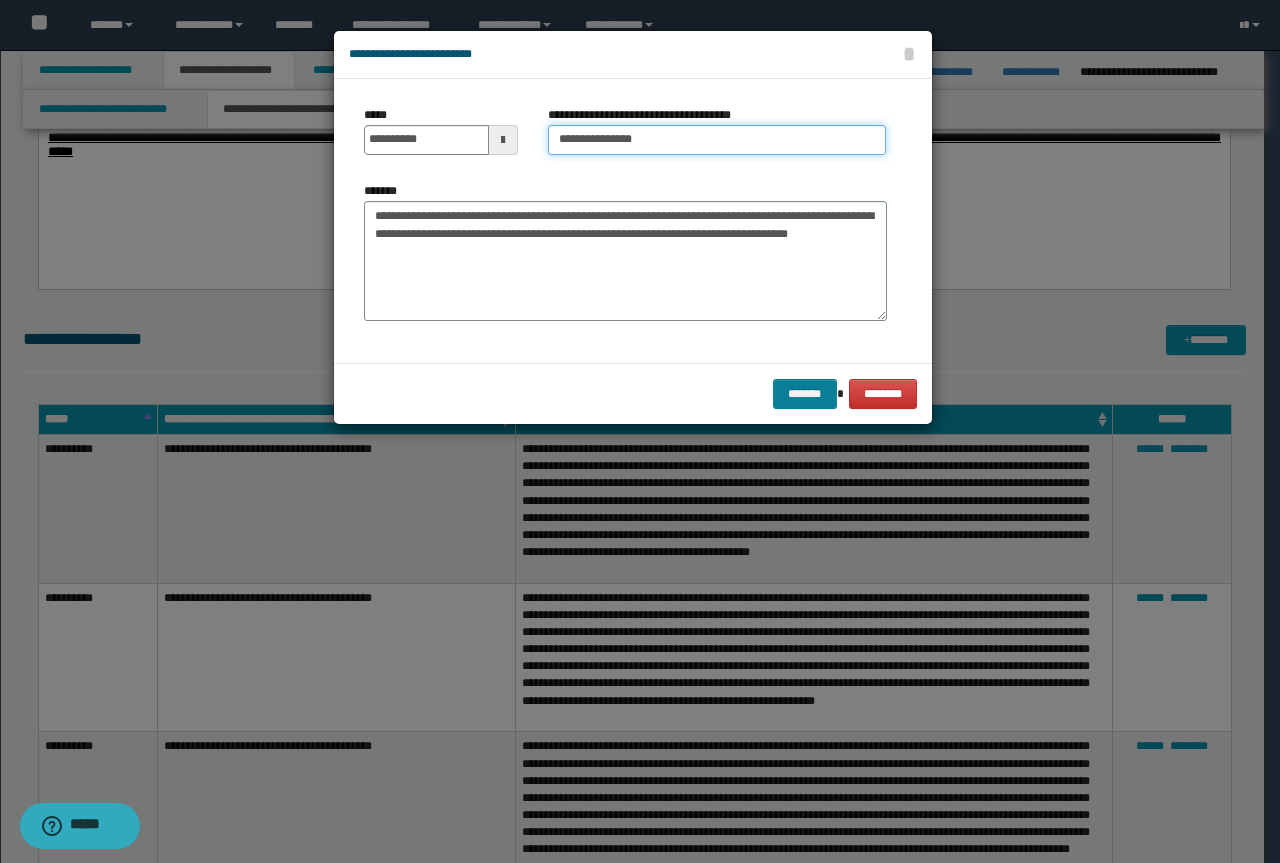 type on "**********" 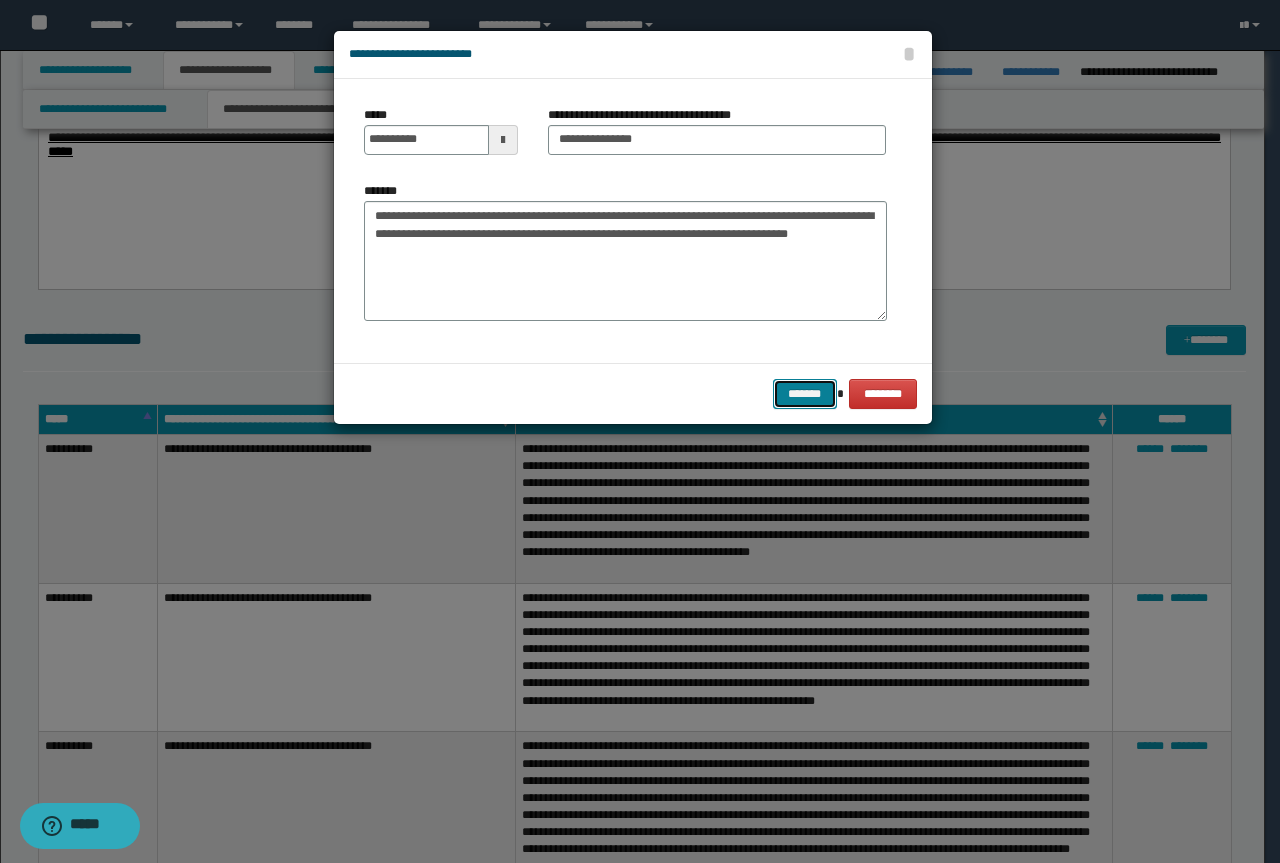 click on "*******" at bounding box center (805, 394) 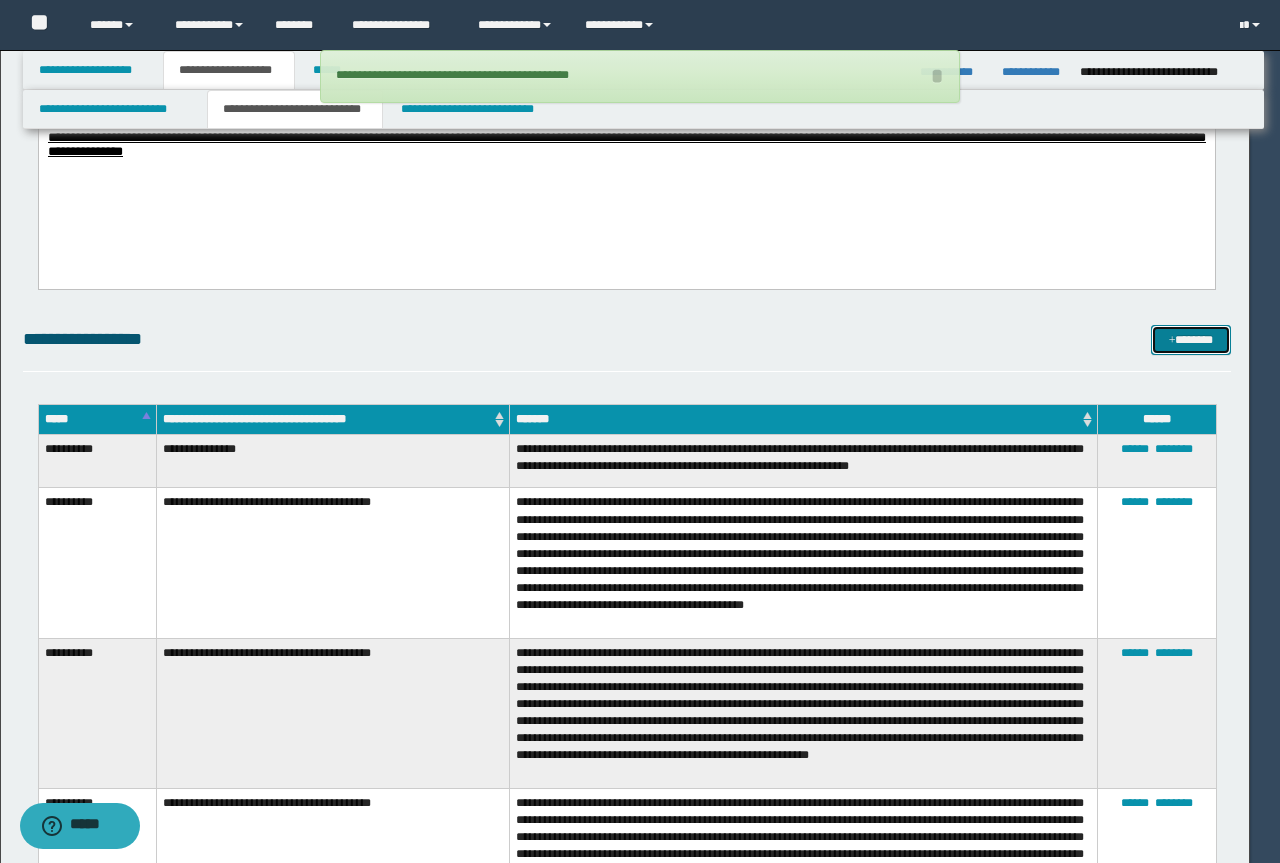 type 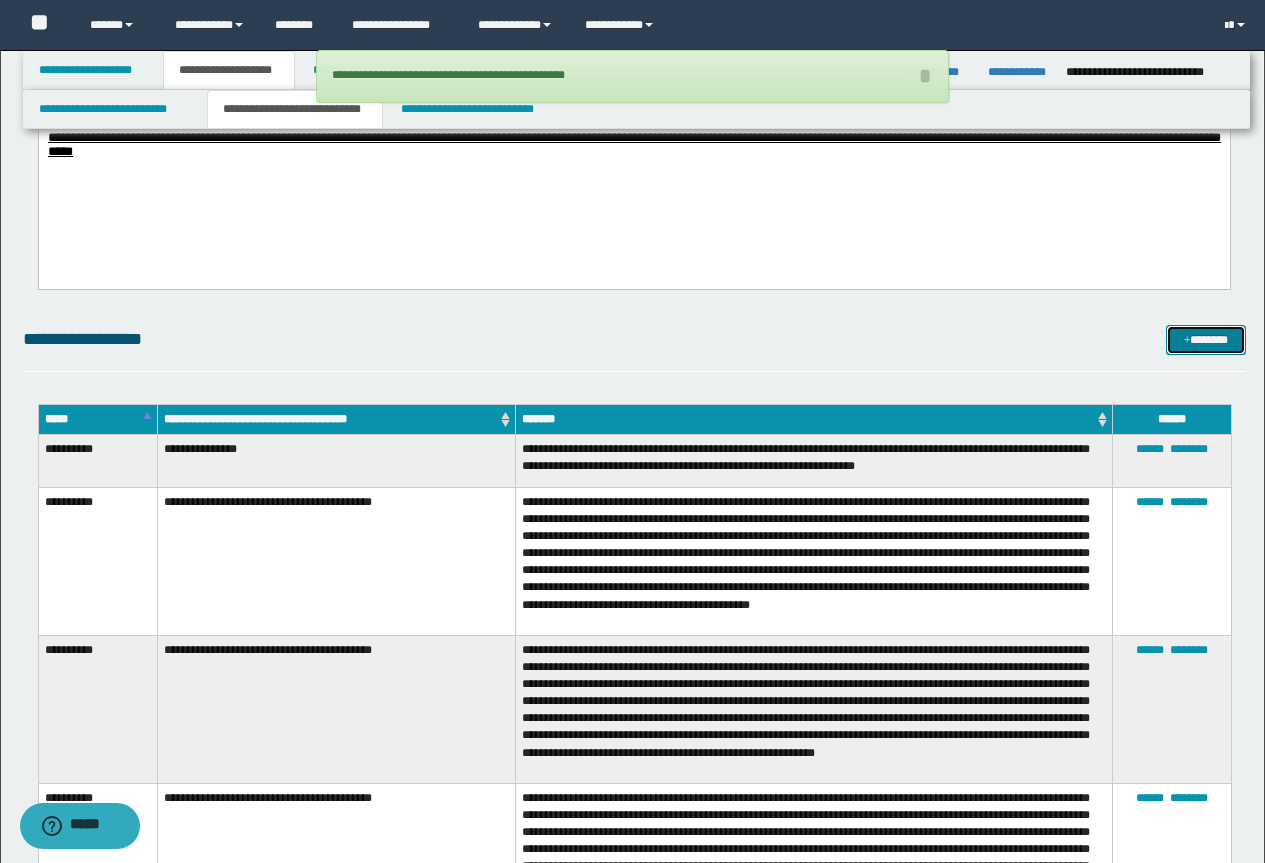 click on "*******" at bounding box center [1206, 340] 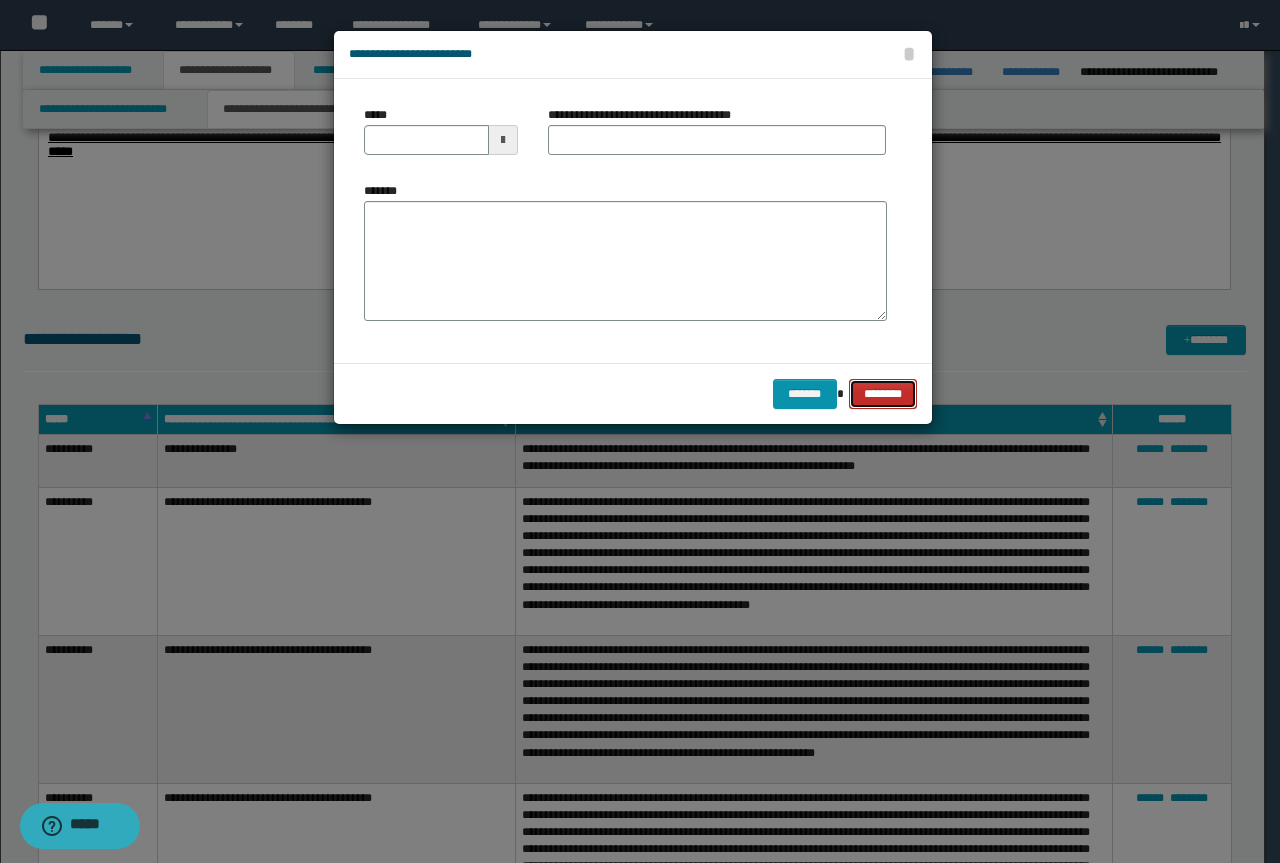 click on "********" at bounding box center [882, 394] 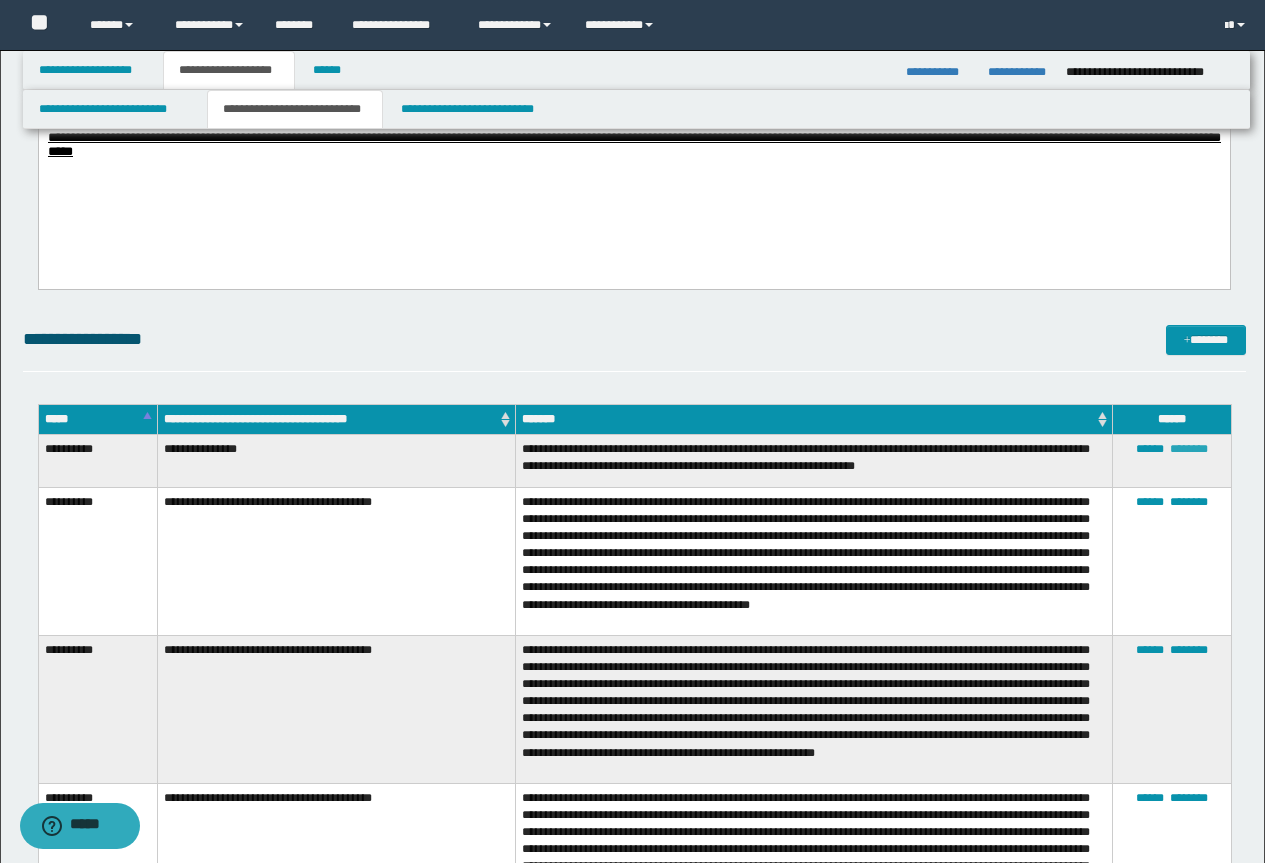 click on "********" at bounding box center (1189, 449) 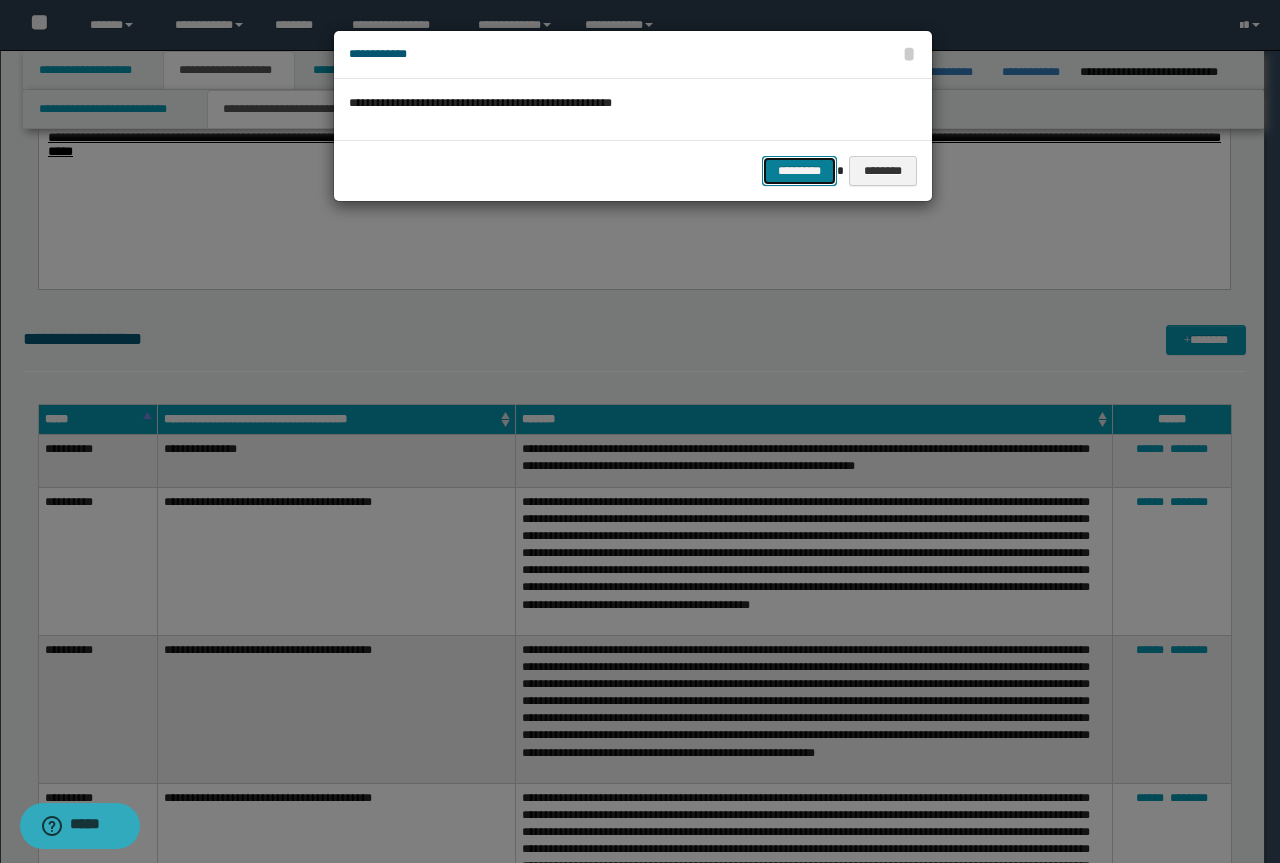 click on "*********" at bounding box center (799, 171) 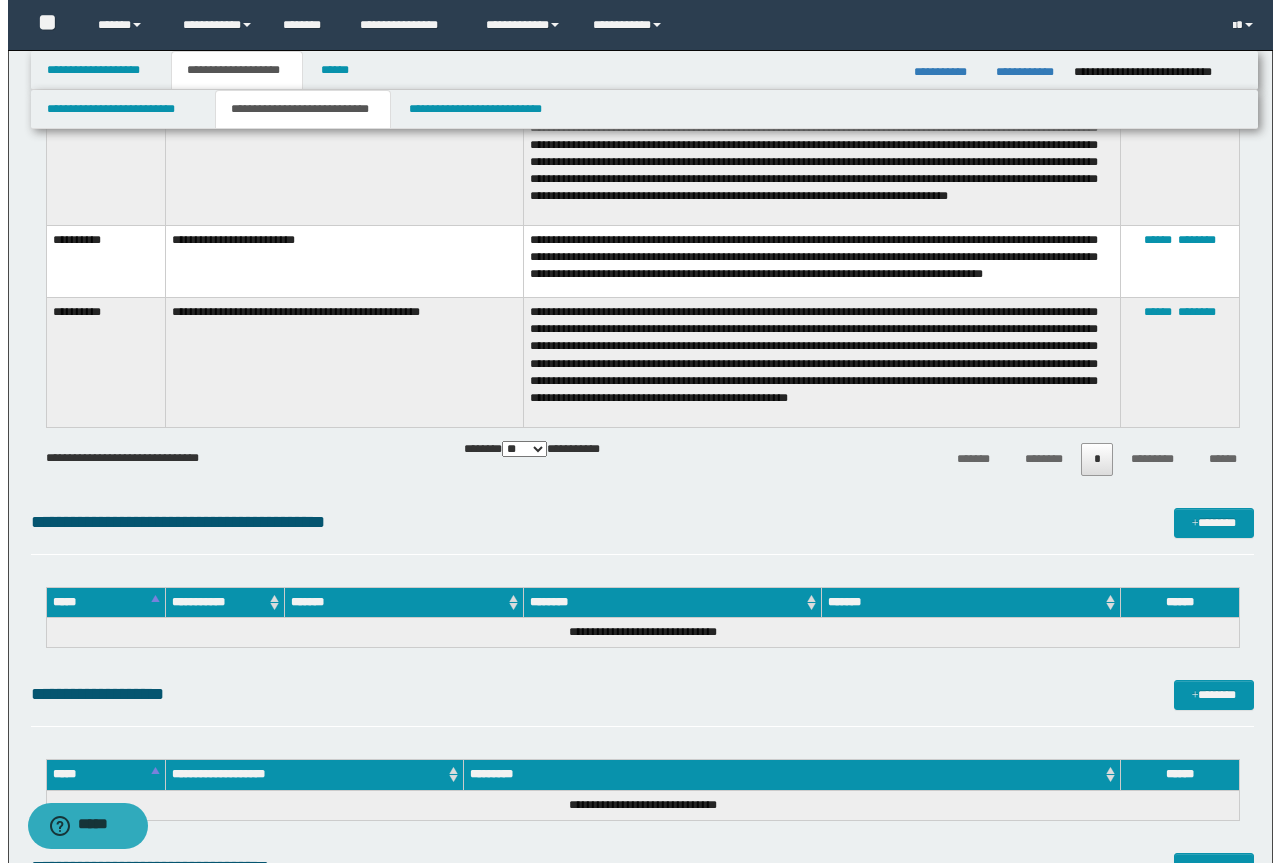 scroll, scrollTop: 3800, scrollLeft: 0, axis: vertical 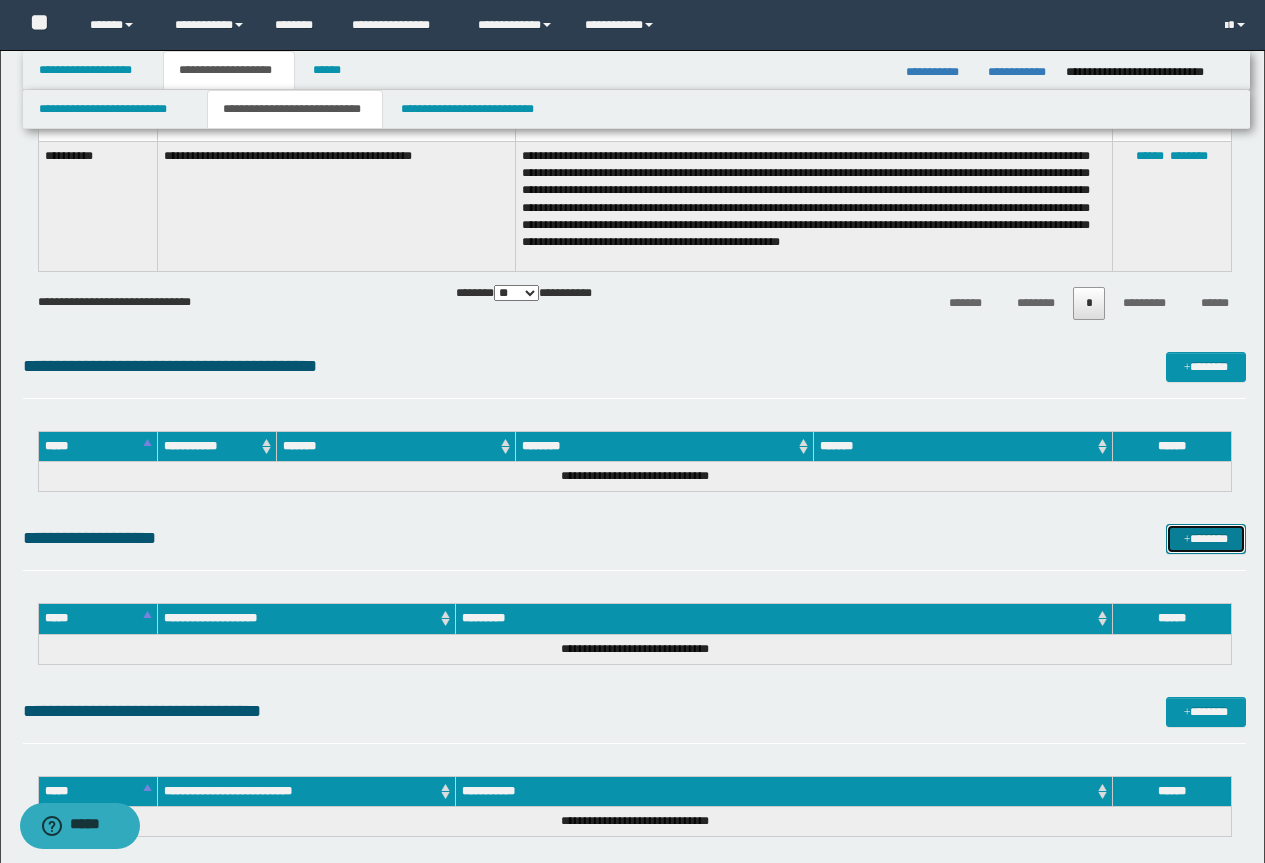 click on "*******" at bounding box center (1206, 539) 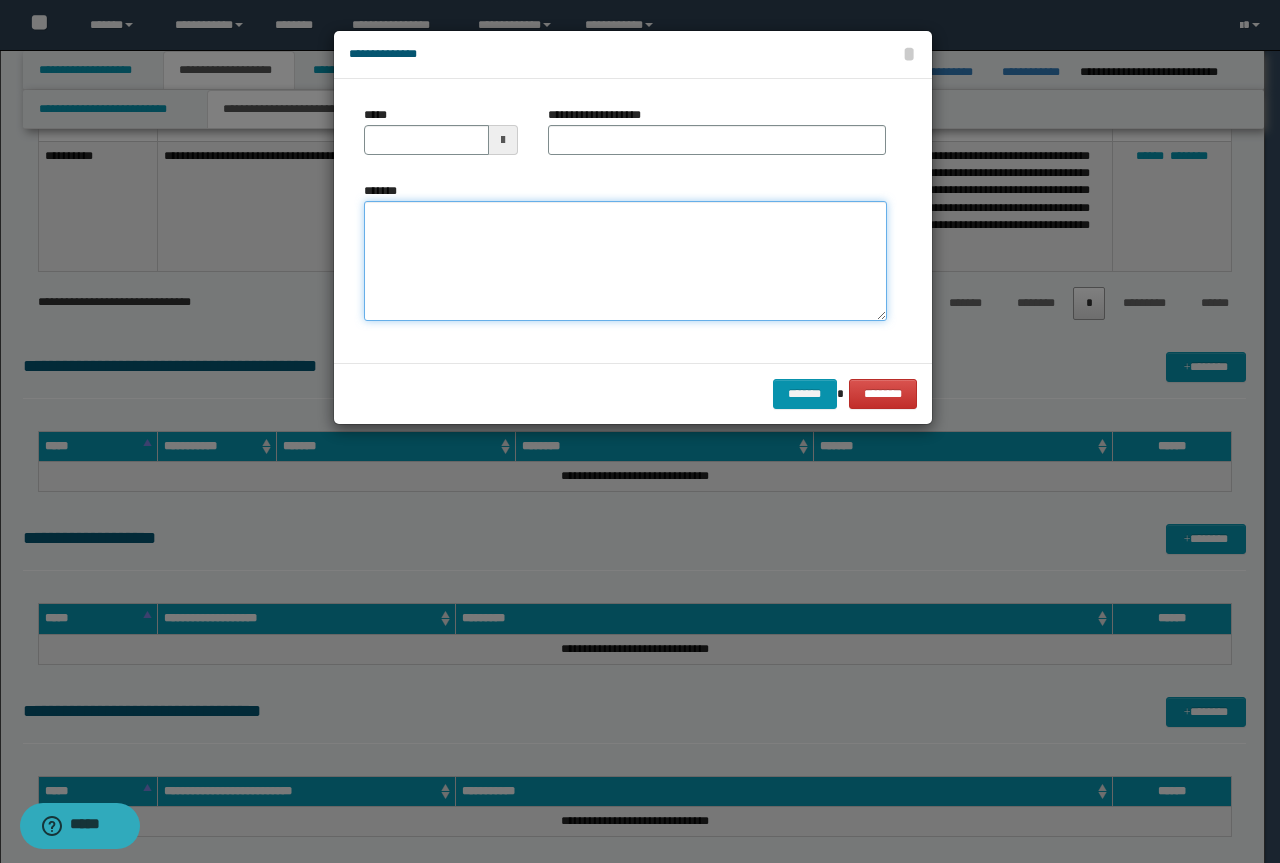 click on "*******" at bounding box center [625, 261] 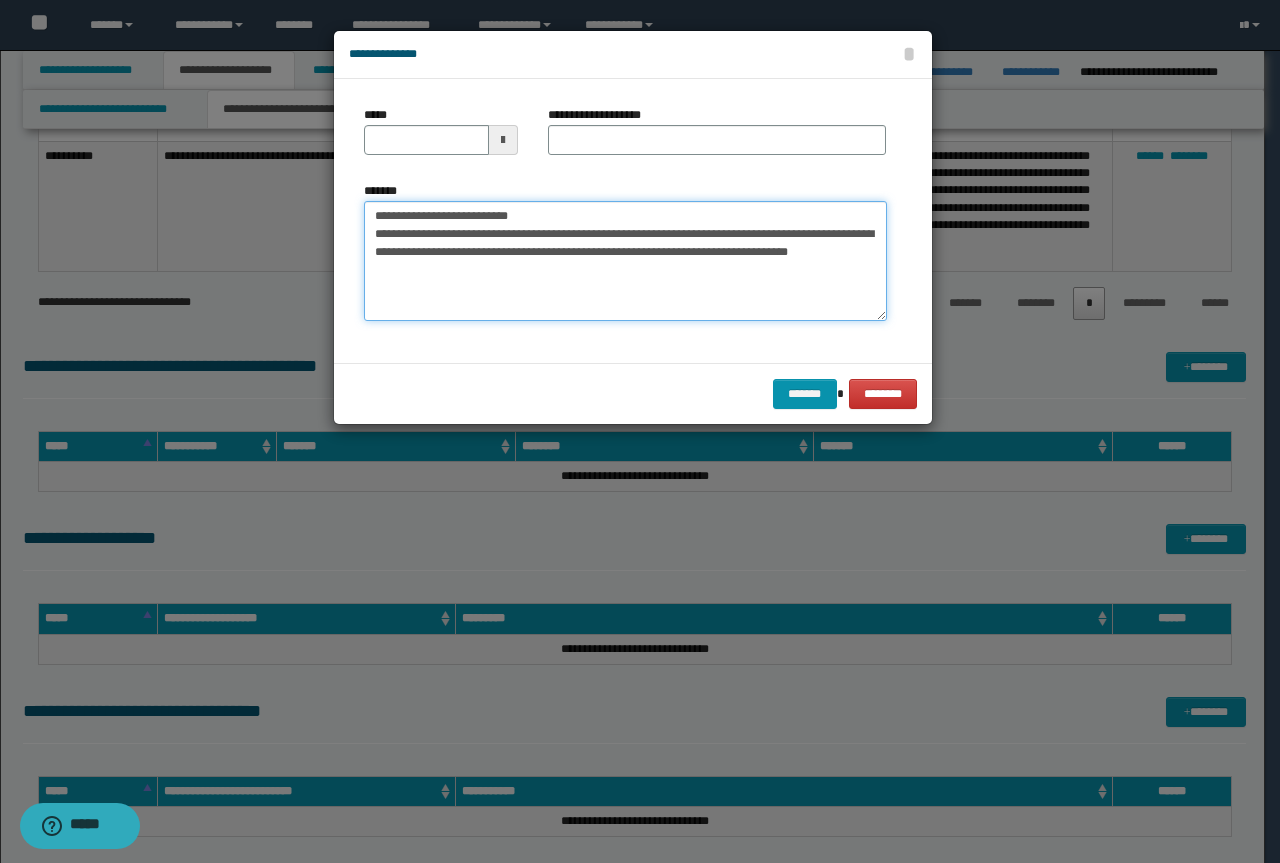 drag, startPoint x: 532, startPoint y: 215, endPoint x: 345, endPoint y: 223, distance: 187.17105 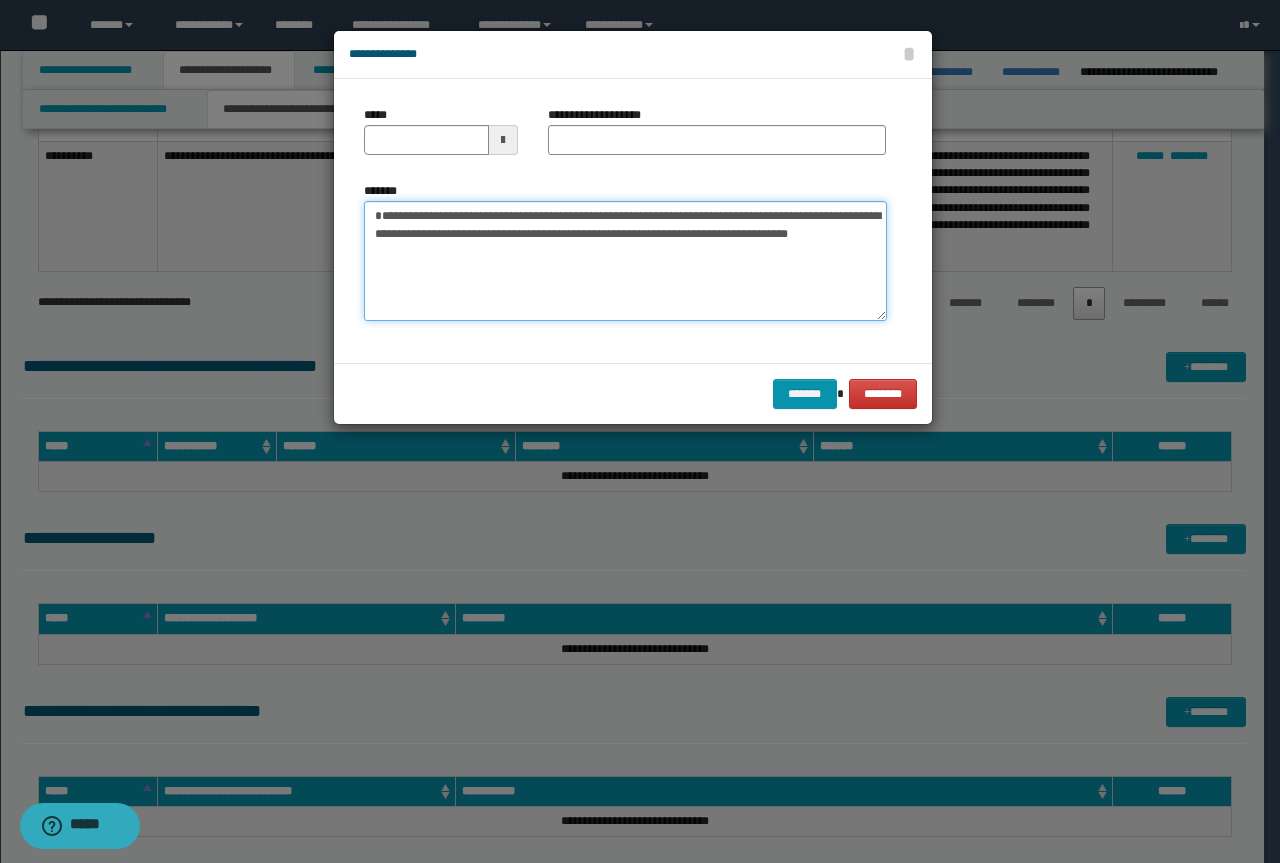 type on "**********" 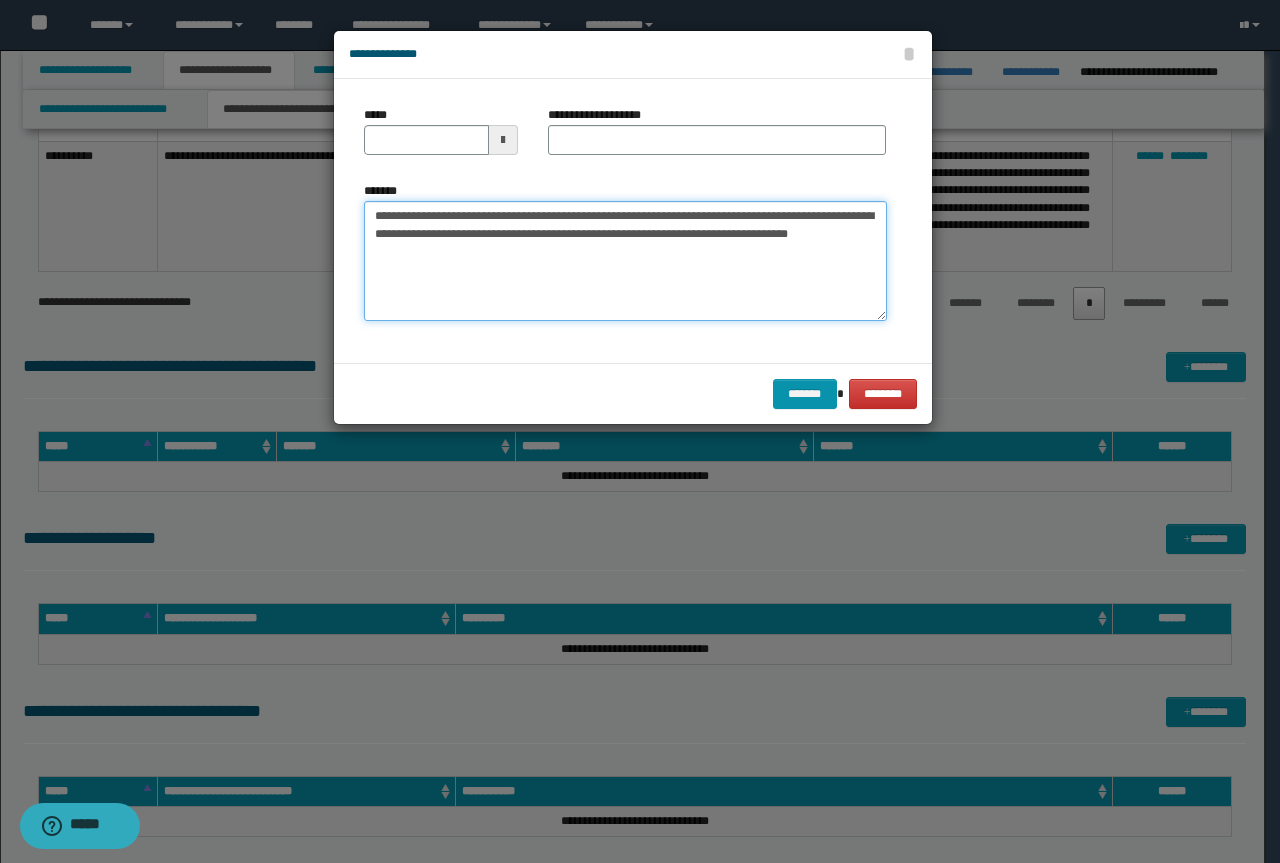 type 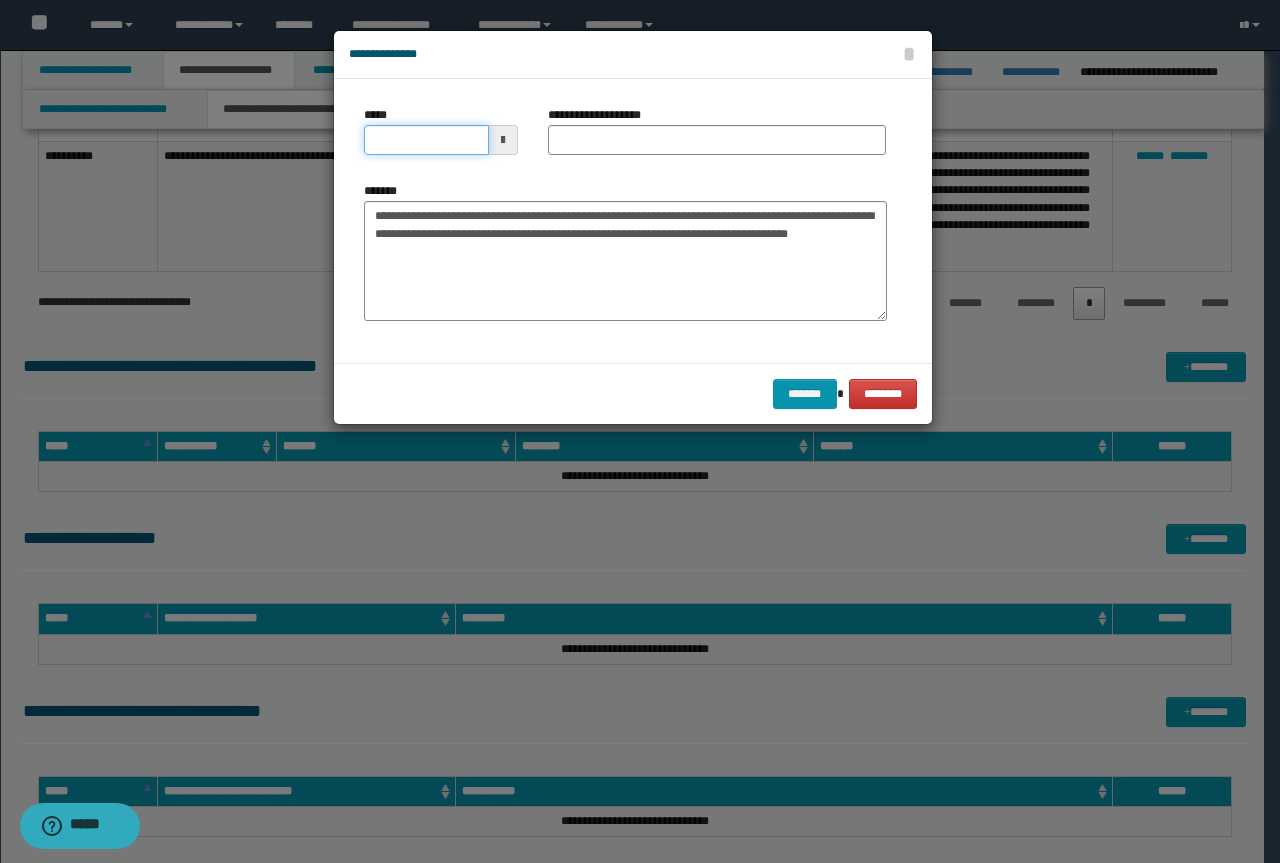 click on "*****" at bounding box center (426, 140) 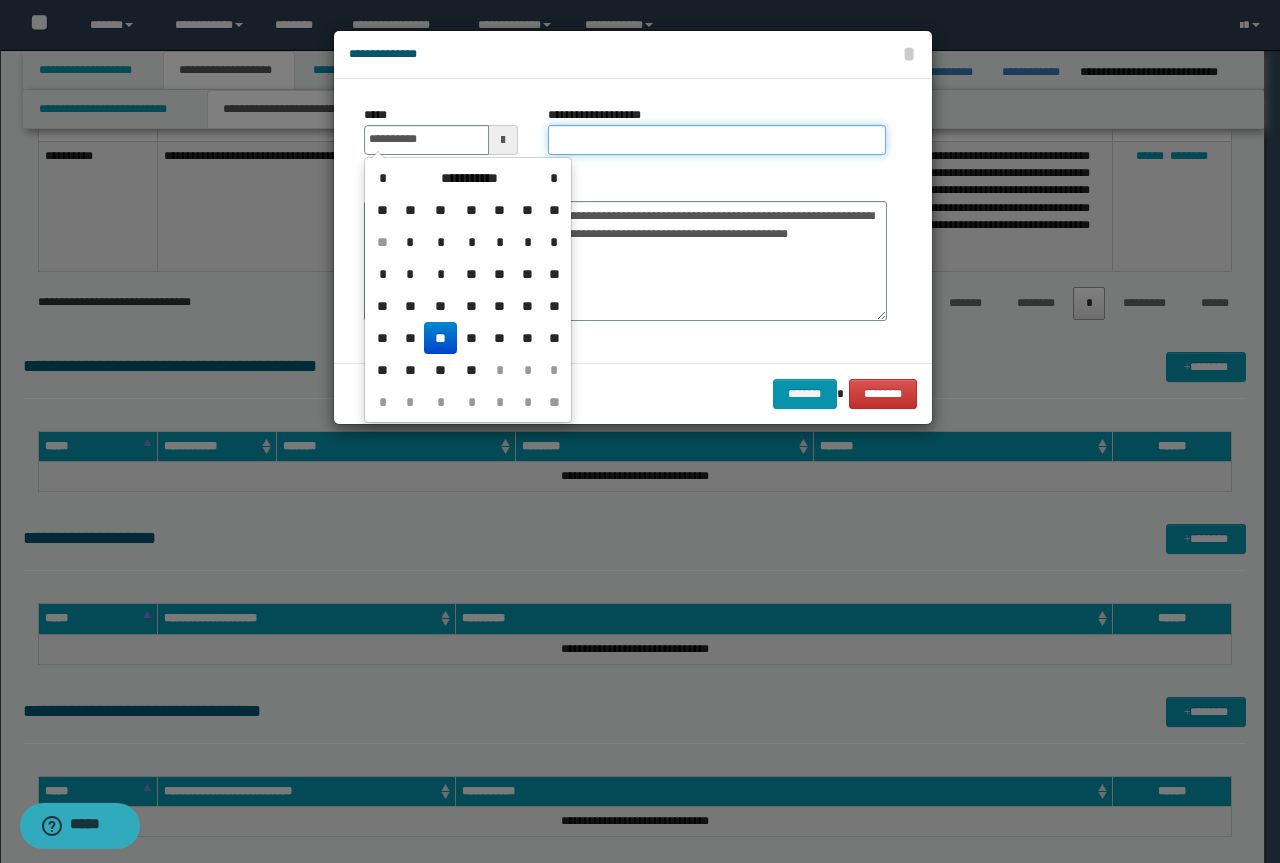 type on "**********" 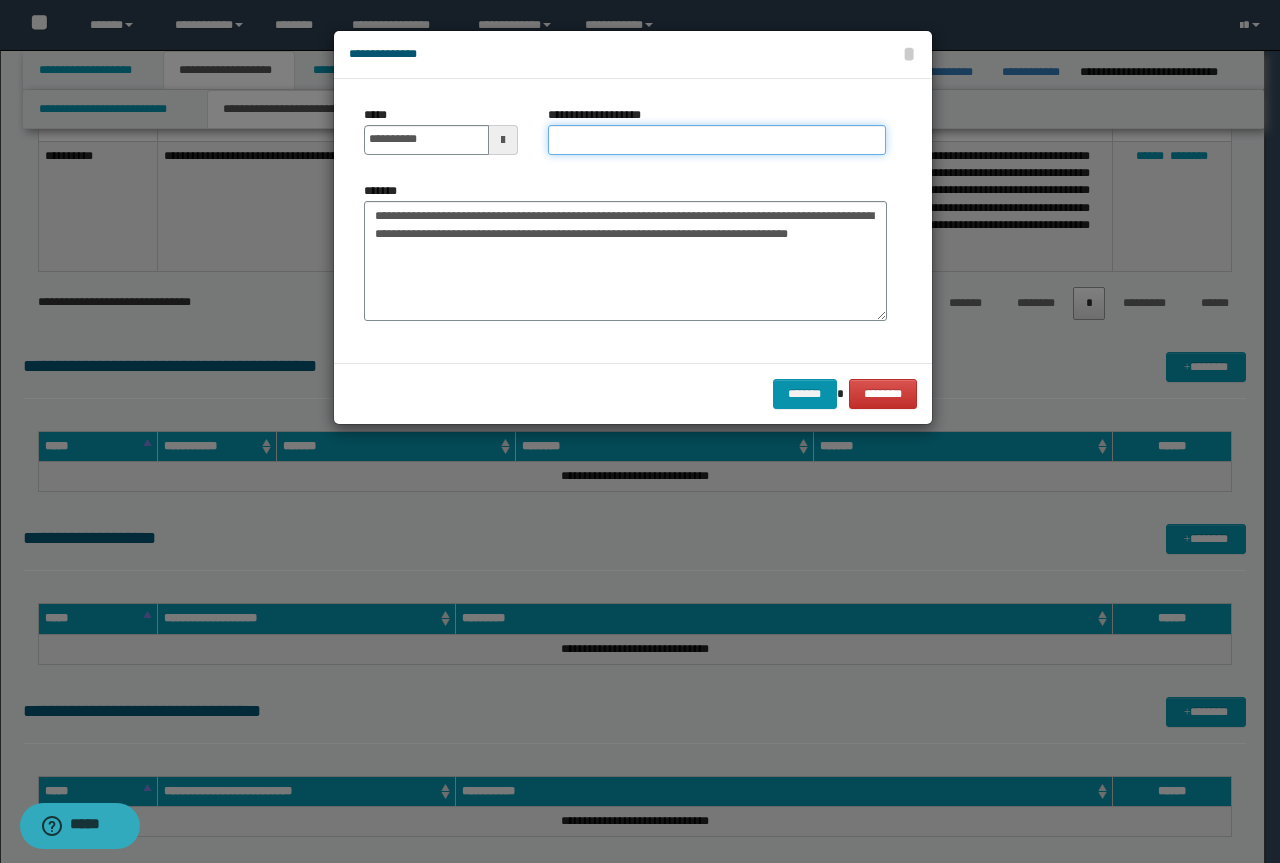 paste on "**********" 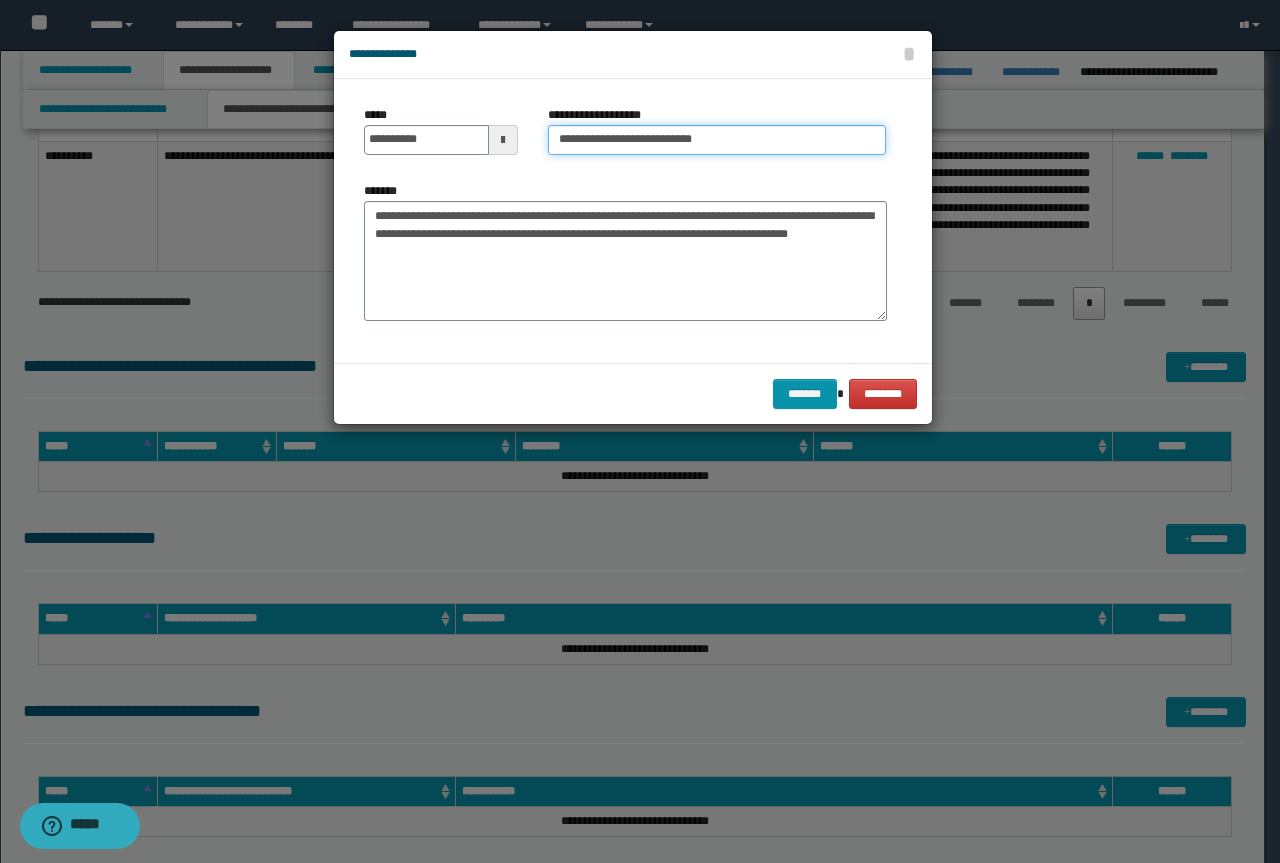 drag, startPoint x: 626, startPoint y: 137, endPoint x: 97, endPoint y: 153, distance: 529.2419 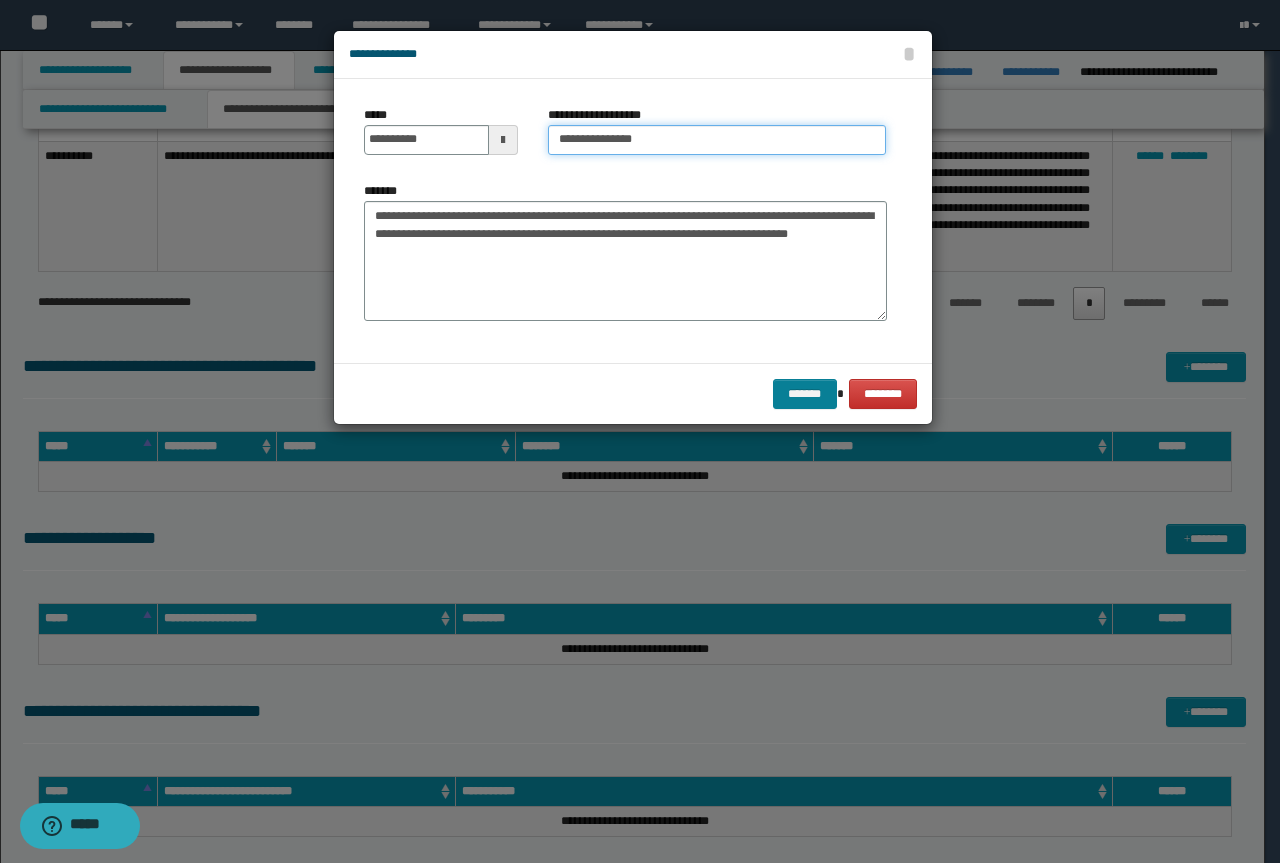 type on "**********" 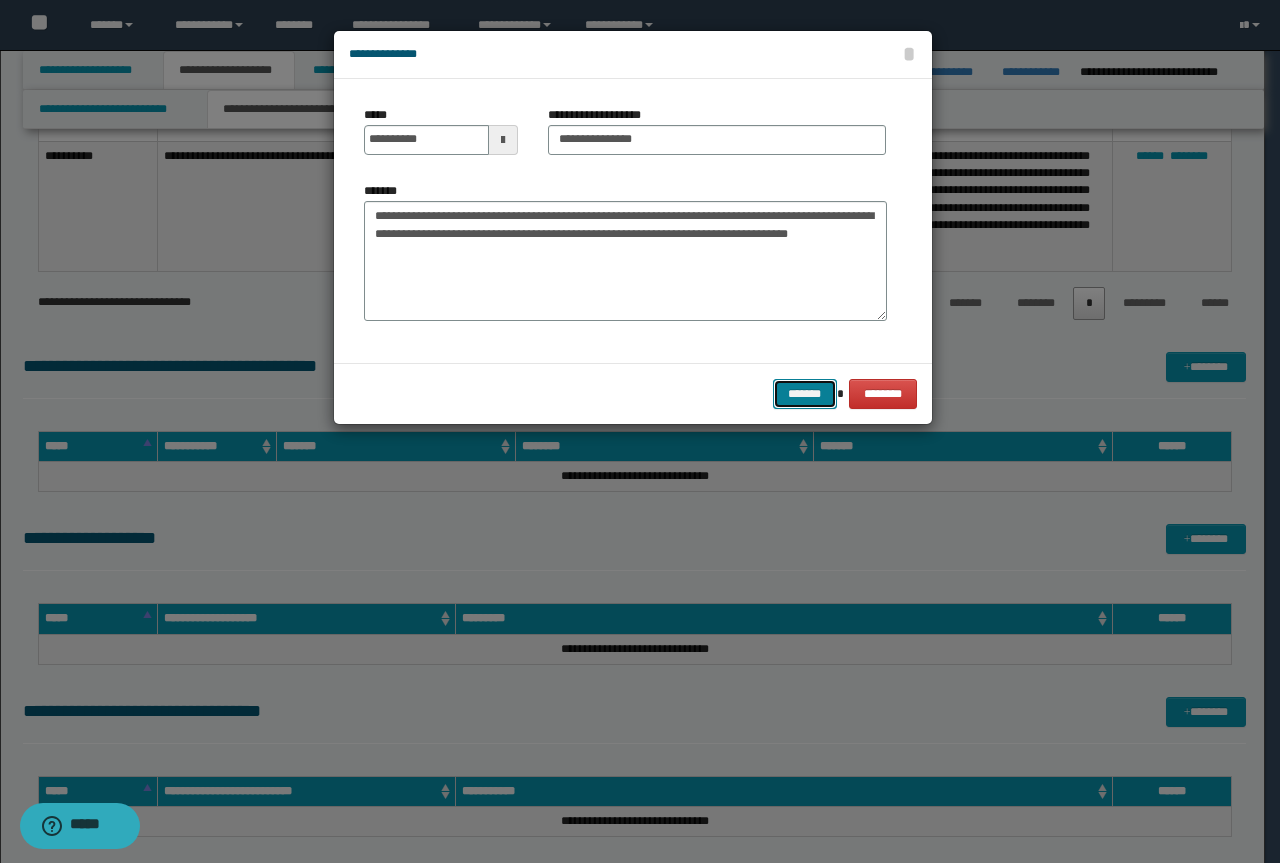 click on "*******" at bounding box center (805, 394) 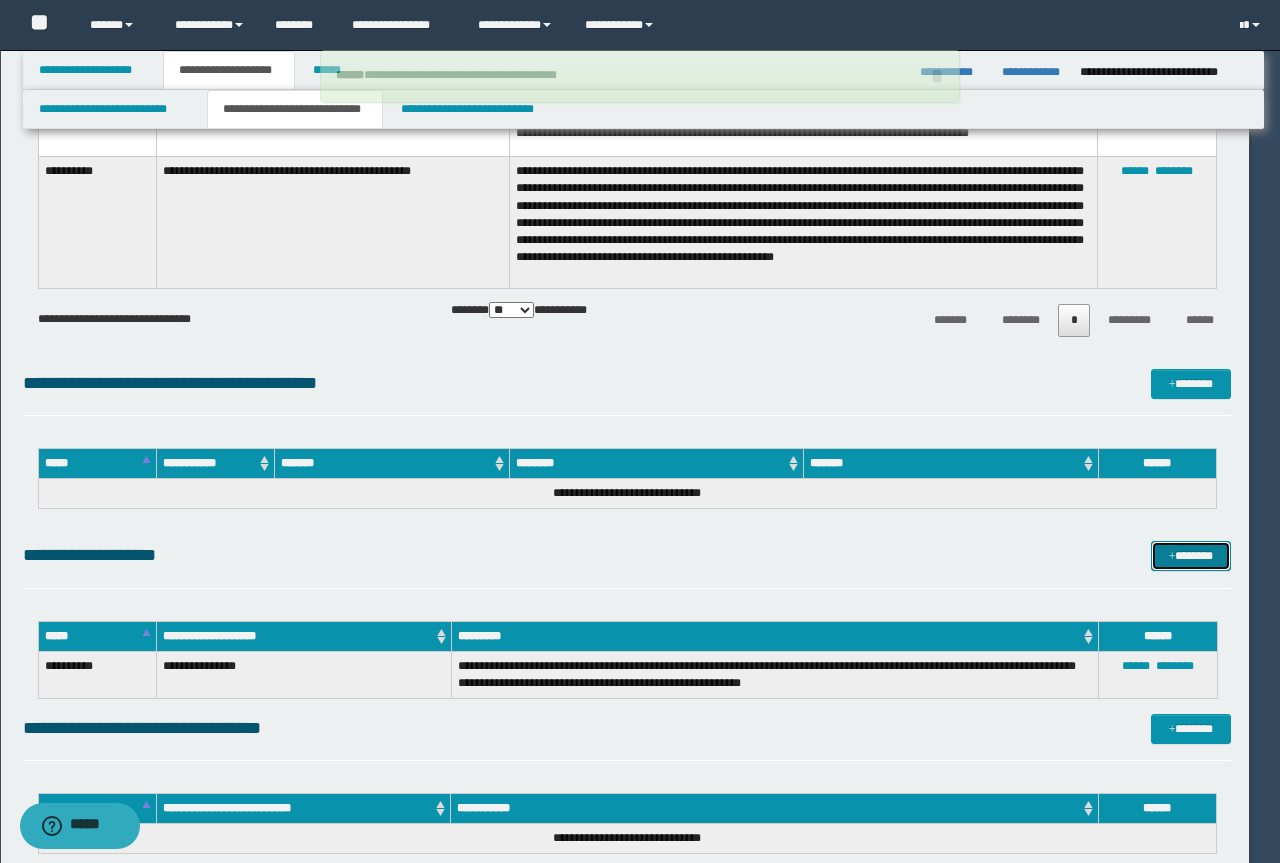 type 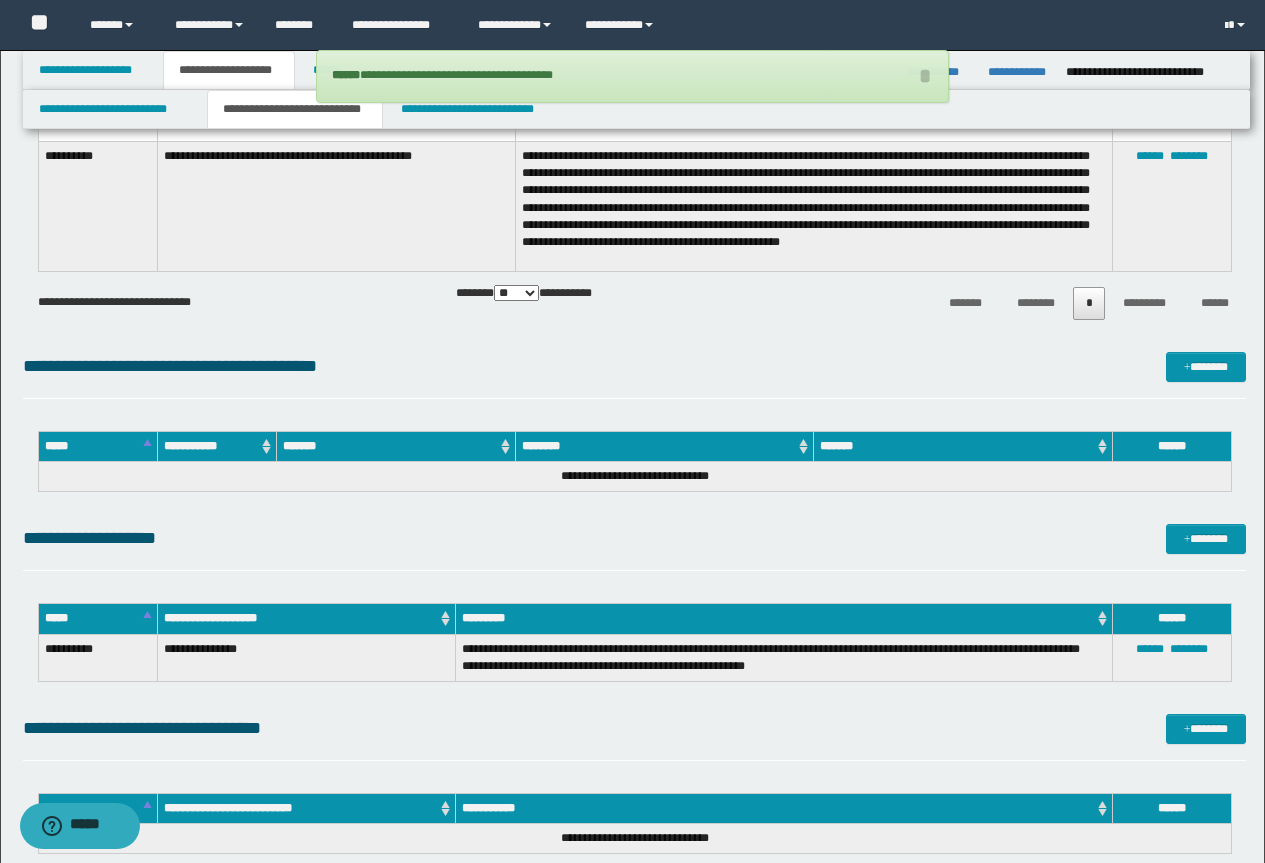 click on "**********" at bounding box center (634, -1262) 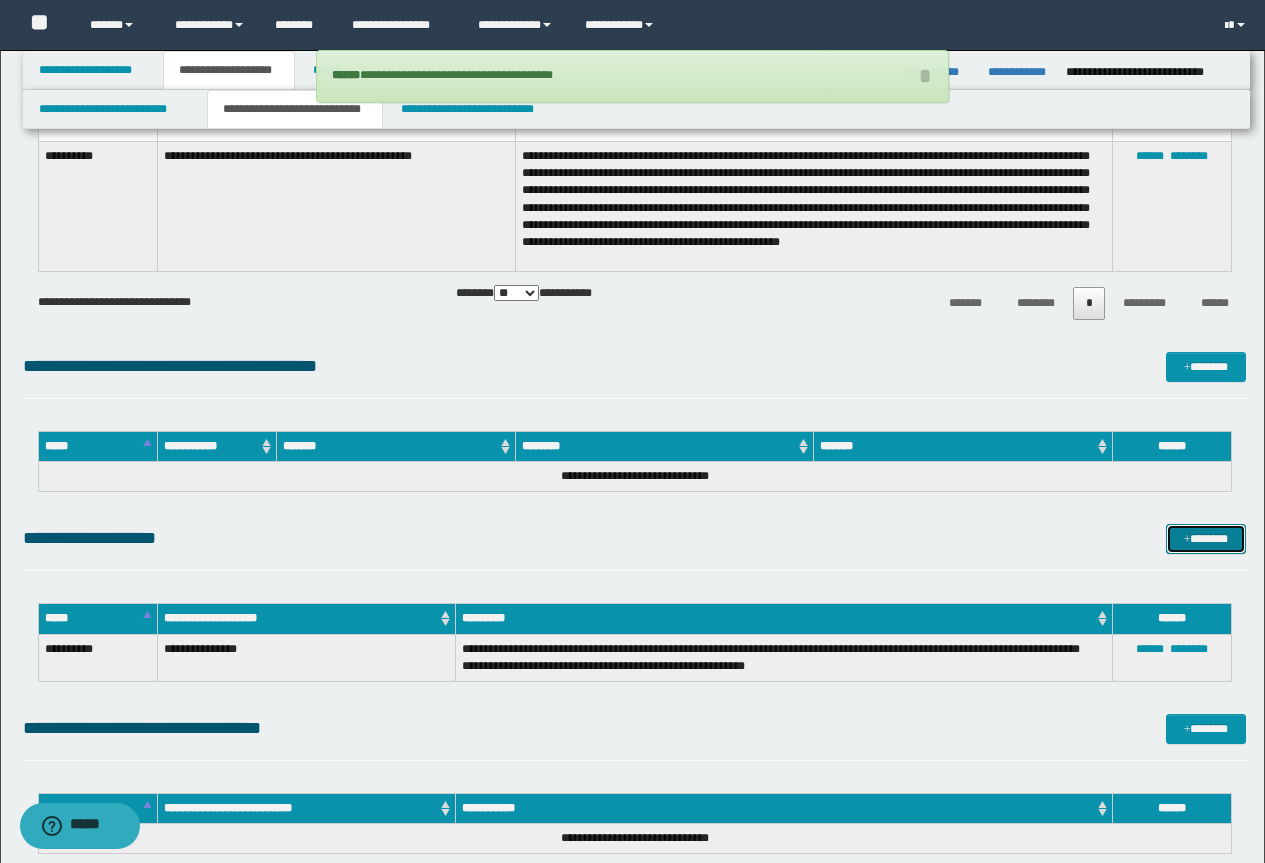 click on "*******" at bounding box center (1206, 539) 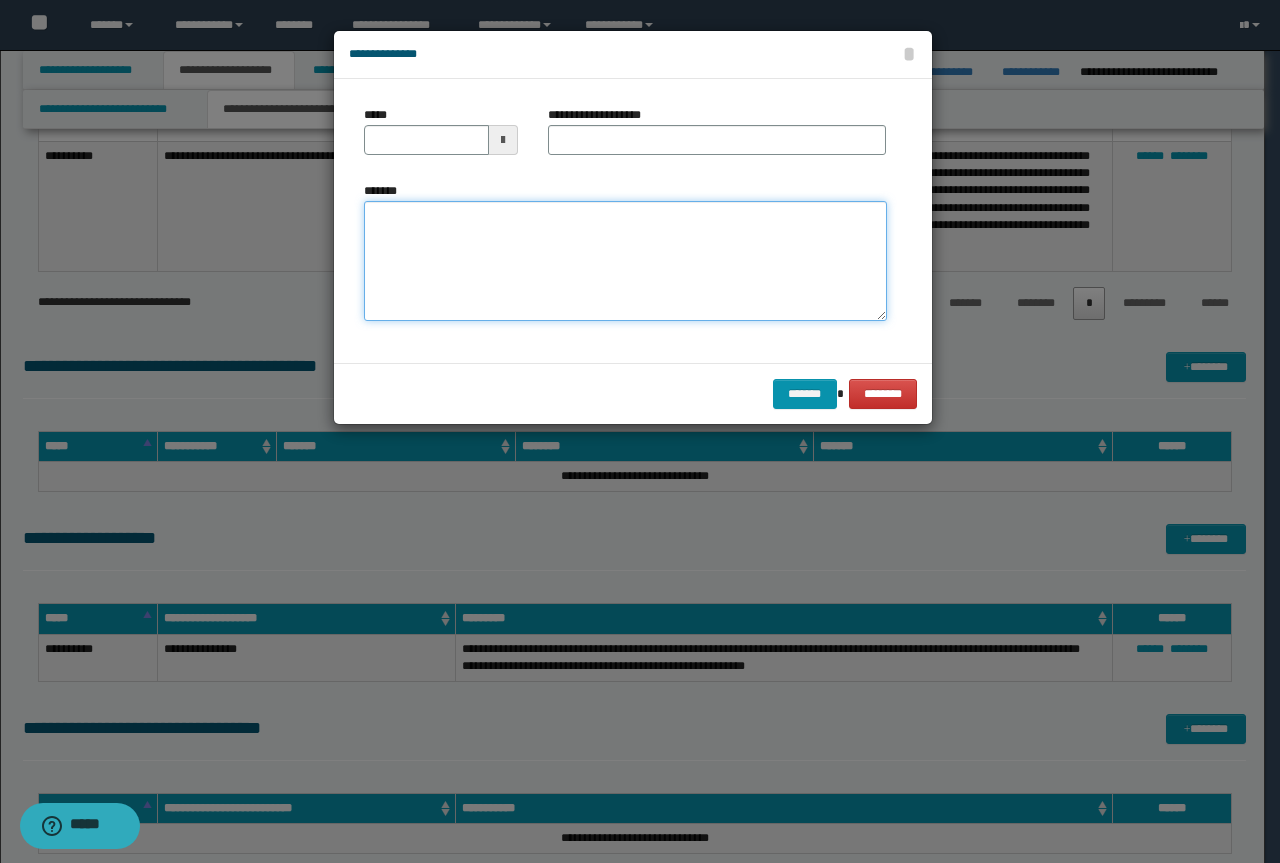 click on "*******" at bounding box center (625, 261) 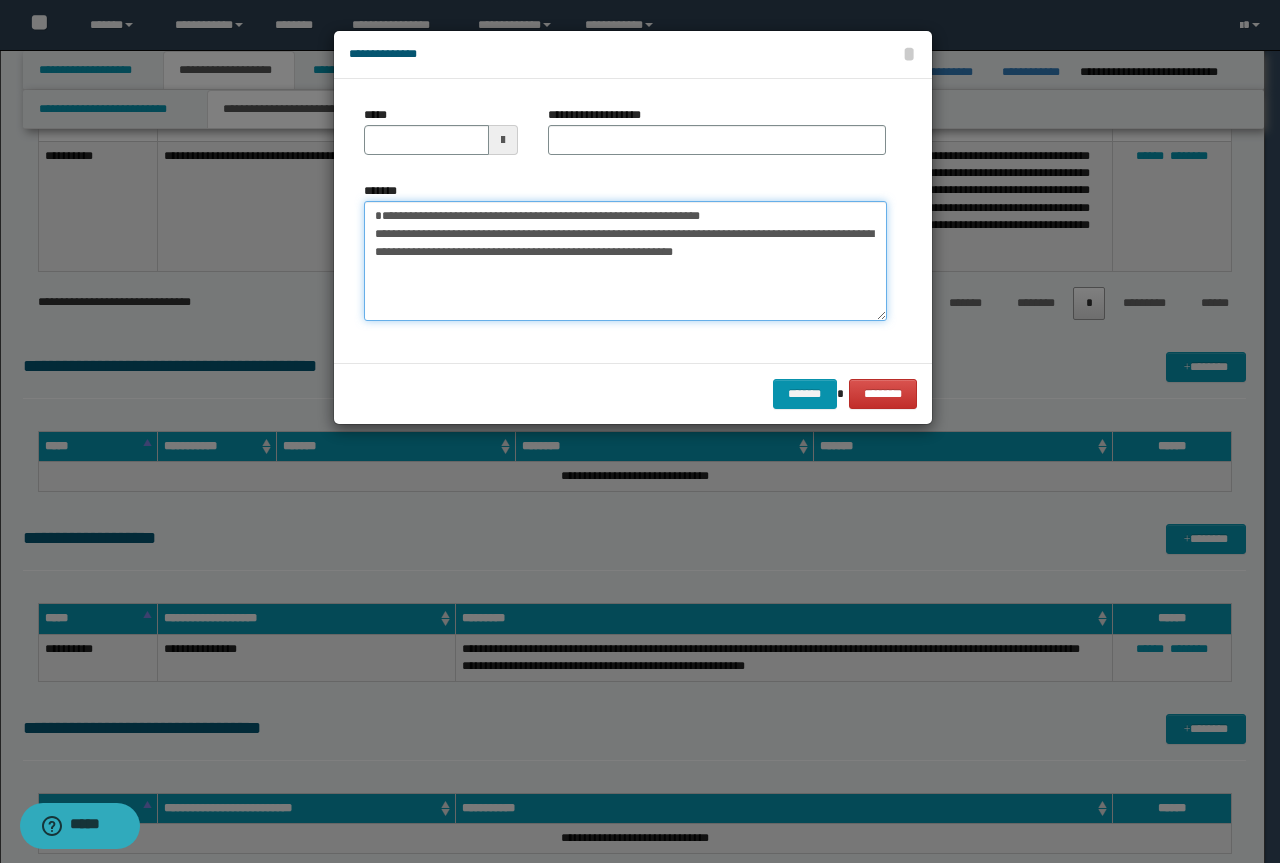 drag, startPoint x: 734, startPoint y: 229, endPoint x: 390, endPoint y: 234, distance: 344.03635 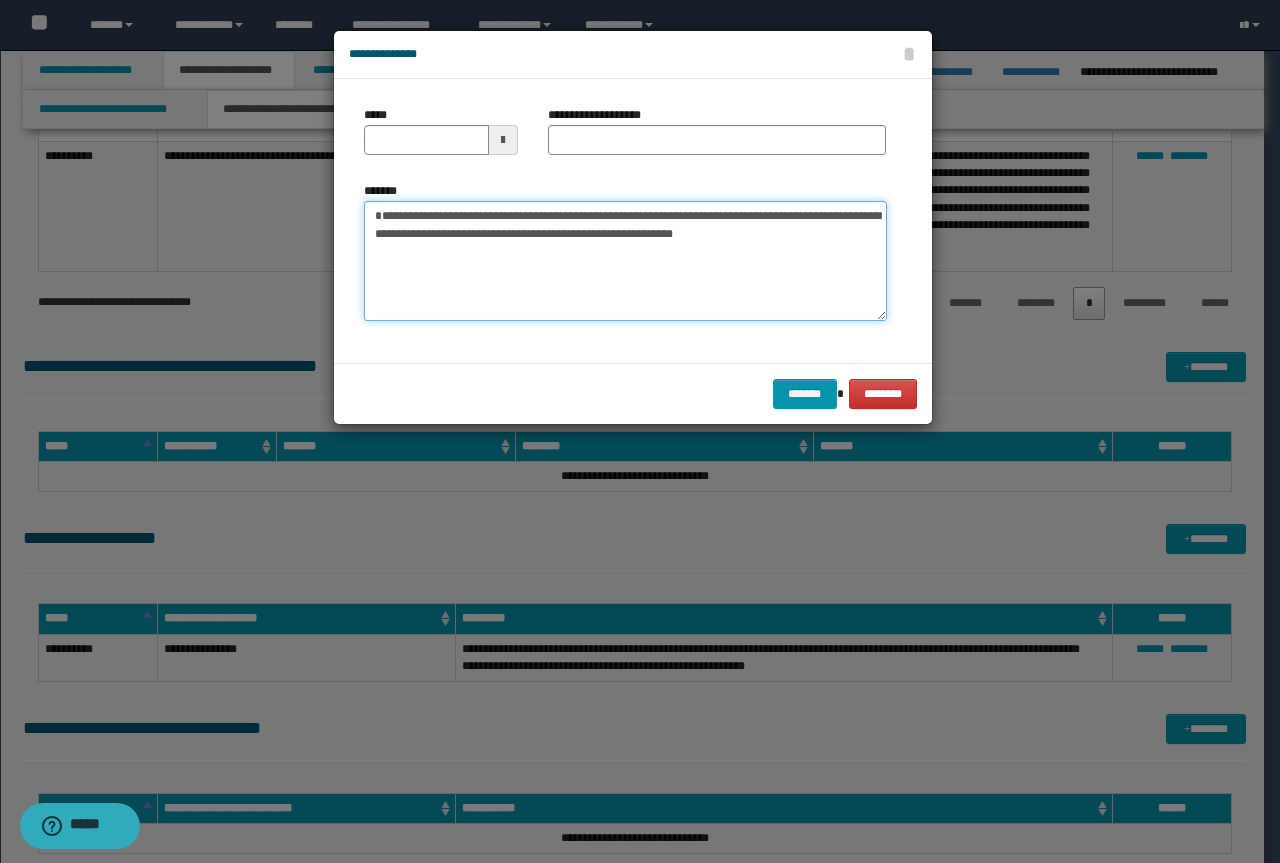 type on "**********" 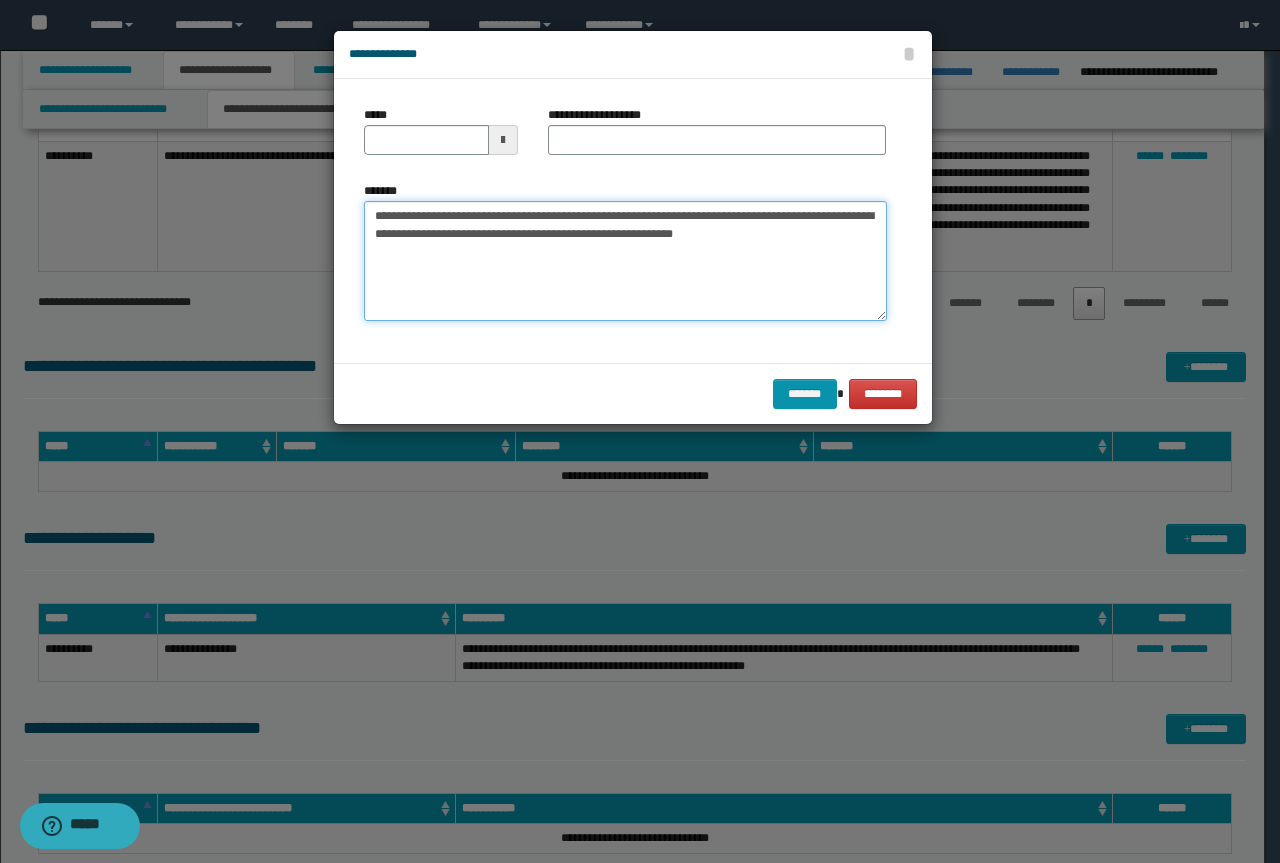 type 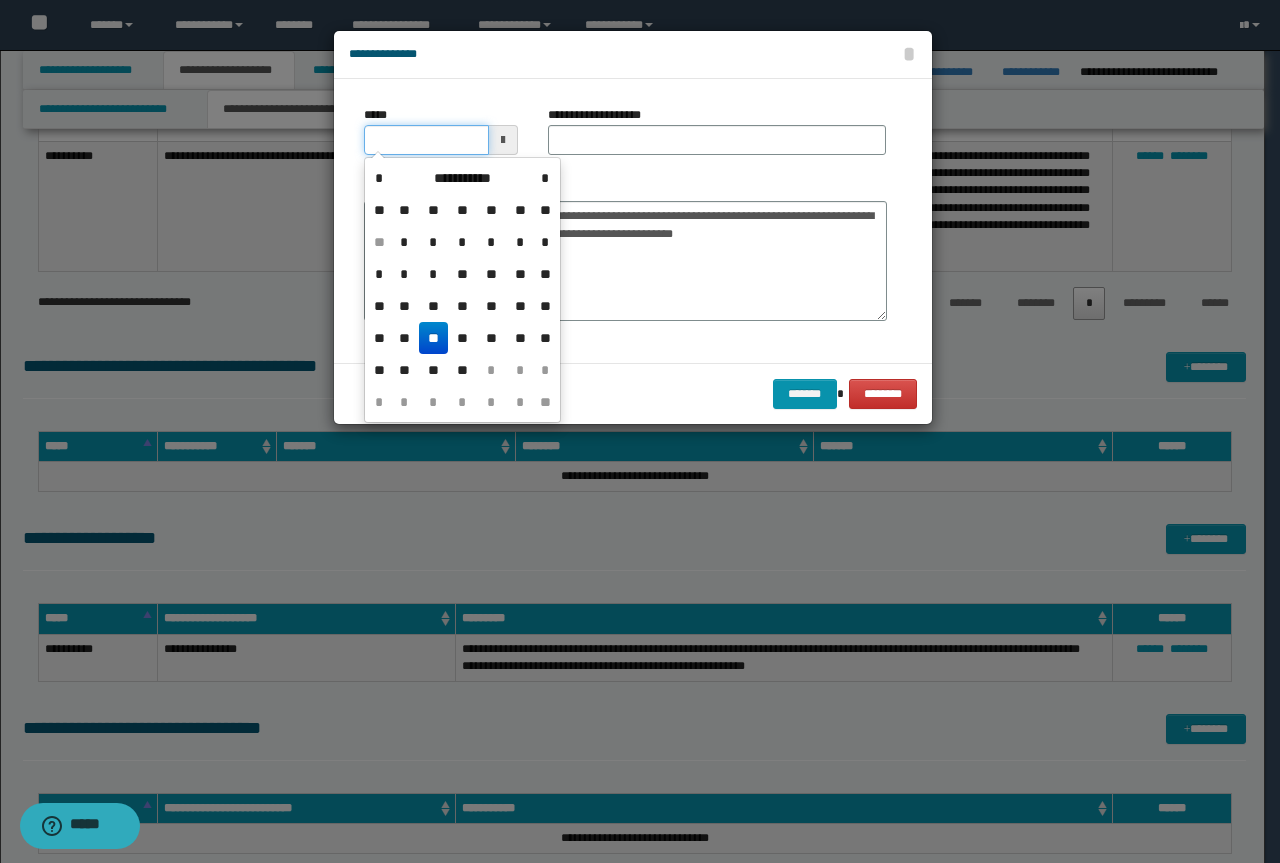 click on "*****" at bounding box center [426, 140] 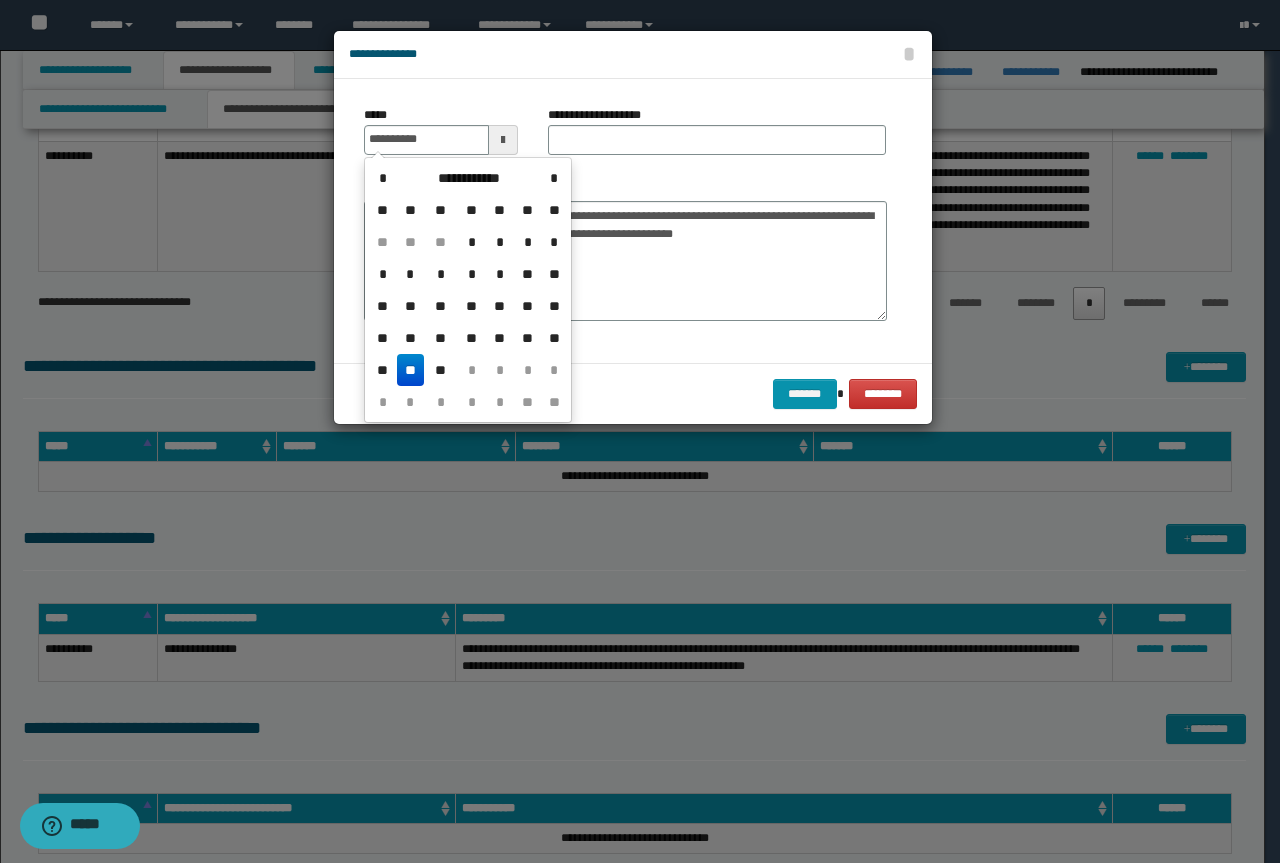 type on "**********" 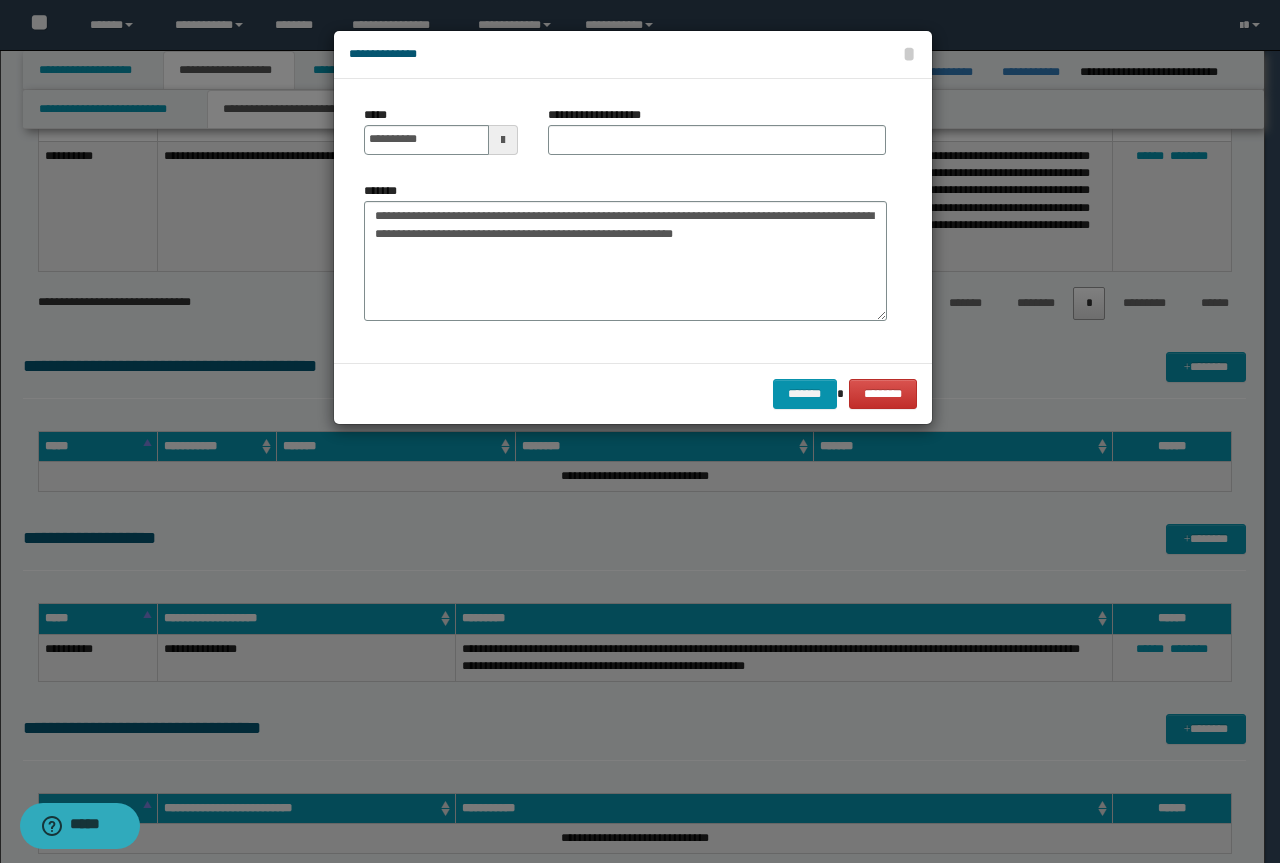 click on "**********" at bounding box center [605, 115] 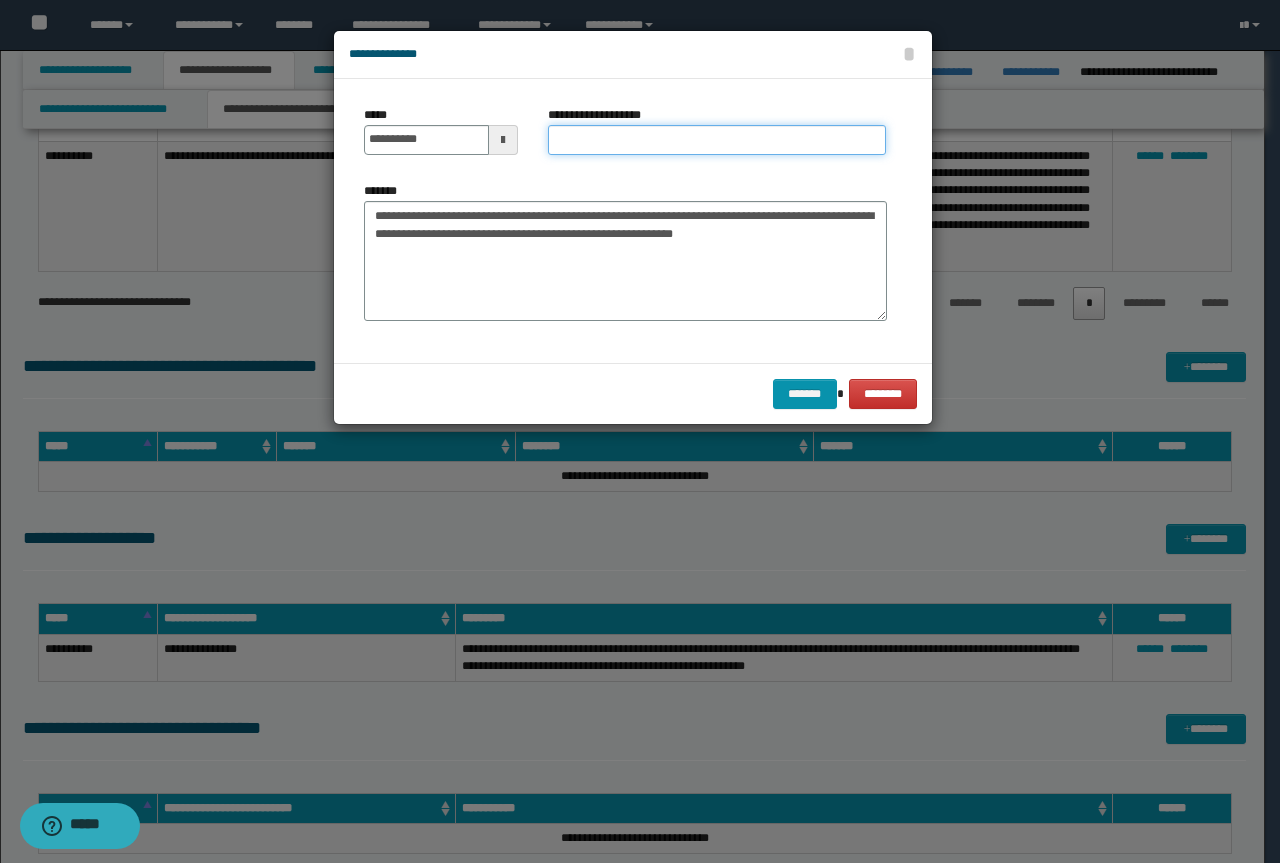 click on "**********" at bounding box center (717, 140) 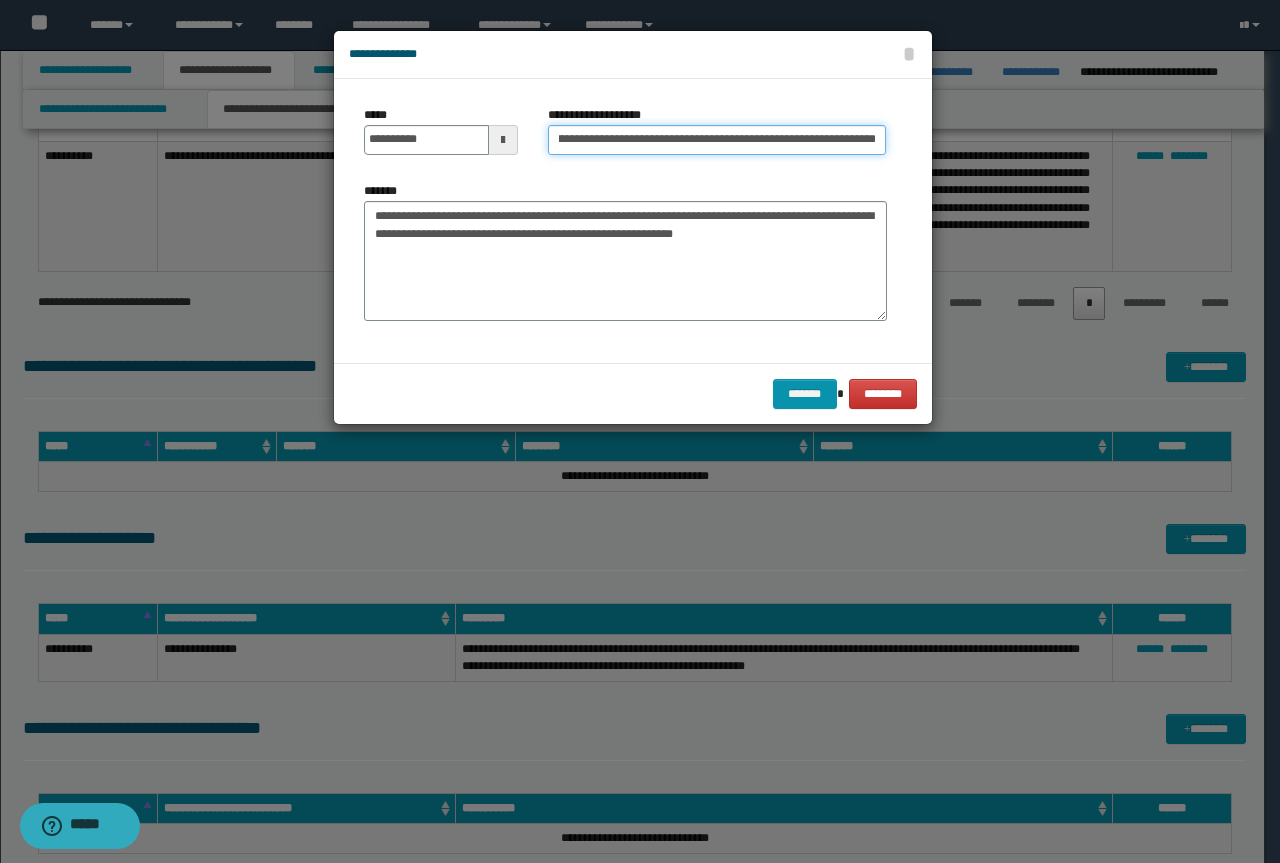 scroll, scrollTop: 0, scrollLeft: 0, axis: both 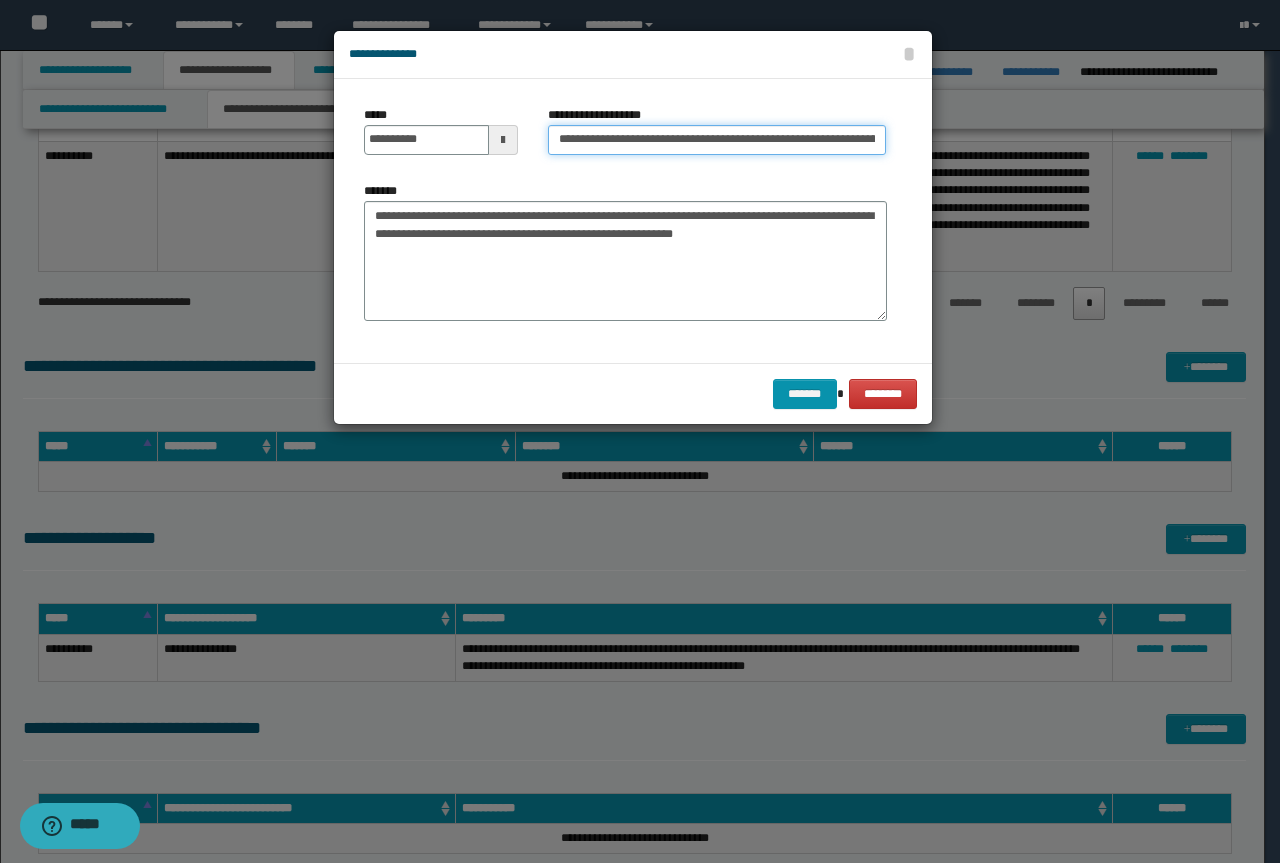 drag, startPoint x: 585, startPoint y: 135, endPoint x: 0, endPoint y: 135, distance: 585 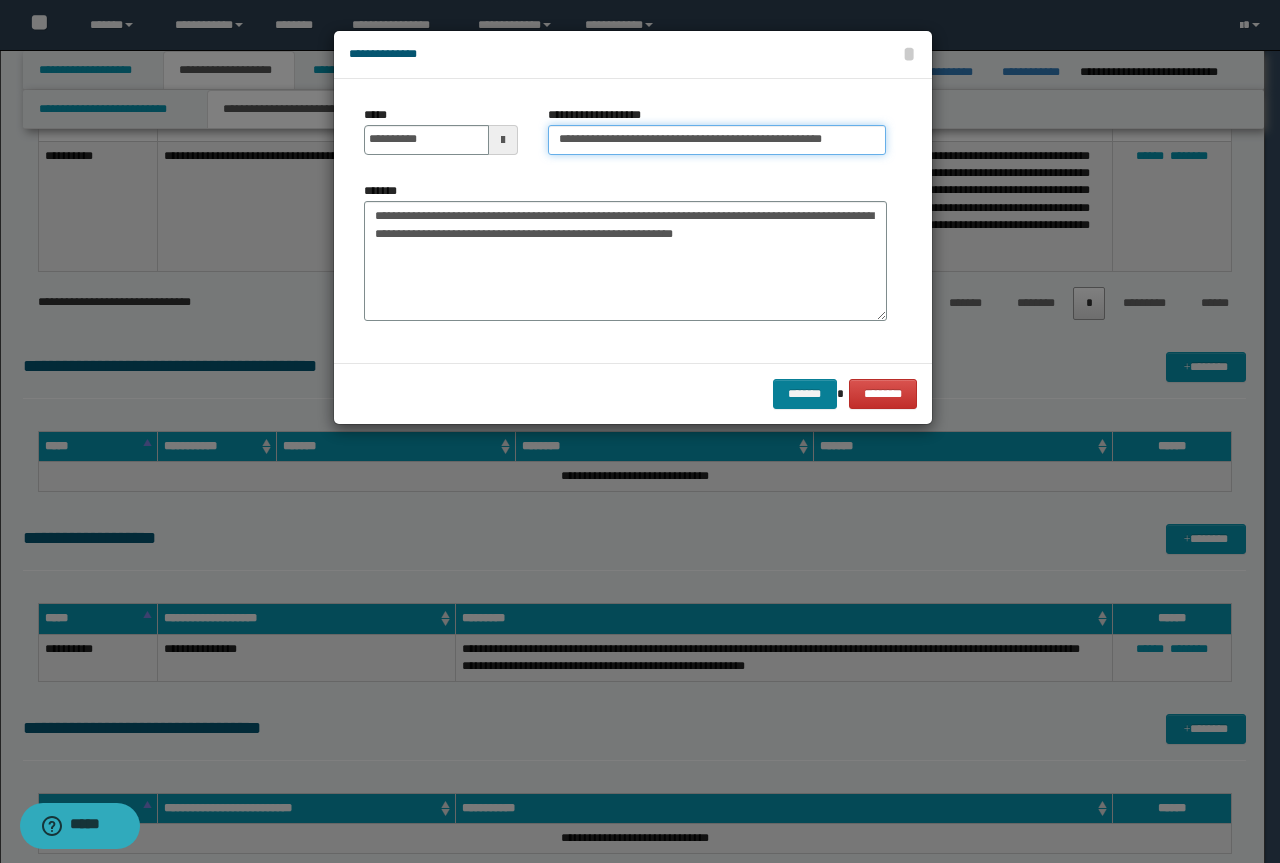 type on "**********" 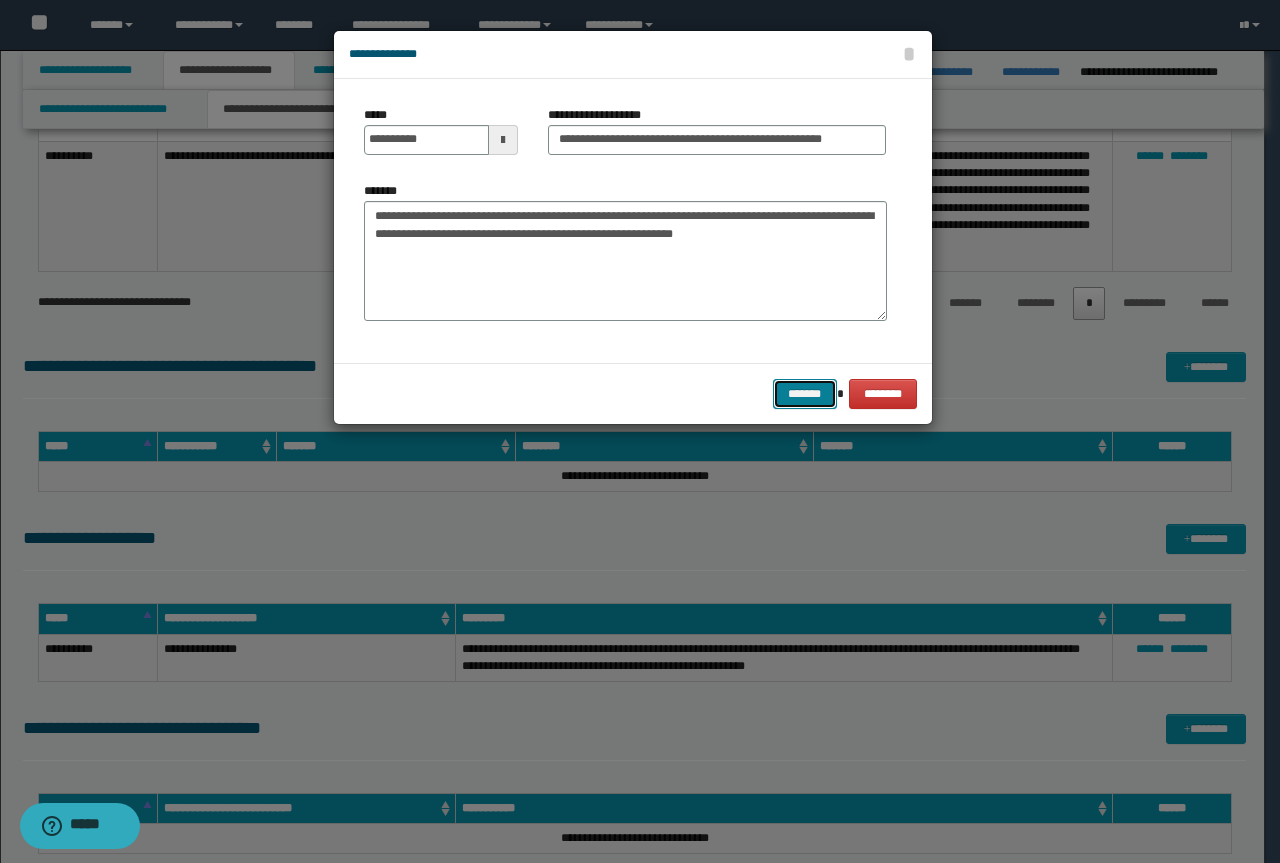 click on "*******" at bounding box center [805, 394] 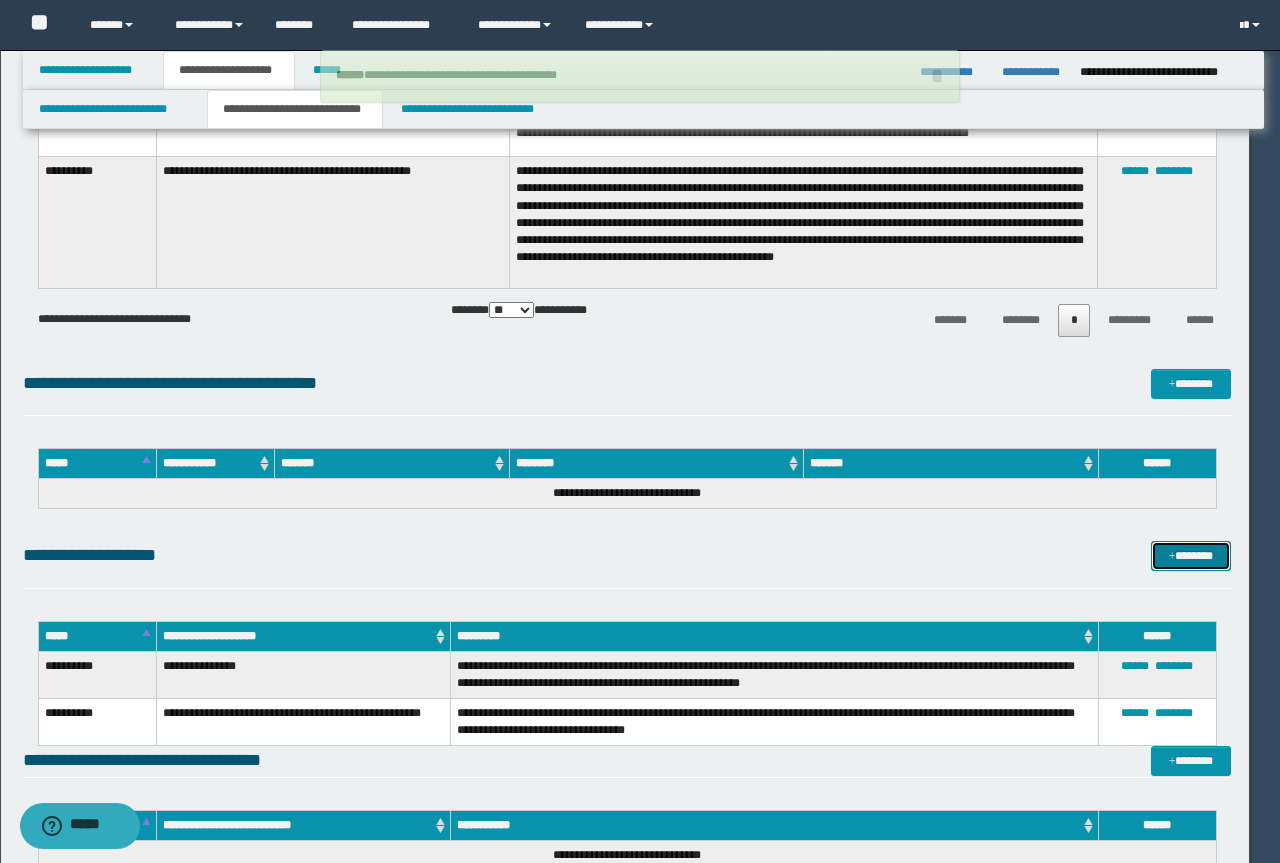 type 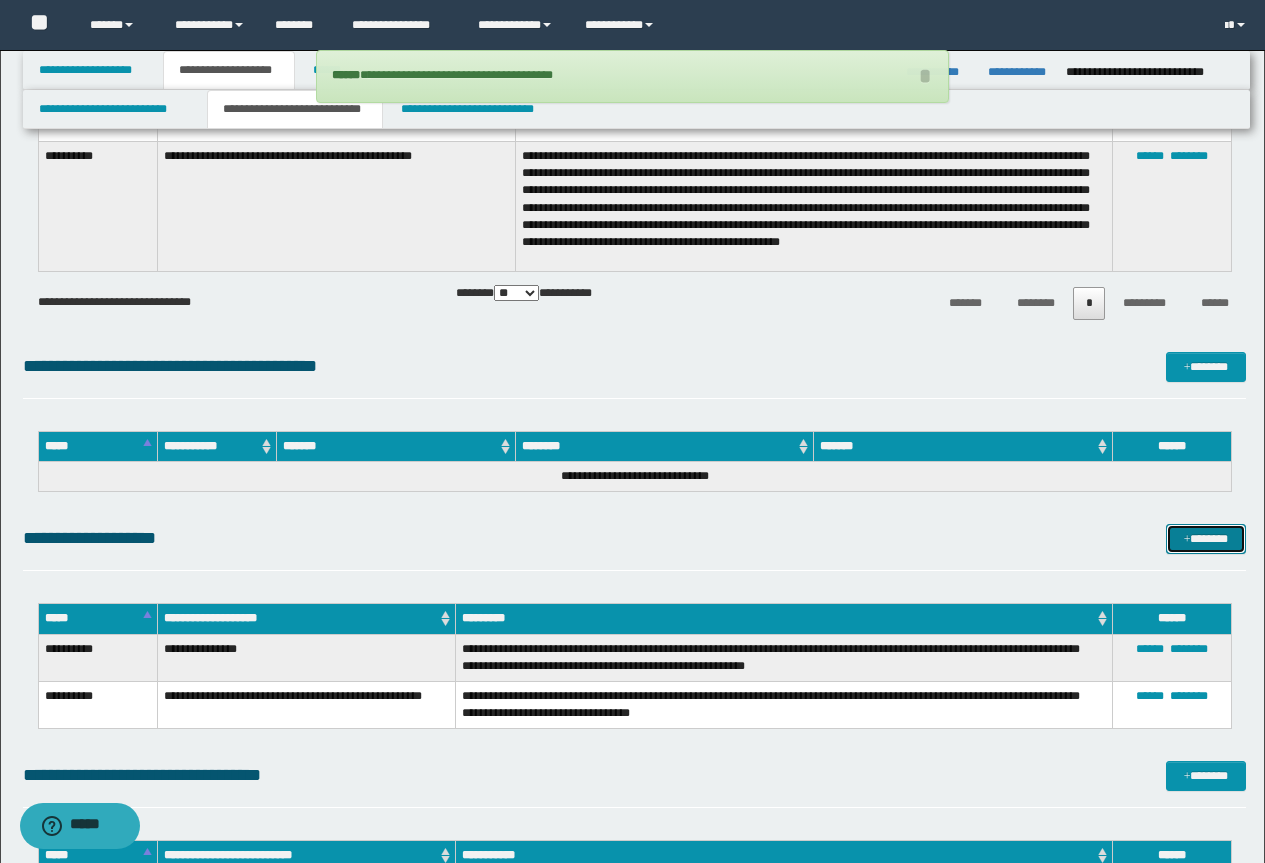 click on "*******" at bounding box center (1206, 539) 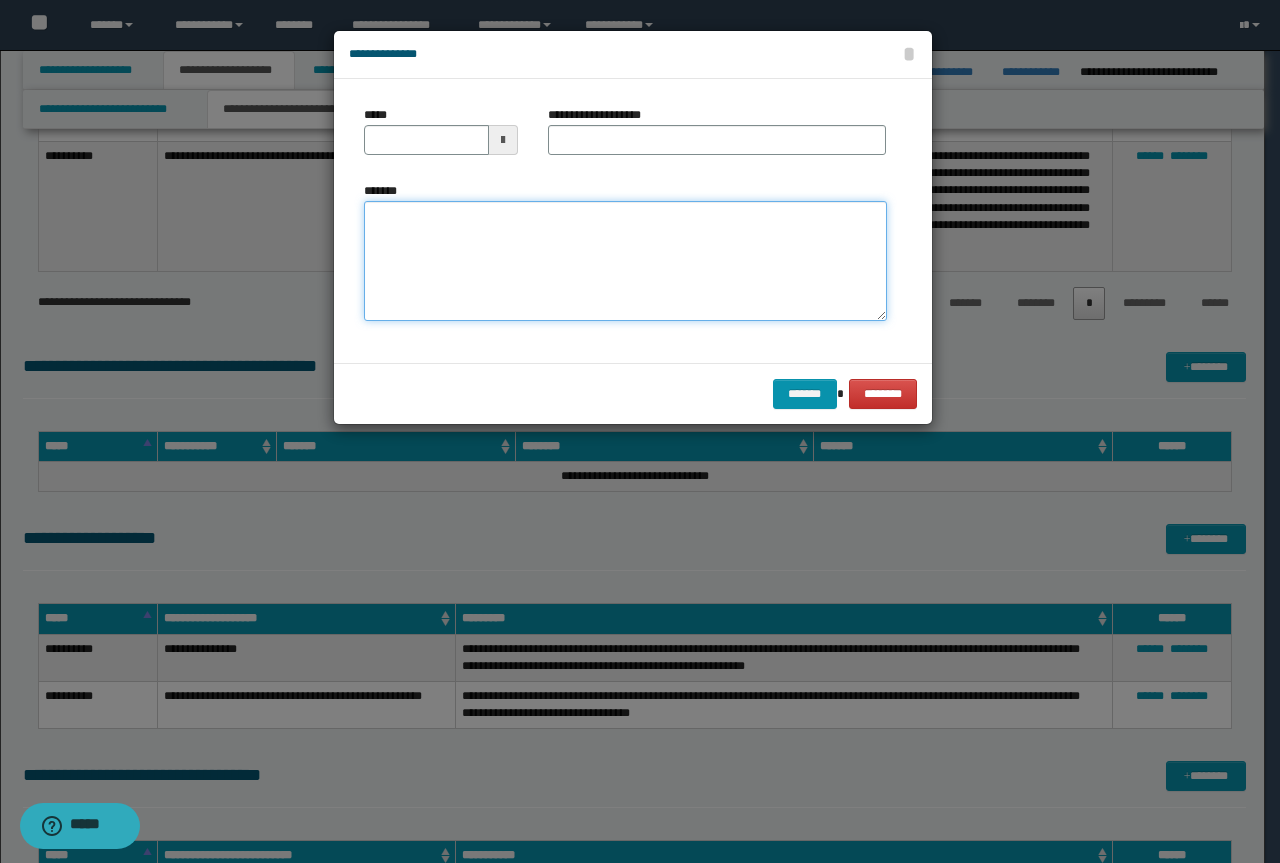 click on "*******" at bounding box center [625, 261] 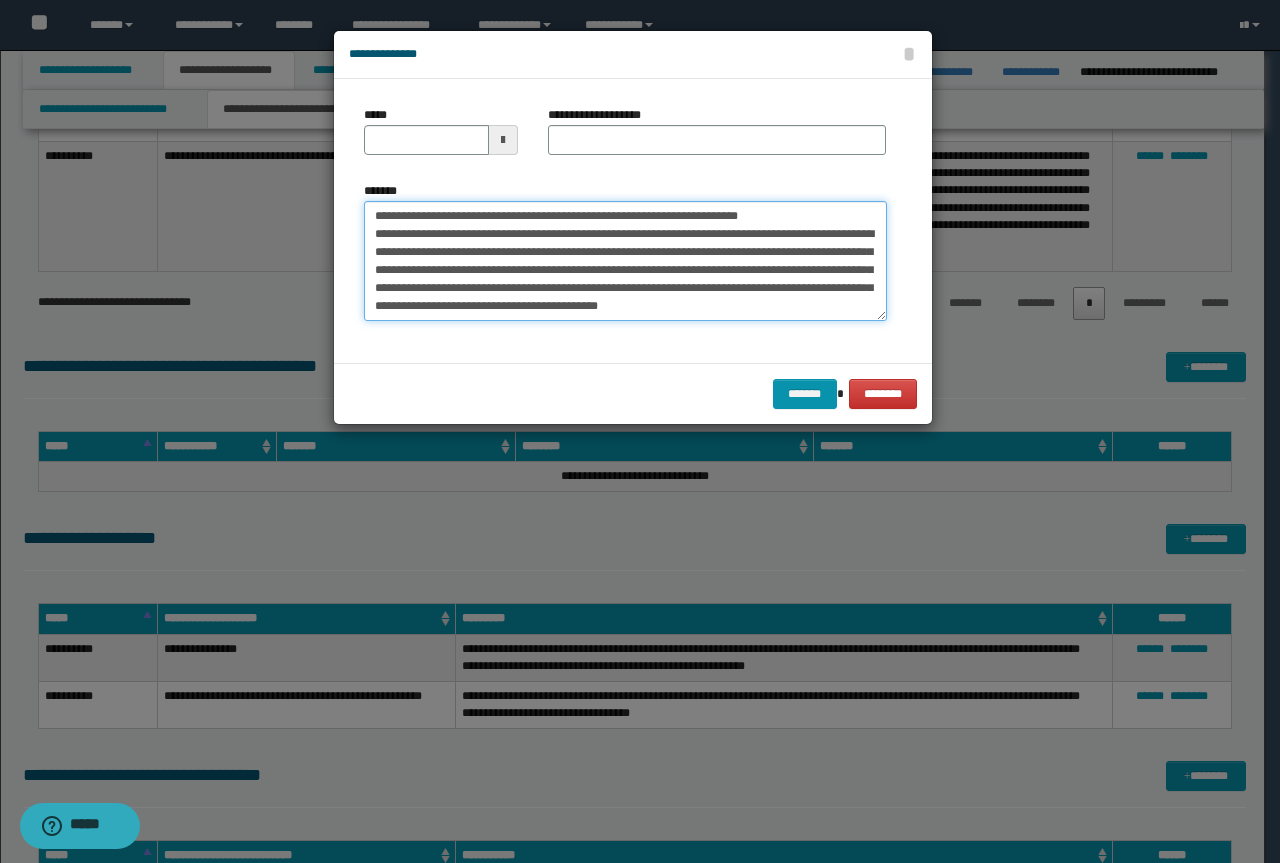 scroll, scrollTop: 0, scrollLeft: 0, axis: both 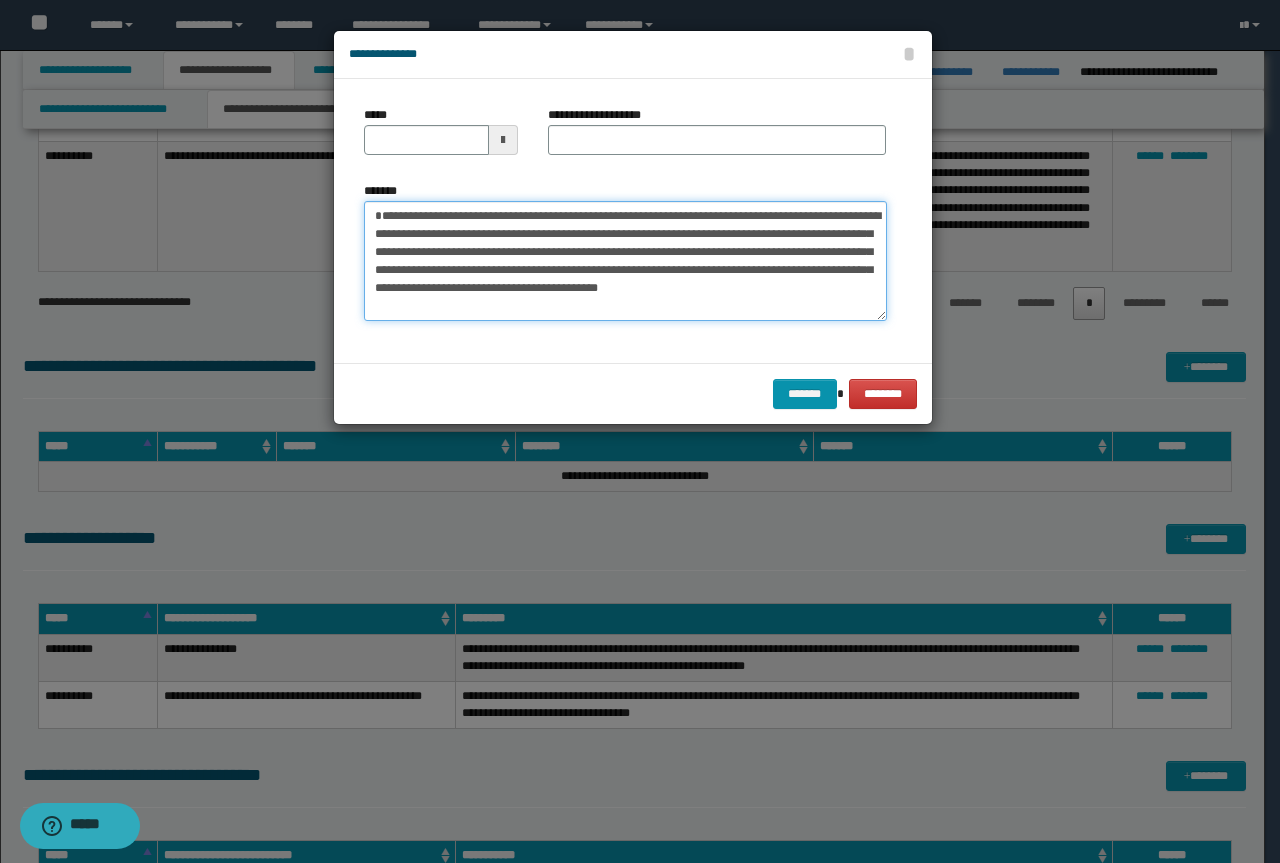 type on "**********" 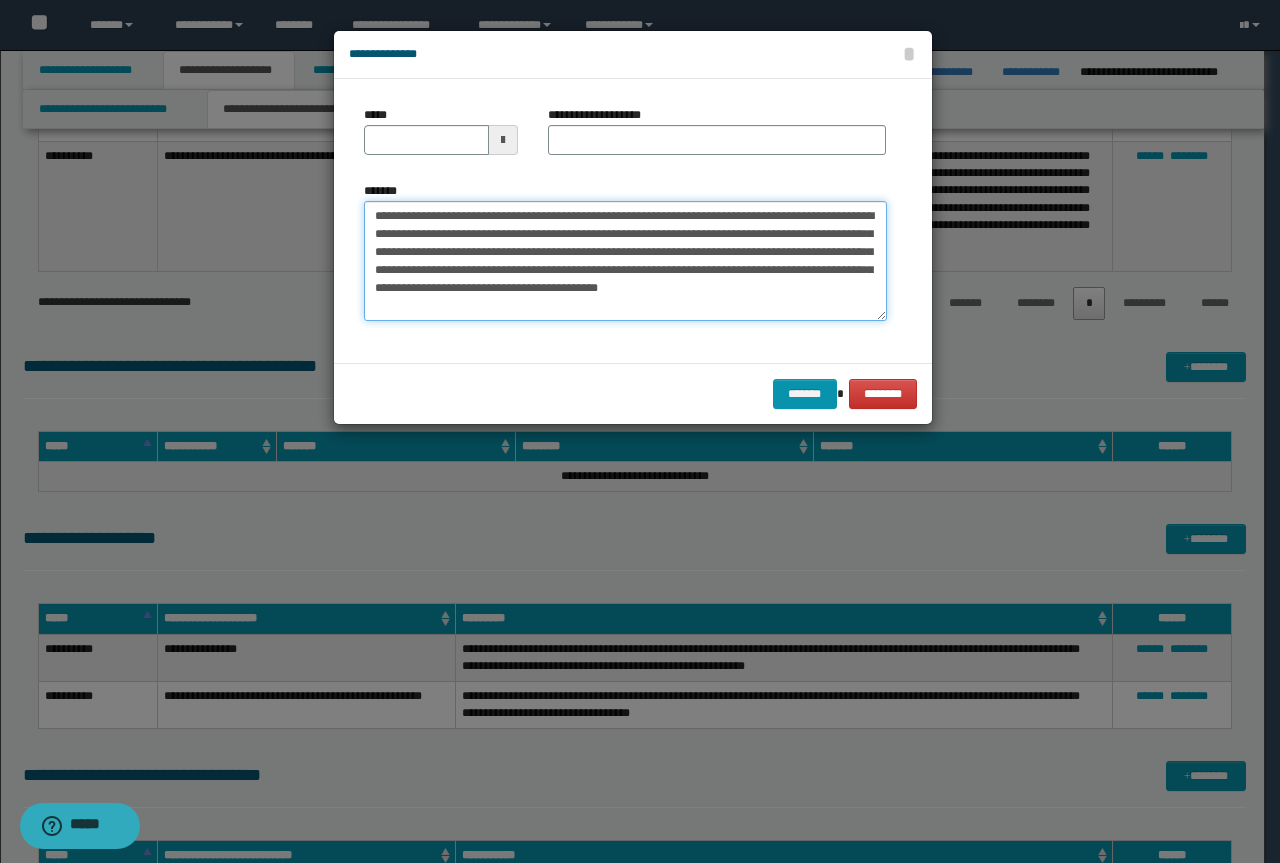 type 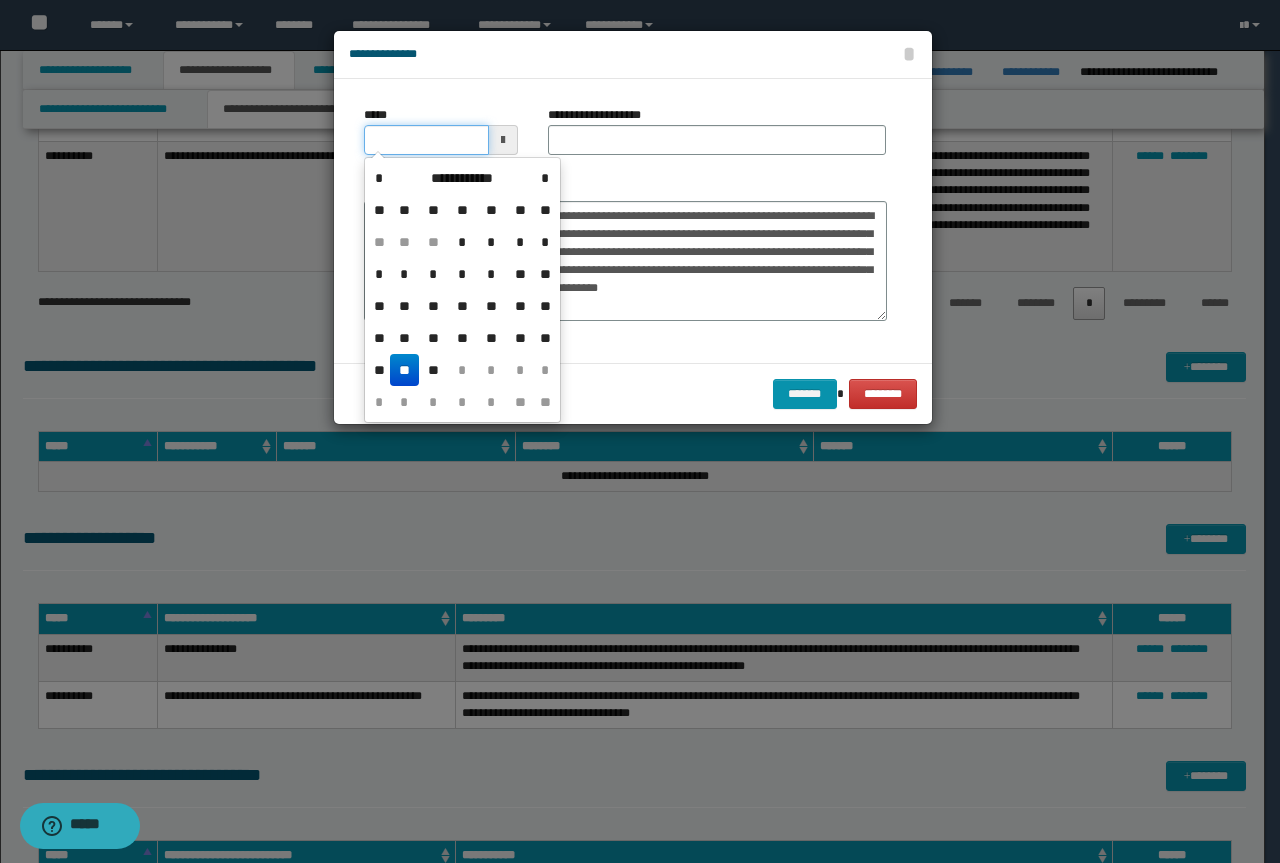 click on "*****" at bounding box center (426, 140) 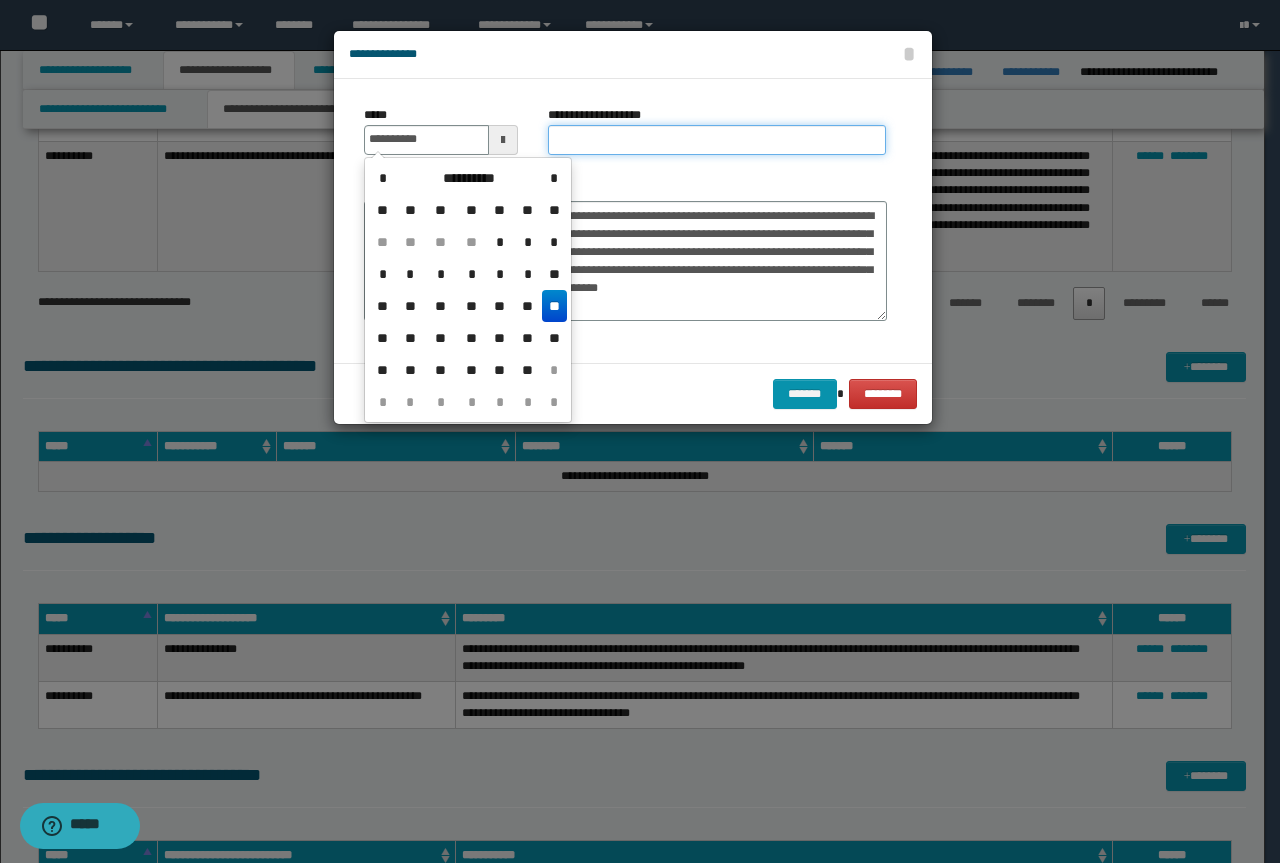 type on "**********" 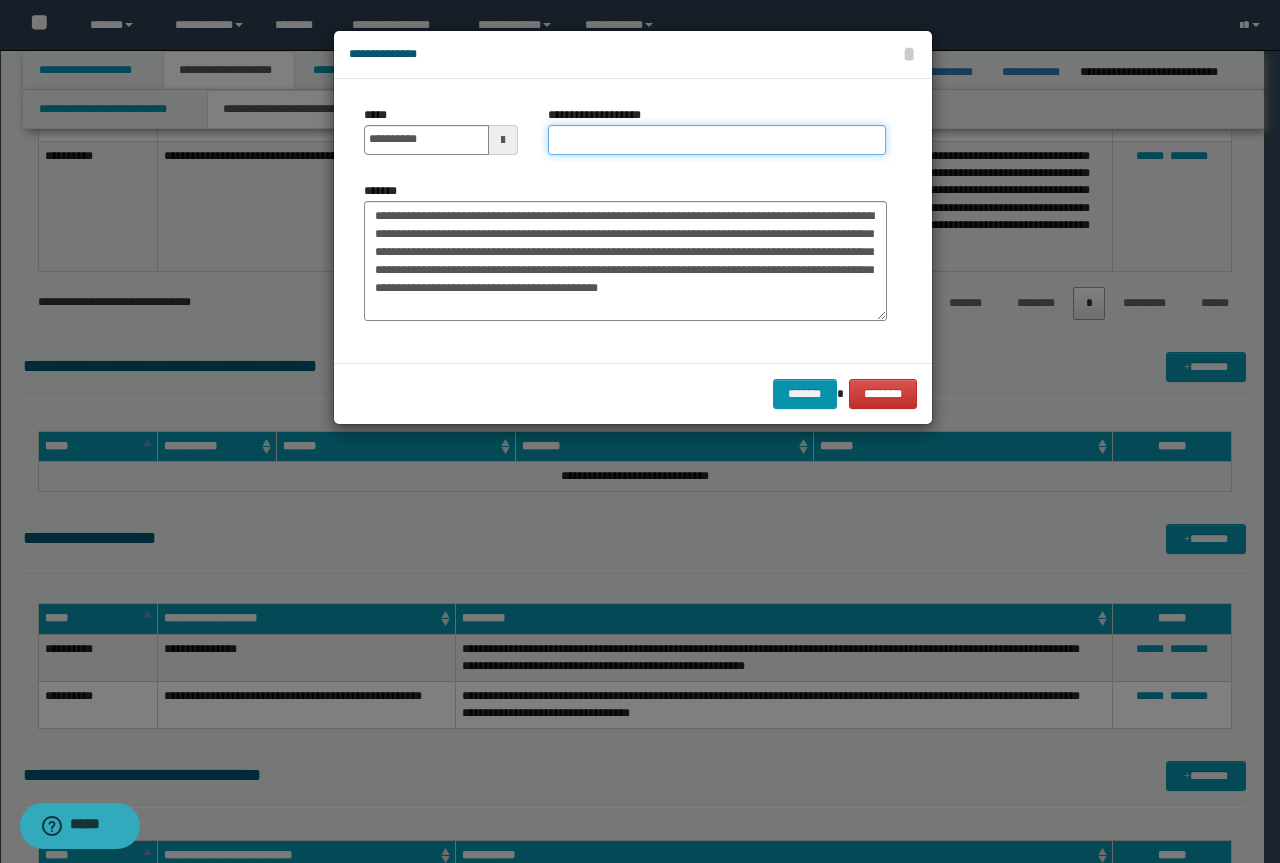 paste on "**********" 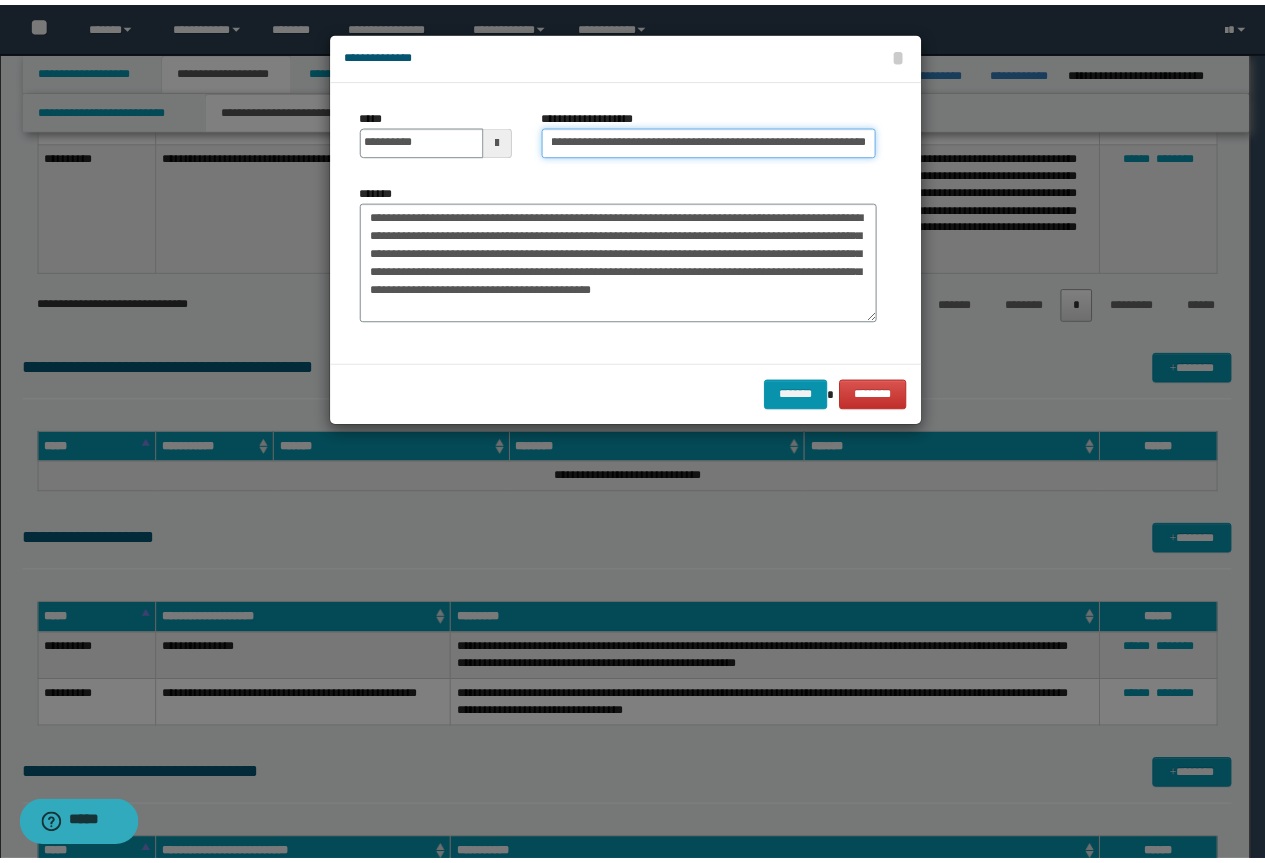 scroll, scrollTop: 0, scrollLeft: 0, axis: both 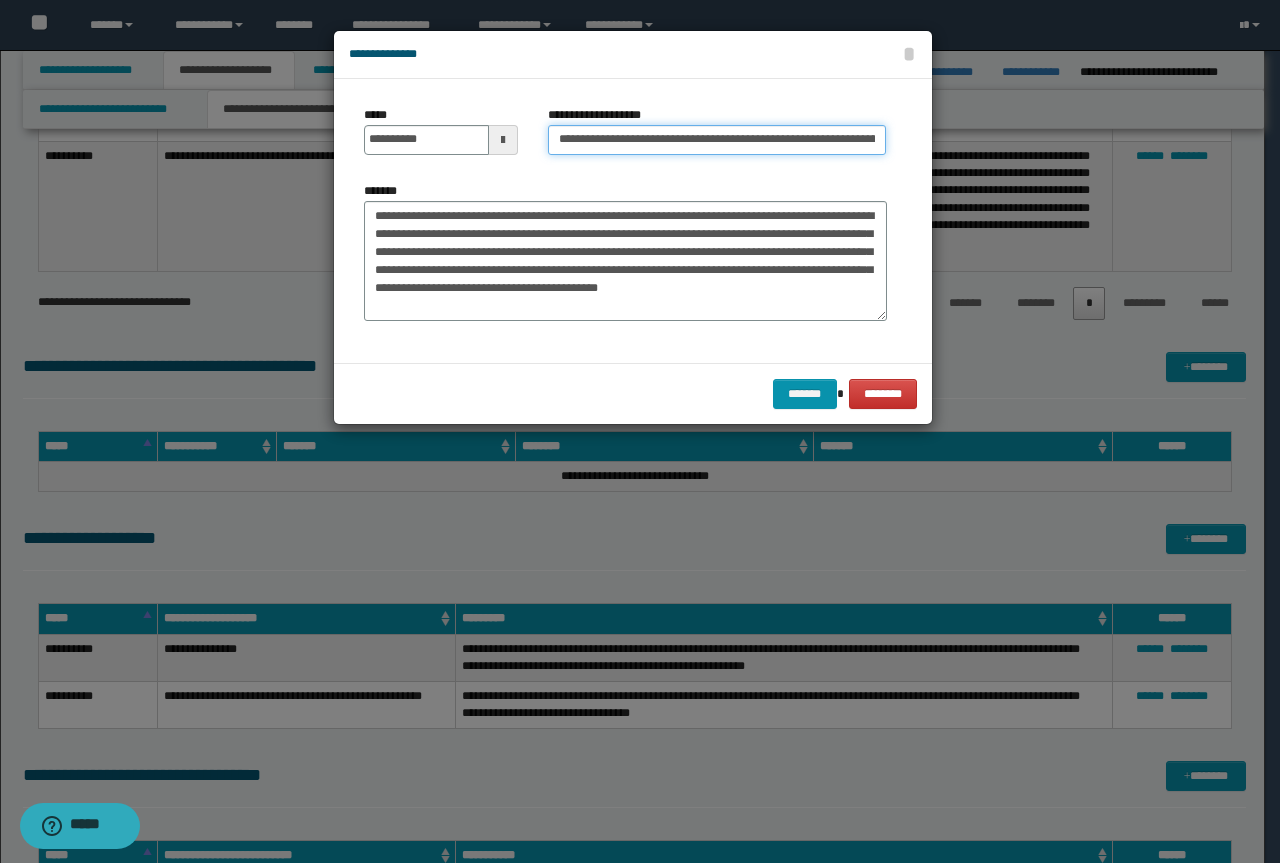 drag, startPoint x: 625, startPoint y: 133, endPoint x: 171, endPoint y: 144, distance: 454.13324 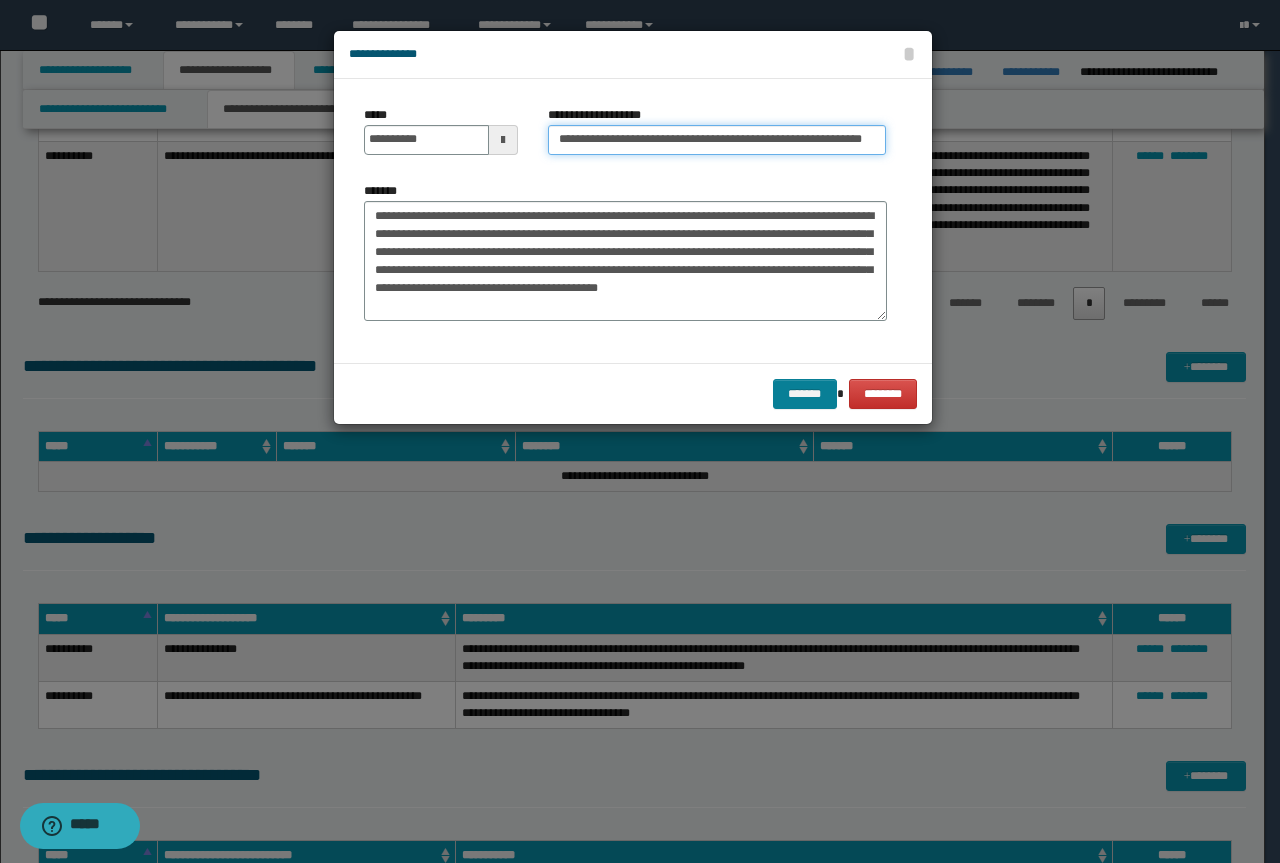 type on "**********" 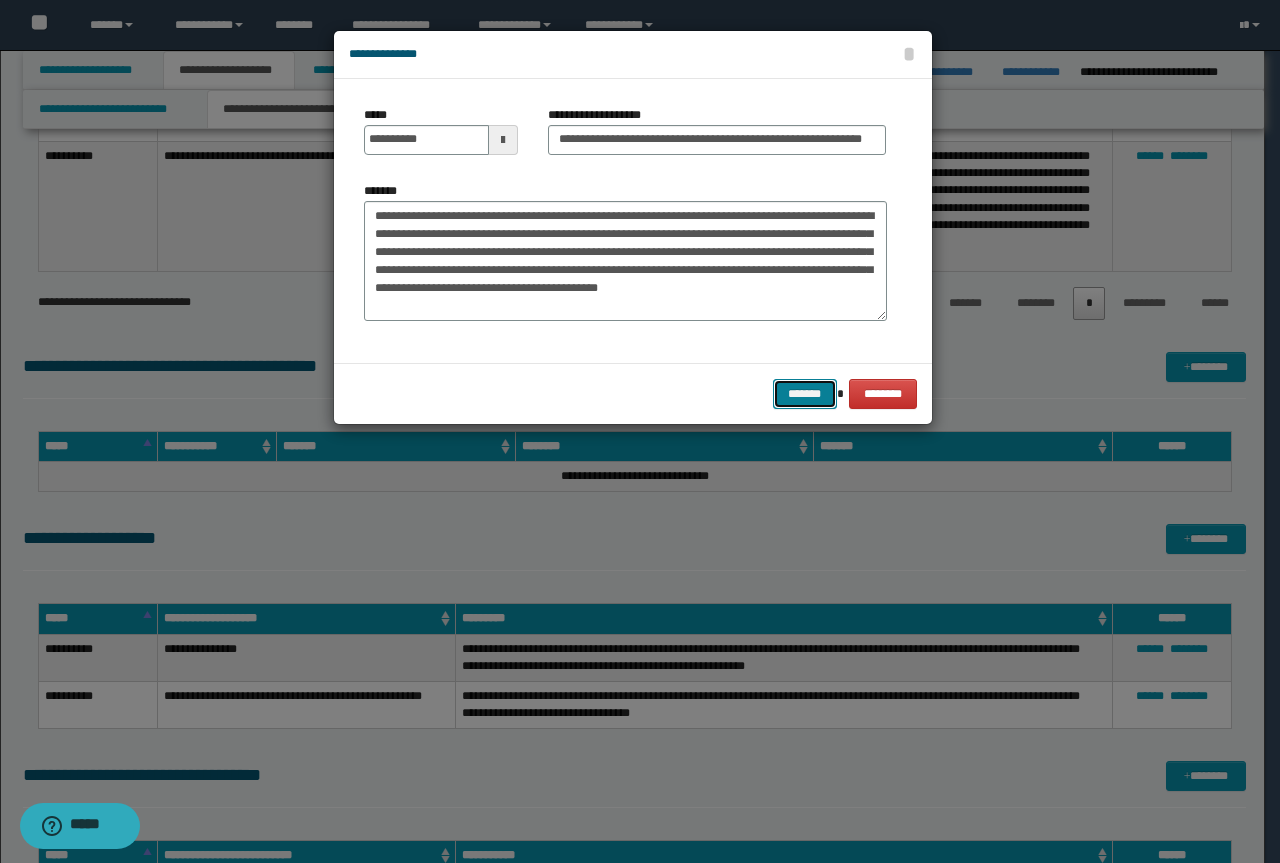 click on "*******" at bounding box center [805, 394] 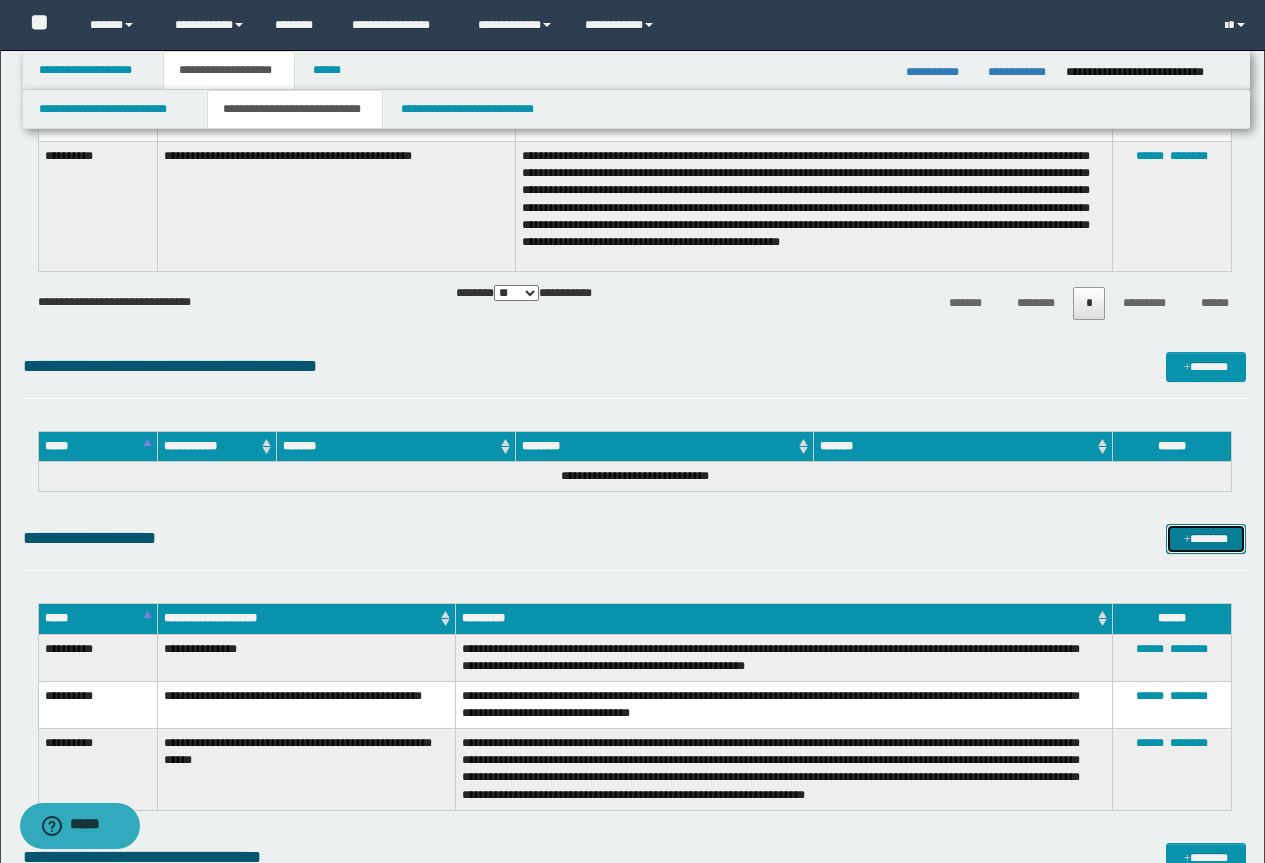 click on "*******" at bounding box center (1206, 539) 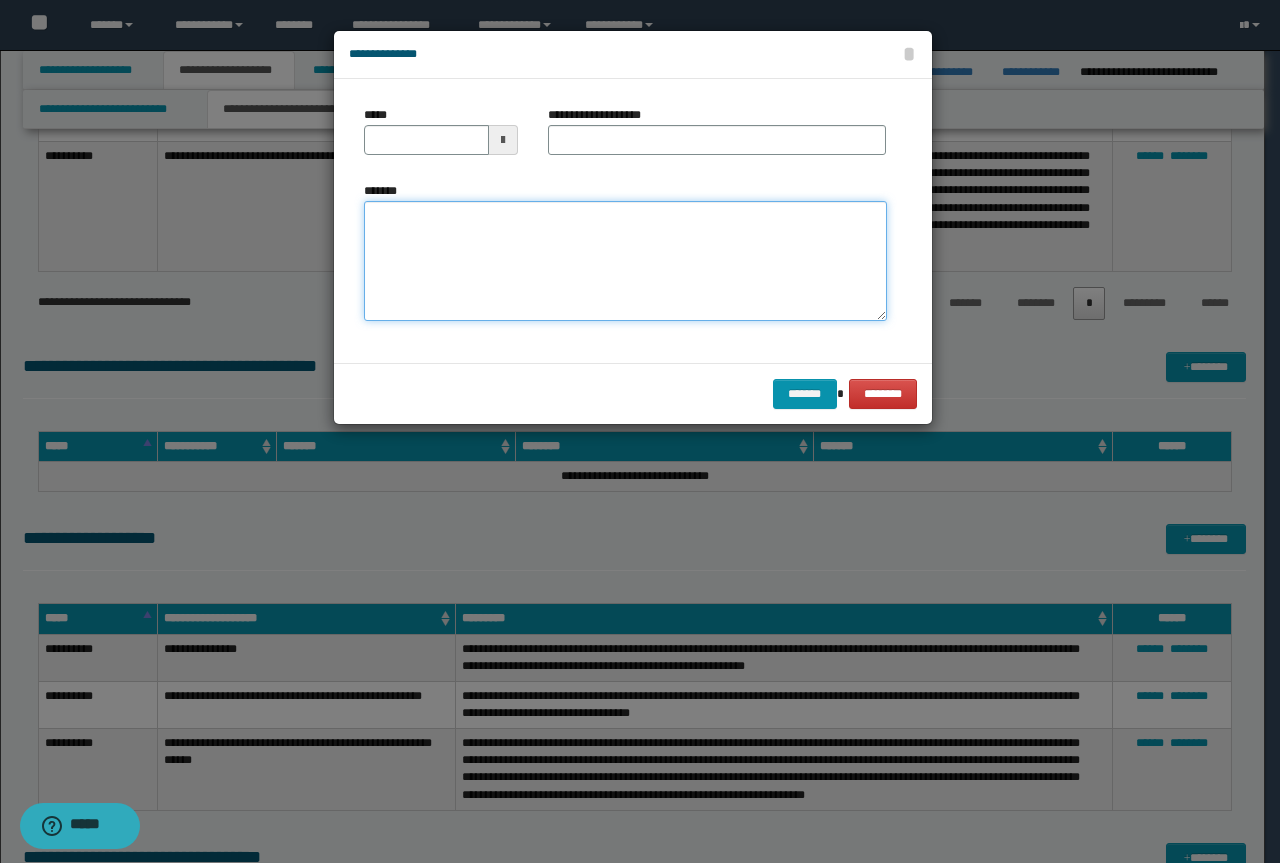 click on "*******" at bounding box center [625, 261] 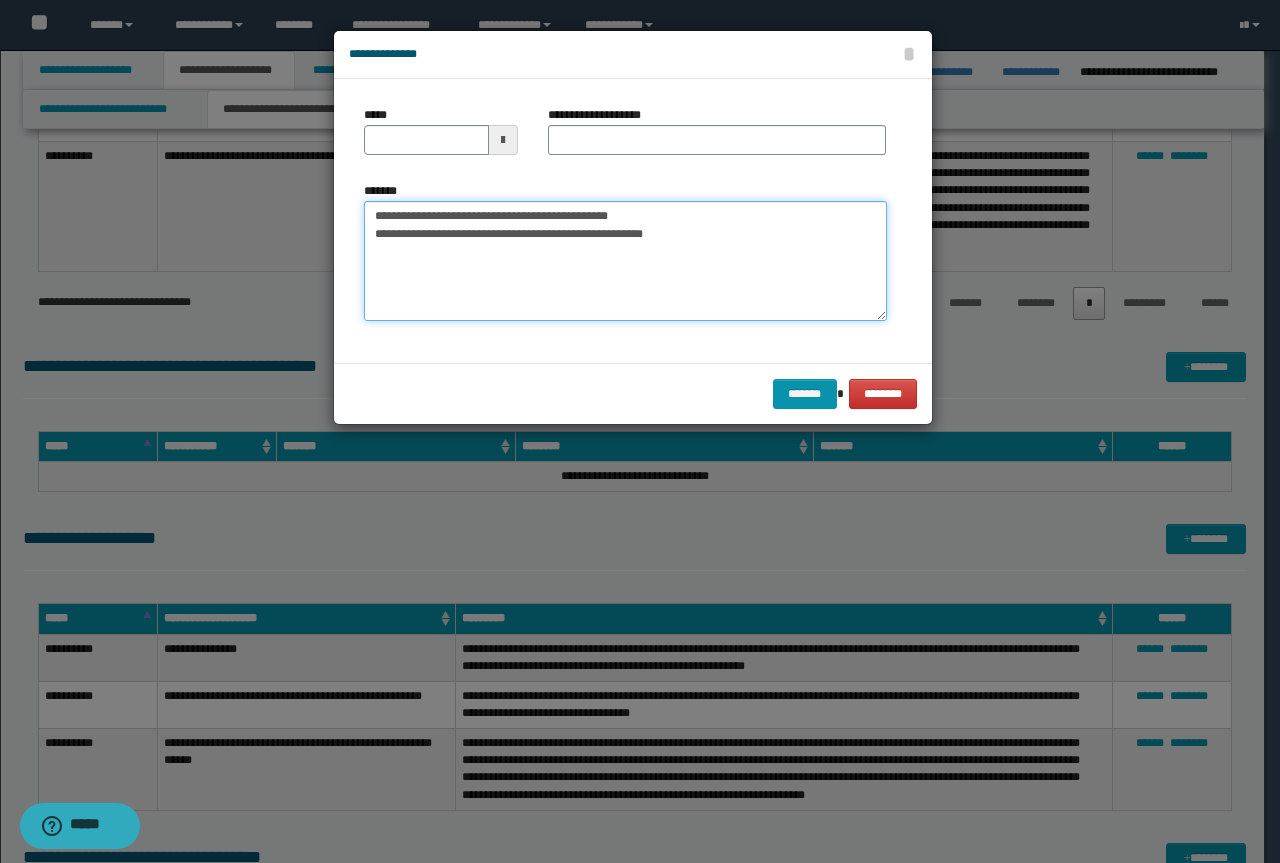 drag, startPoint x: 636, startPoint y: 219, endPoint x: 289, endPoint y: 183, distance: 348.86243 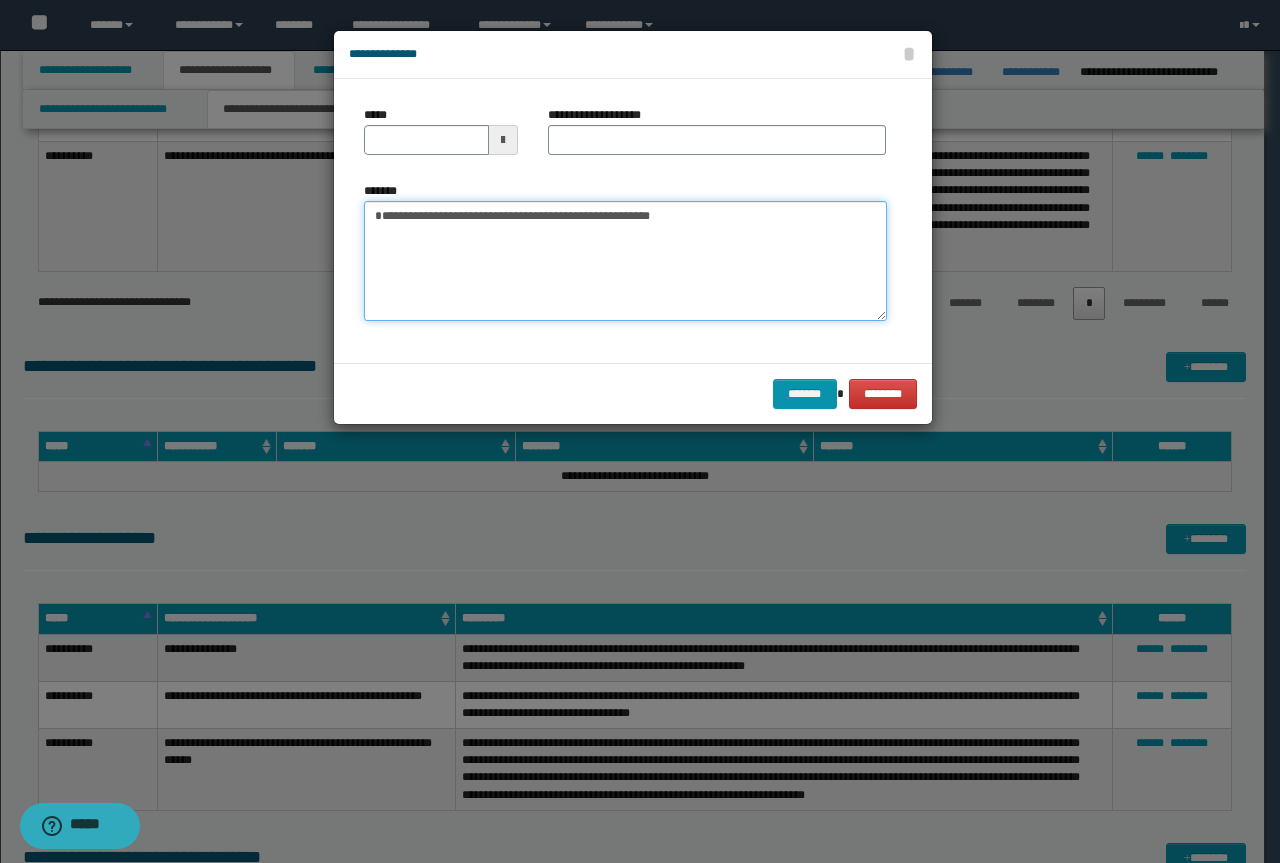 type on "**********" 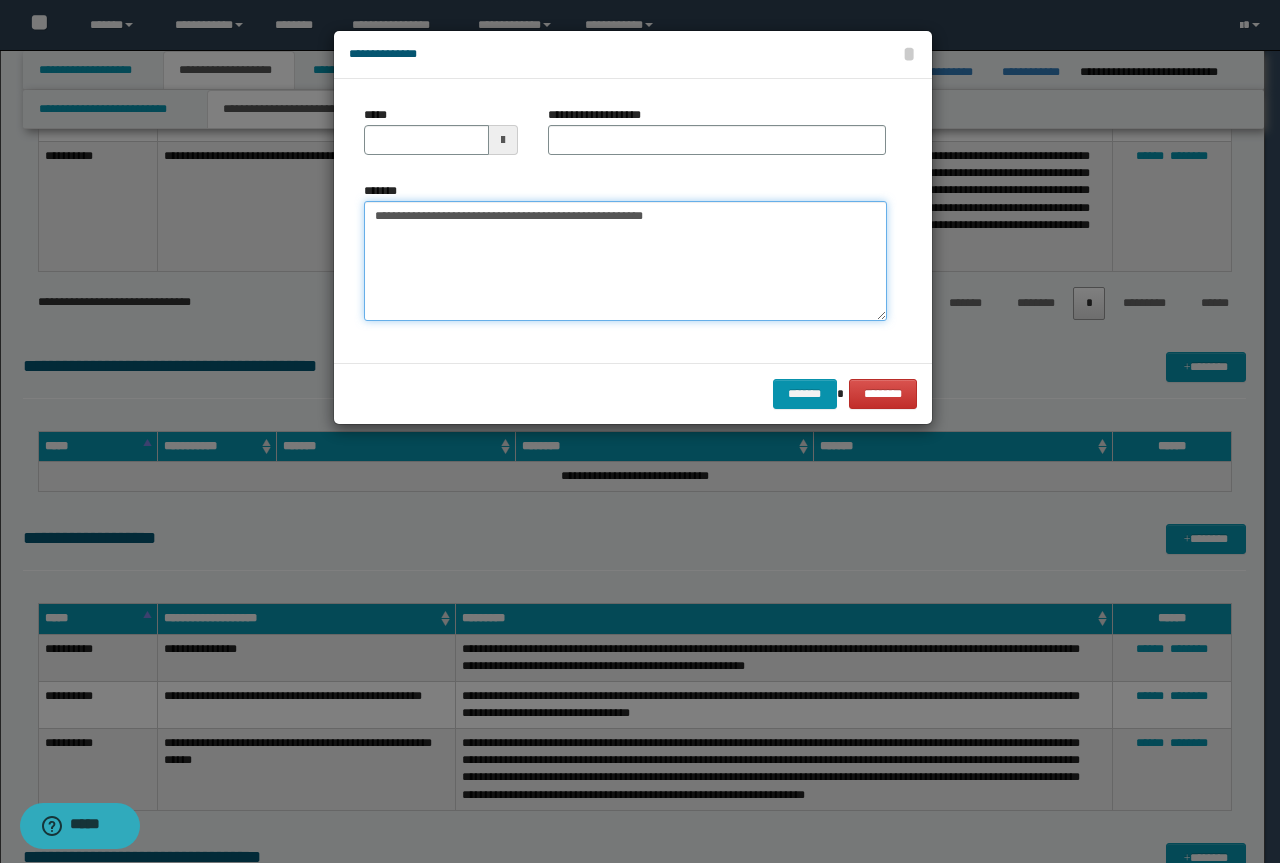 type 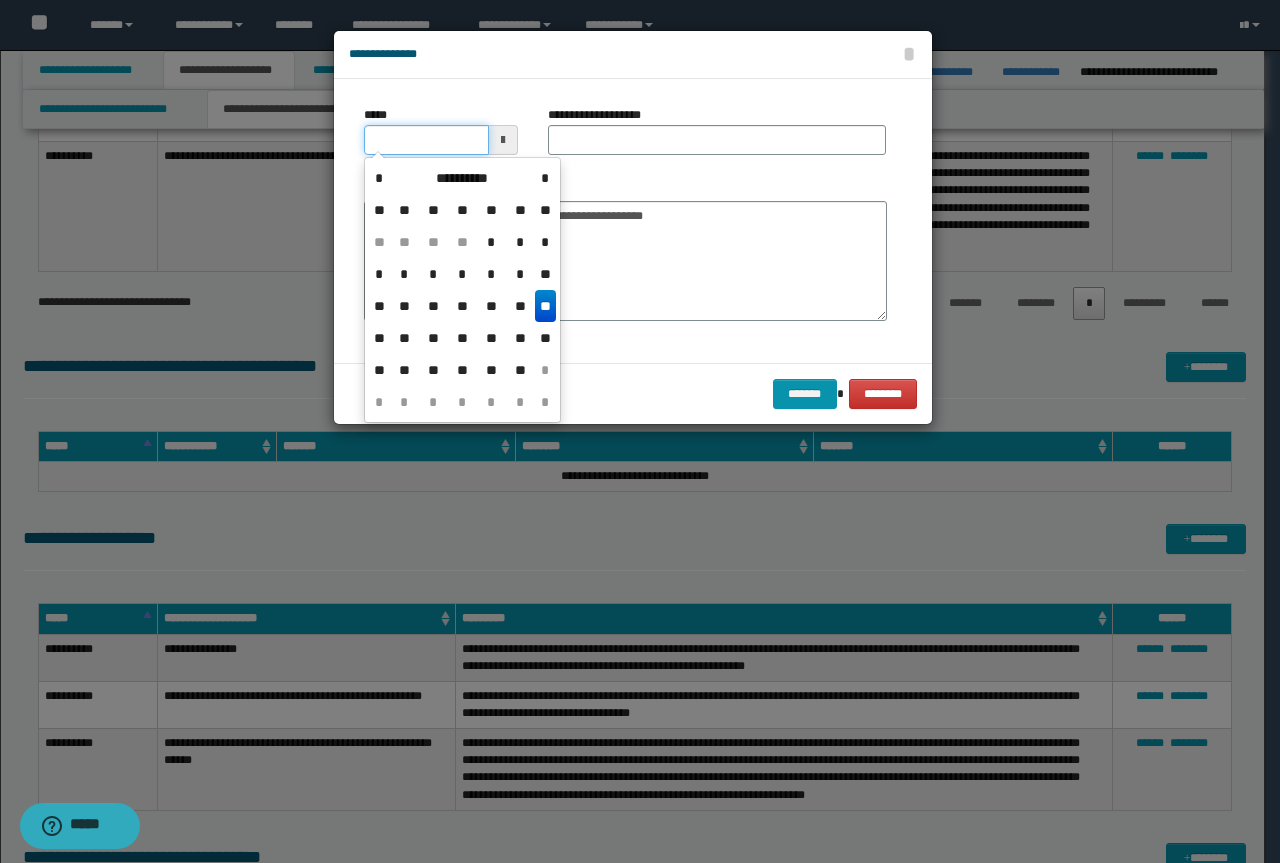 click on "*****" at bounding box center [426, 140] 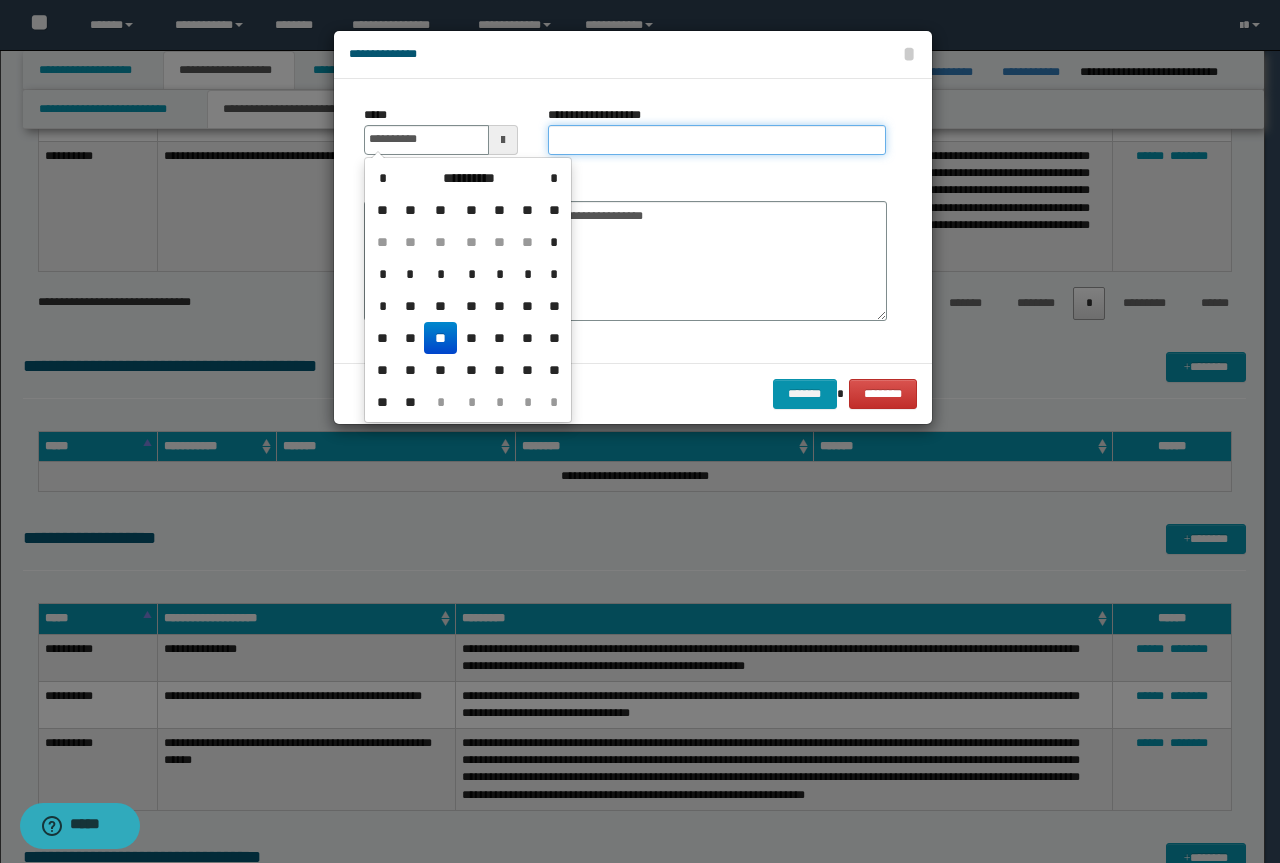 type on "**********" 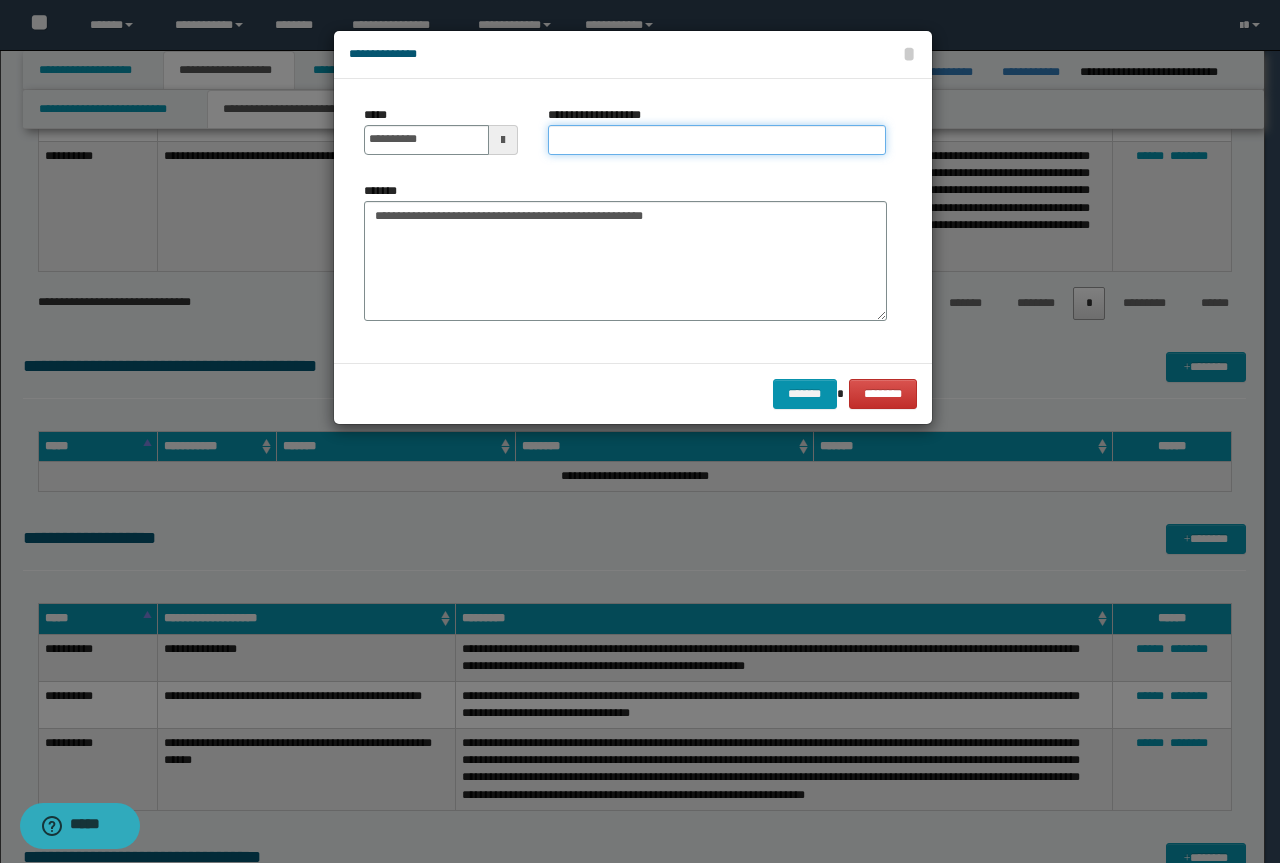 paste on "**********" 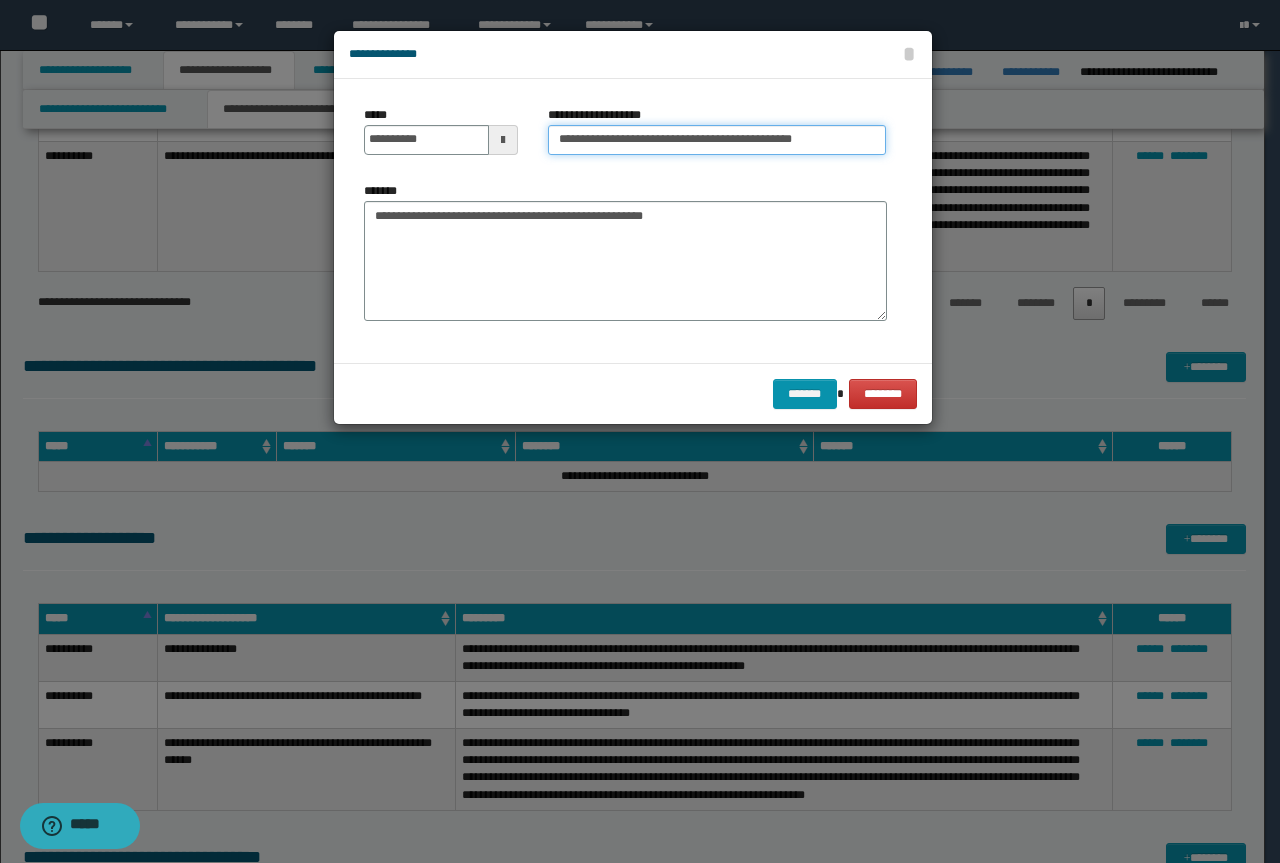 drag, startPoint x: 627, startPoint y: 141, endPoint x: 10, endPoint y: 26, distance: 627.6257 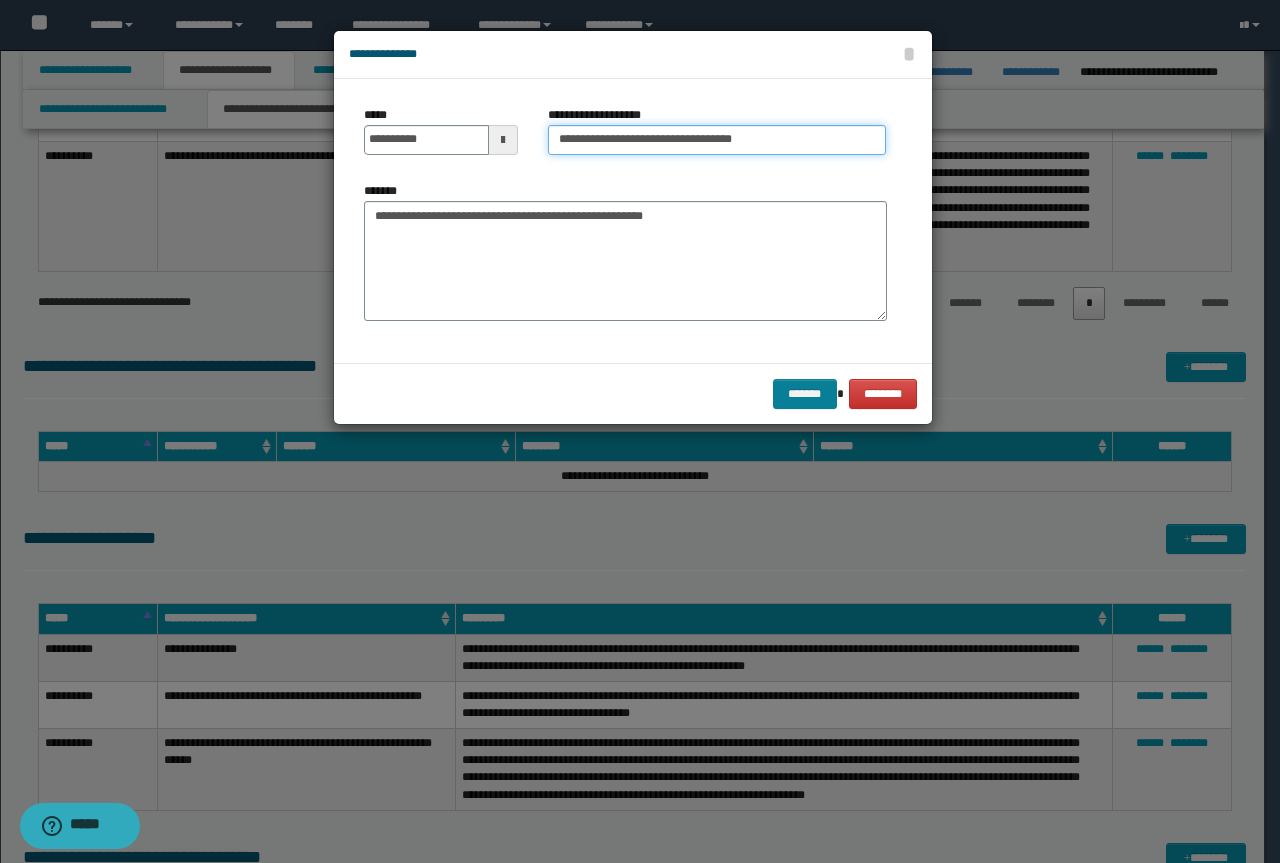 type on "**********" 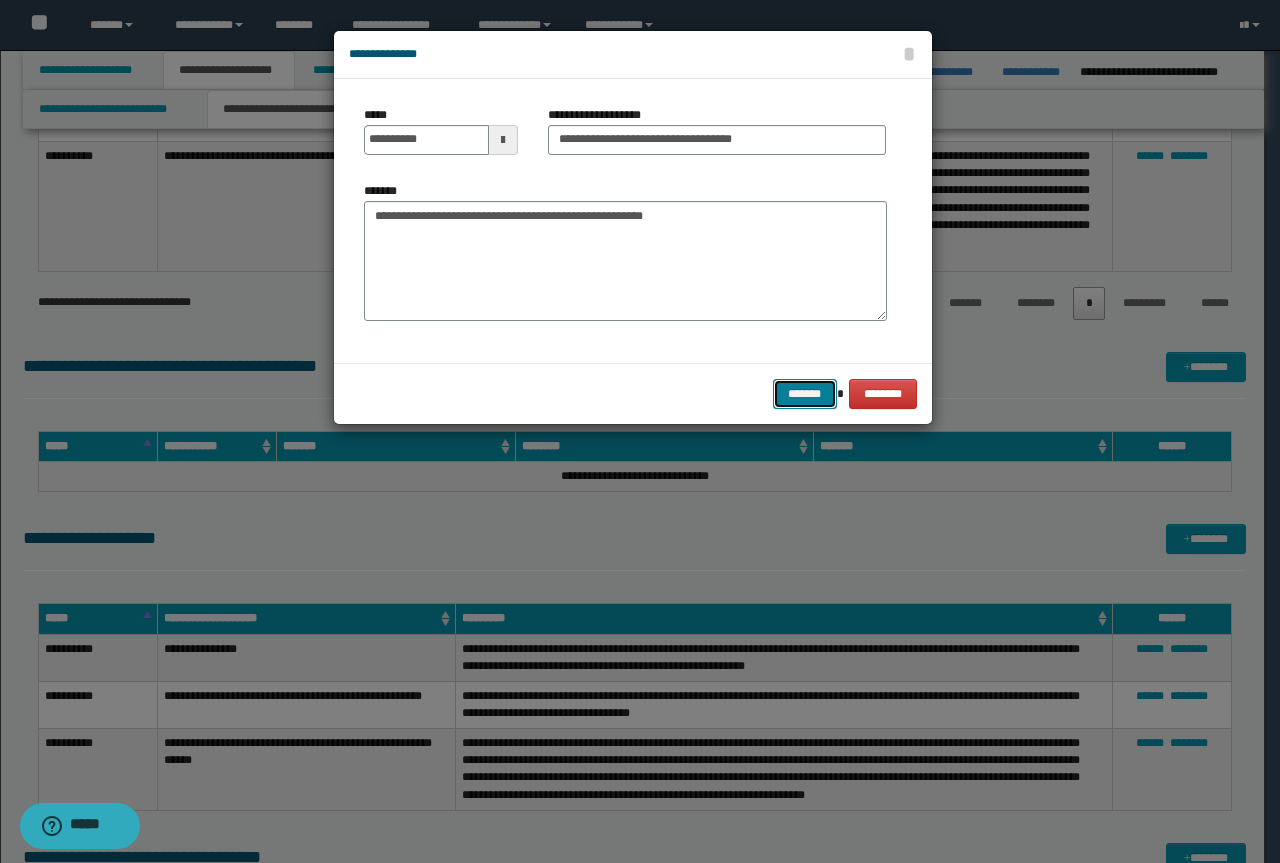 click on "*******" at bounding box center (805, 394) 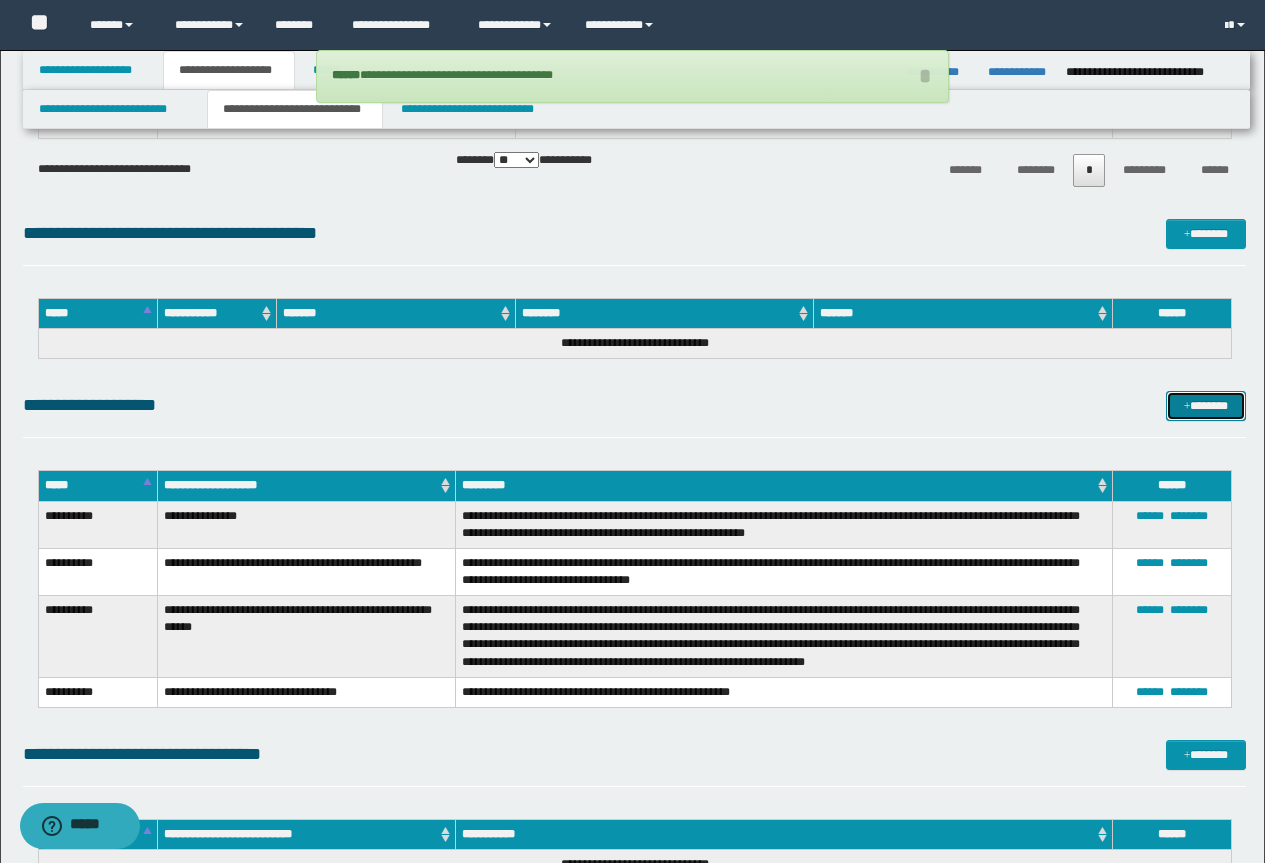 scroll, scrollTop: 4100, scrollLeft: 0, axis: vertical 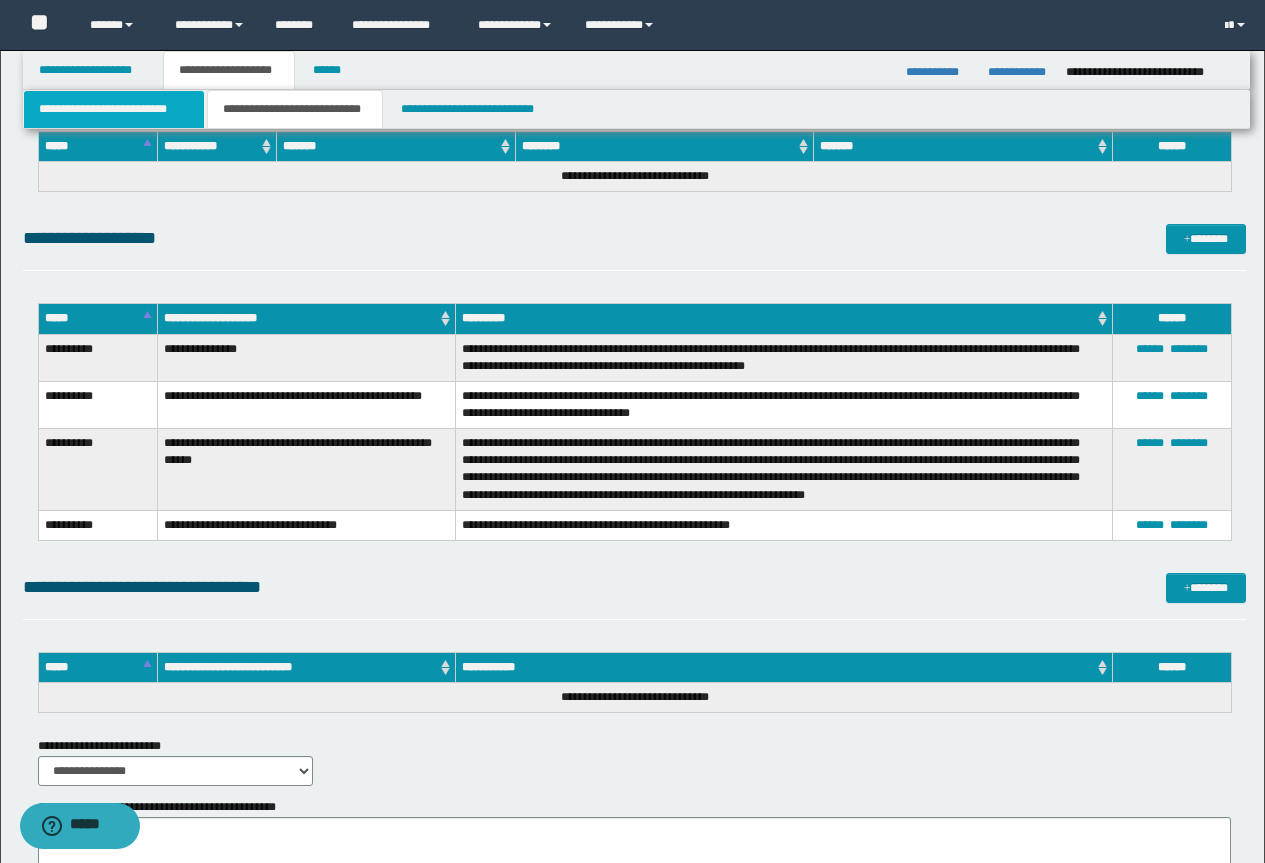 click on "**********" at bounding box center (114, 109) 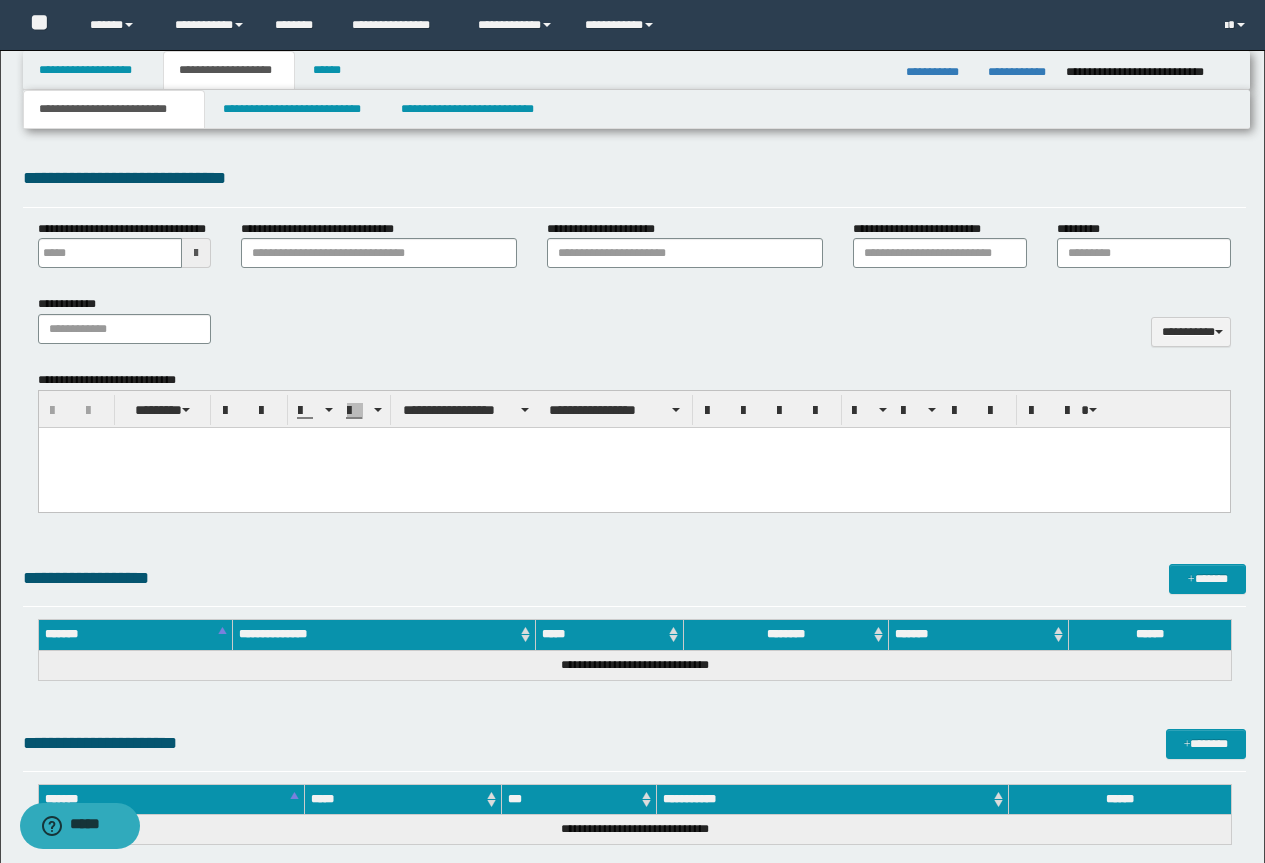 scroll, scrollTop: 970, scrollLeft: 0, axis: vertical 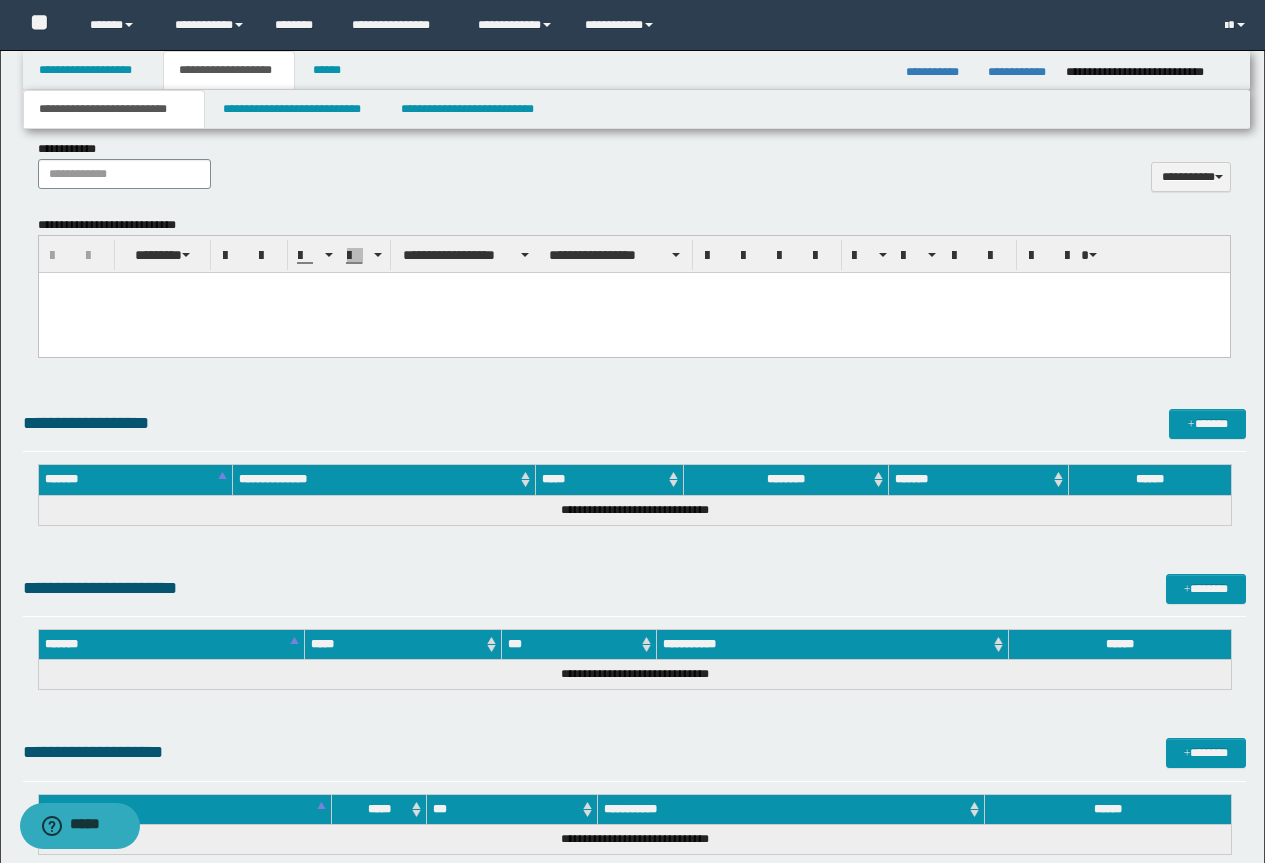 click at bounding box center [633, 313] 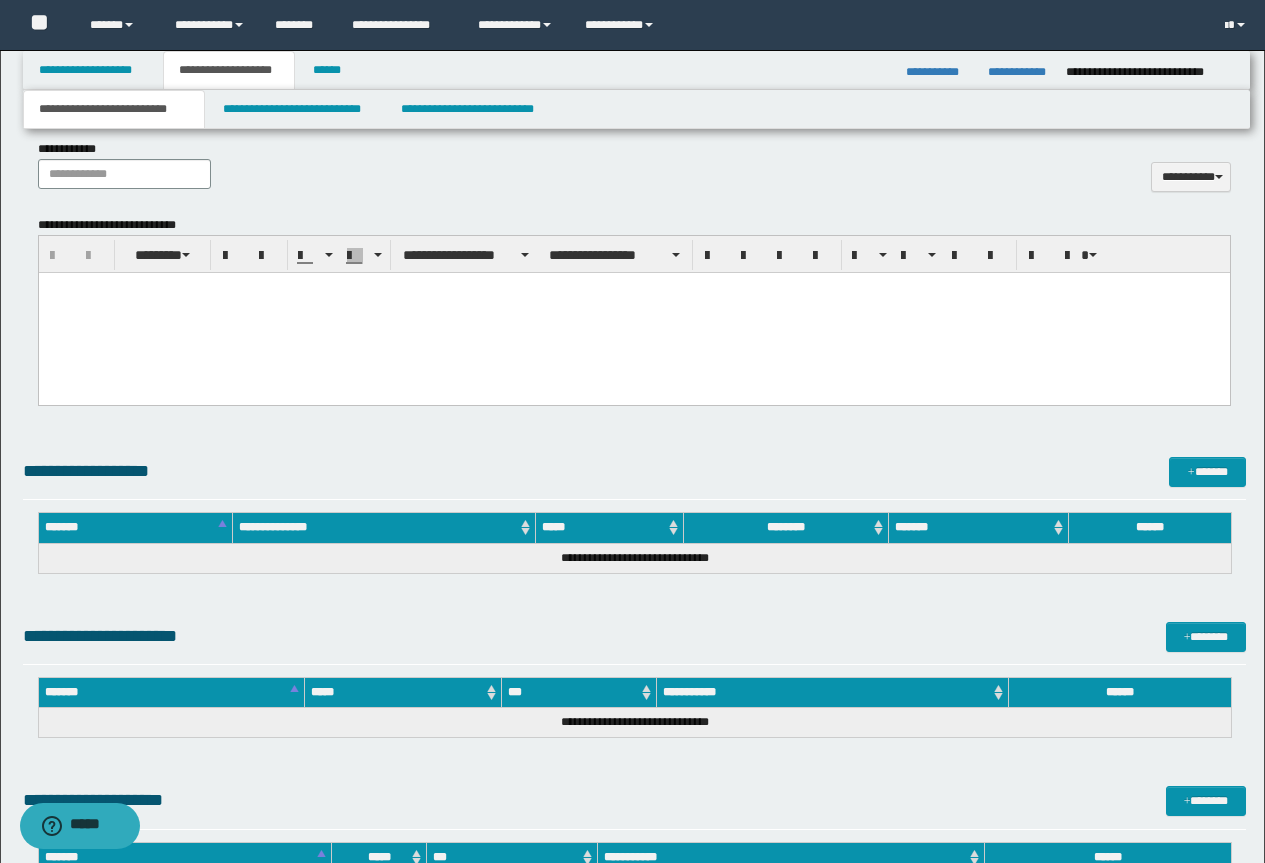 type 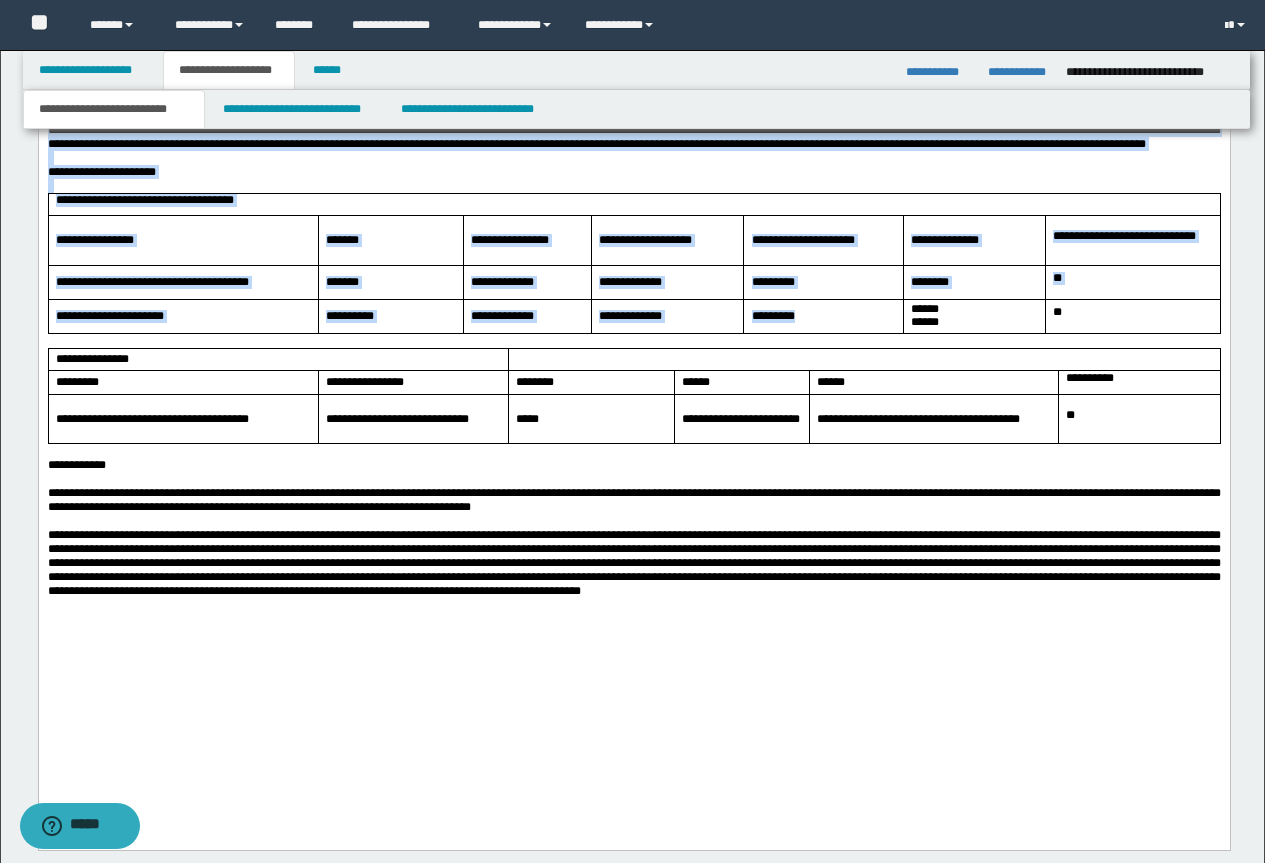 scroll, scrollTop: 1770, scrollLeft: 0, axis: vertical 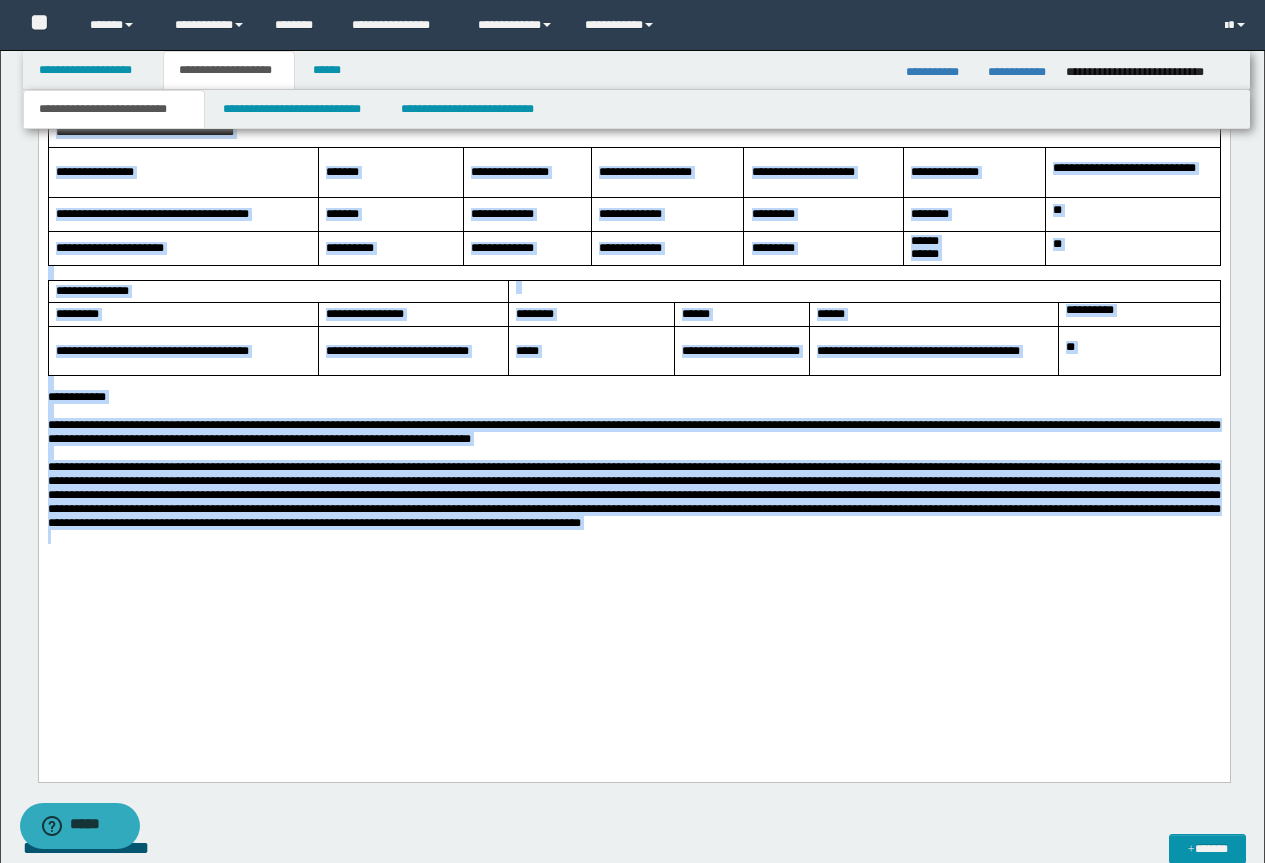 drag, startPoint x: 45, startPoint y: -509, endPoint x: 706, endPoint y: 675, distance: 1356.0151 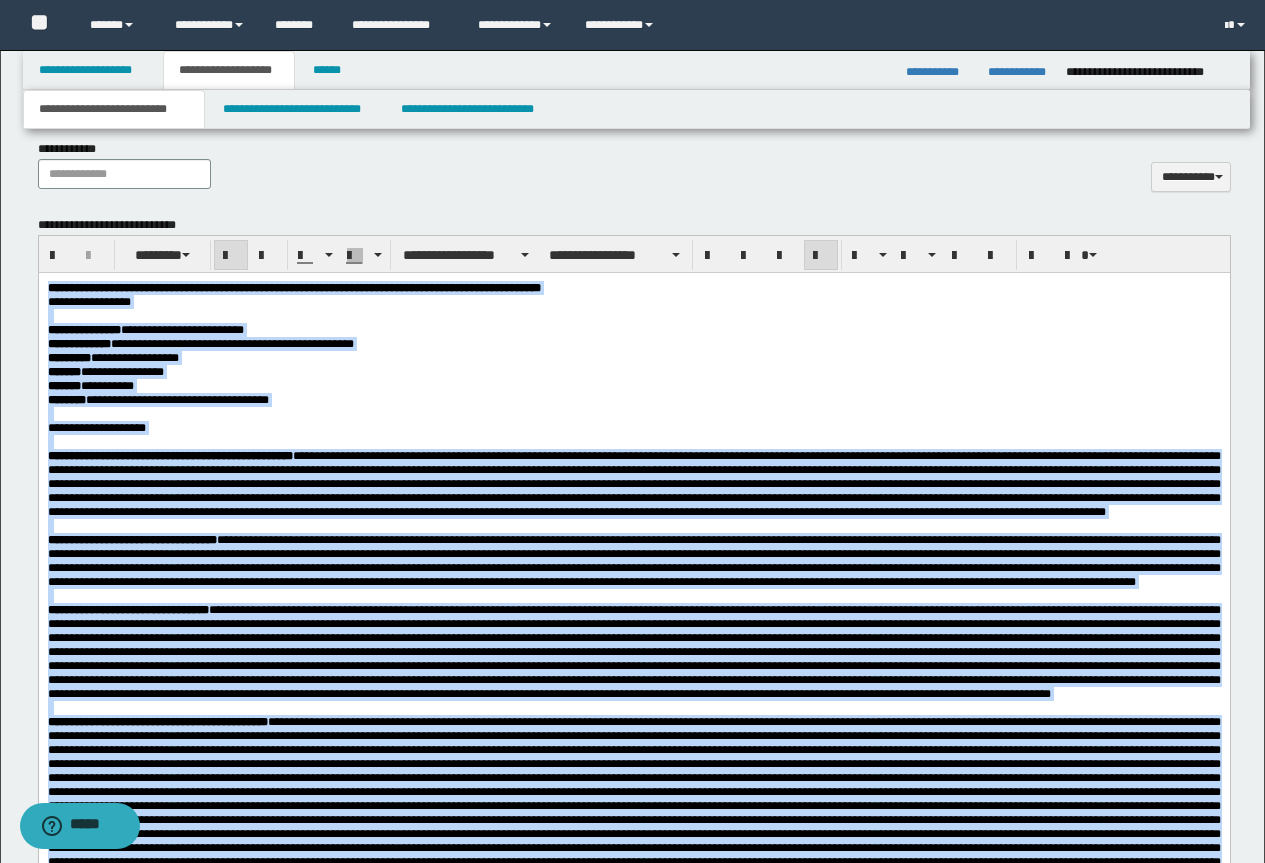 scroll, scrollTop: 870, scrollLeft: 0, axis: vertical 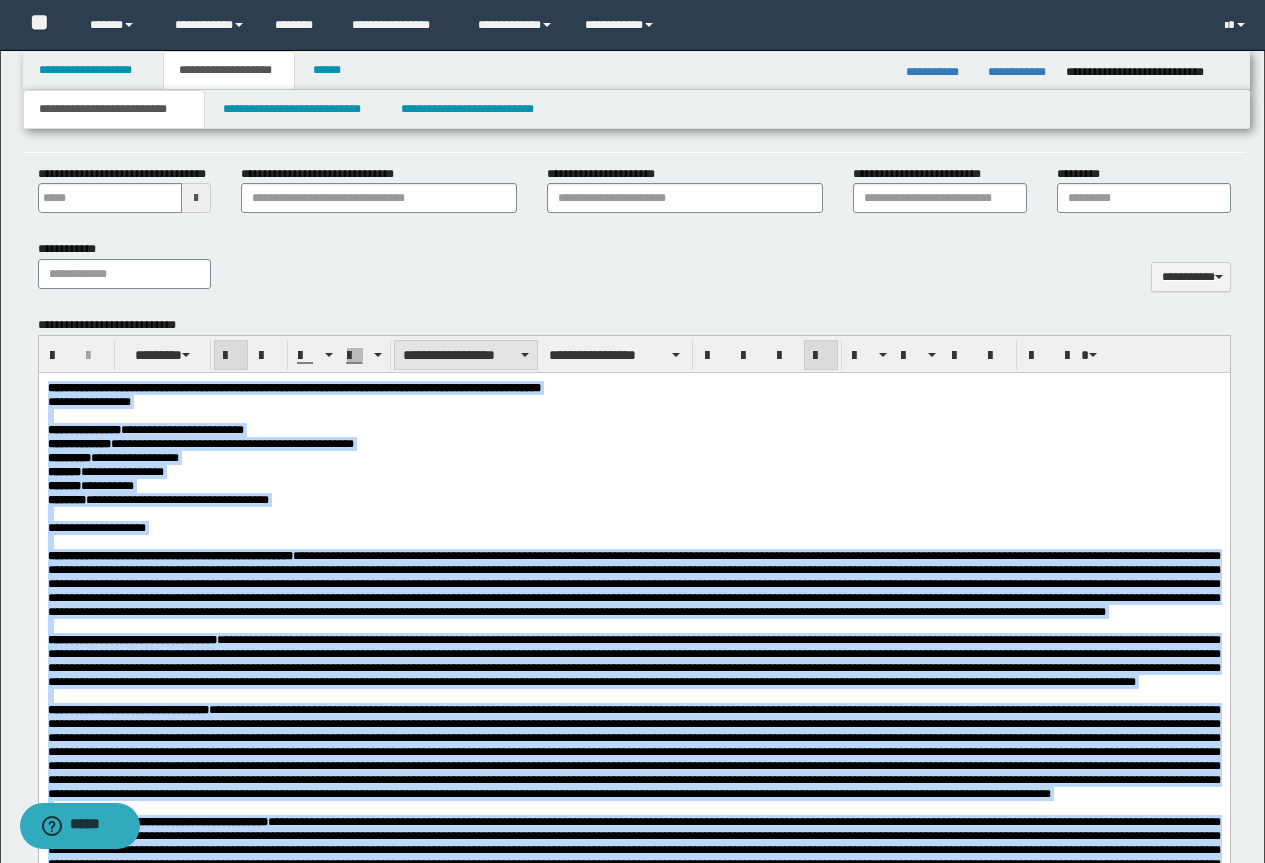 click on "**********" at bounding box center (466, 355) 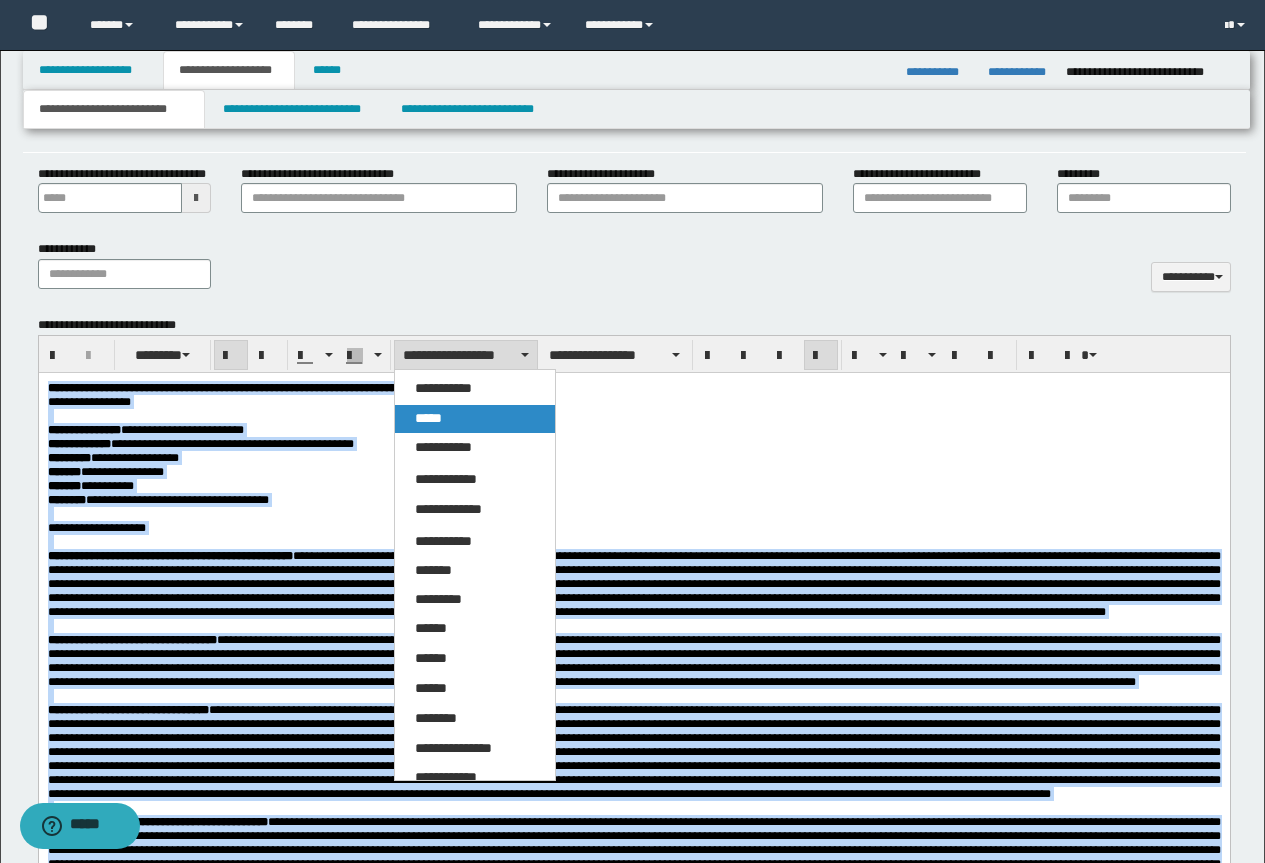 drag, startPoint x: 472, startPoint y: 421, endPoint x: 434, endPoint y: 47, distance: 375.92554 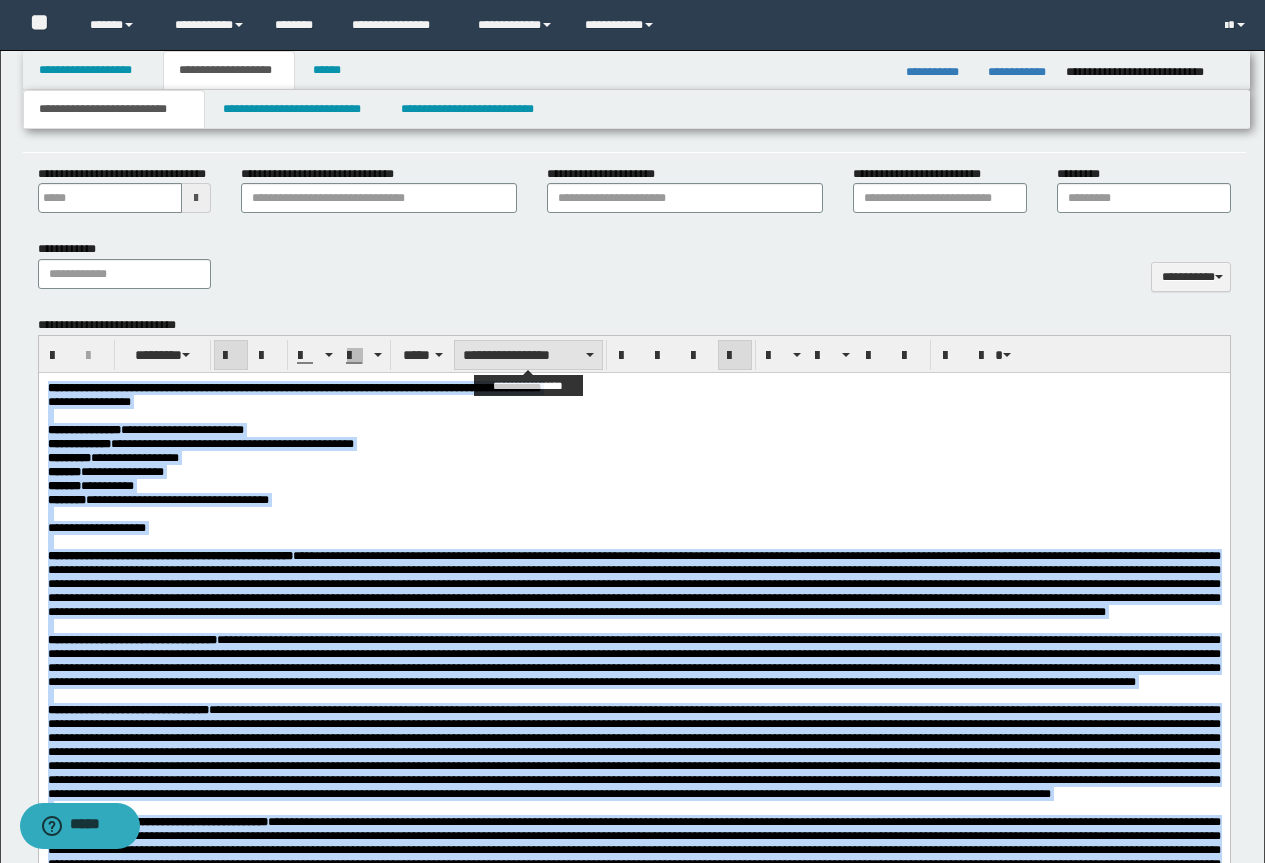 click on "**********" at bounding box center (528, 355) 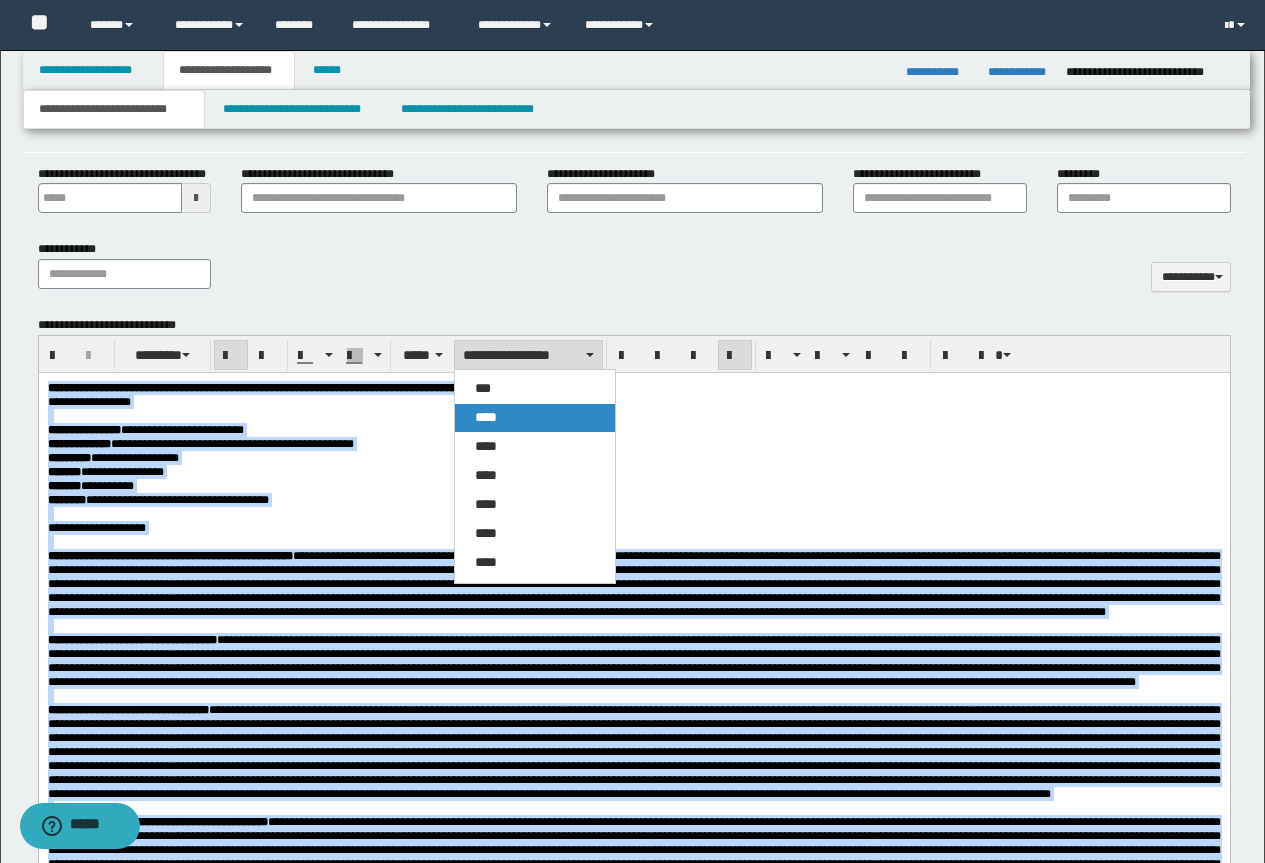 click on "****" at bounding box center [535, 418] 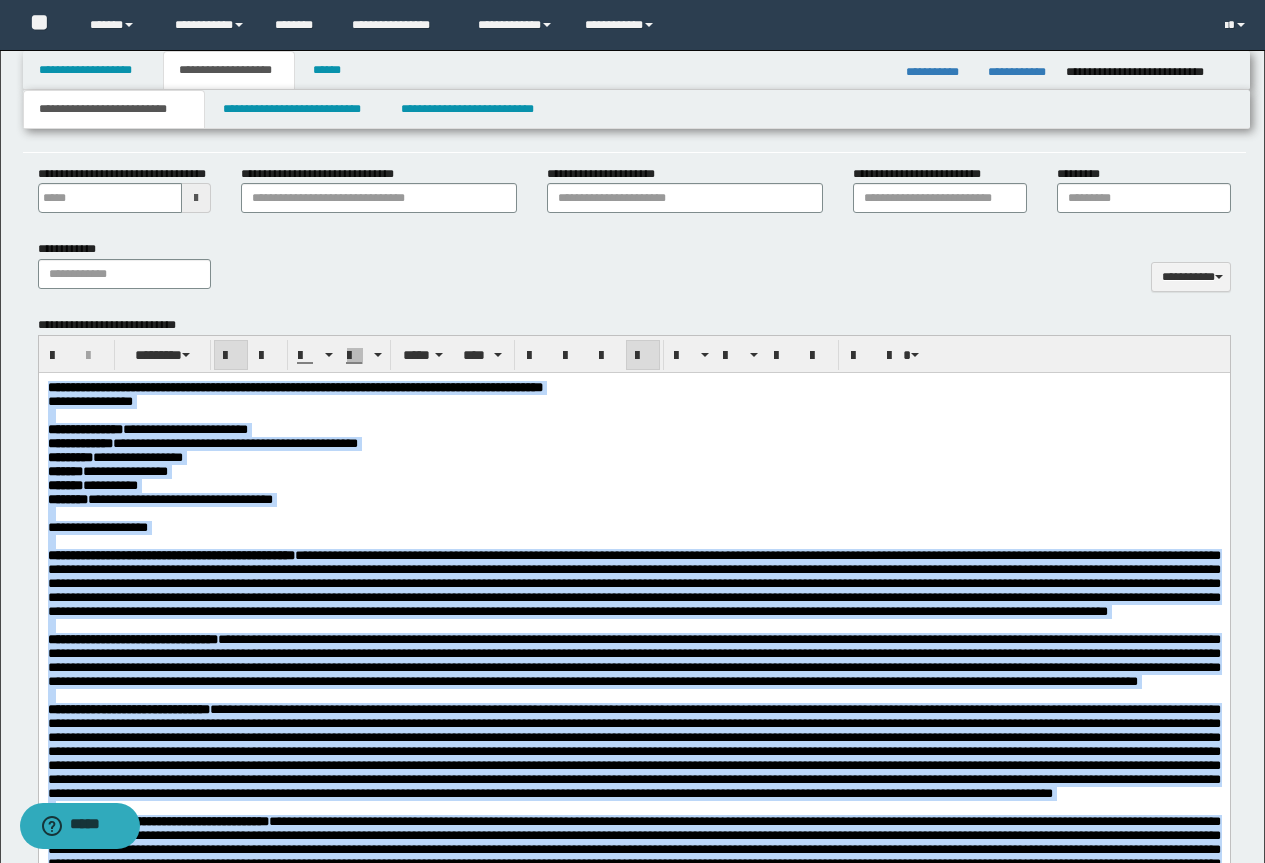 click at bounding box center (643, 356) 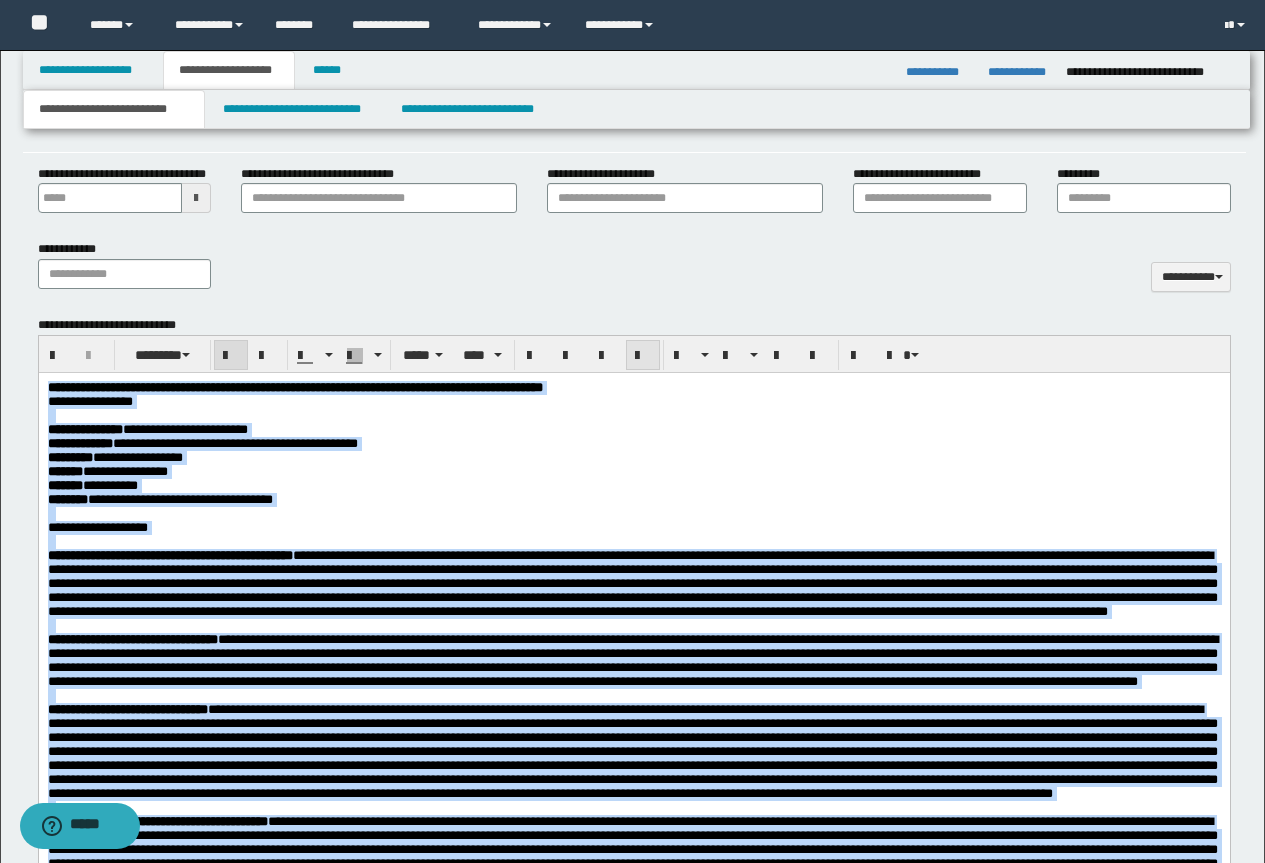 click at bounding box center [643, 356] 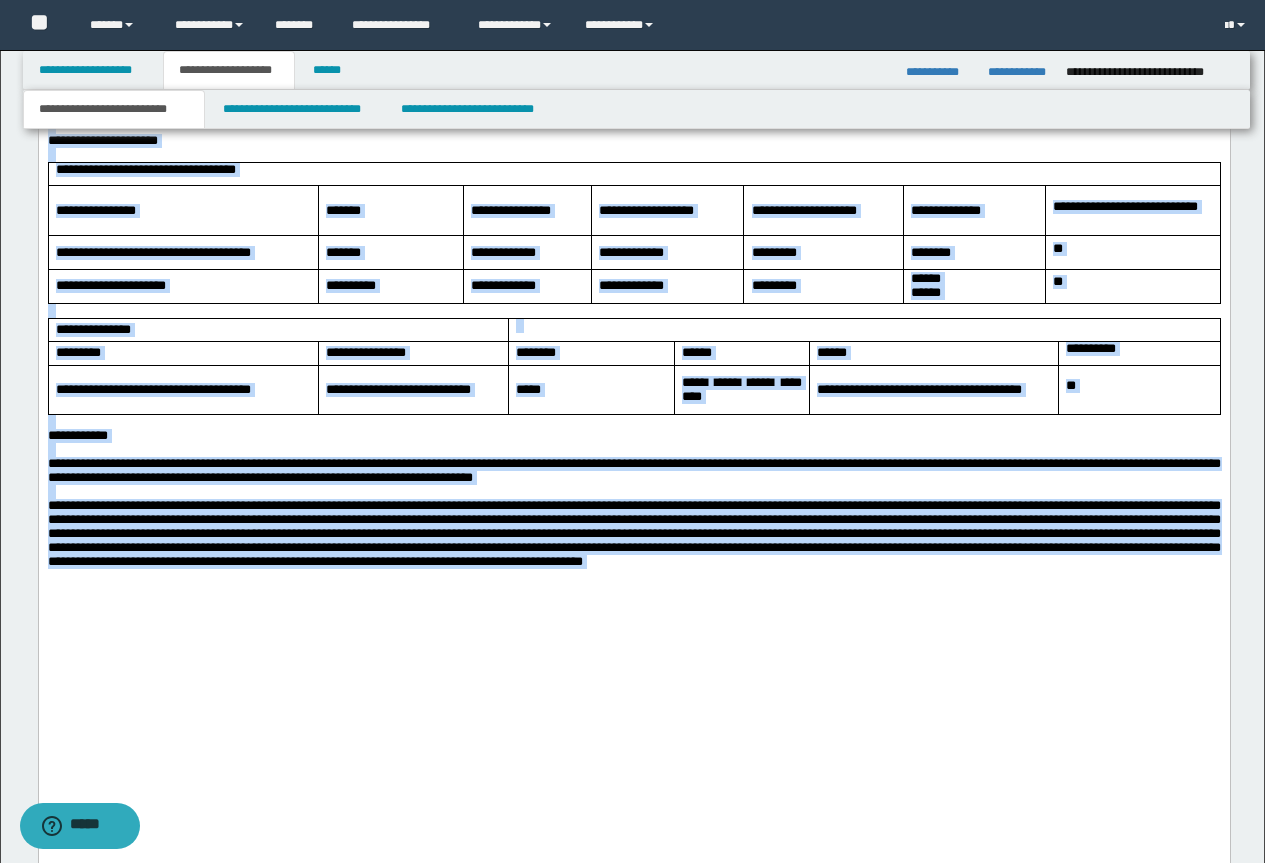 scroll, scrollTop: 2070, scrollLeft: 0, axis: vertical 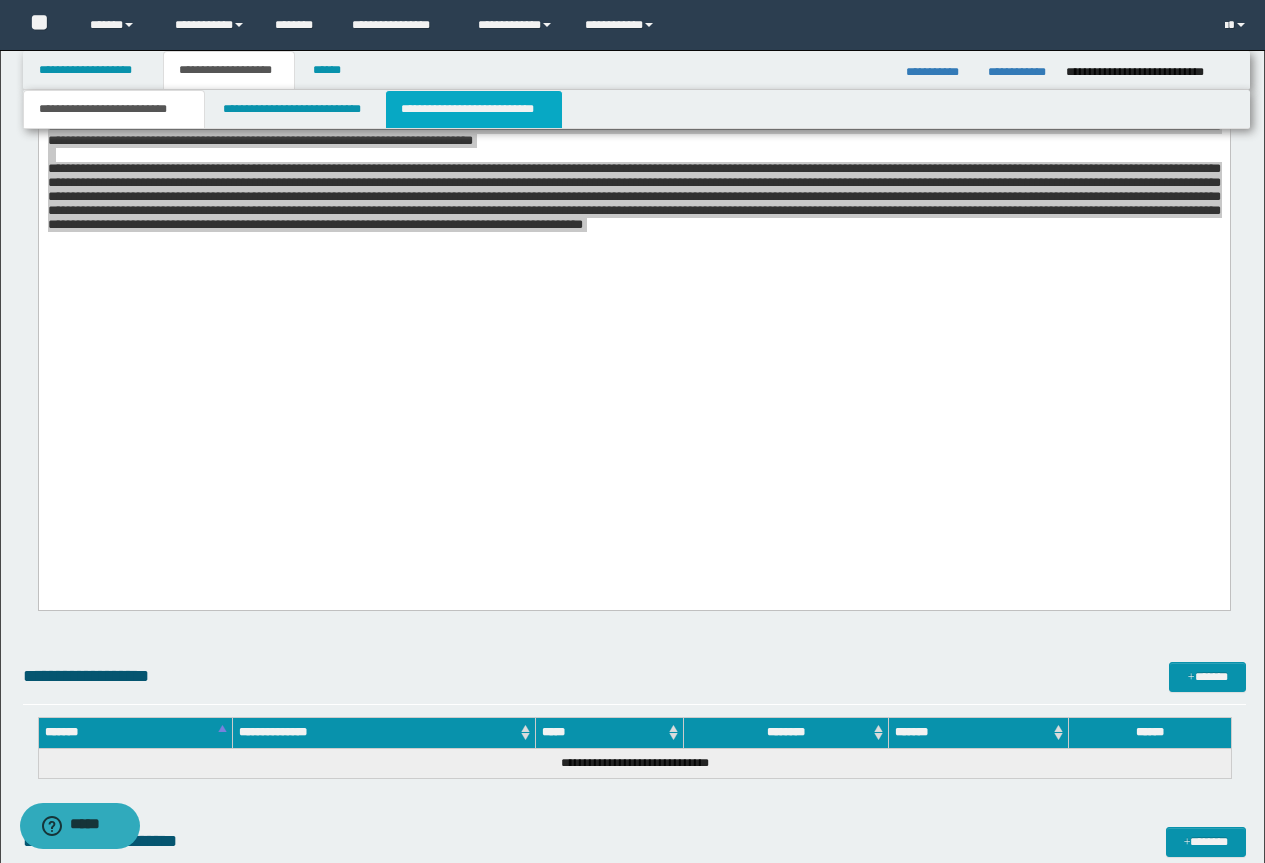 click on "**********" at bounding box center (474, 109) 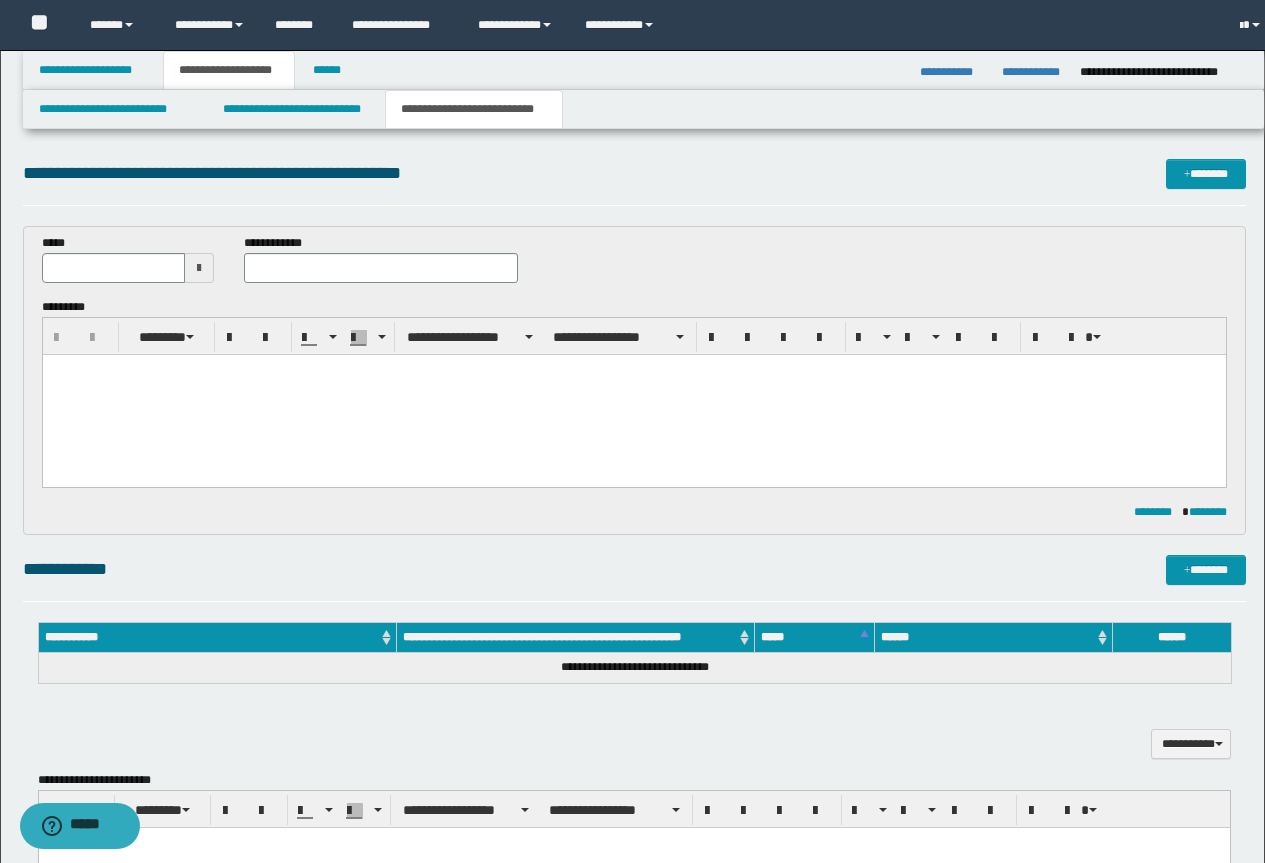 scroll, scrollTop: 0, scrollLeft: 0, axis: both 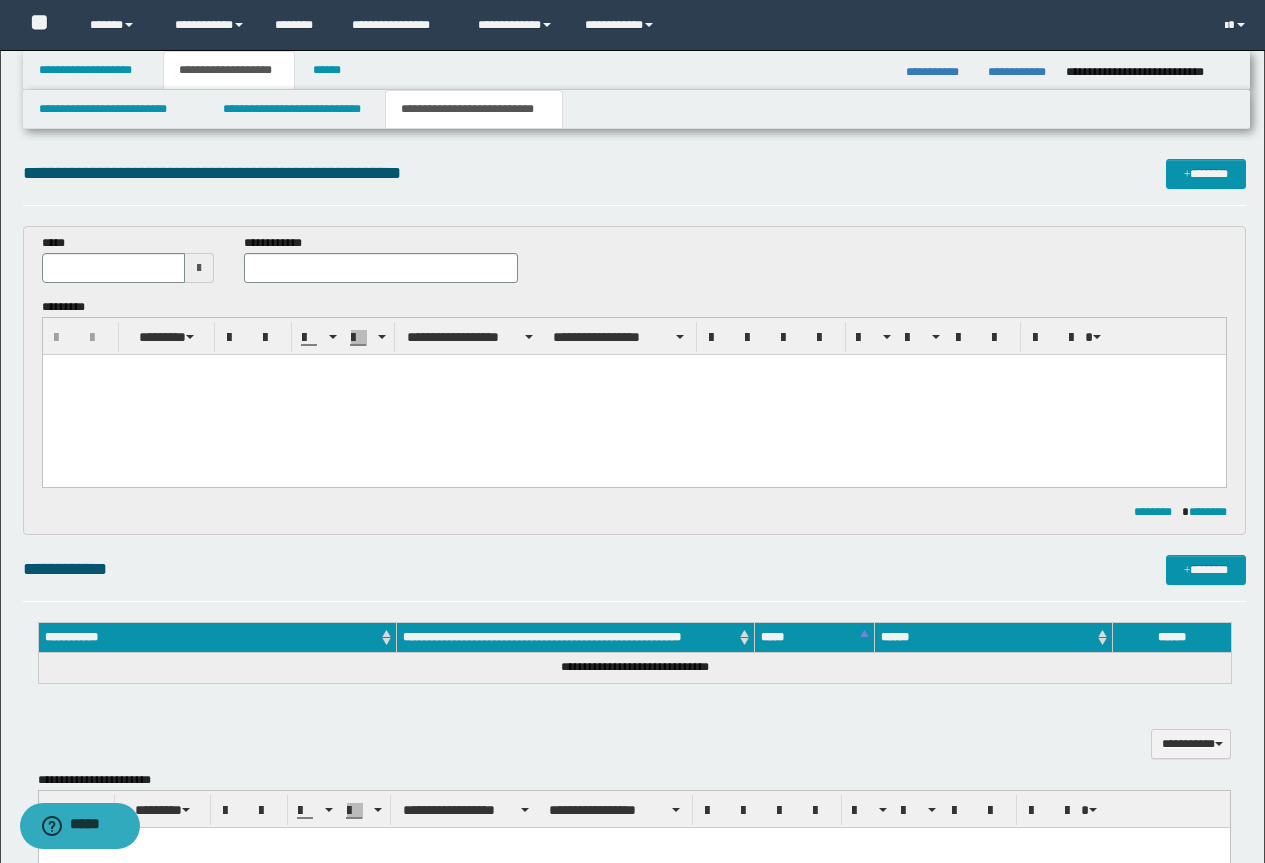 click at bounding box center (633, 395) 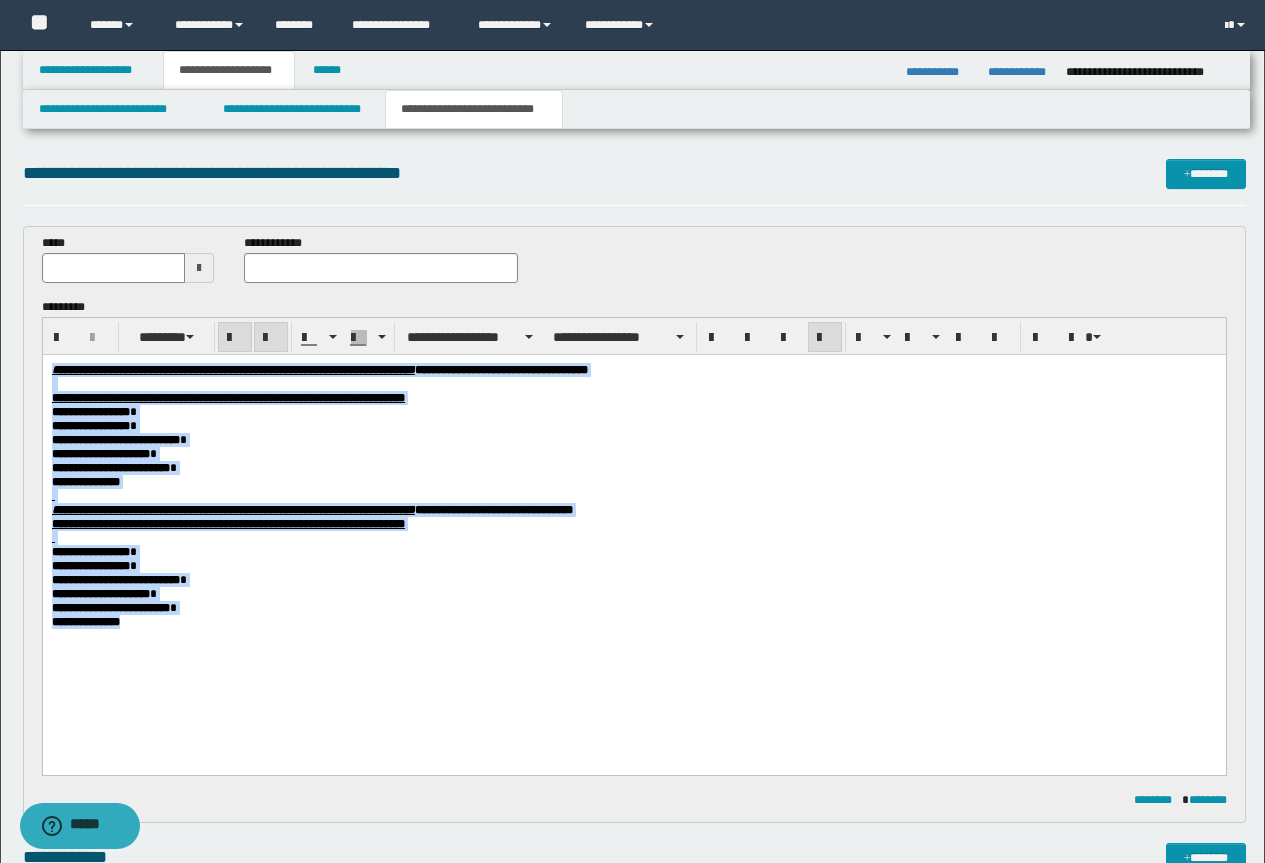 drag, startPoint x: 148, startPoint y: 684, endPoint x: 0, endPoint y: 319, distance: 393.8642 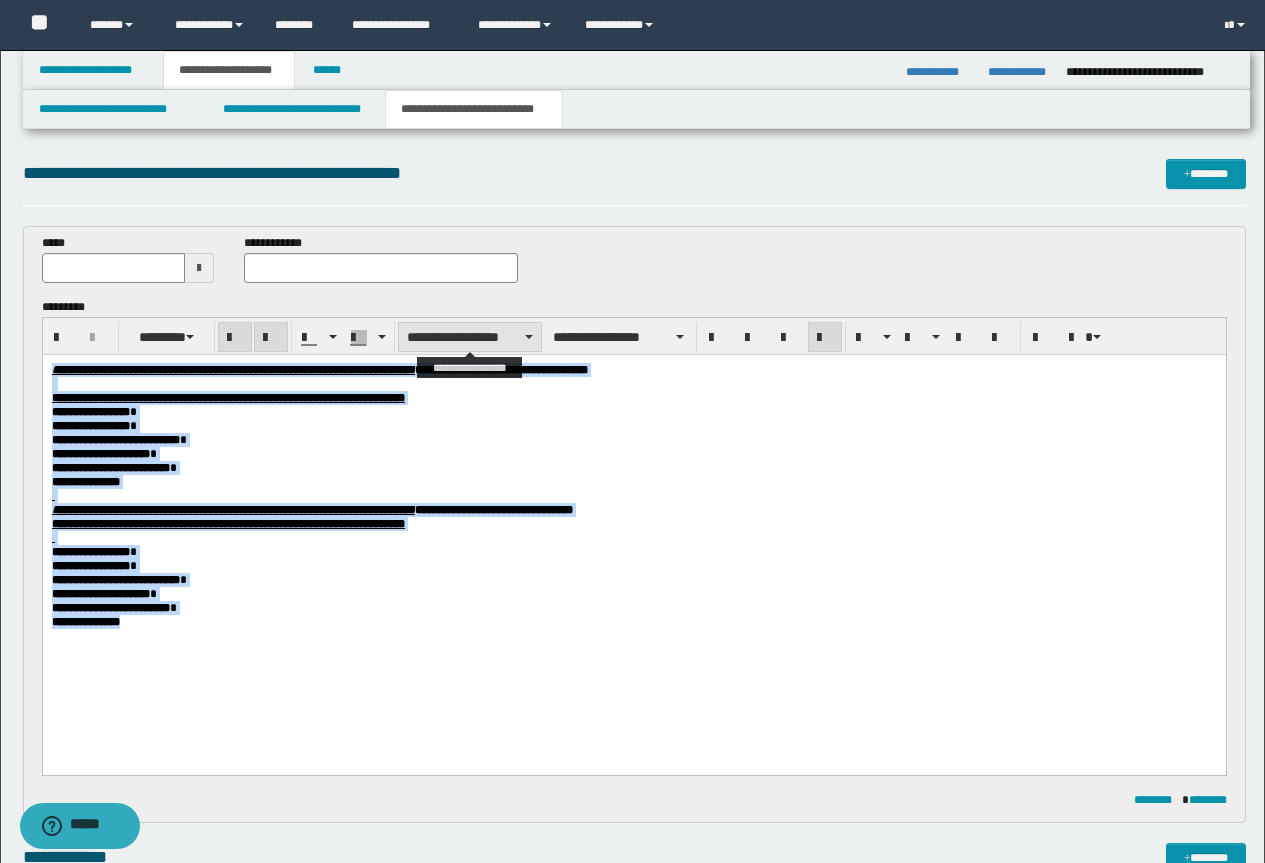 click on "**********" at bounding box center (470, 337) 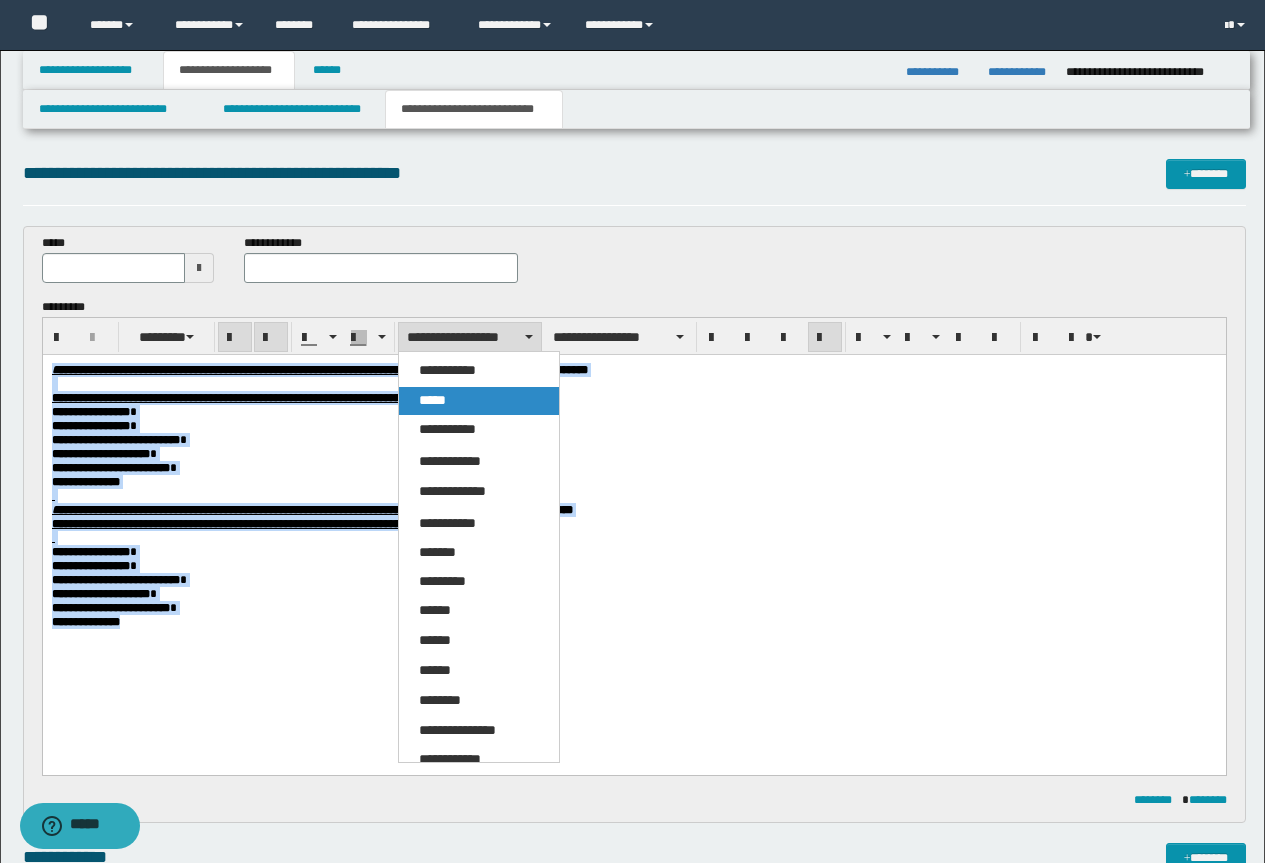click on "*****" at bounding box center (479, 401) 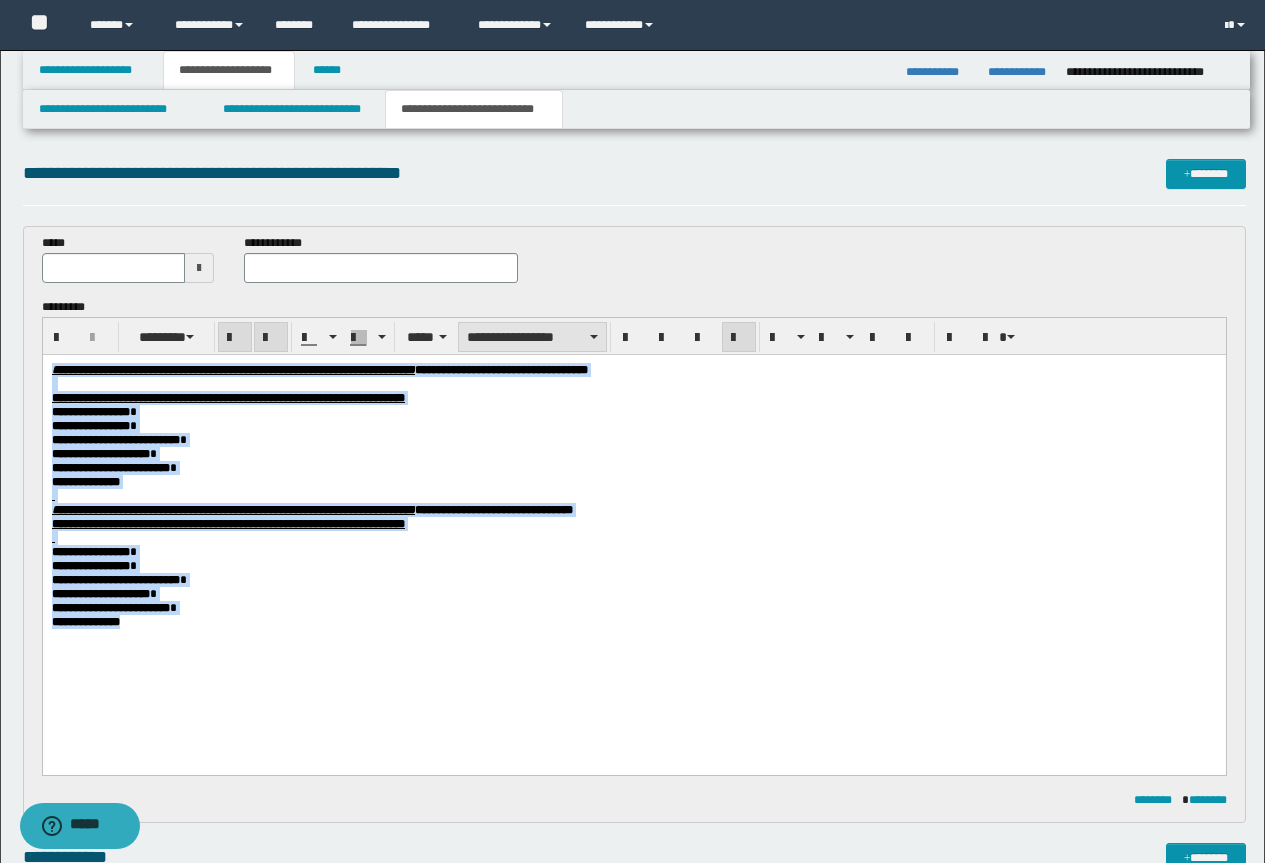 click on "**********" at bounding box center [532, 337] 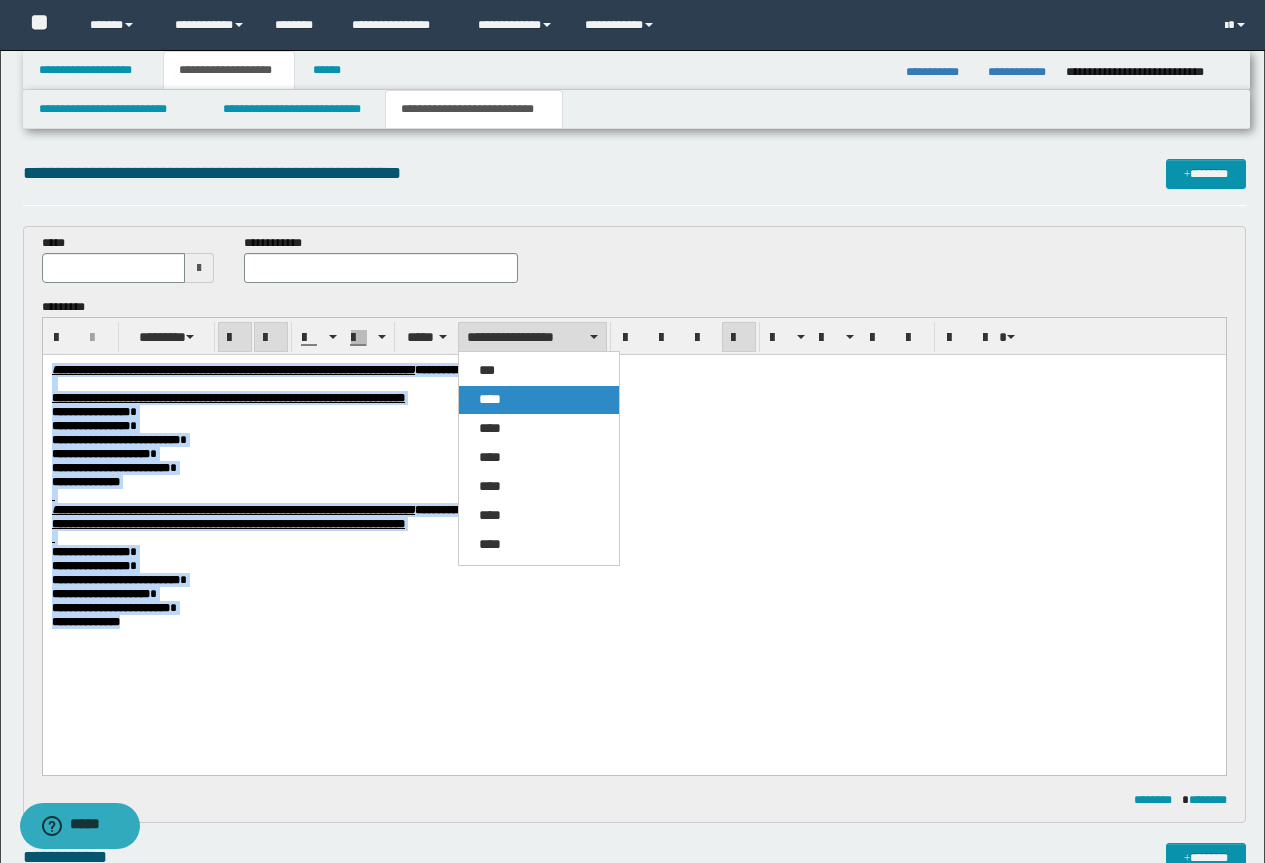 click on "****" at bounding box center [539, 400] 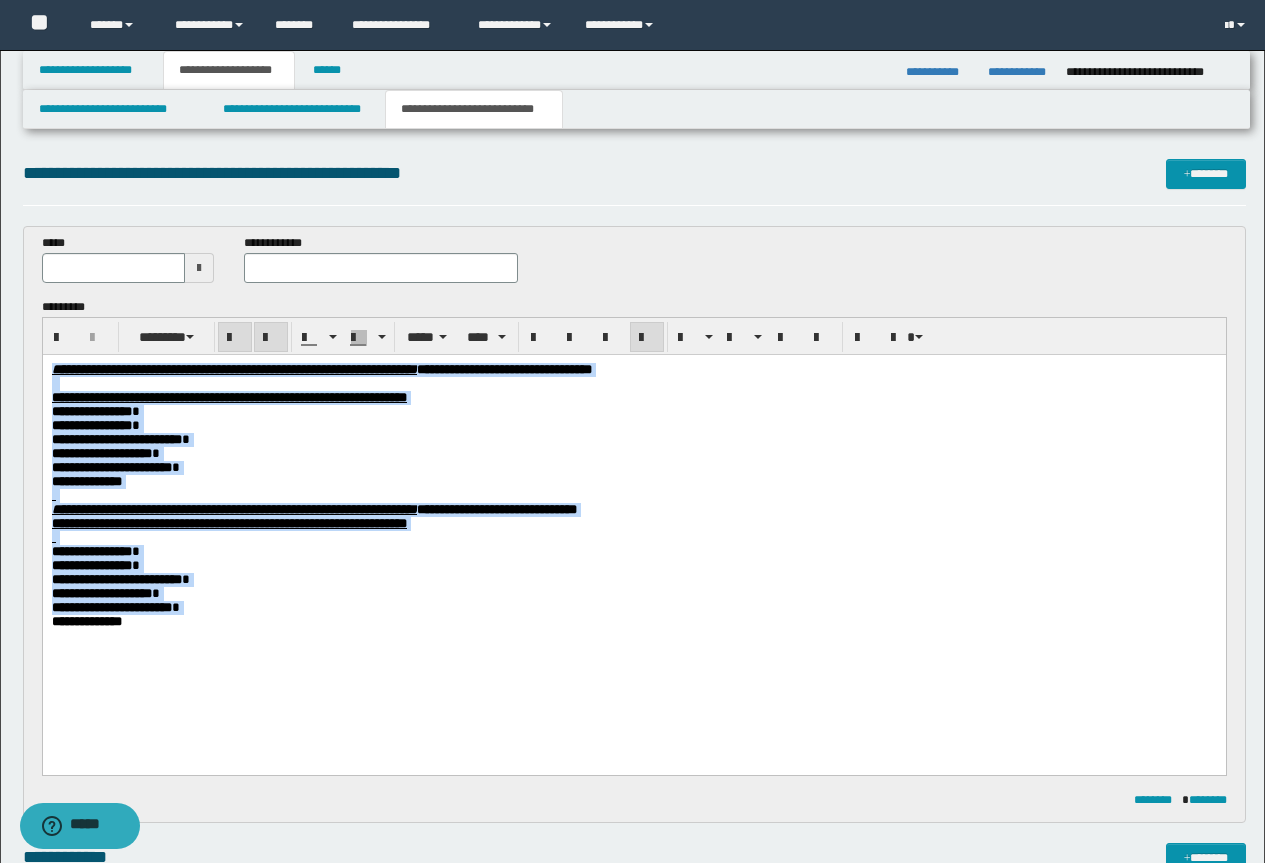 click on "**********" at bounding box center [633, 398] 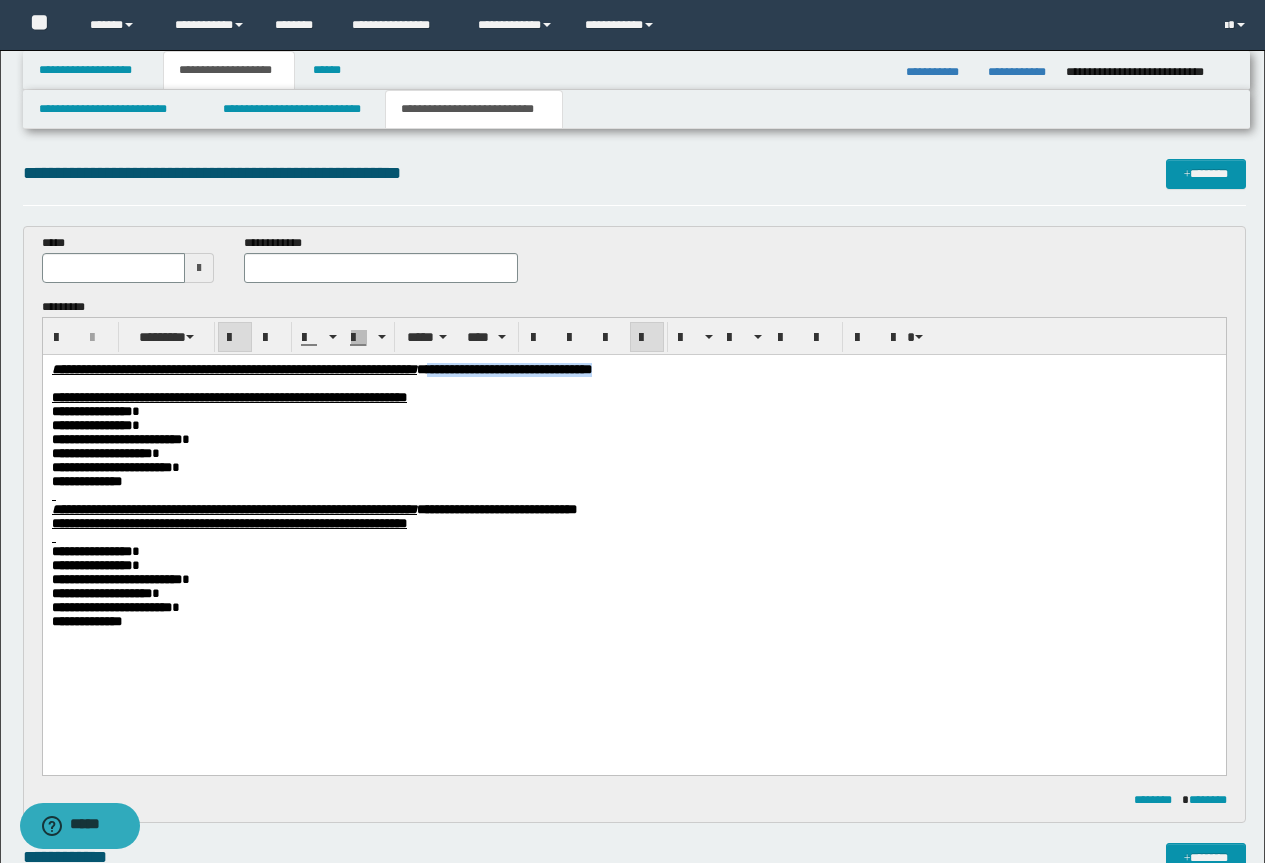 drag, startPoint x: 849, startPoint y: 376, endPoint x: 626, endPoint y: 366, distance: 223.2241 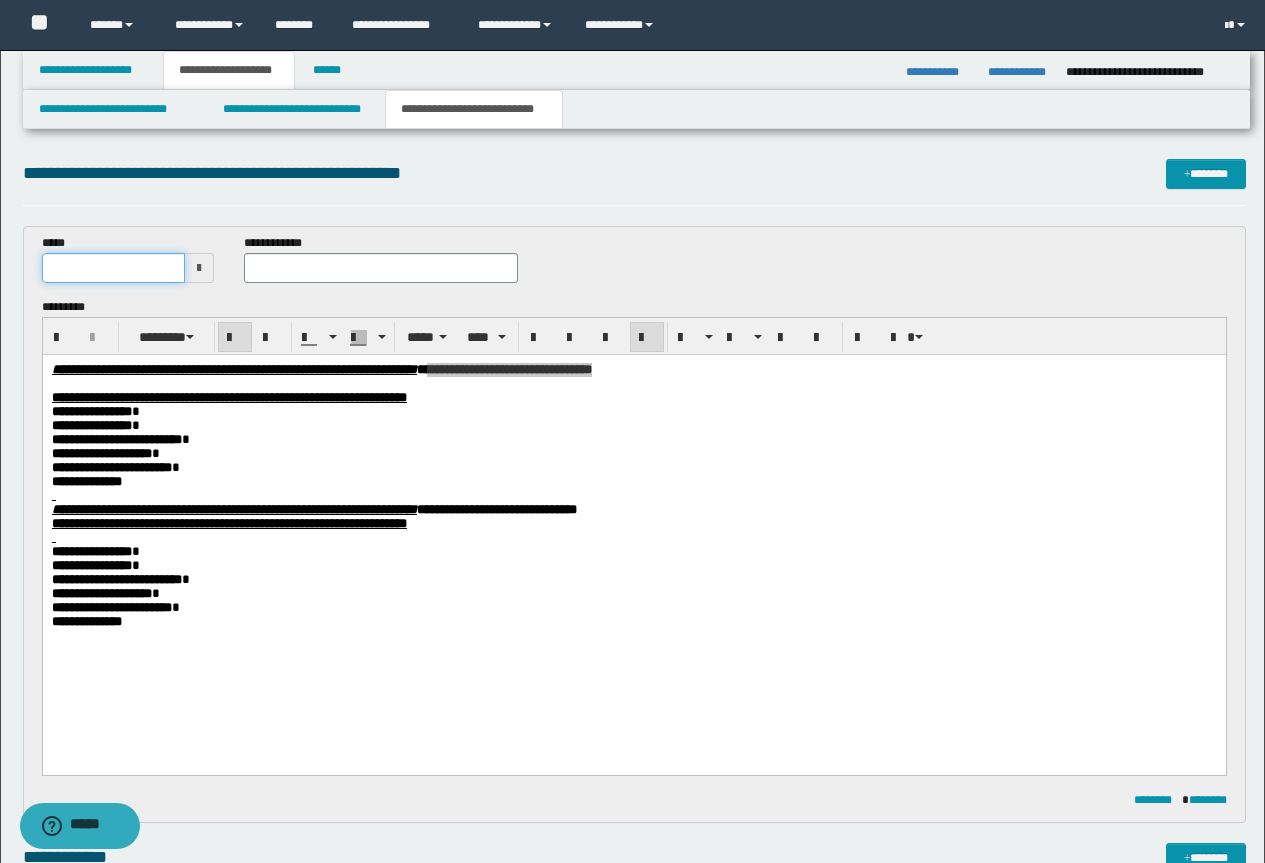 click at bounding box center [114, 268] 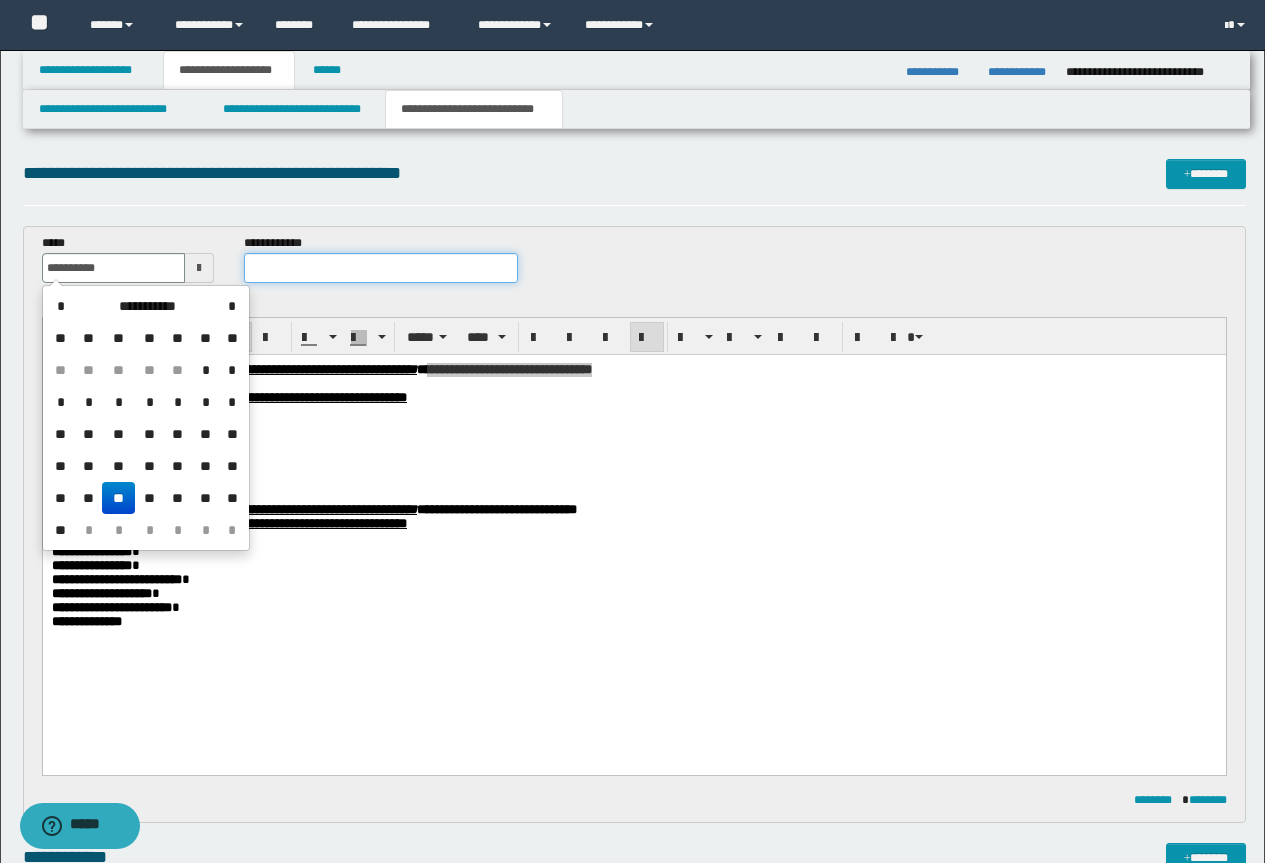 type on "**********" 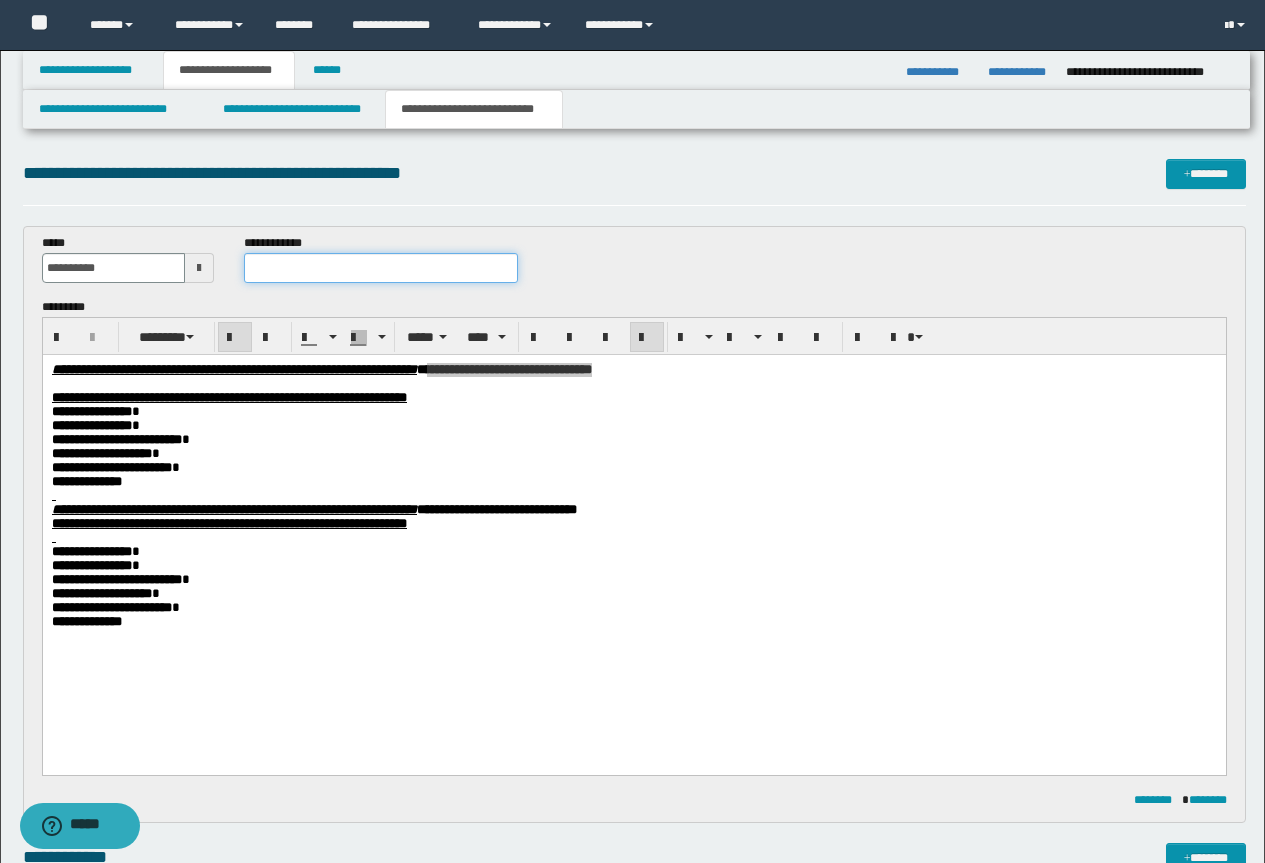 click at bounding box center (381, 268) 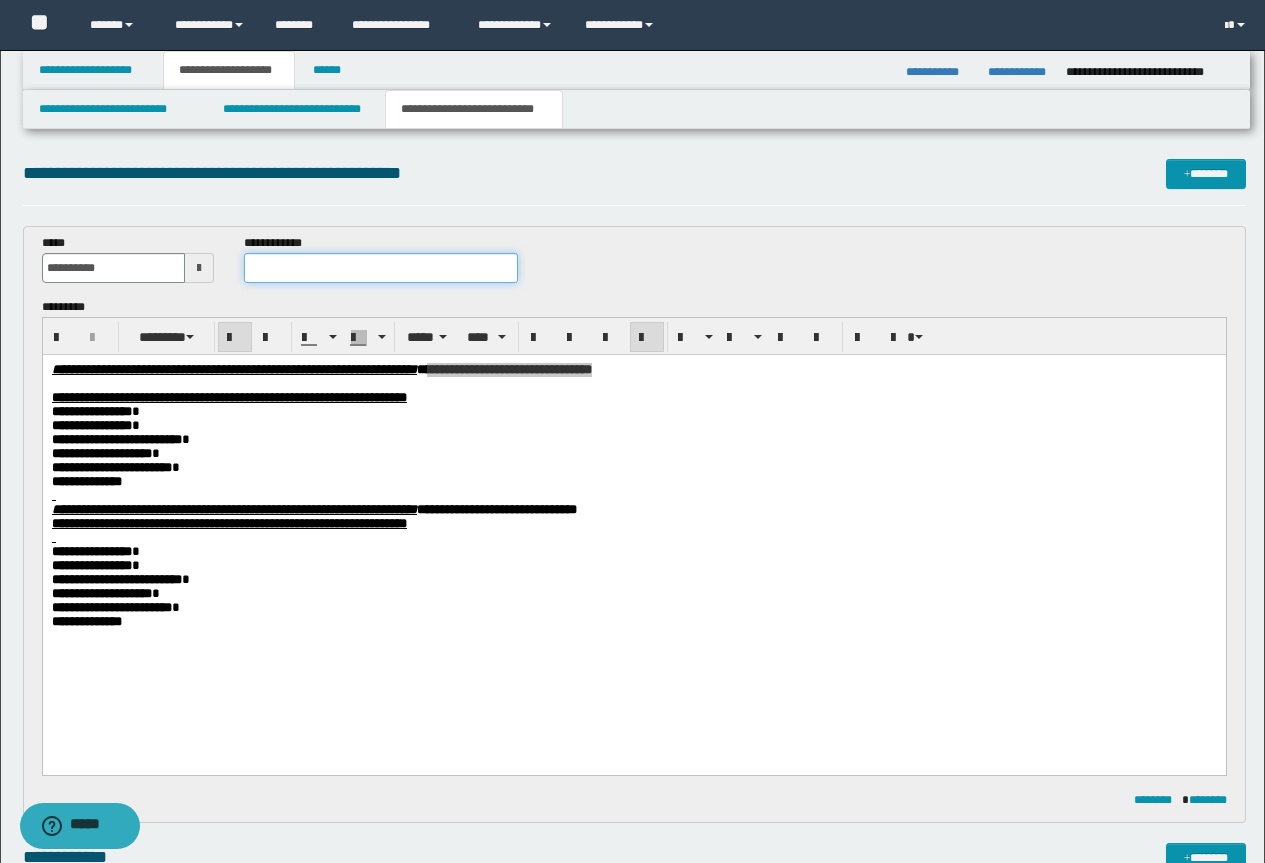 paste on "**********" 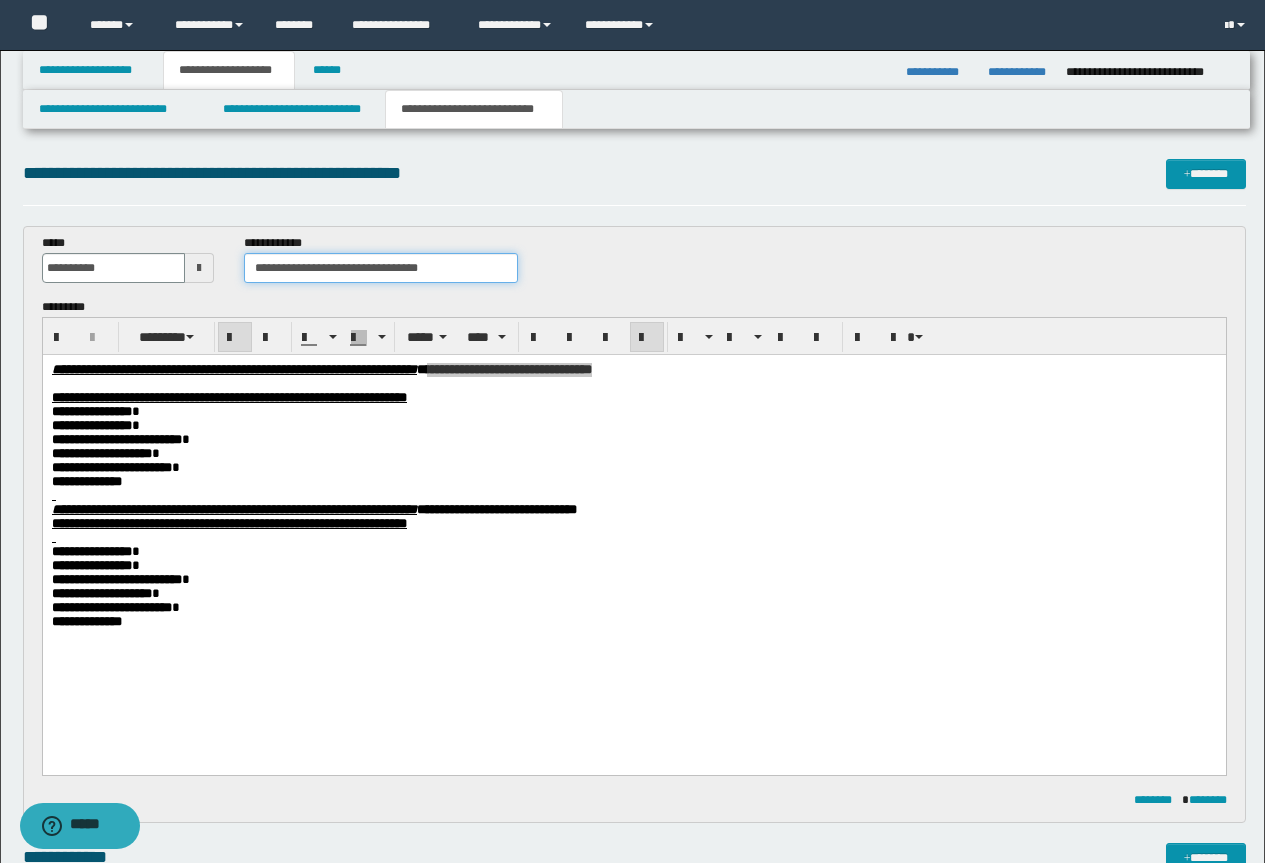 drag, startPoint x: 445, startPoint y: 267, endPoint x: 363, endPoint y: 261, distance: 82.219215 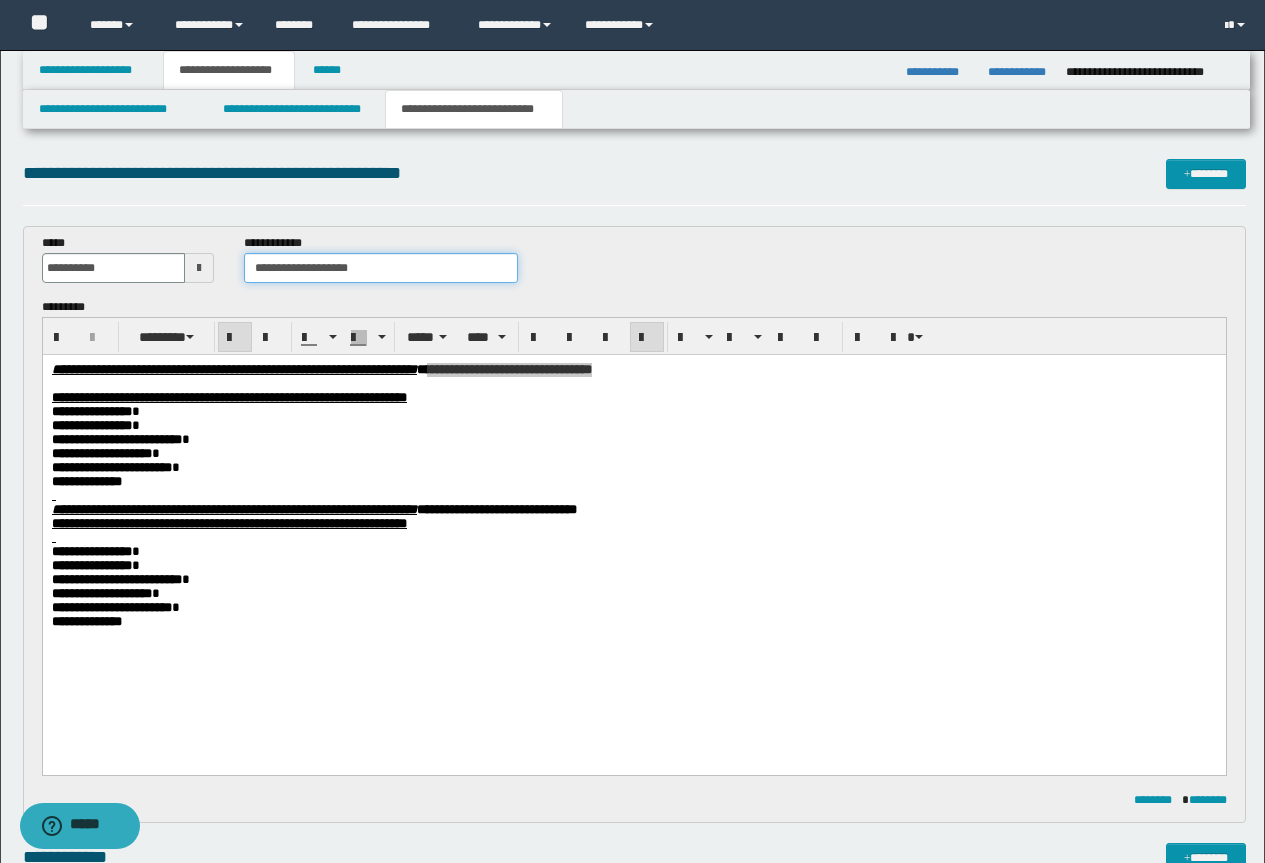 type on "**********" 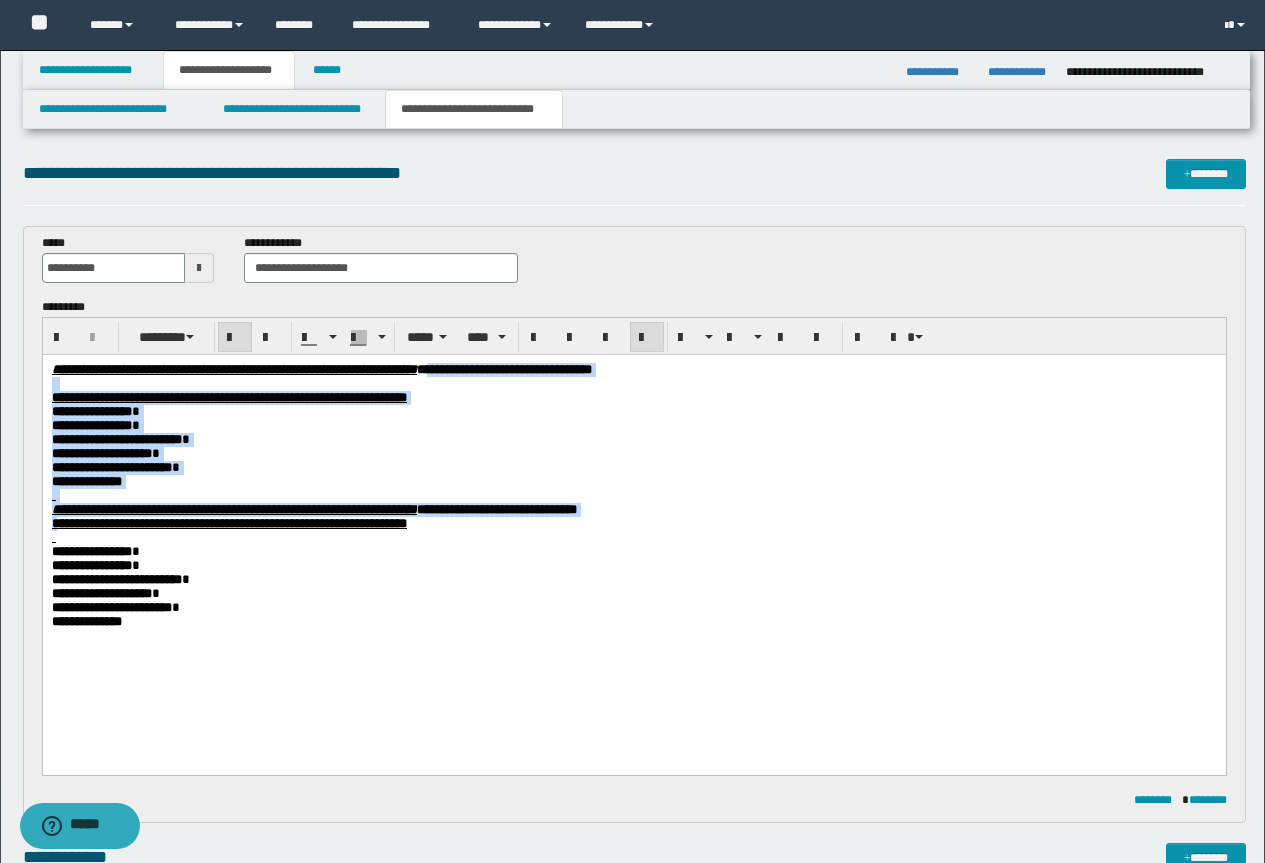 drag, startPoint x: 160, startPoint y: 655, endPoint x: 63, endPoint y: 551, distance: 142.21463 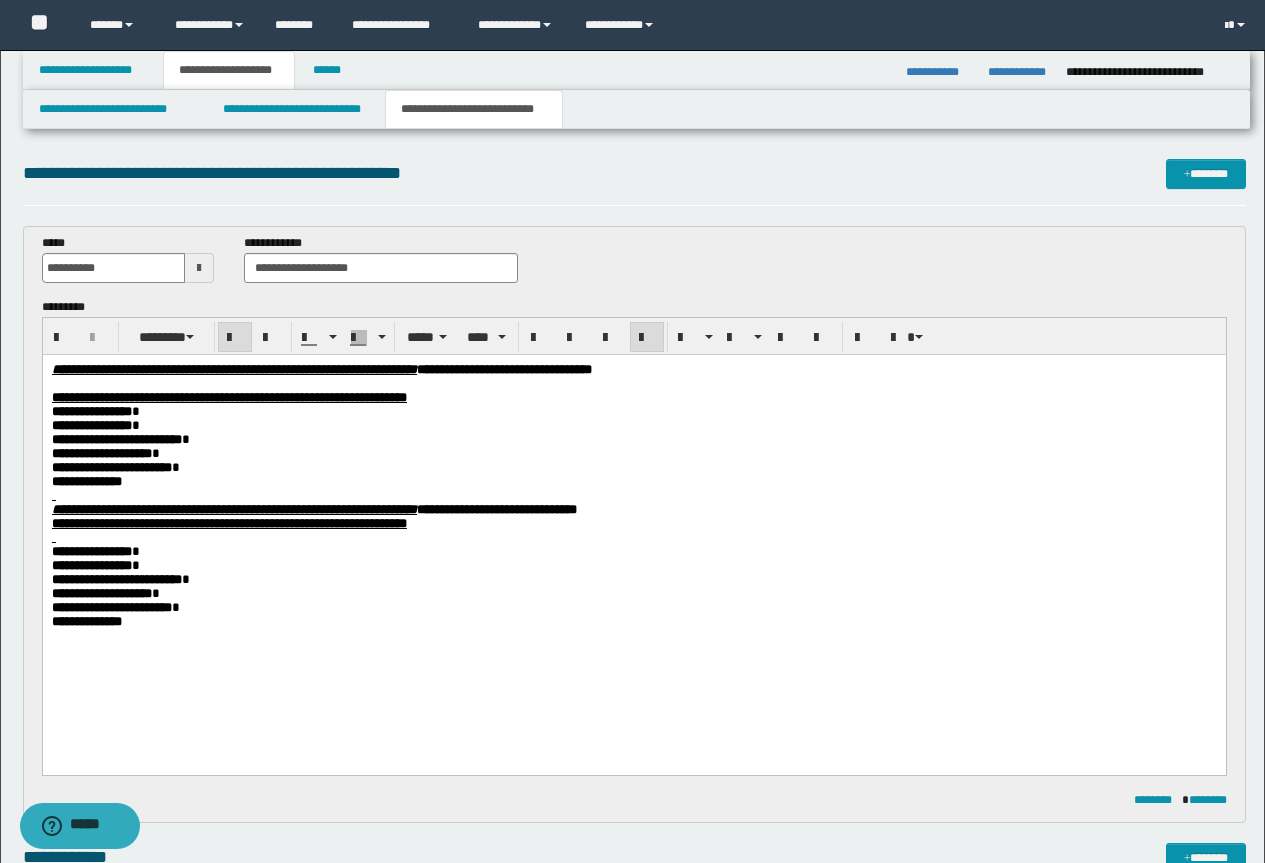 click on "**********" at bounding box center (91, 551) 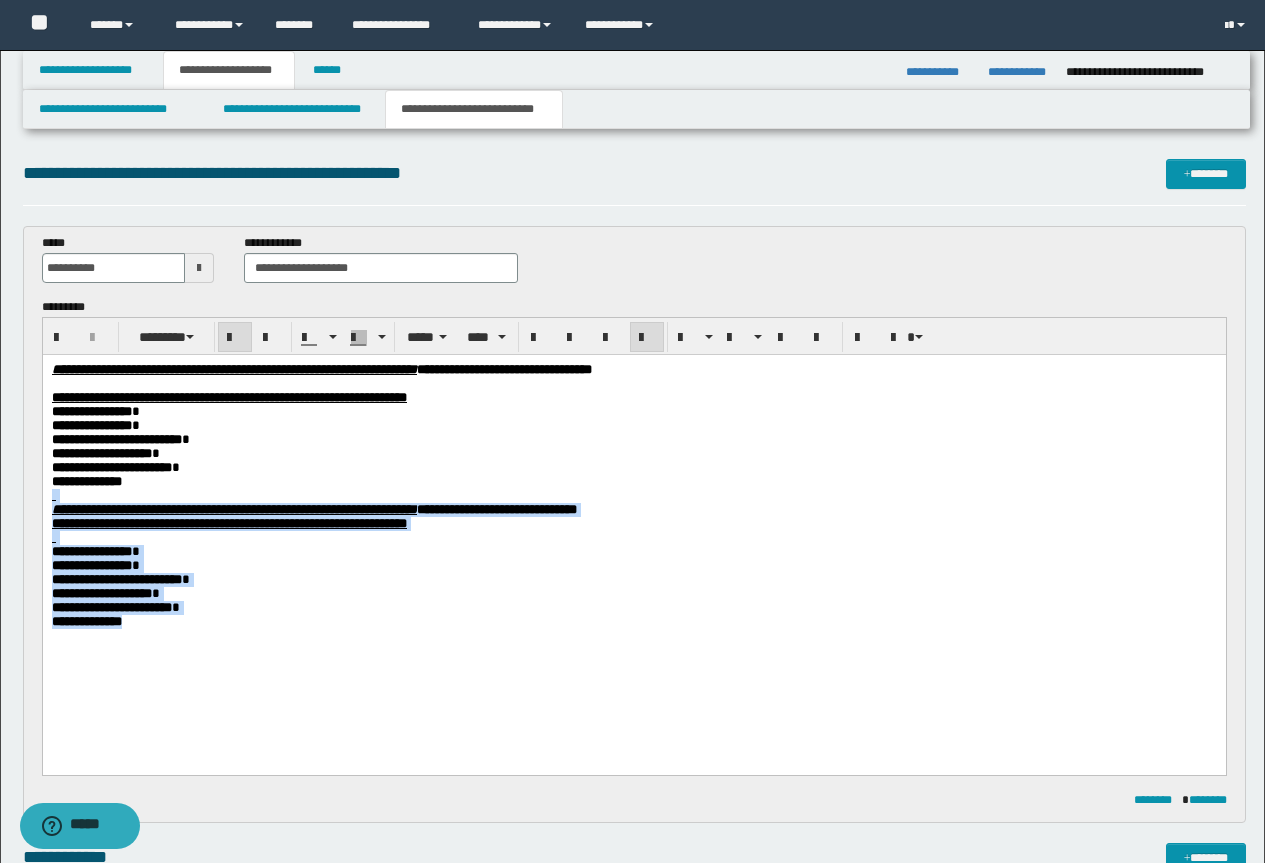 drag, startPoint x: 158, startPoint y: 663, endPoint x: 47, endPoint y: 517, distance: 183.40393 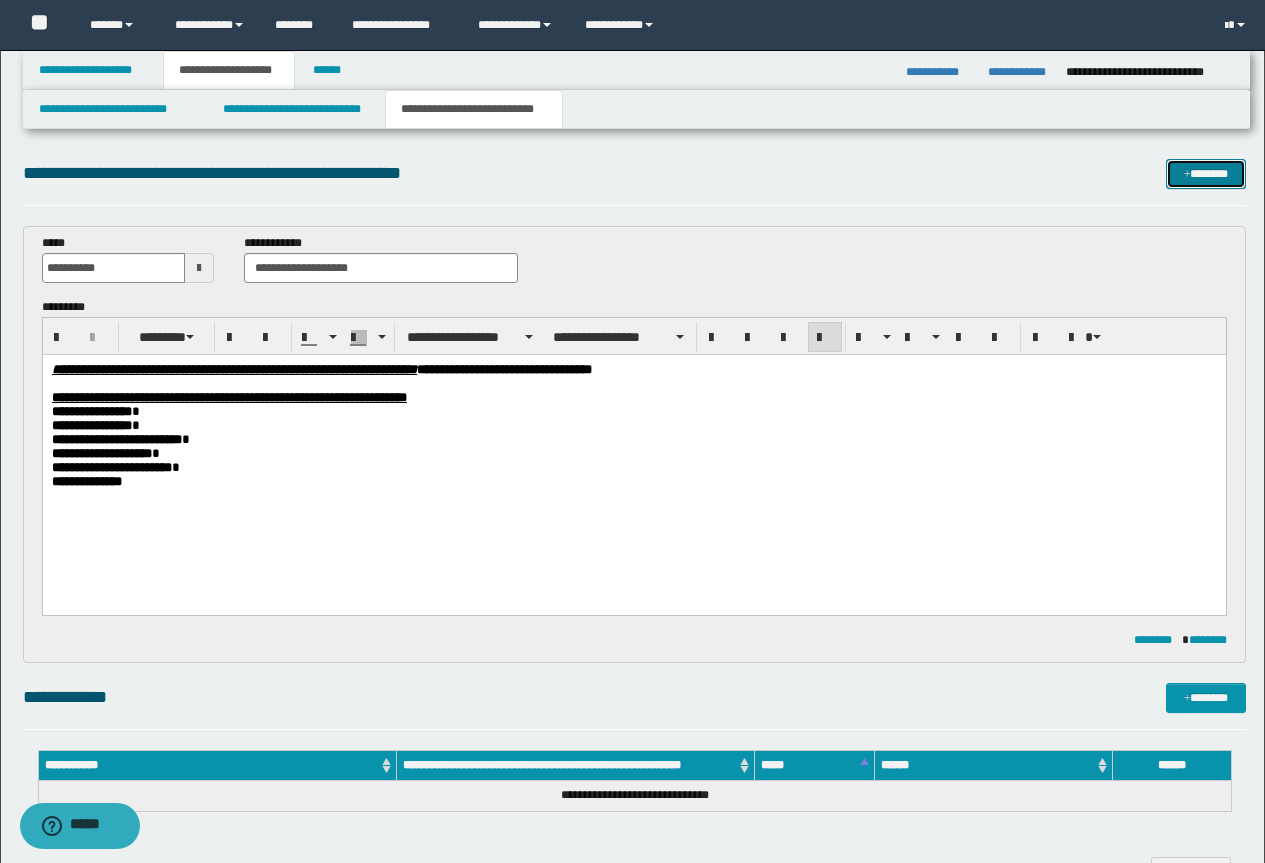 click on "*******" at bounding box center (1206, 174) 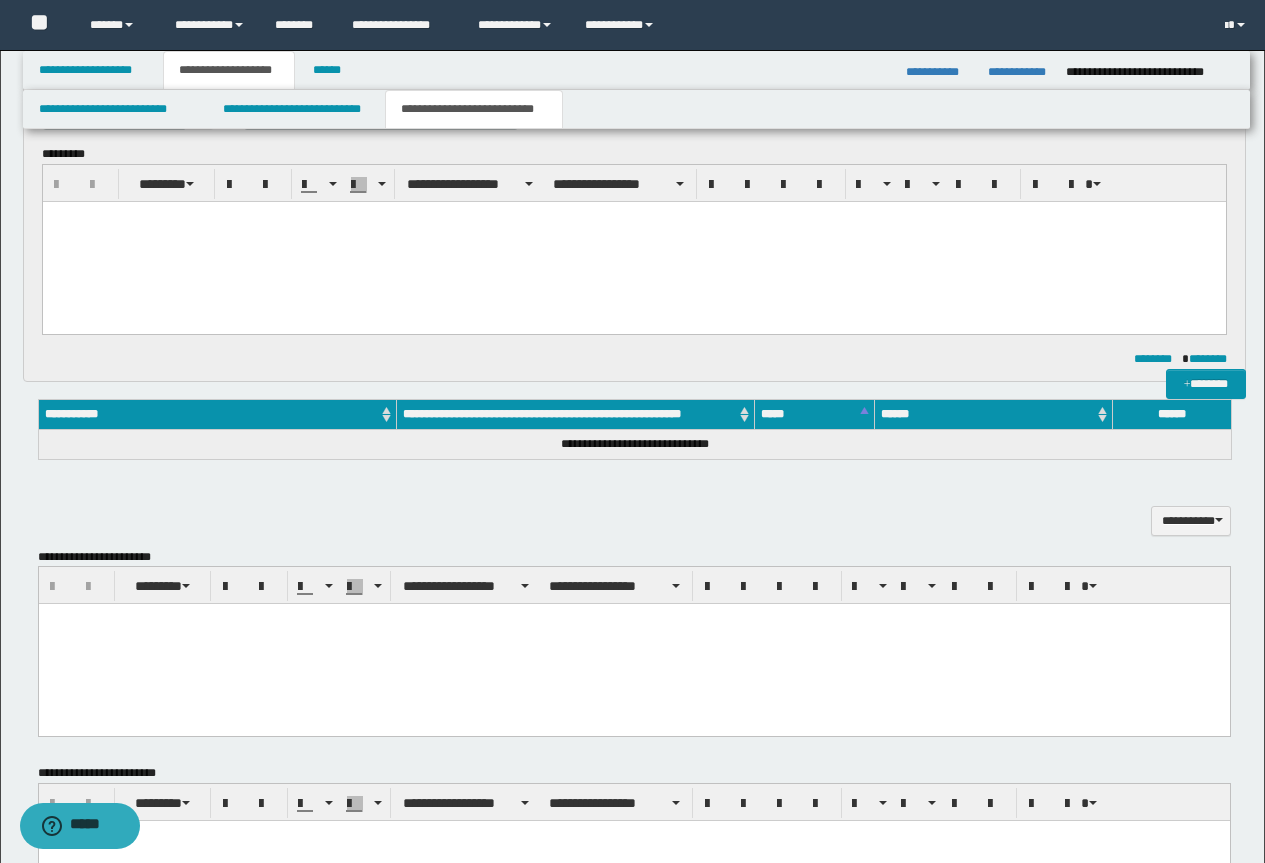 scroll, scrollTop: 0, scrollLeft: 0, axis: both 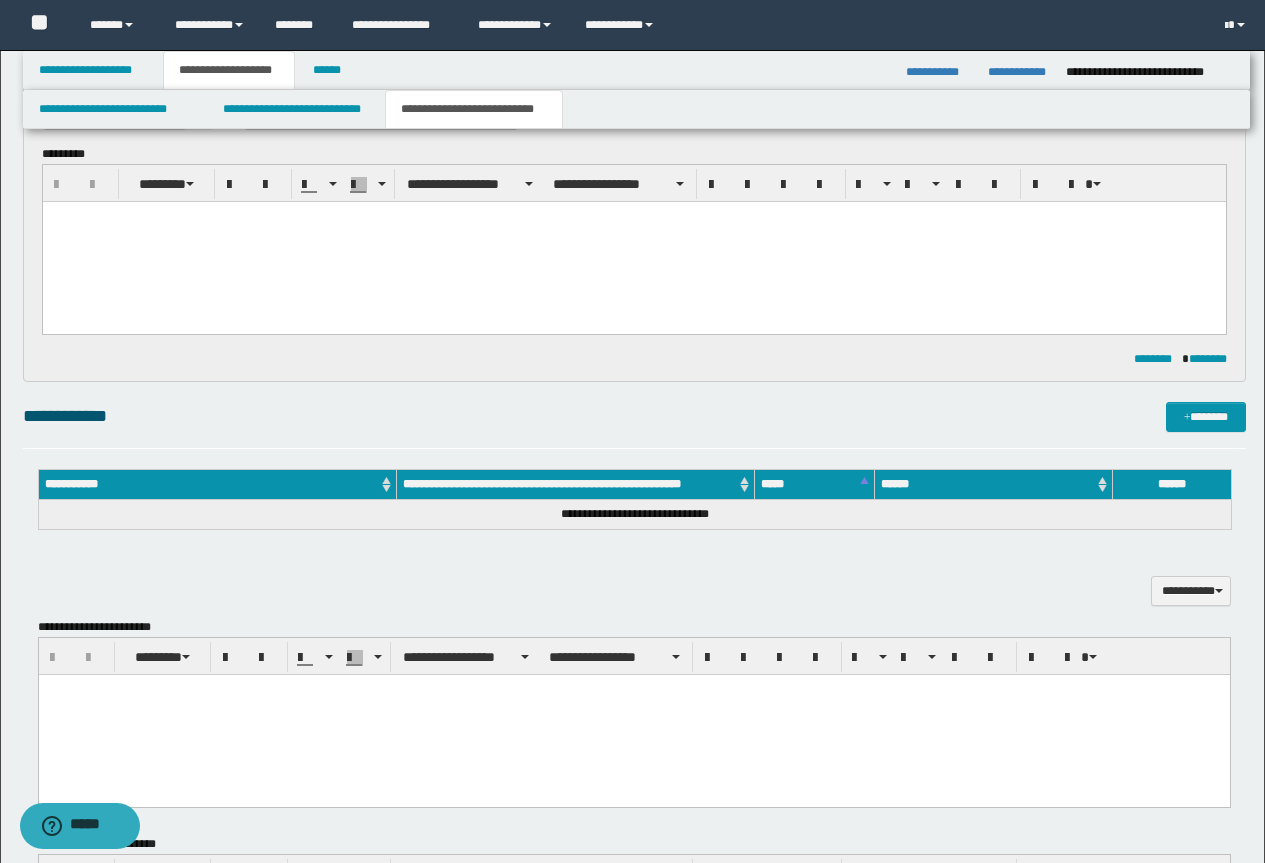 click at bounding box center [633, 241] 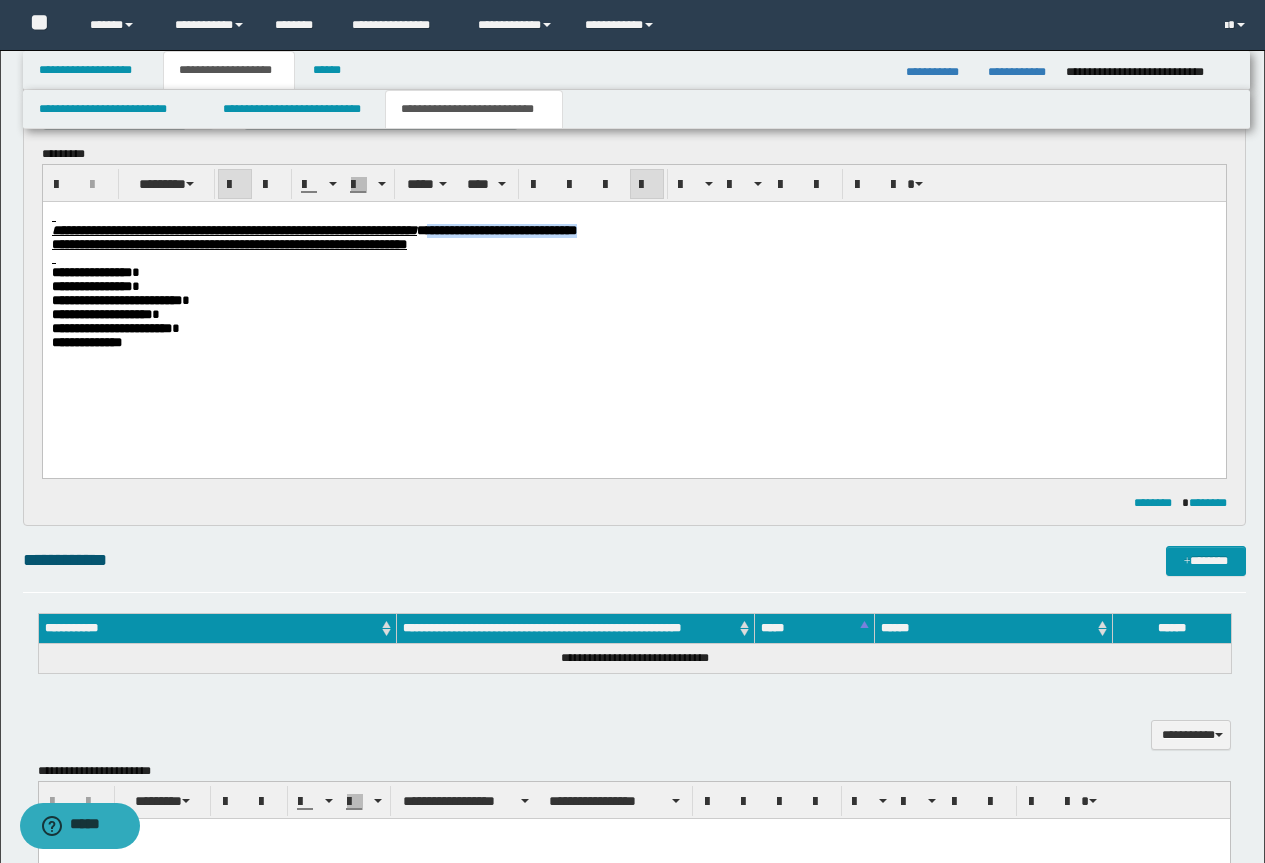 drag, startPoint x: 745, startPoint y: 226, endPoint x: 630, endPoint y: 234, distance: 115.27792 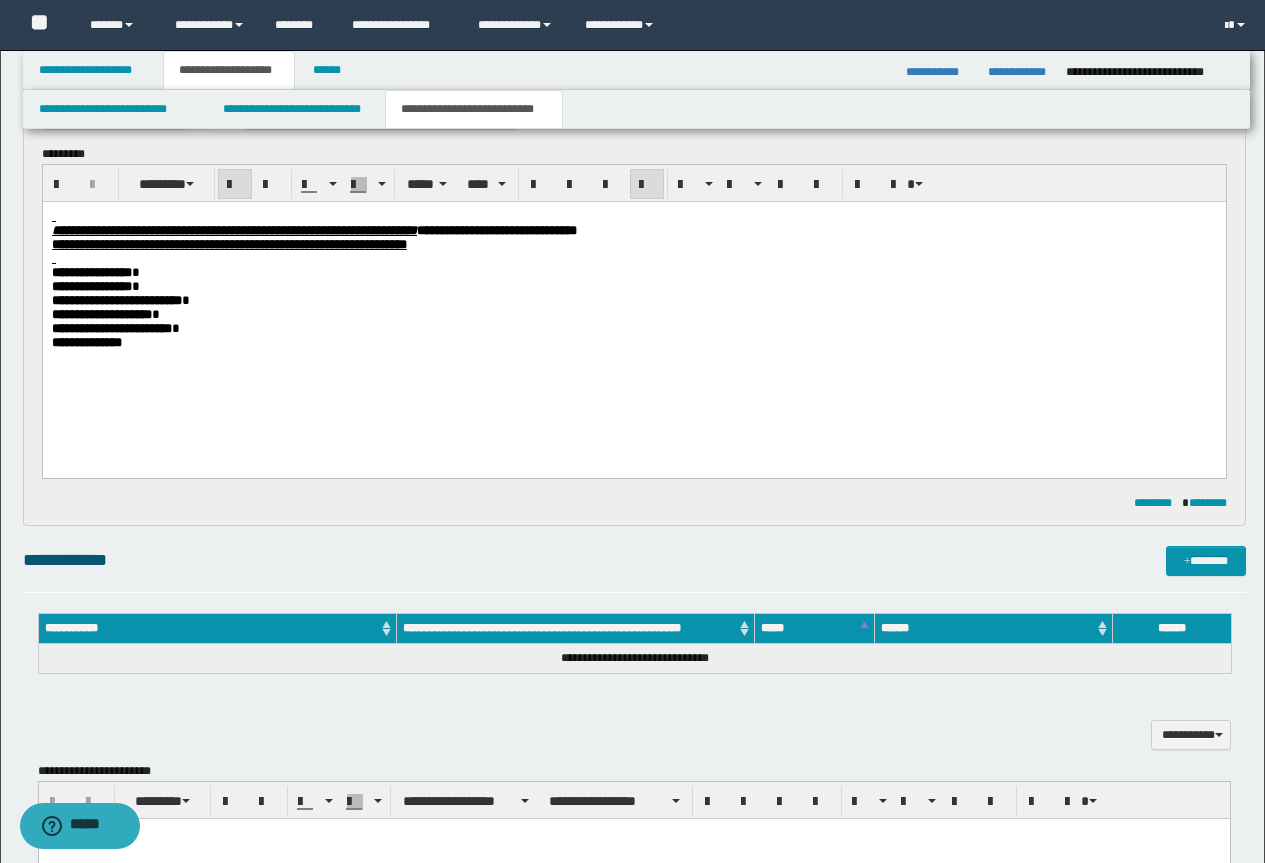 click at bounding box center [633, 216] 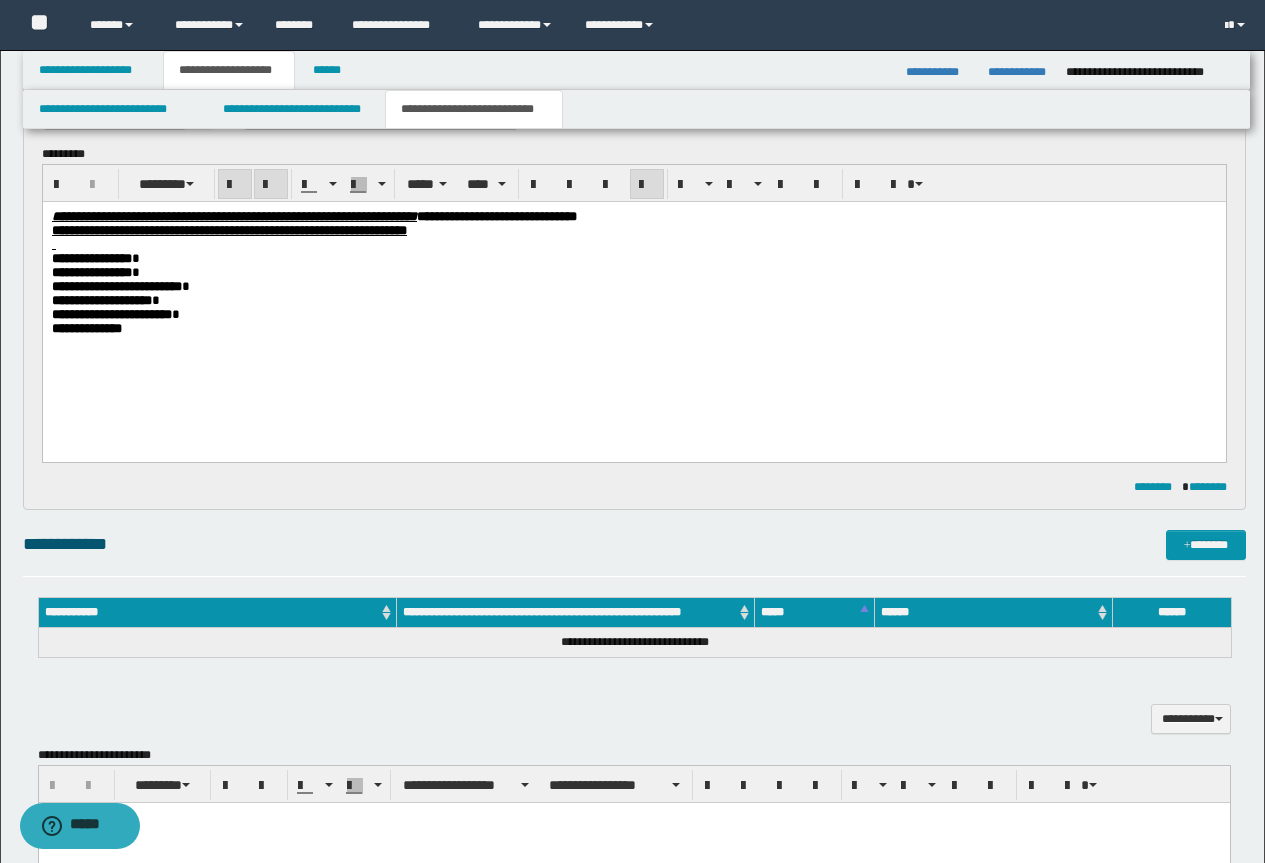 scroll, scrollTop: 410, scrollLeft: 0, axis: vertical 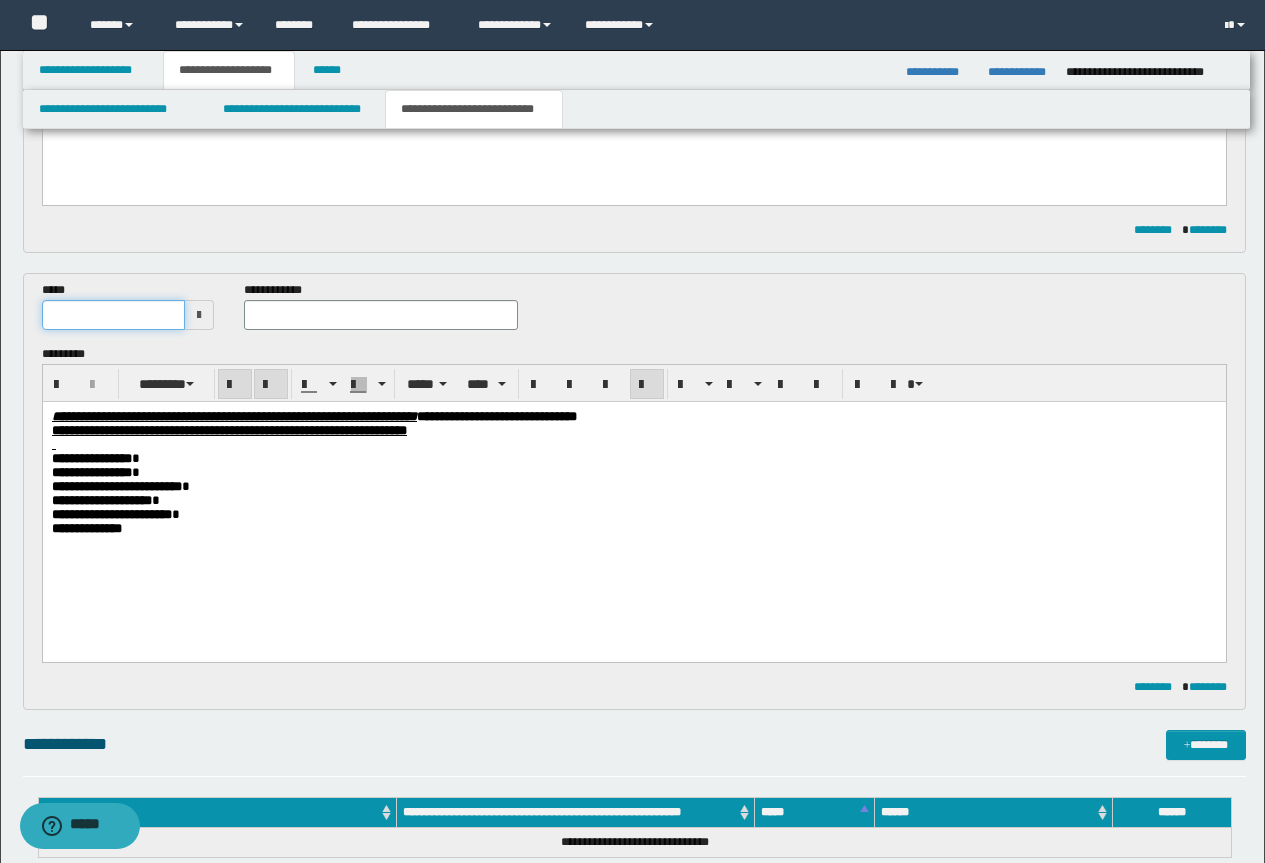 click at bounding box center [114, 315] 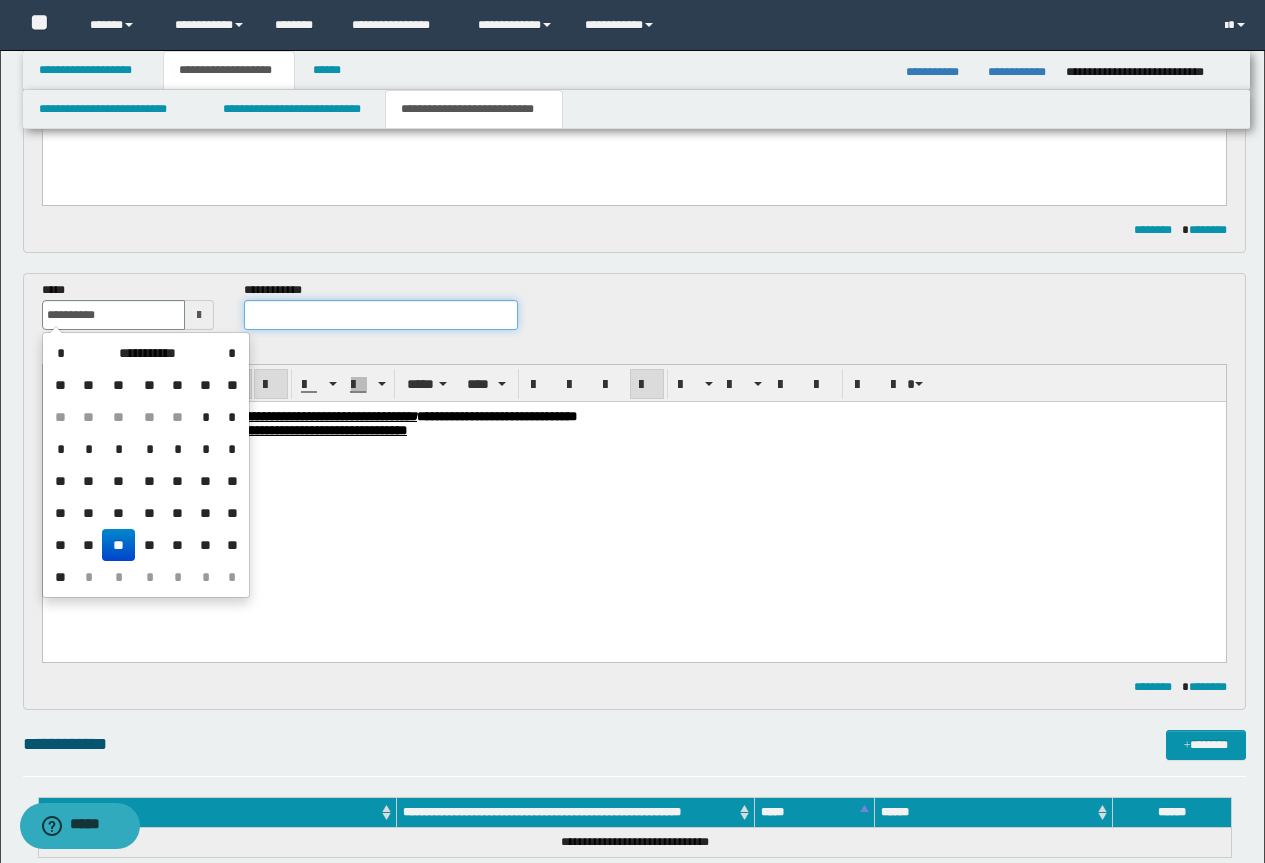 type on "**********" 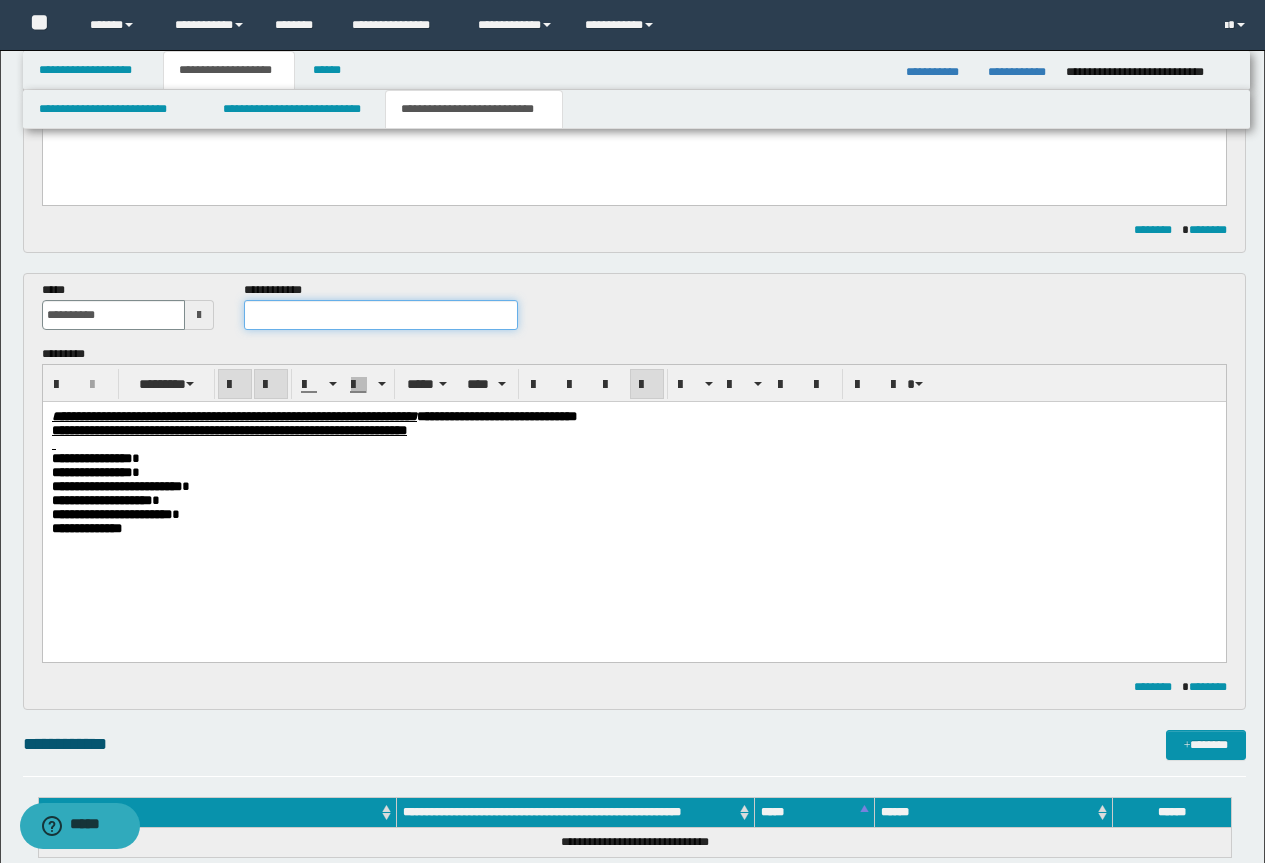 click at bounding box center (381, 315) 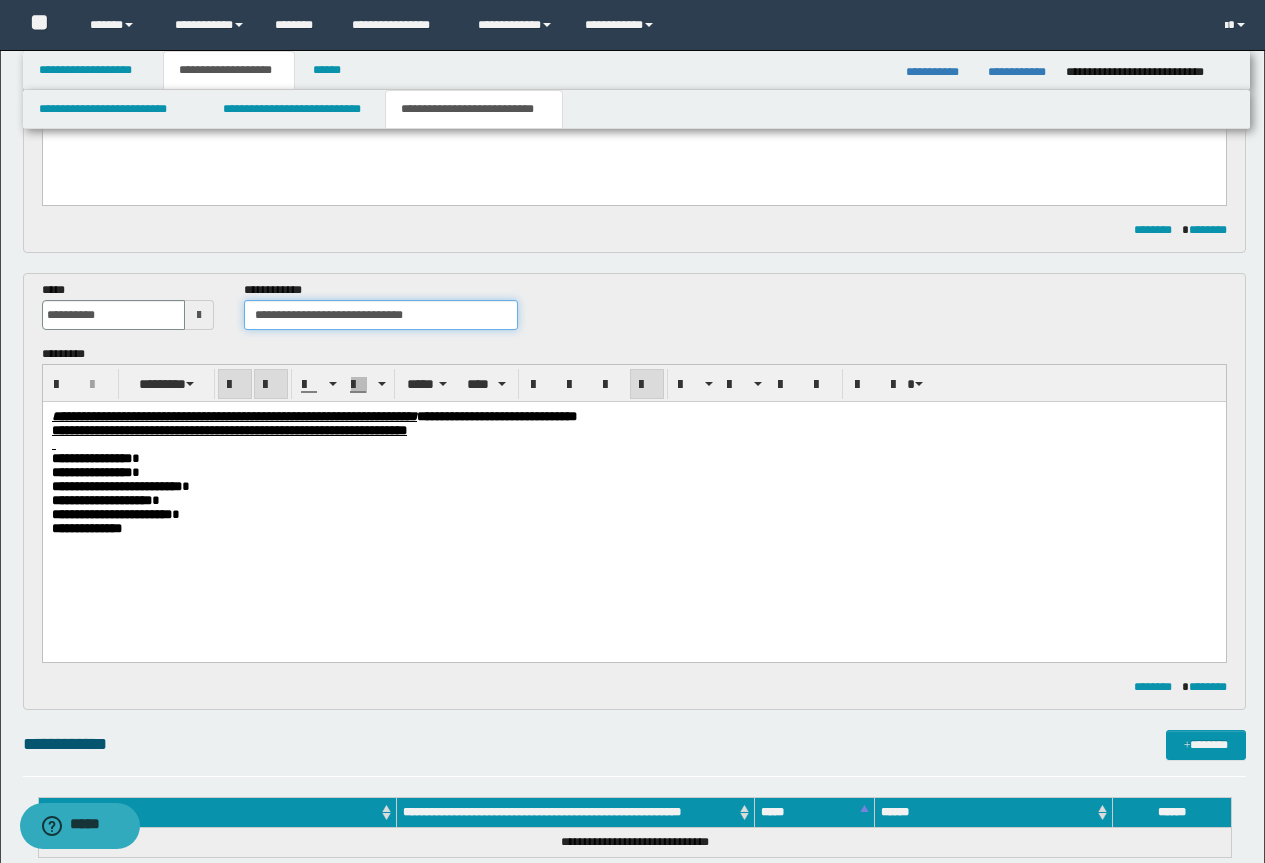 drag, startPoint x: 428, startPoint y: 310, endPoint x: 349, endPoint y: 311, distance: 79.00633 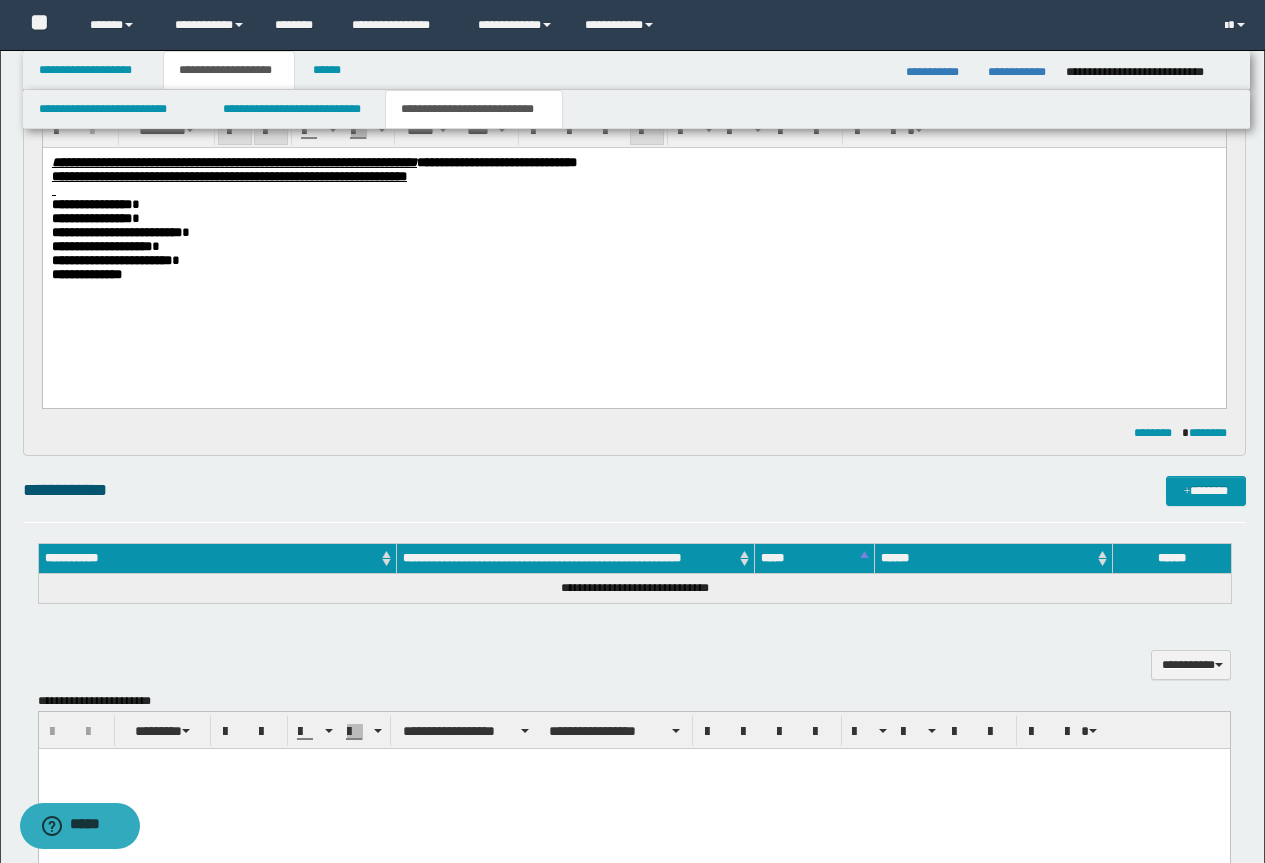 scroll, scrollTop: 710, scrollLeft: 0, axis: vertical 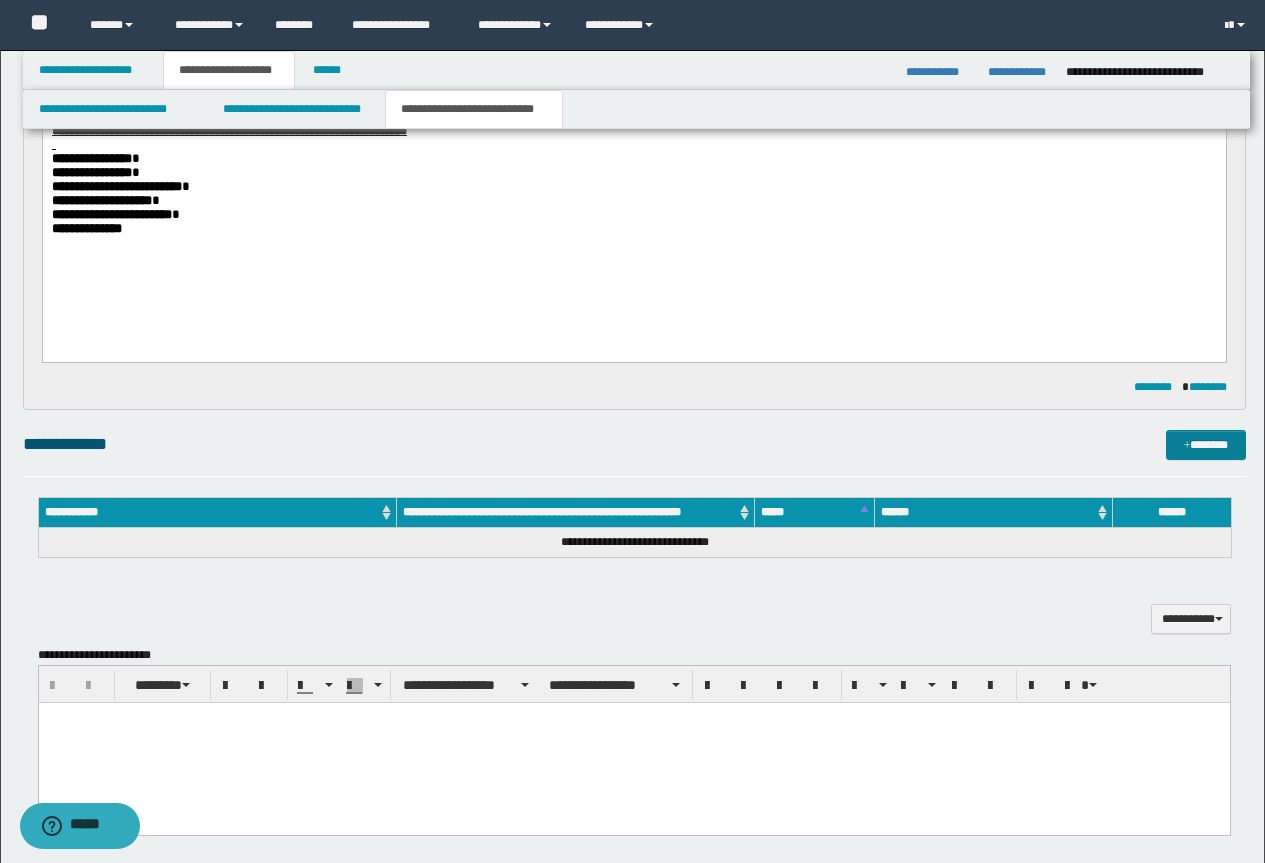 type on "**********" 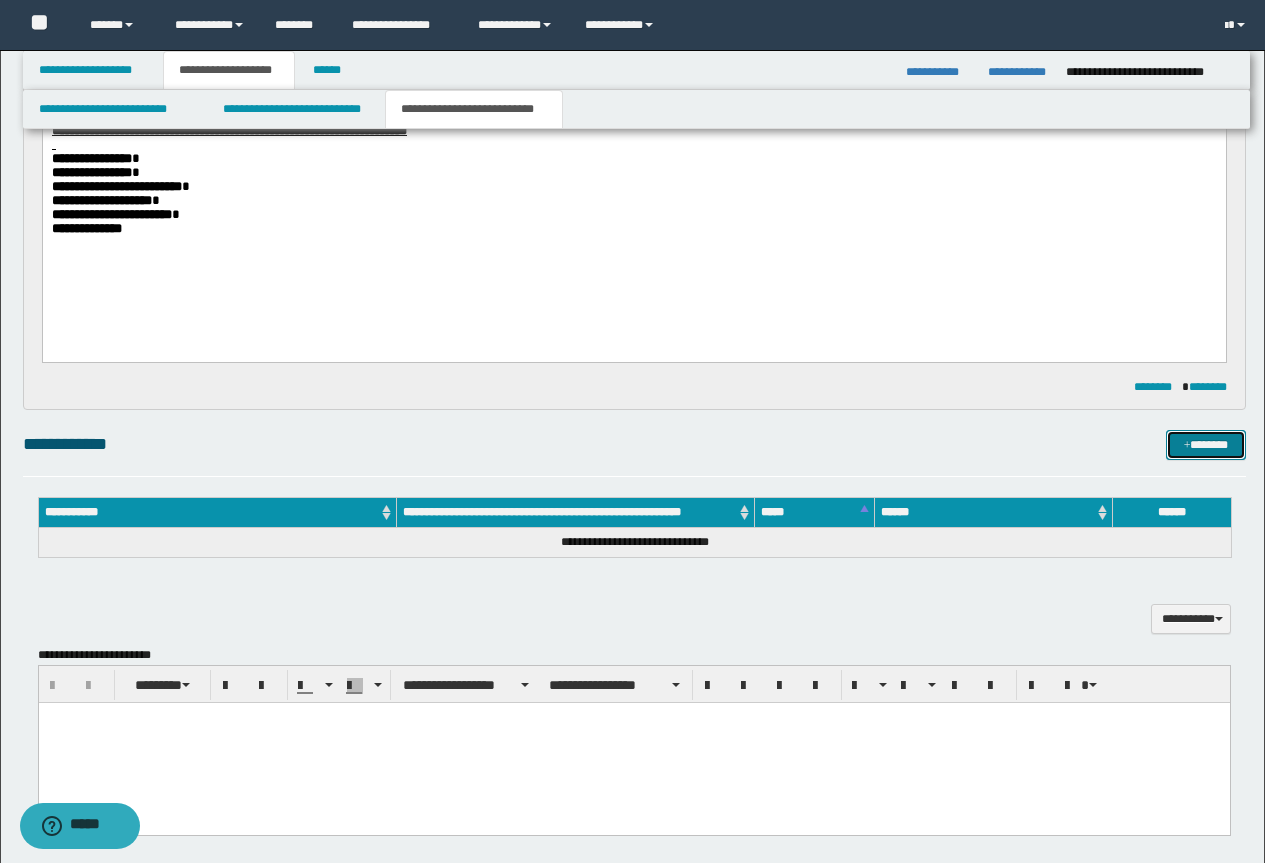 click on "*******" at bounding box center (1206, 445) 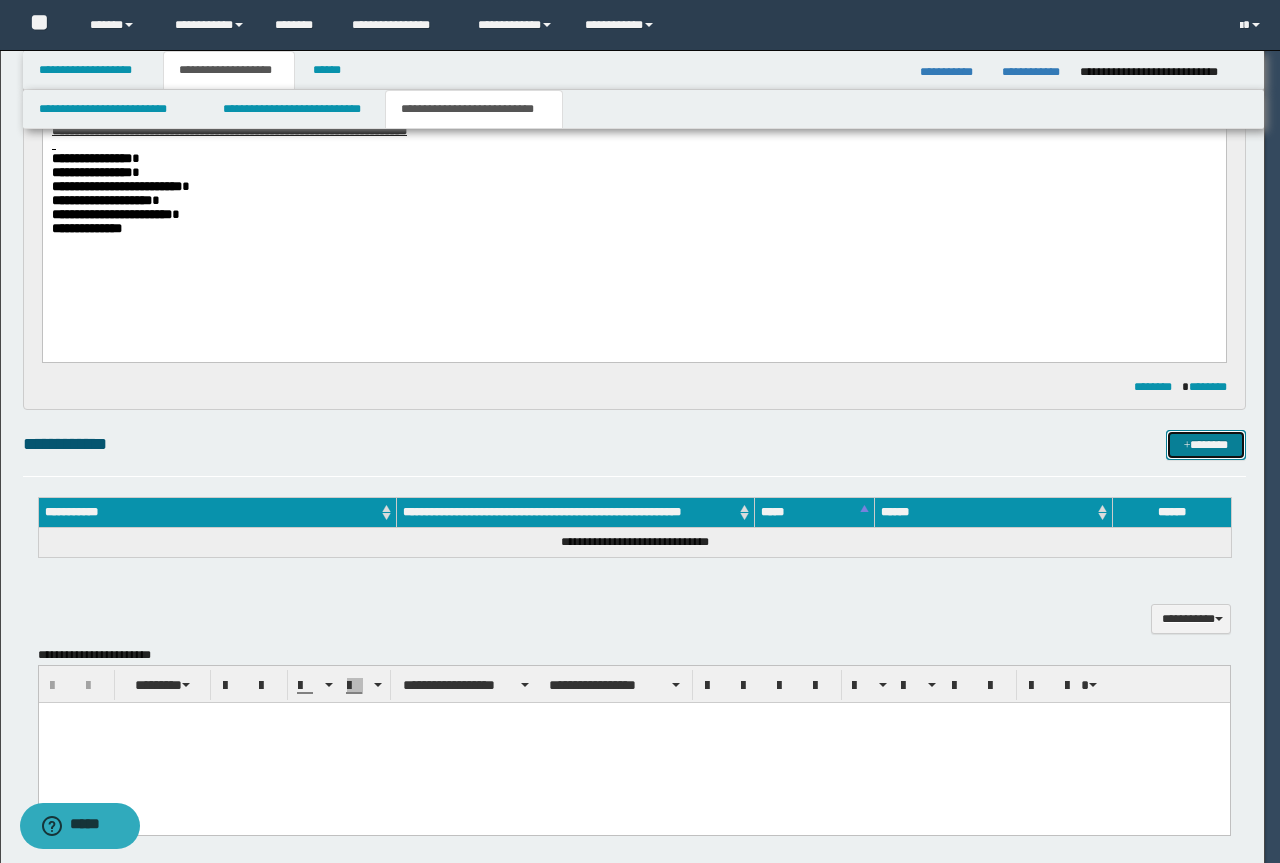type 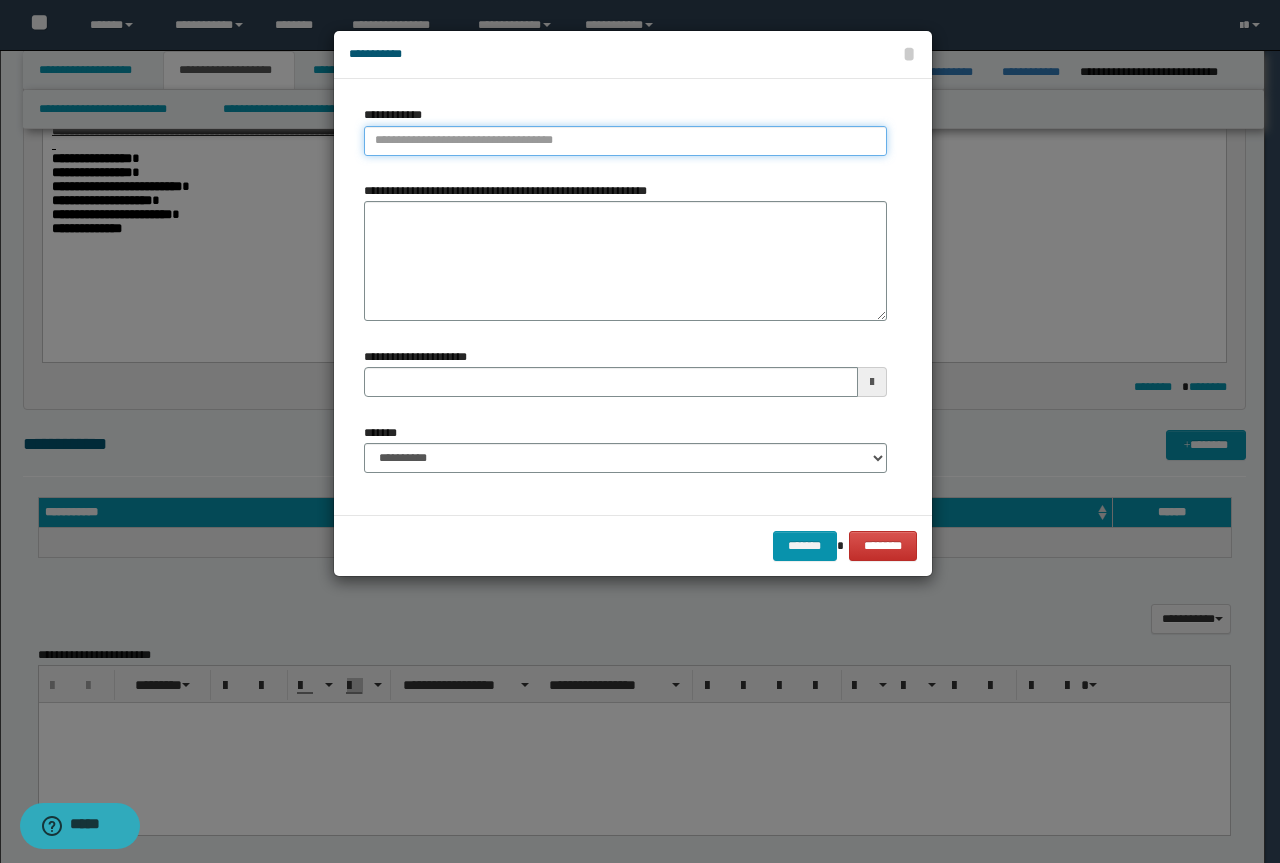 click on "**********" at bounding box center (625, 141) 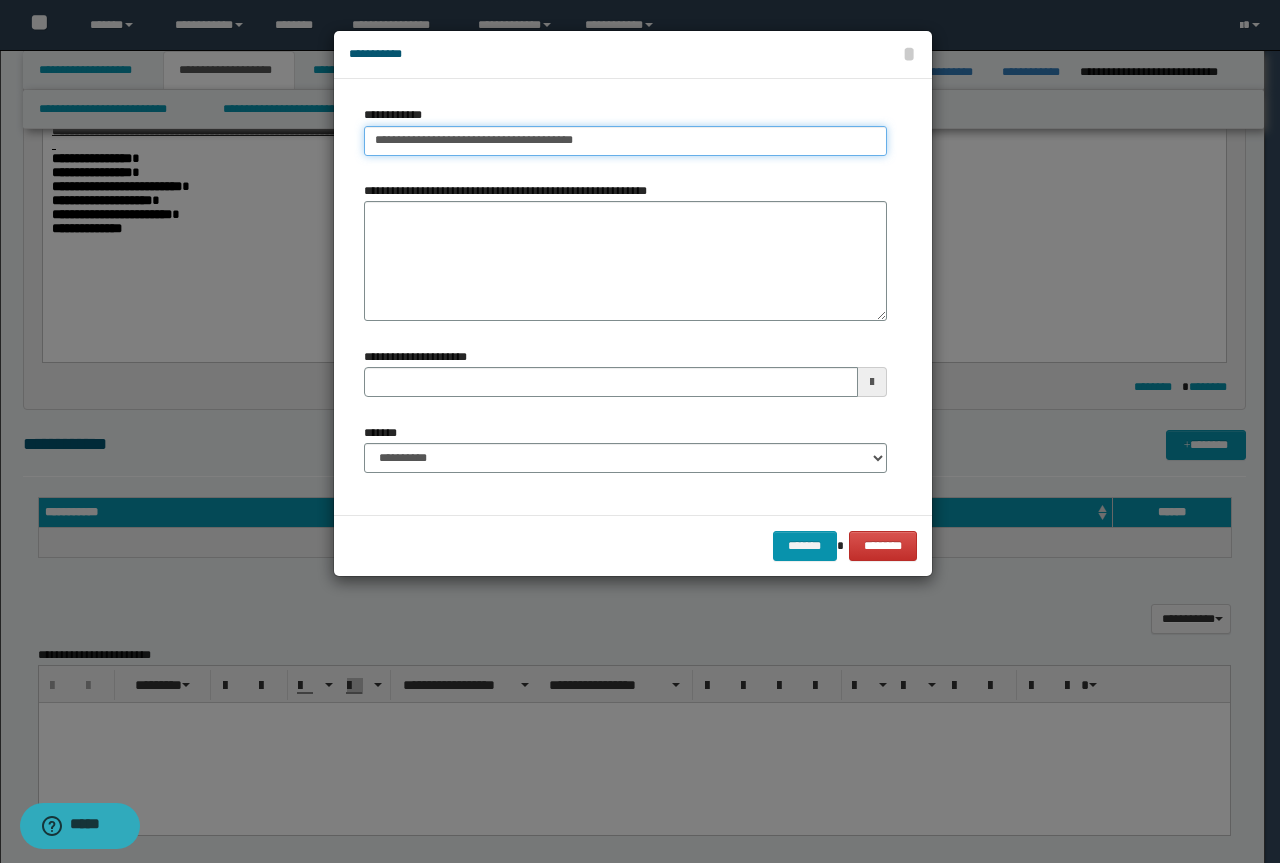 type on "**********" 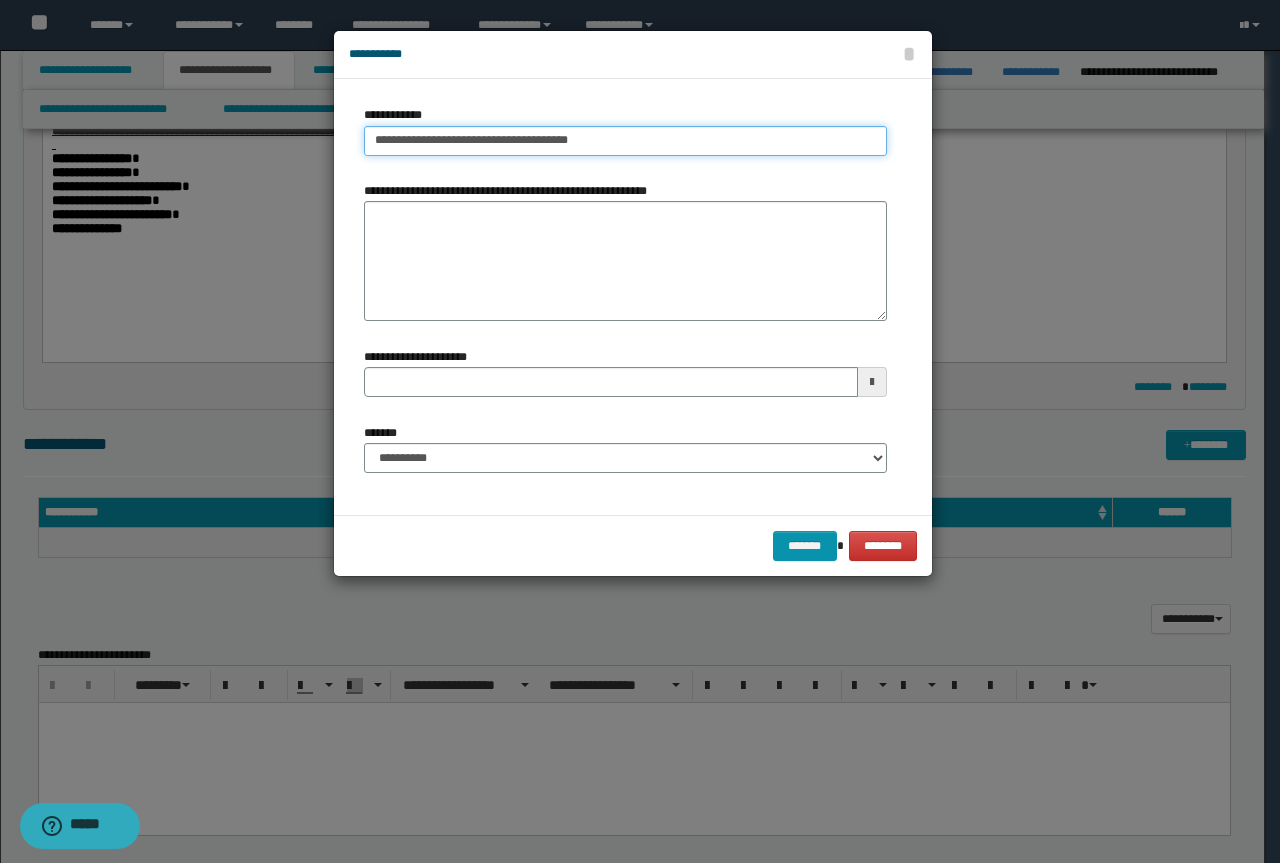 type on "**********" 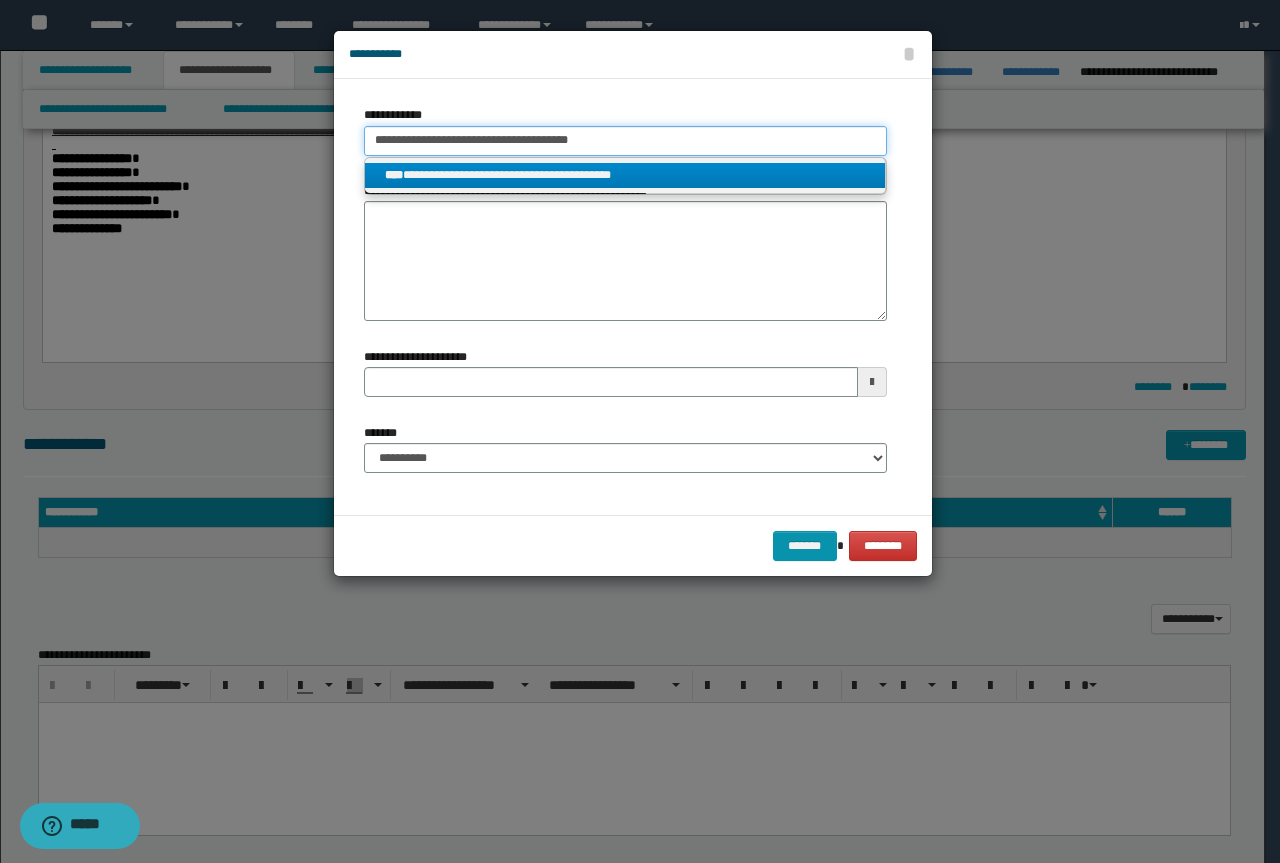 type on "**********" 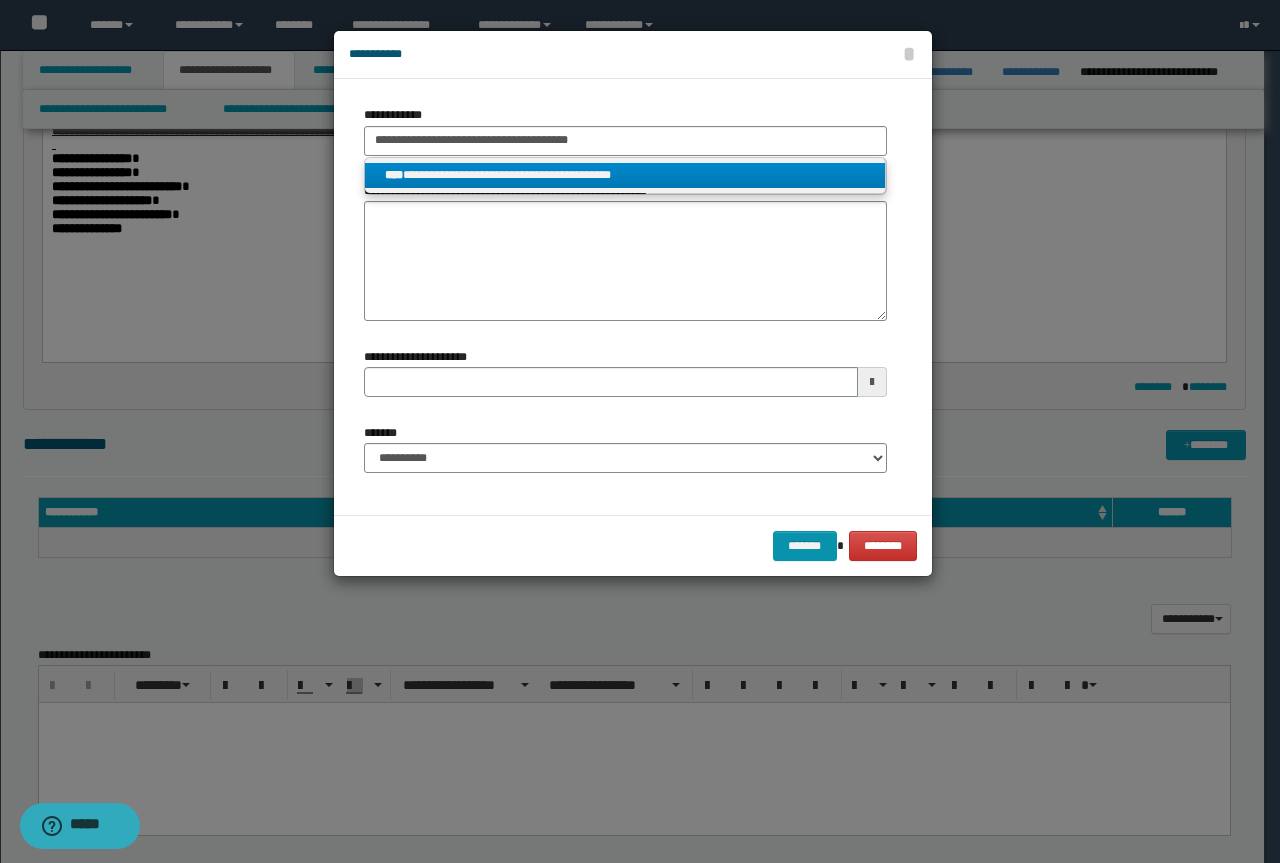 click on "**********" at bounding box center [625, 175] 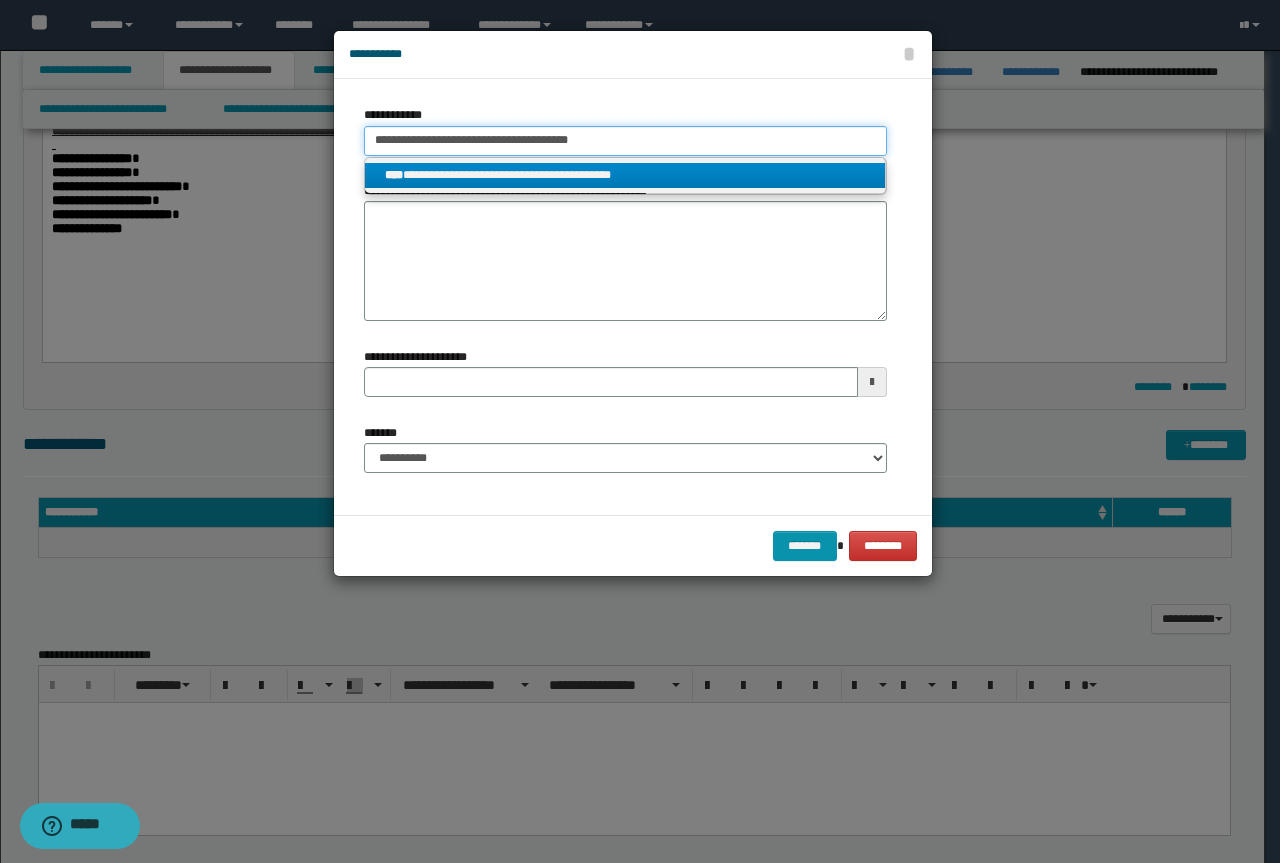 type 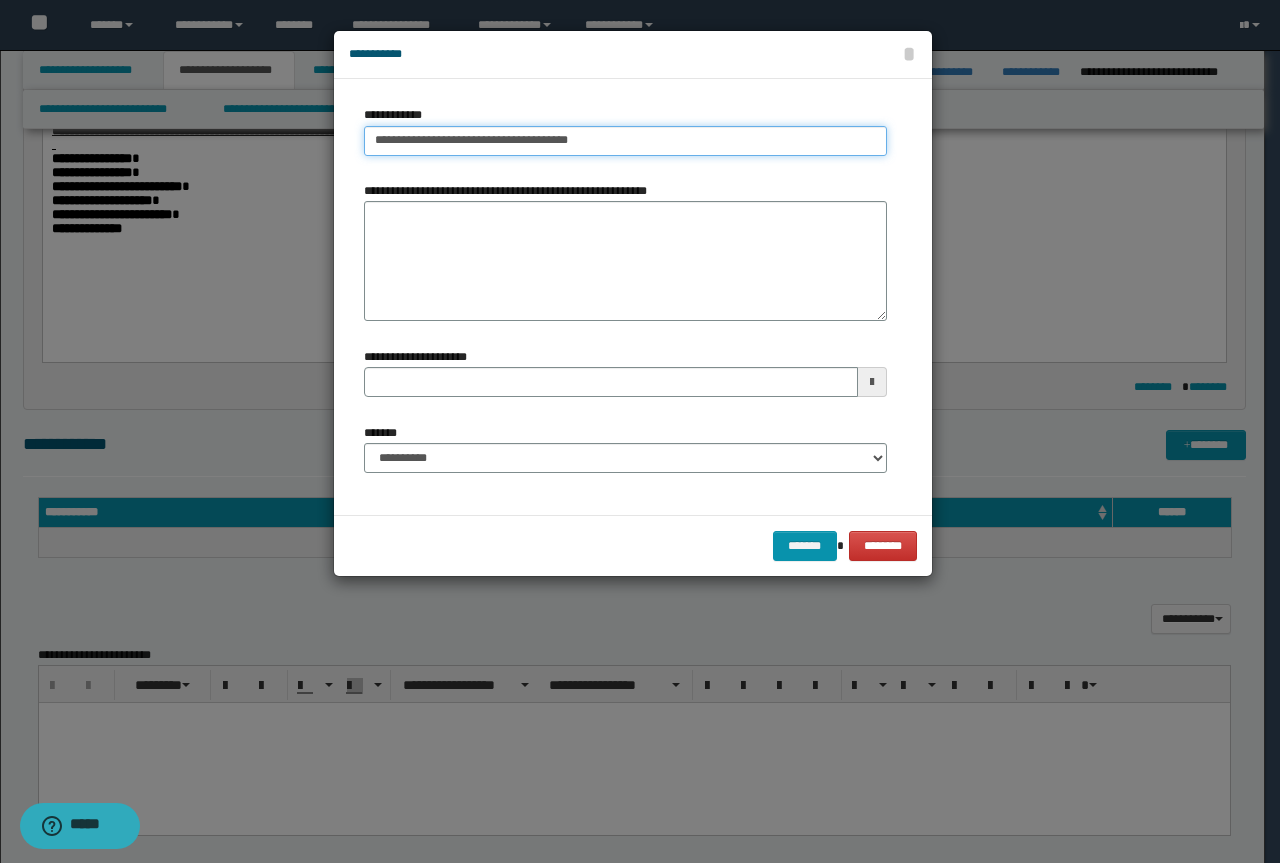 type 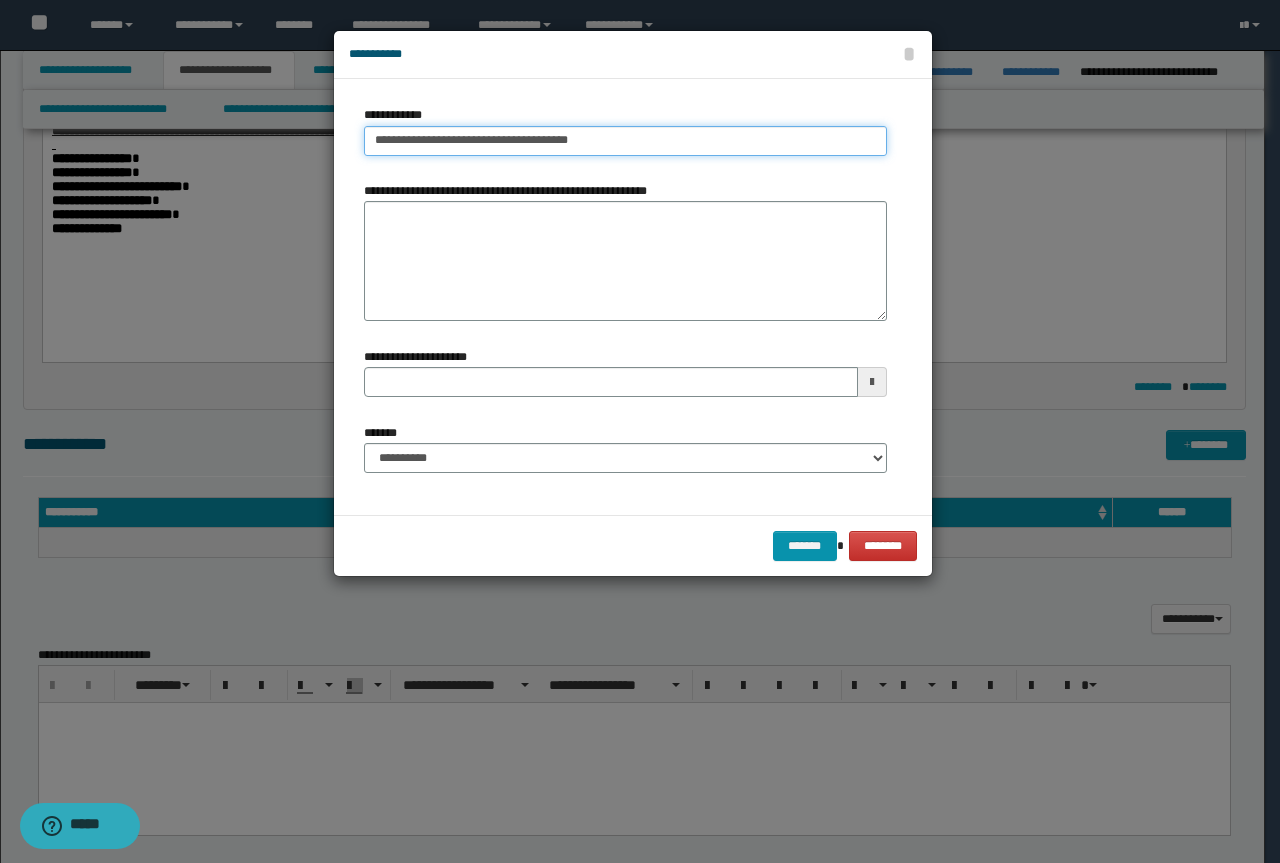 type on "**********" 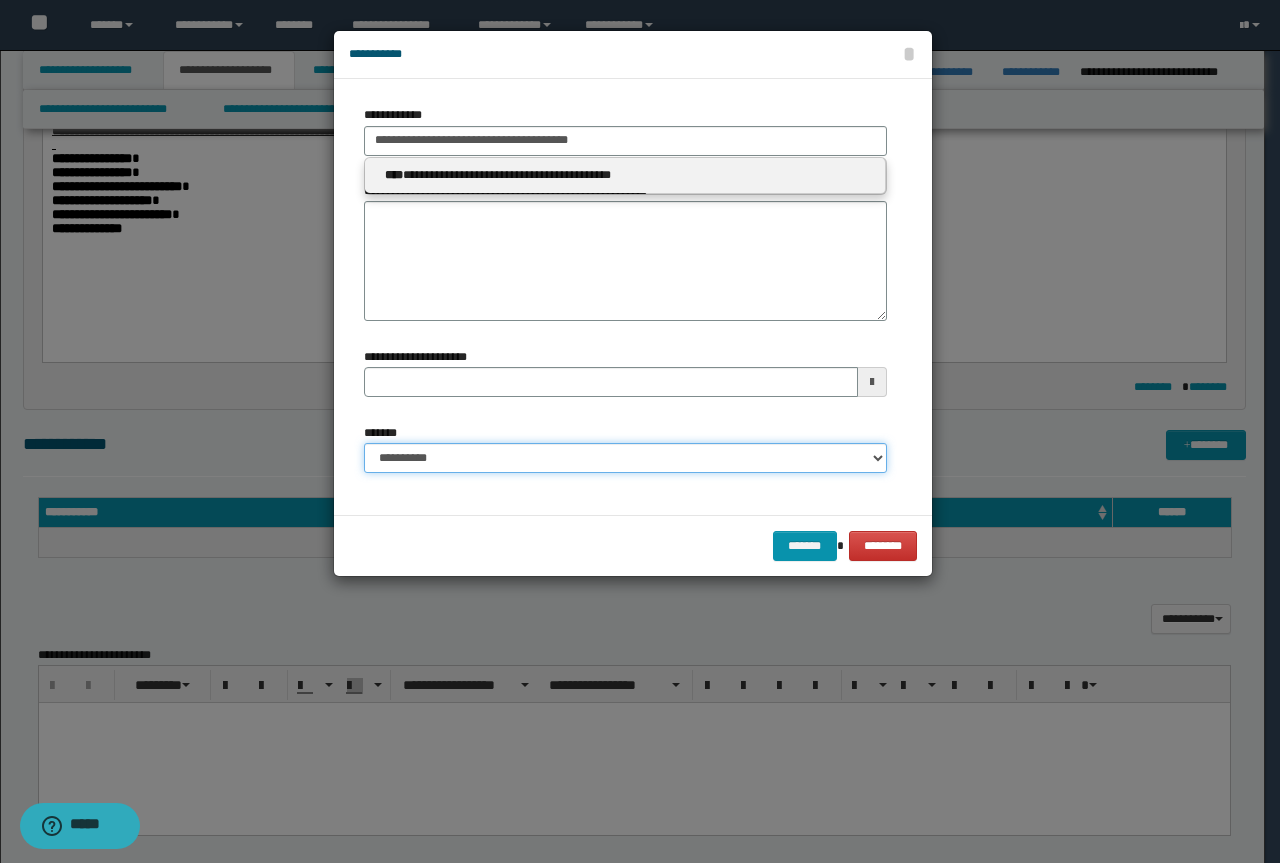 type 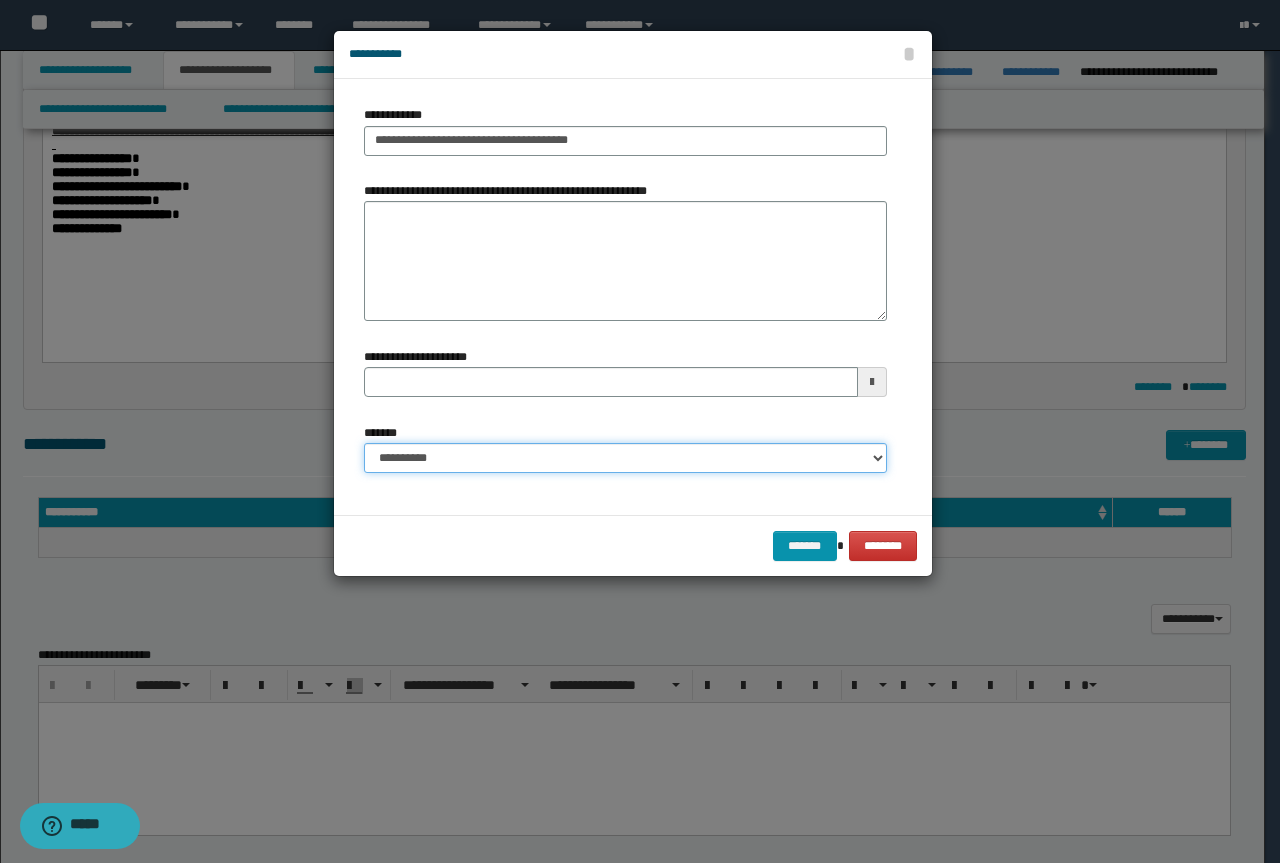 click on "**********" at bounding box center (625, 458) 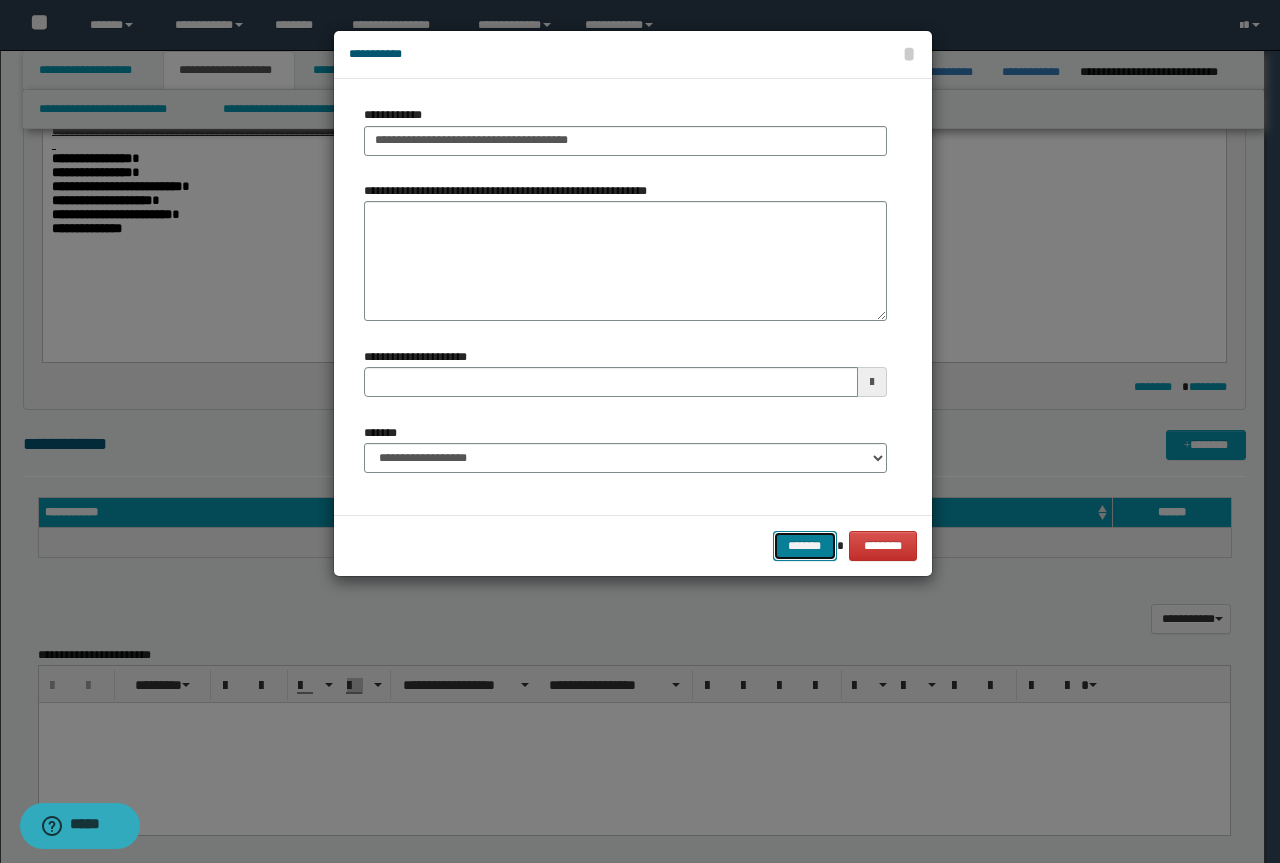 click on "*******" at bounding box center [805, 546] 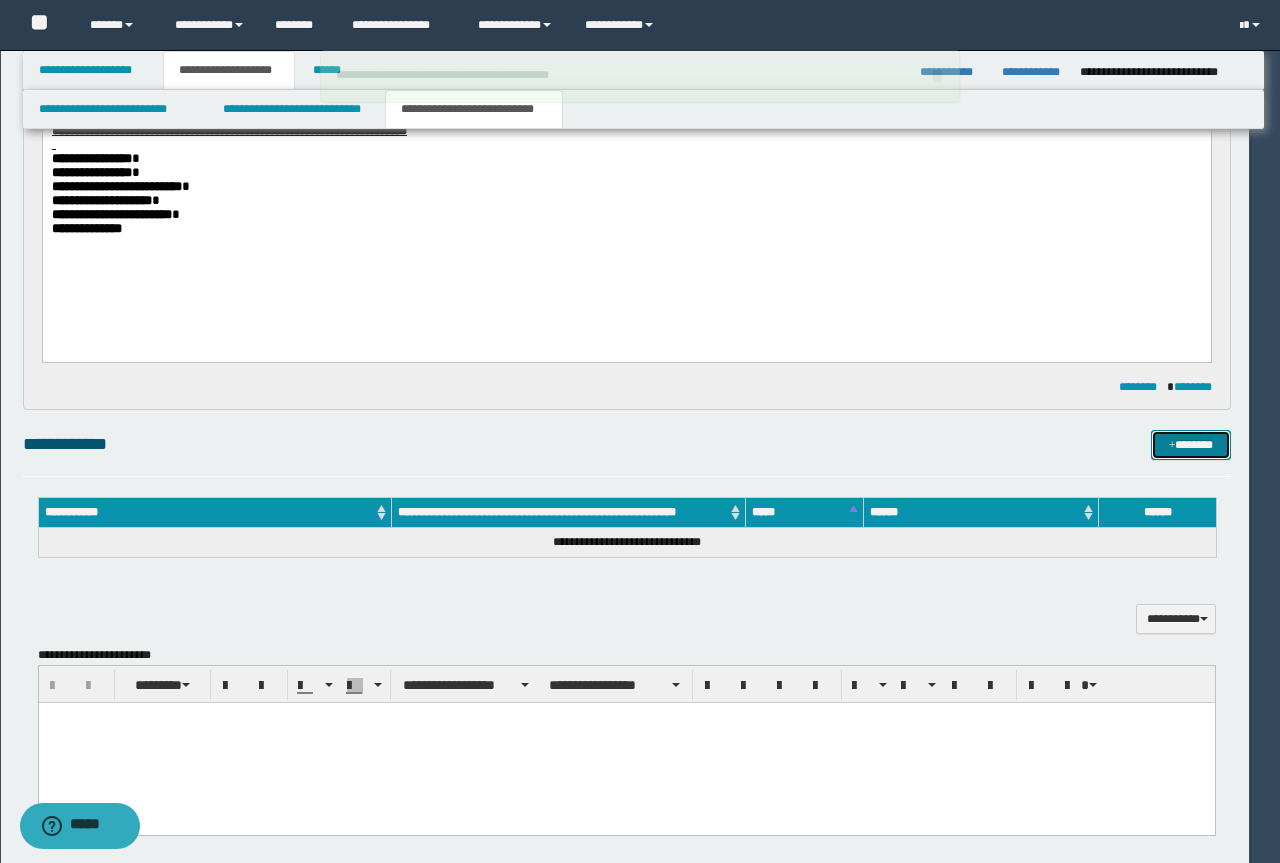 type 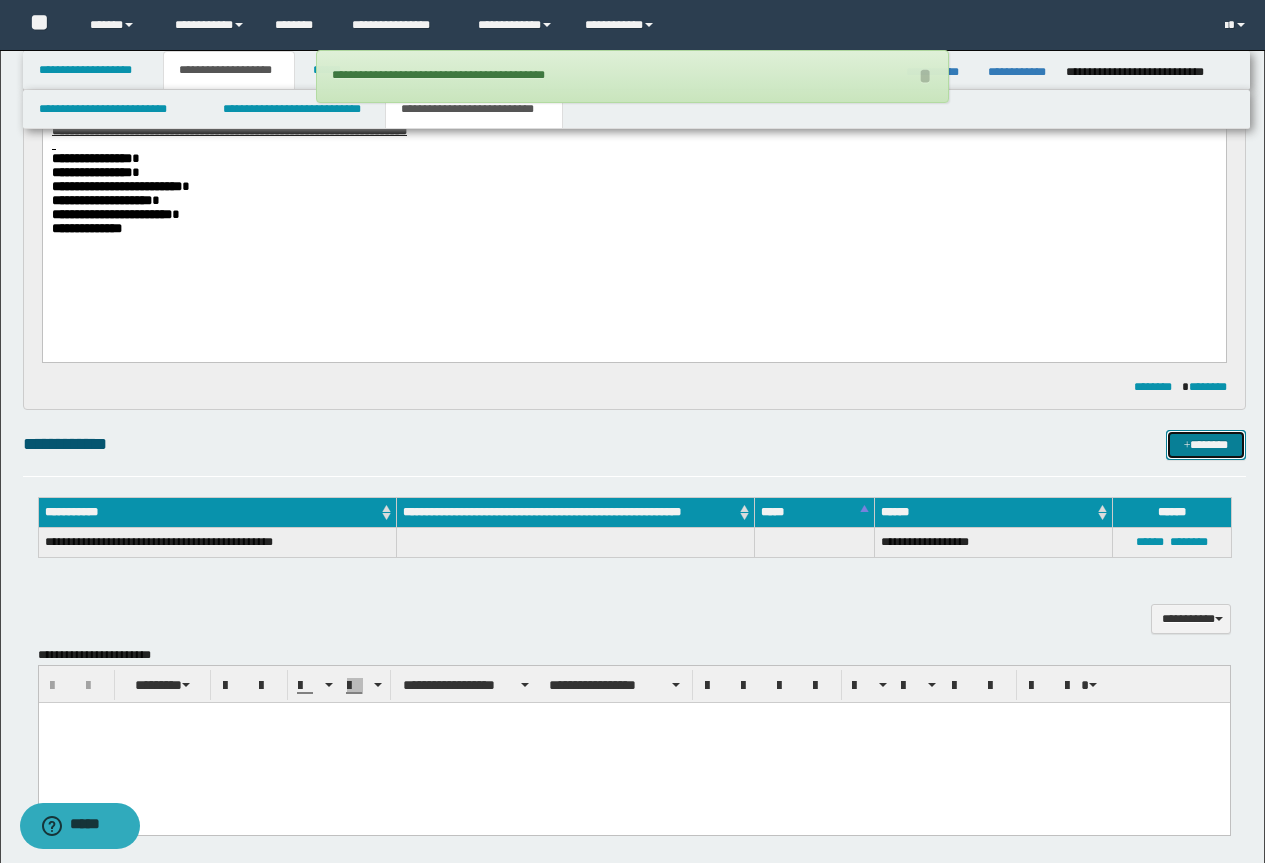 click on "*******" at bounding box center (1206, 445) 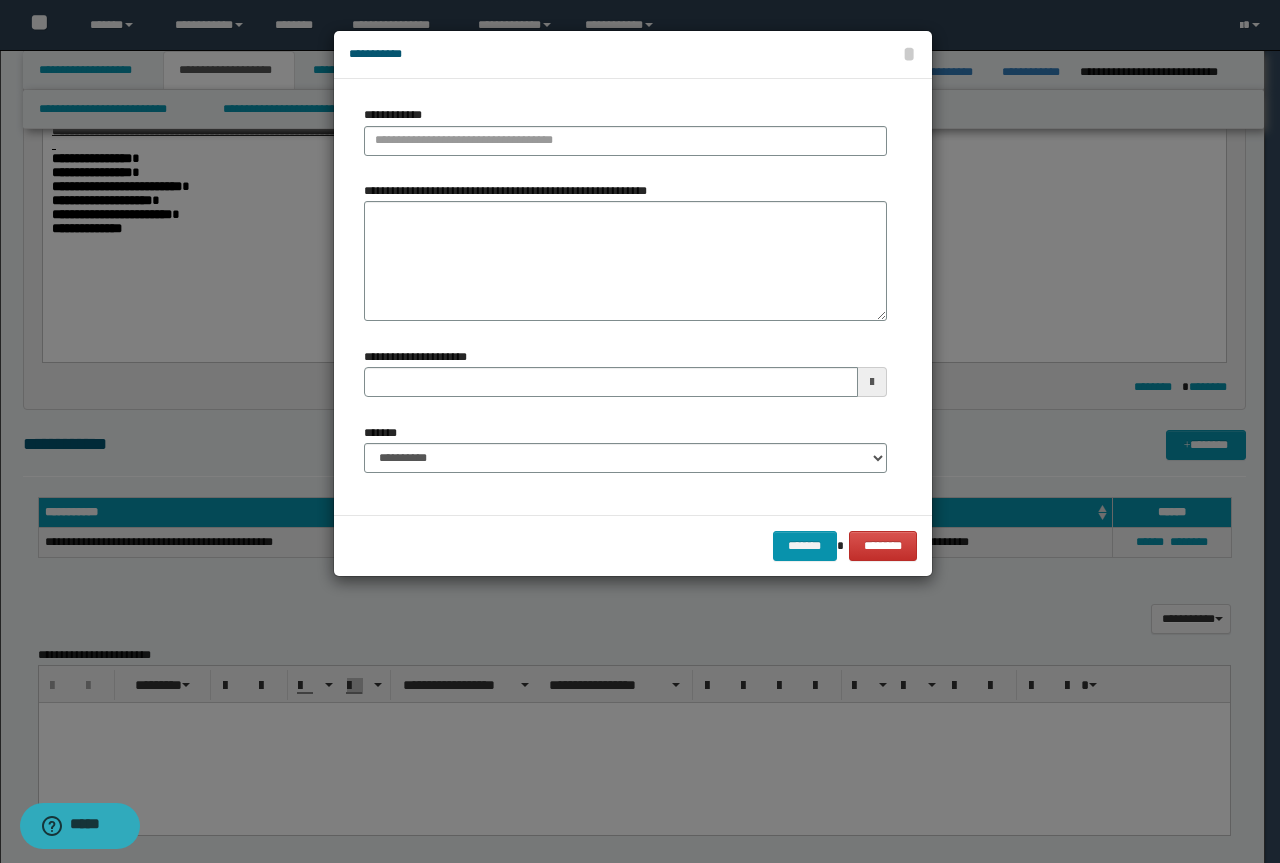 type 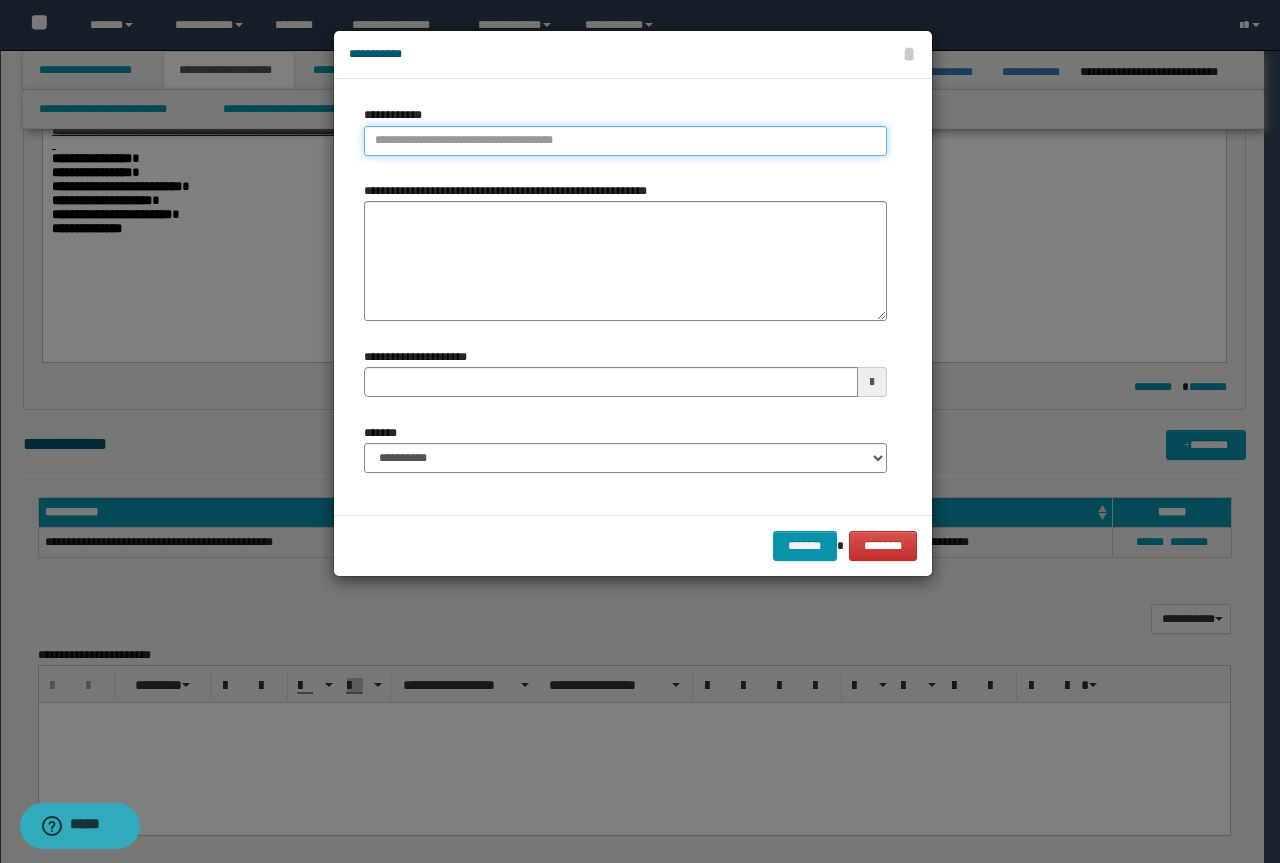 type on "**********" 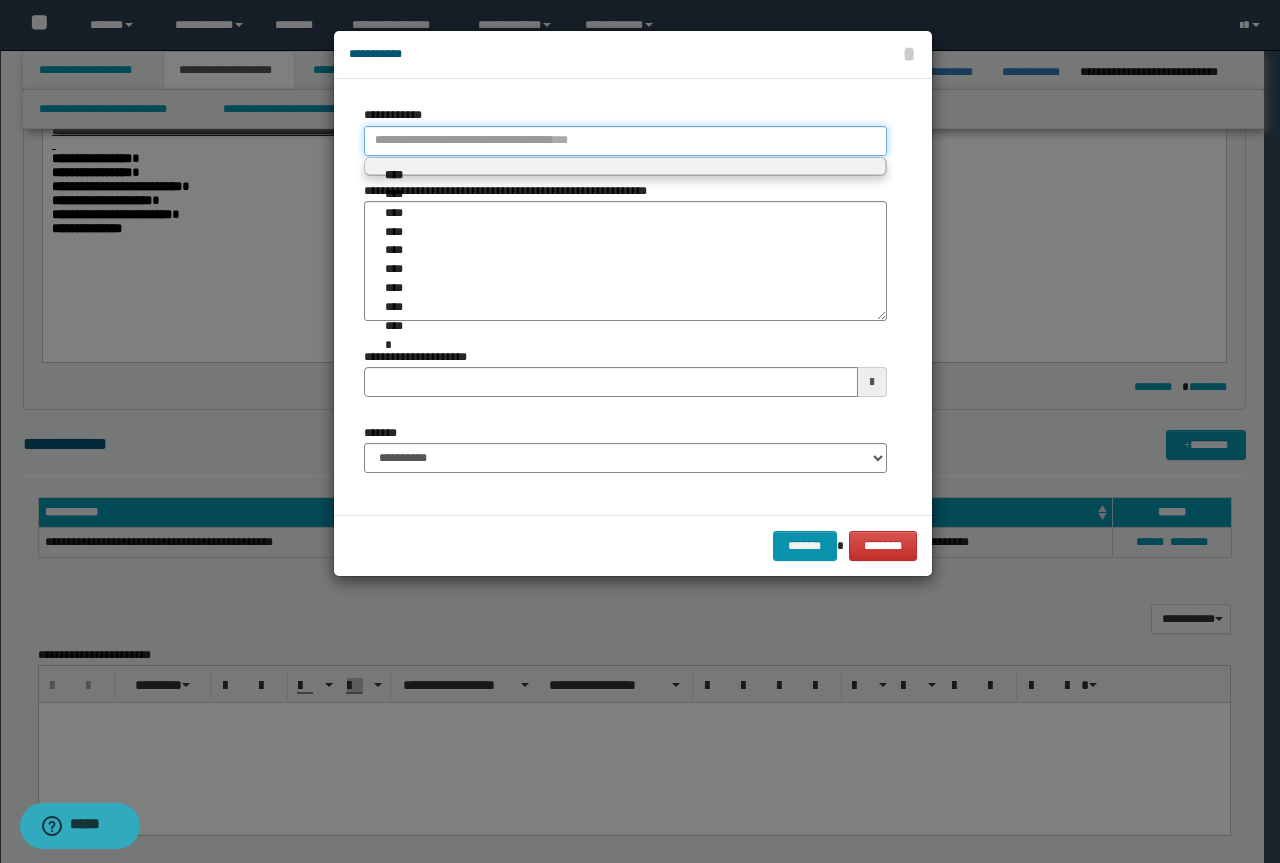 click on "**********" at bounding box center [625, 141] 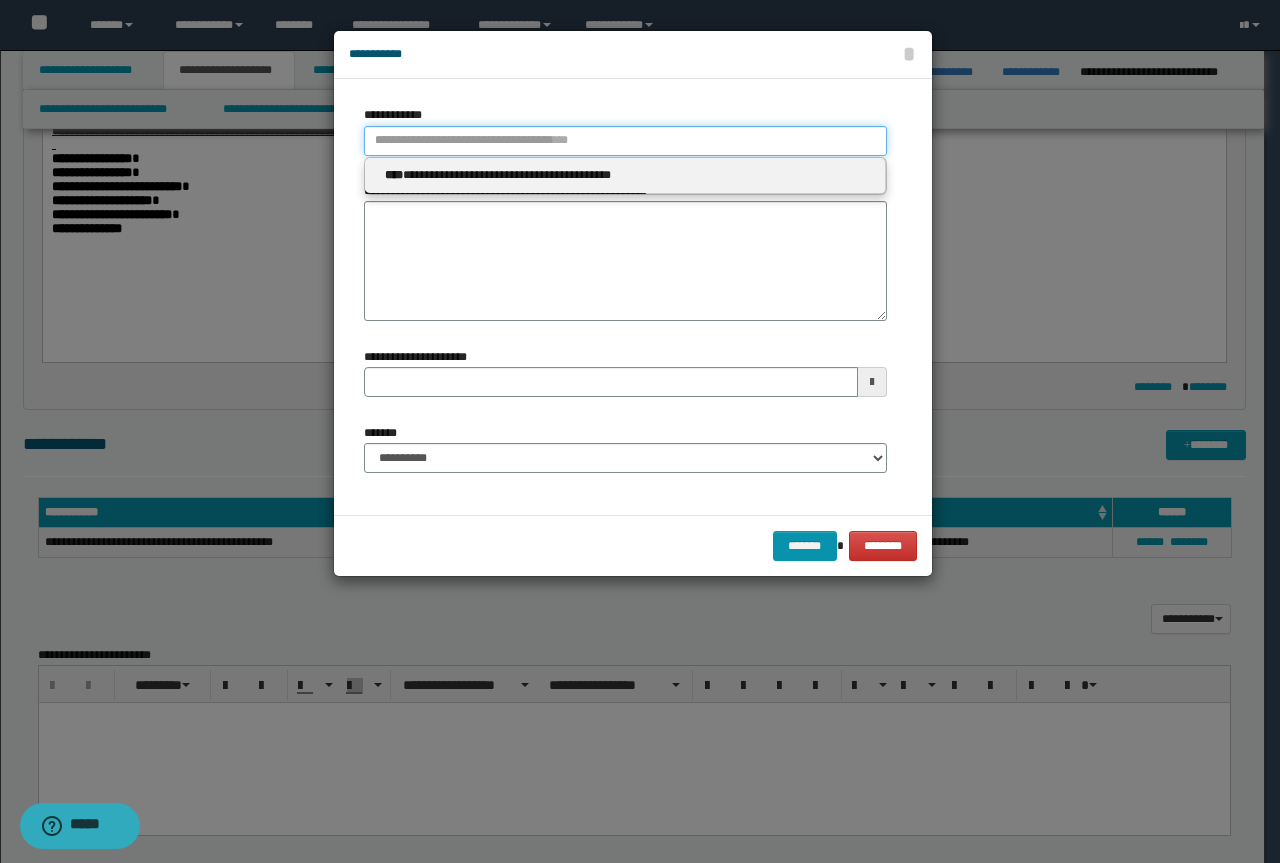 paste on "**********" 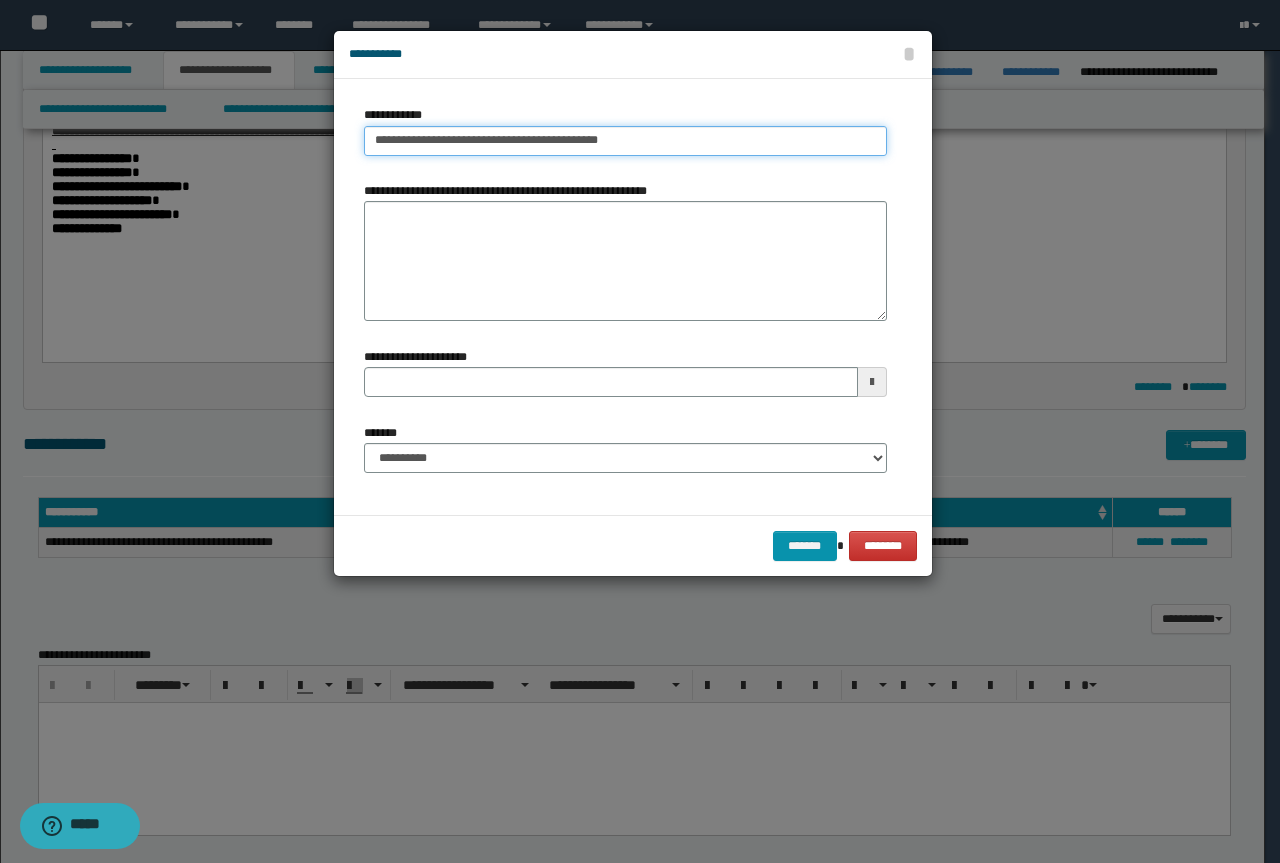 drag, startPoint x: 638, startPoint y: 146, endPoint x: 546, endPoint y: 143, distance: 92.0489 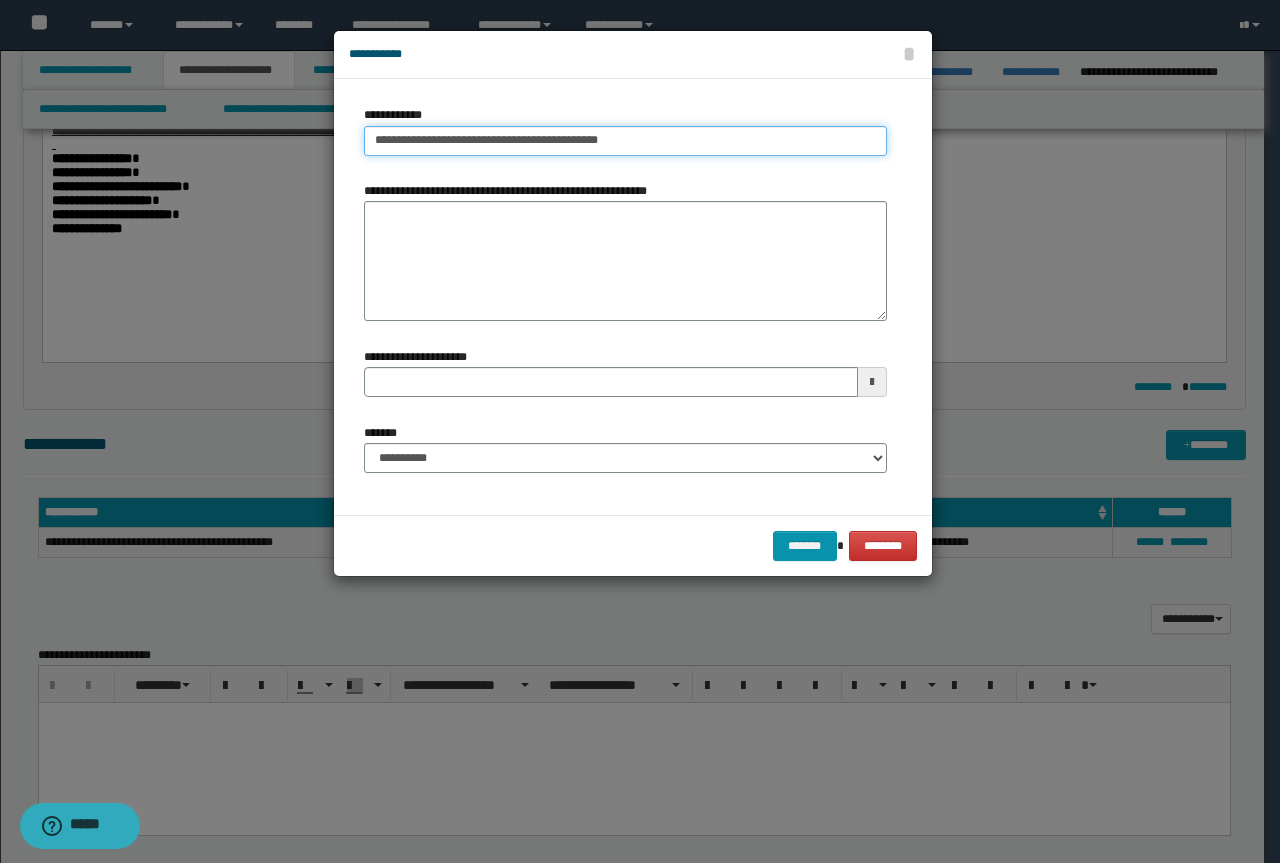 type on "**********" 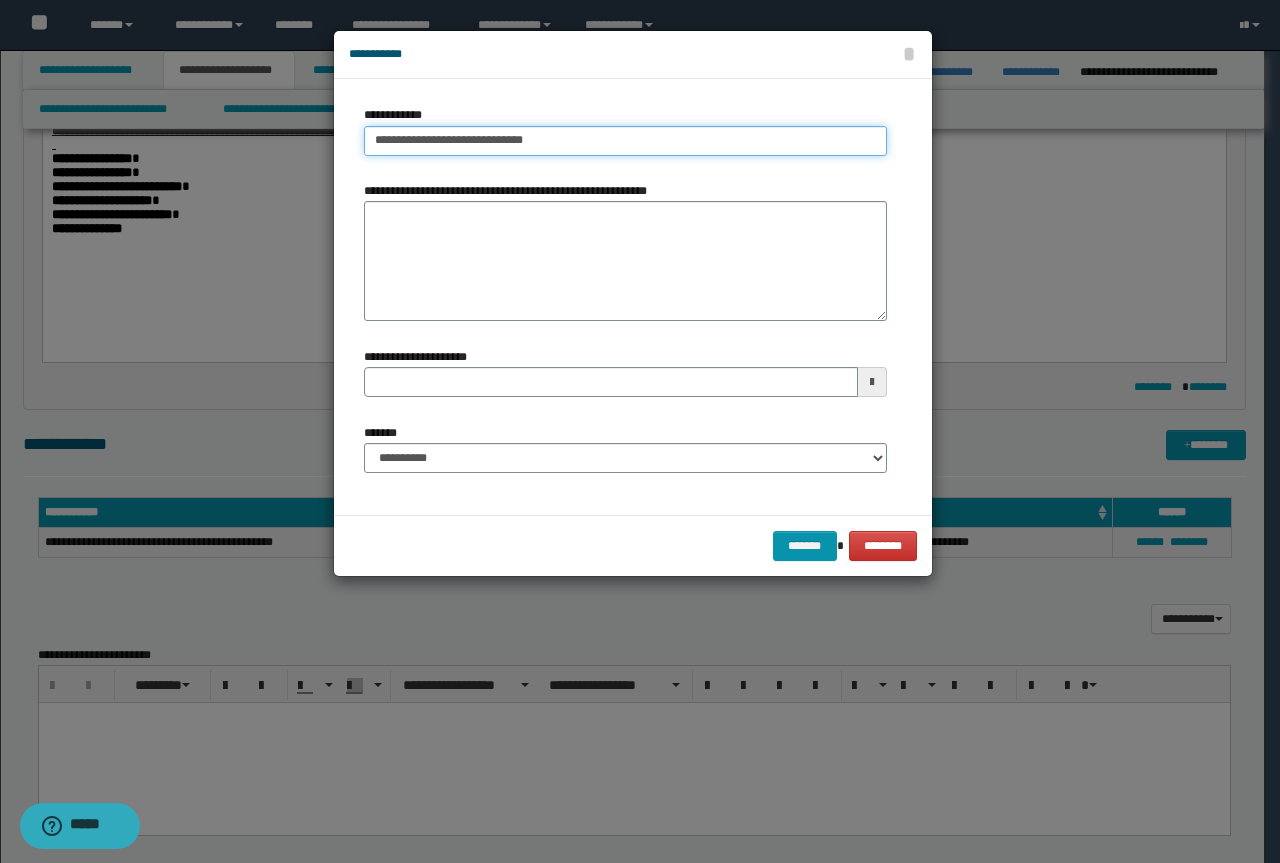 type on "**********" 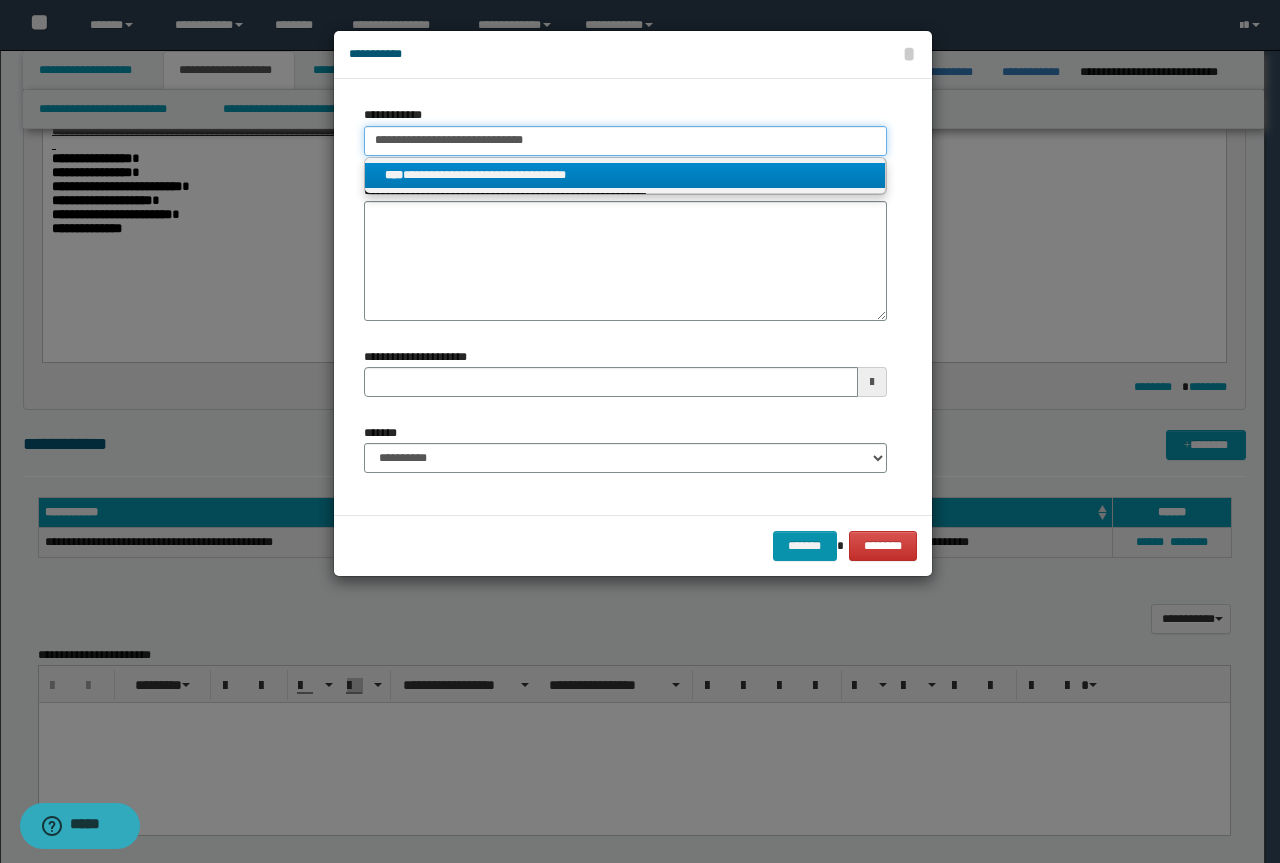 type on "**********" 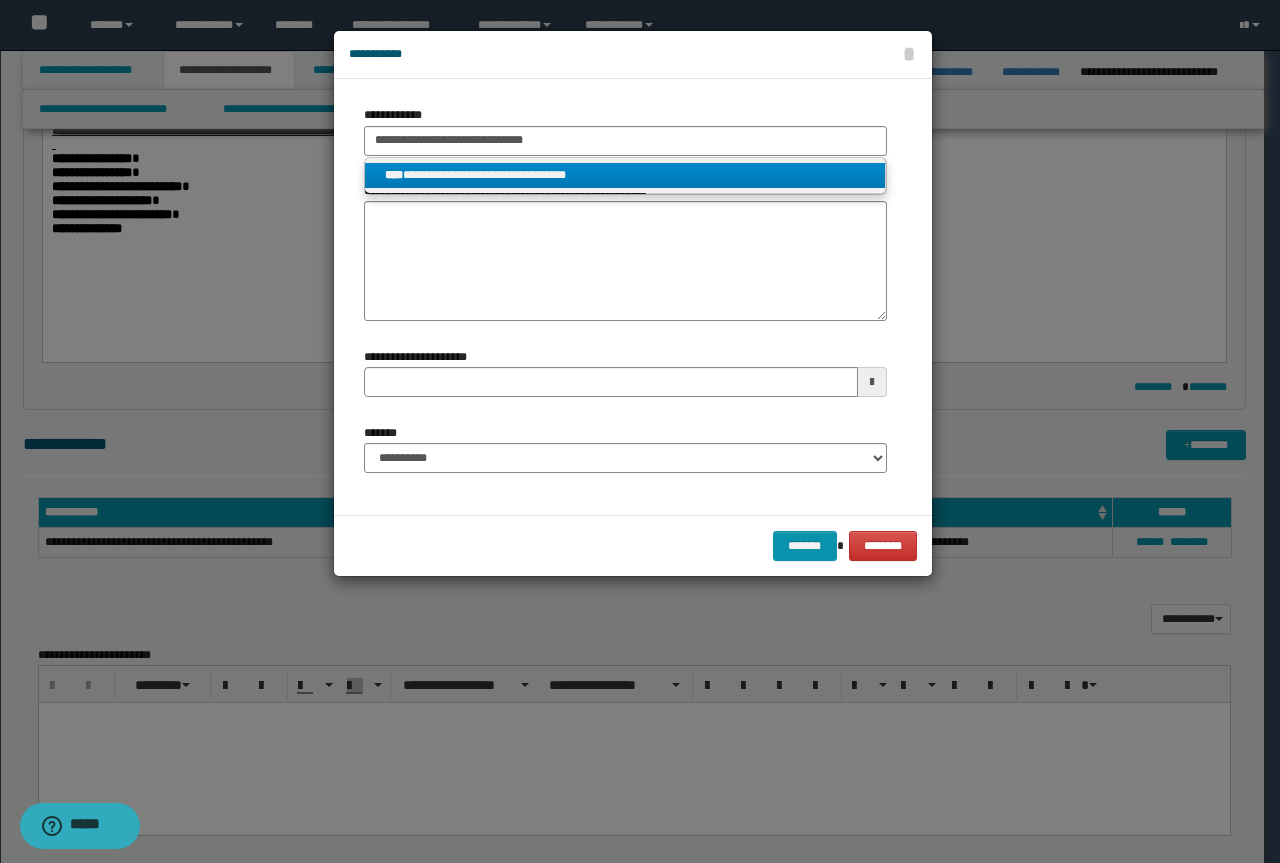 click on "**********" at bounding box center (625, 175) 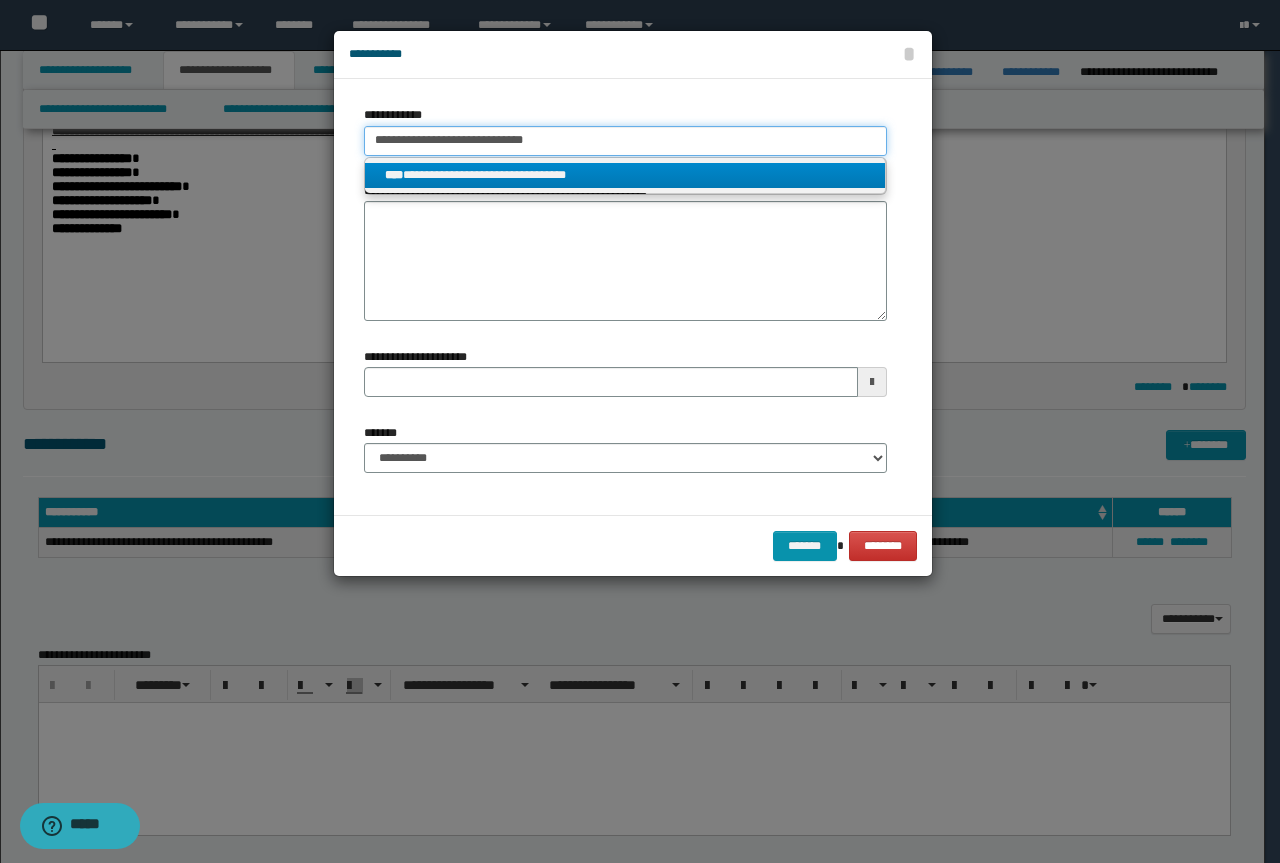 type 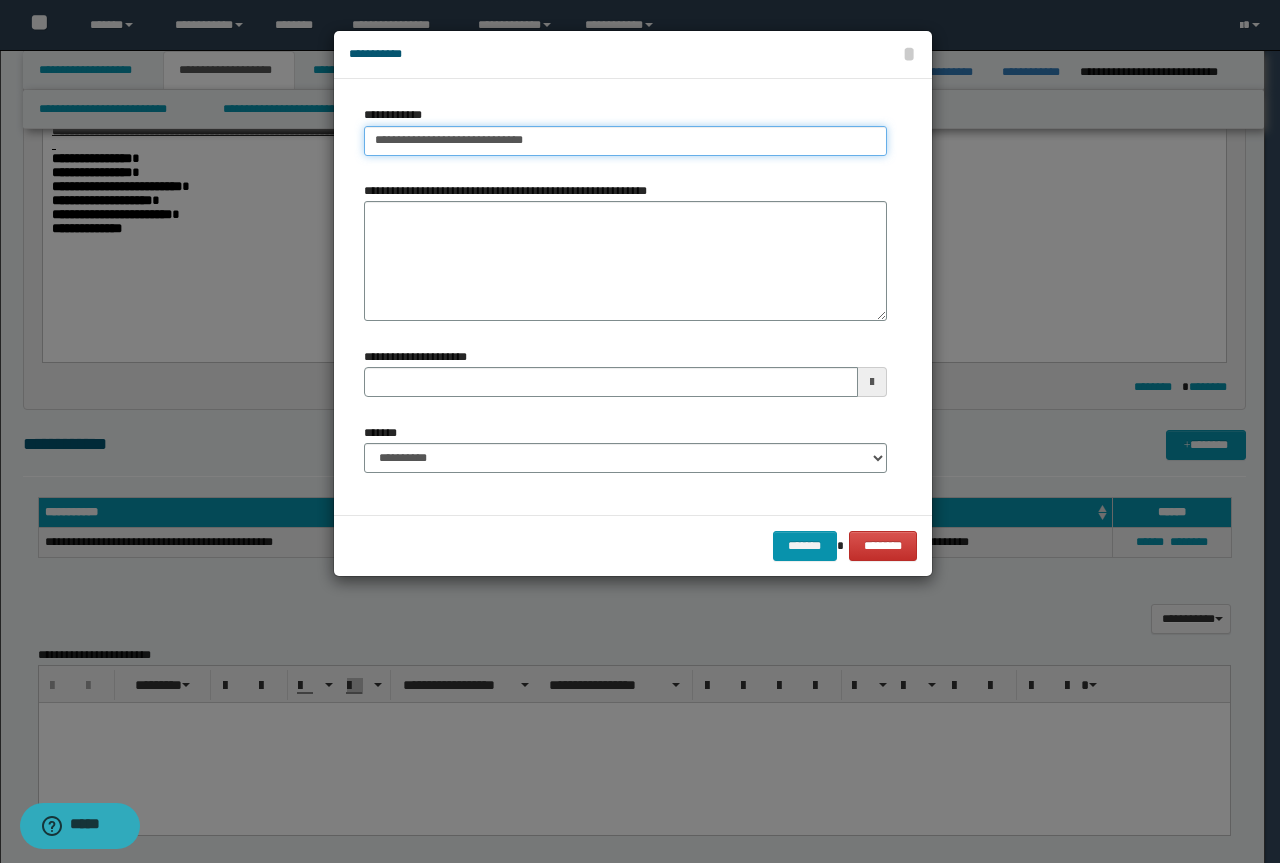type 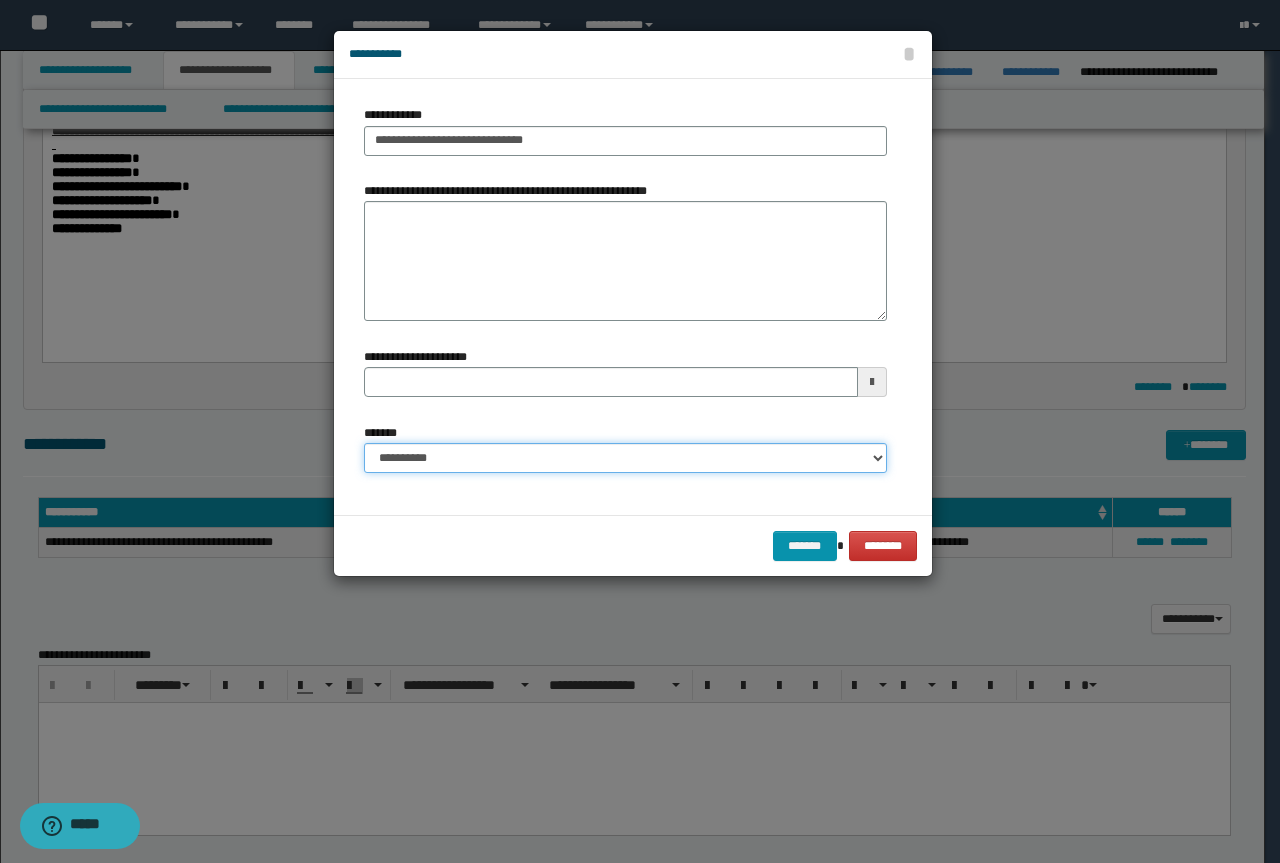 click on "**********" at bounding box center (625, 458) 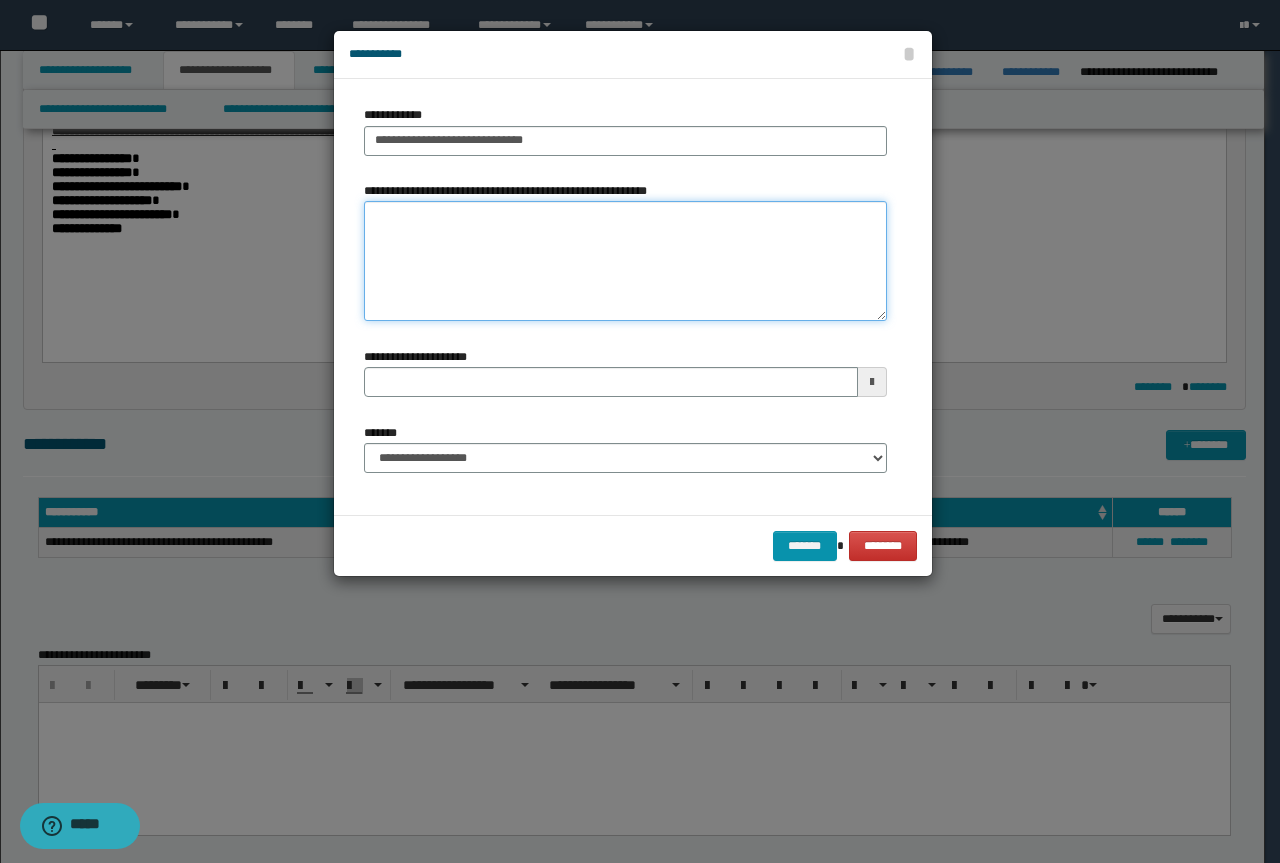 click on "**********" at bounding box center [625, 261] 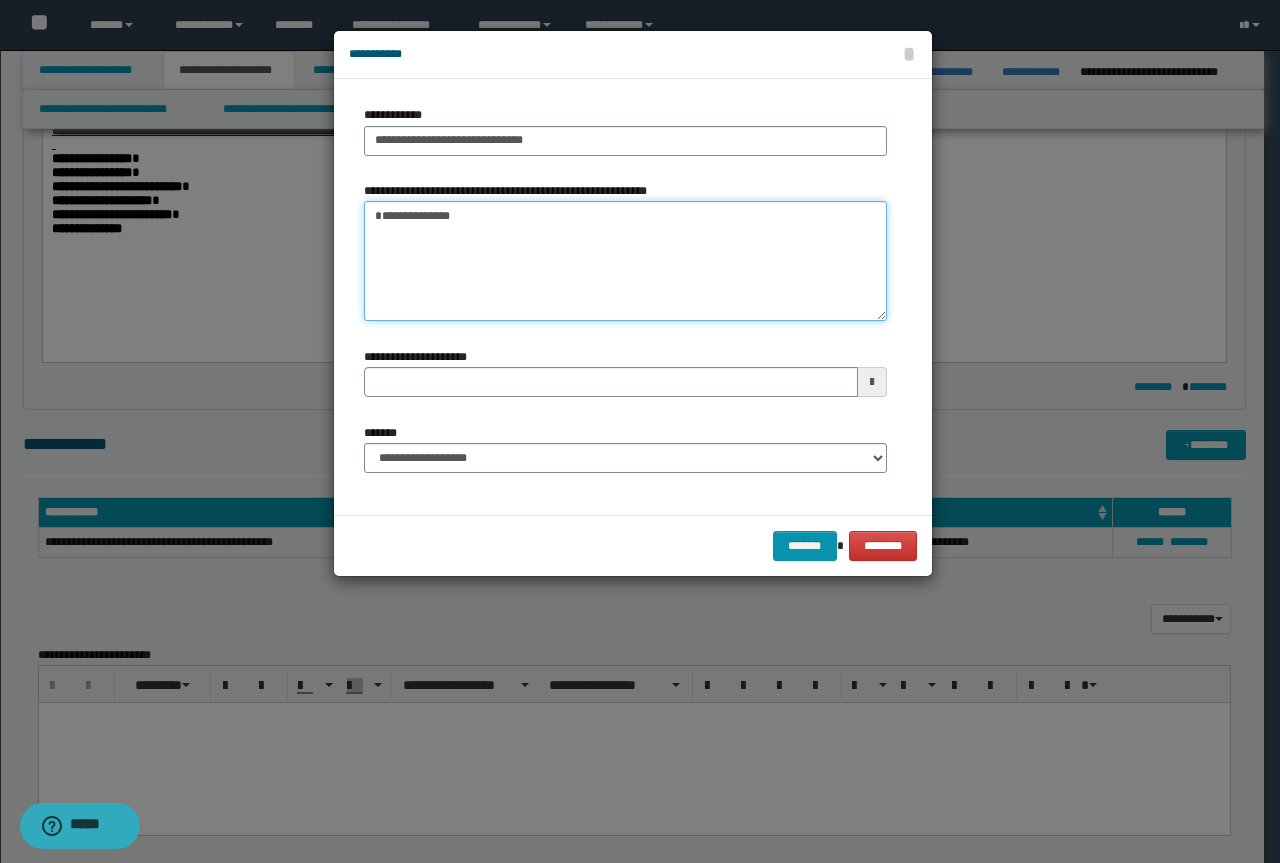 type on "**********" 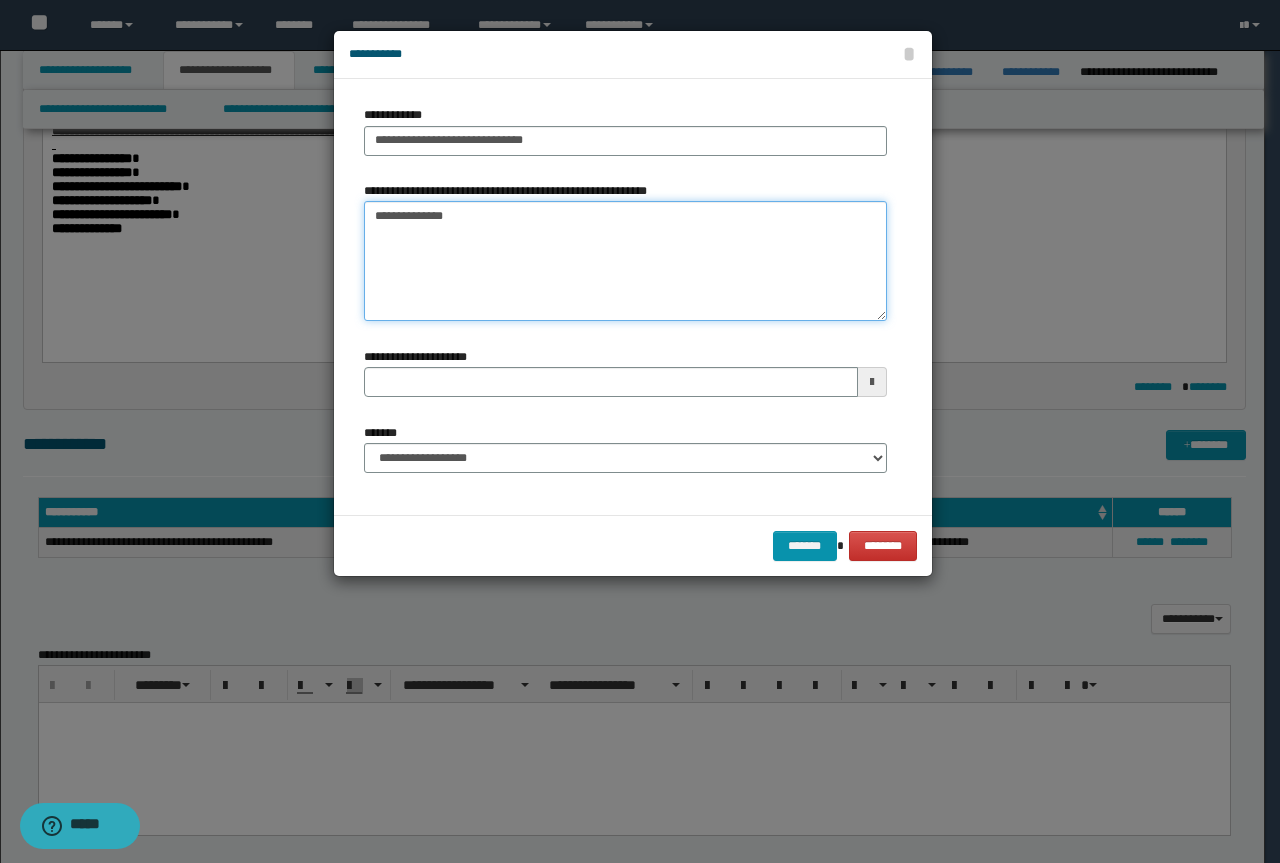 type 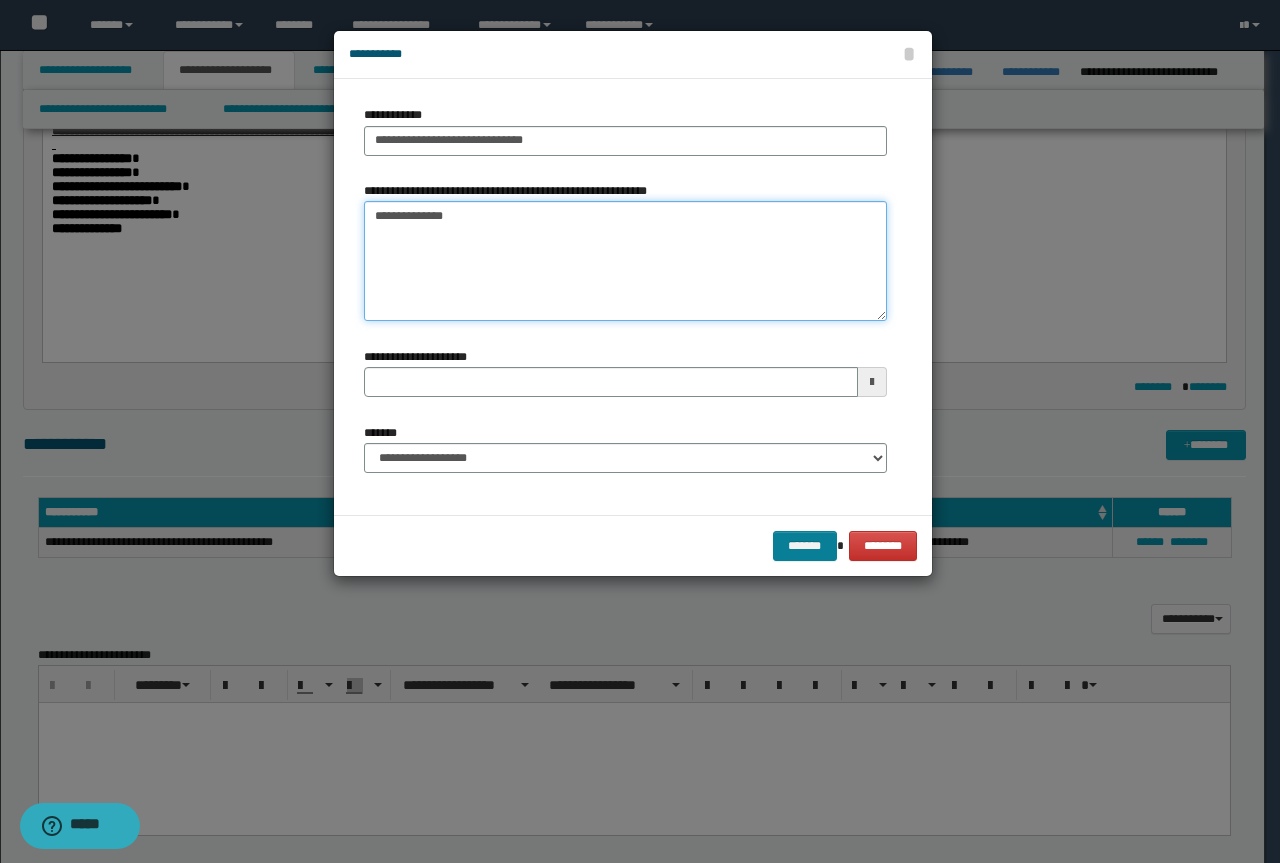 type on "**********" 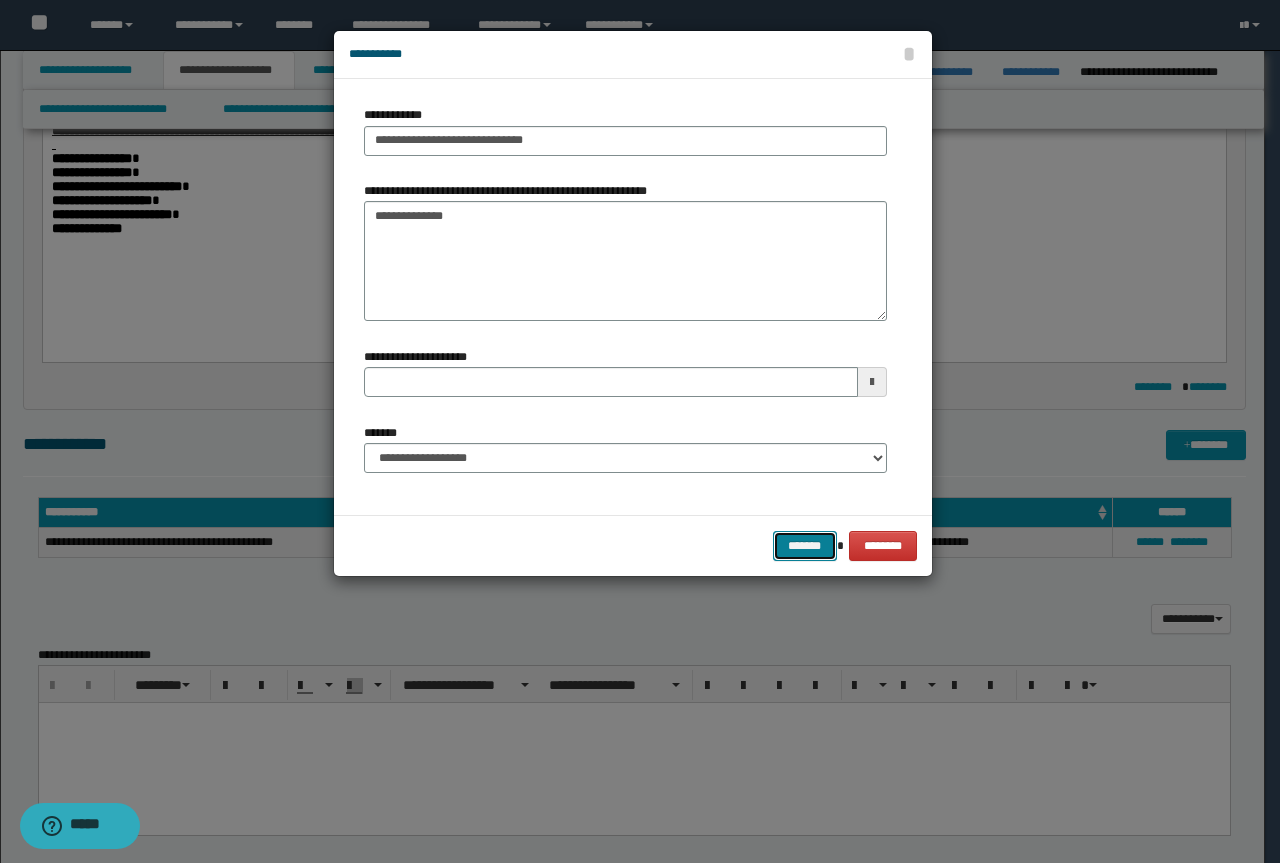 click on "*******" at bounding box center (805, 546) 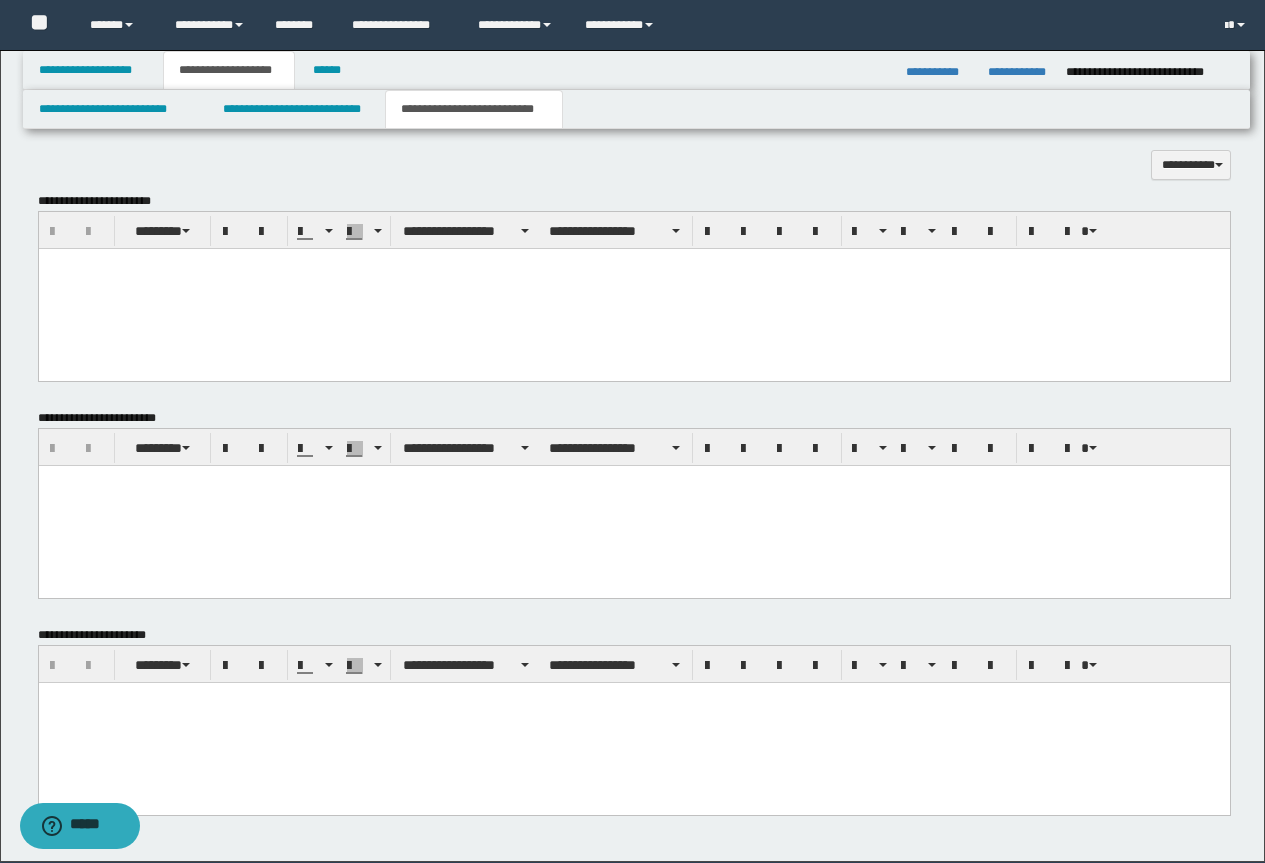 scroll, scrollTop: 1210, scrollLeft: 0, axis: vertical 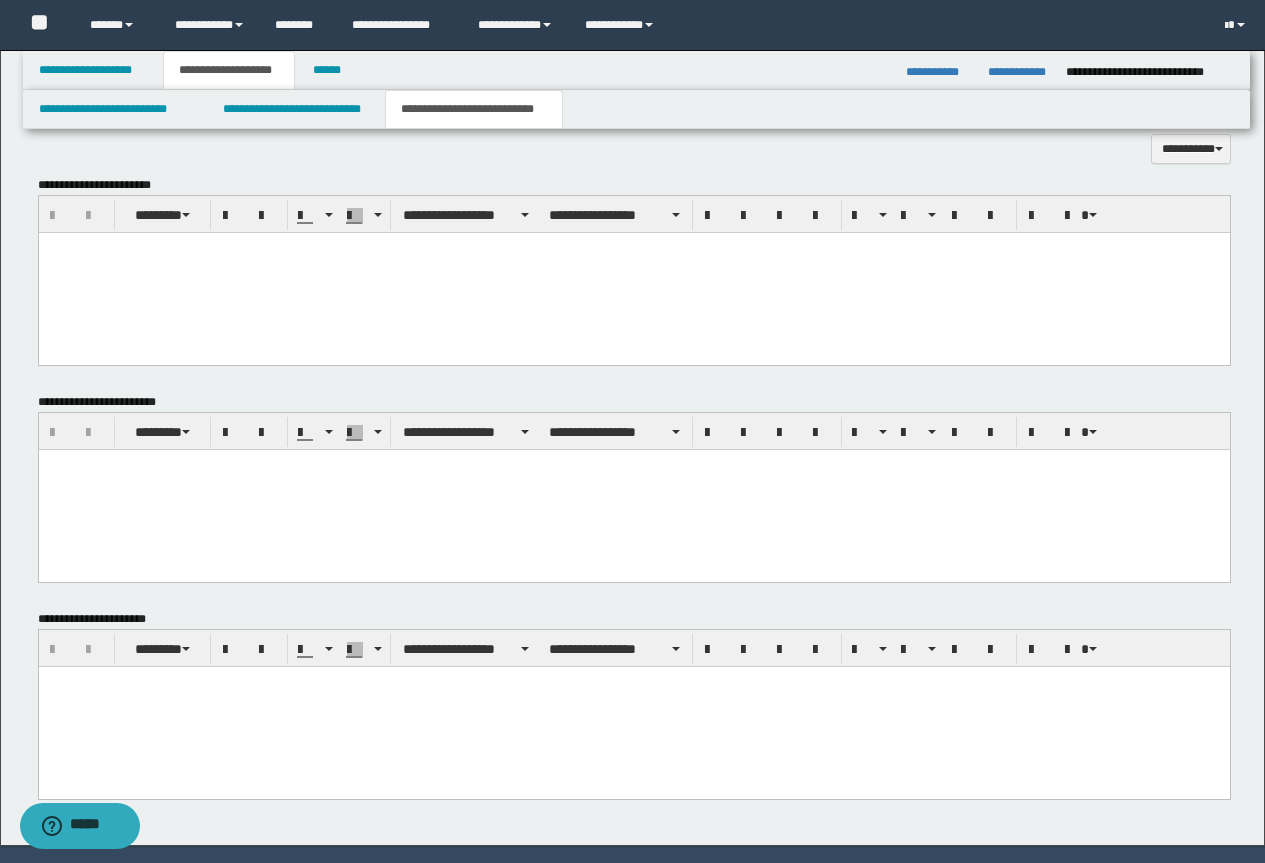 click at bounding box center (633, 706) 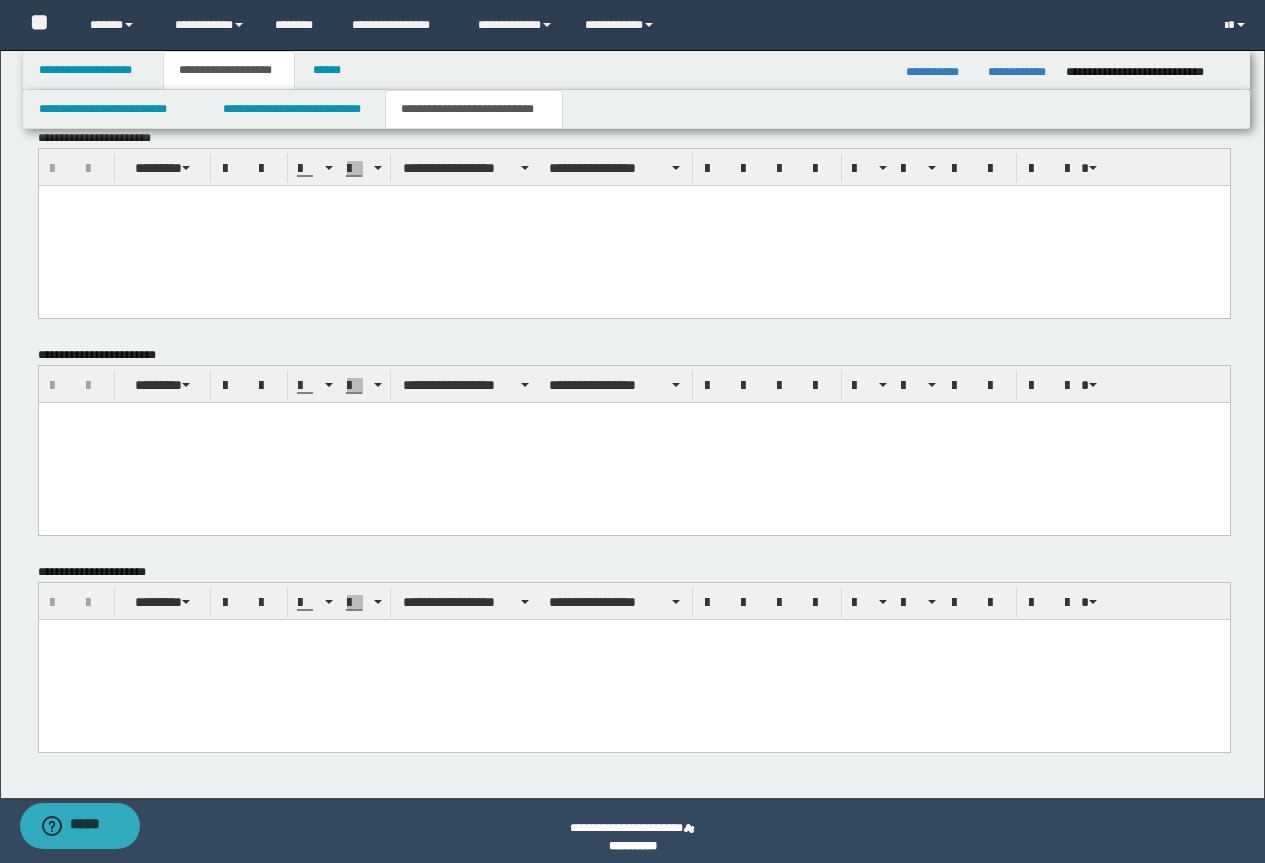 scroll, scrollTop: 1270, scrollLeft: 0, axis: vertical 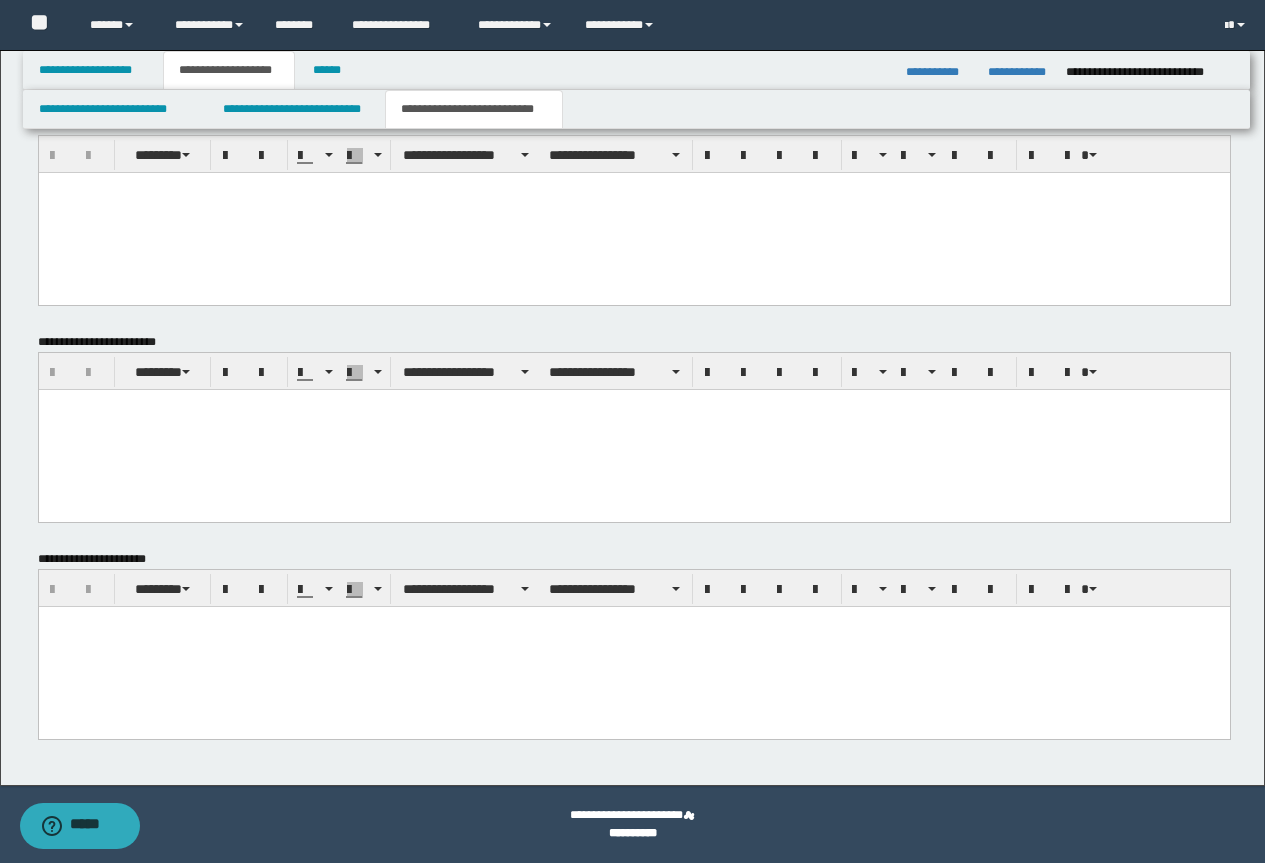 type 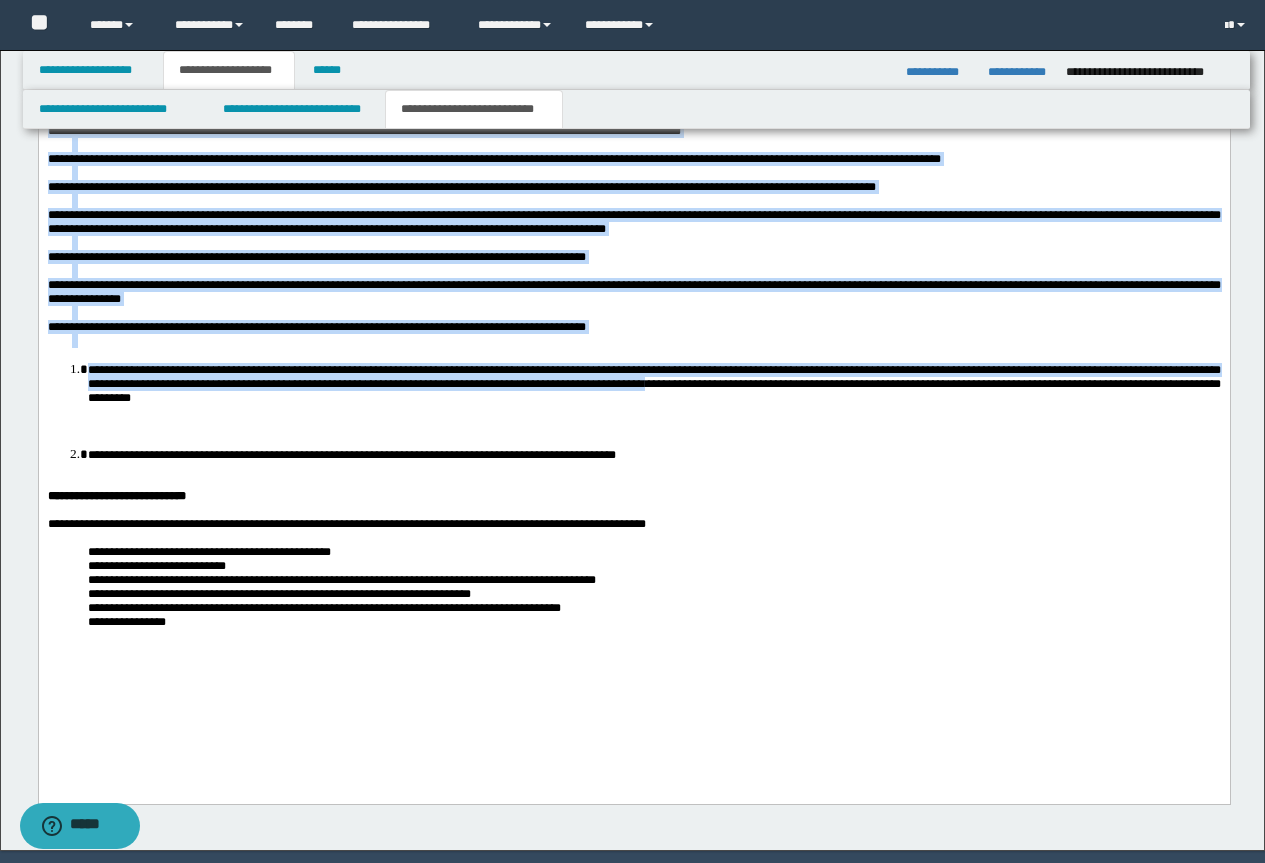 scroll, scrollTop: 1910, scrollLeft: 0, axis: vertical 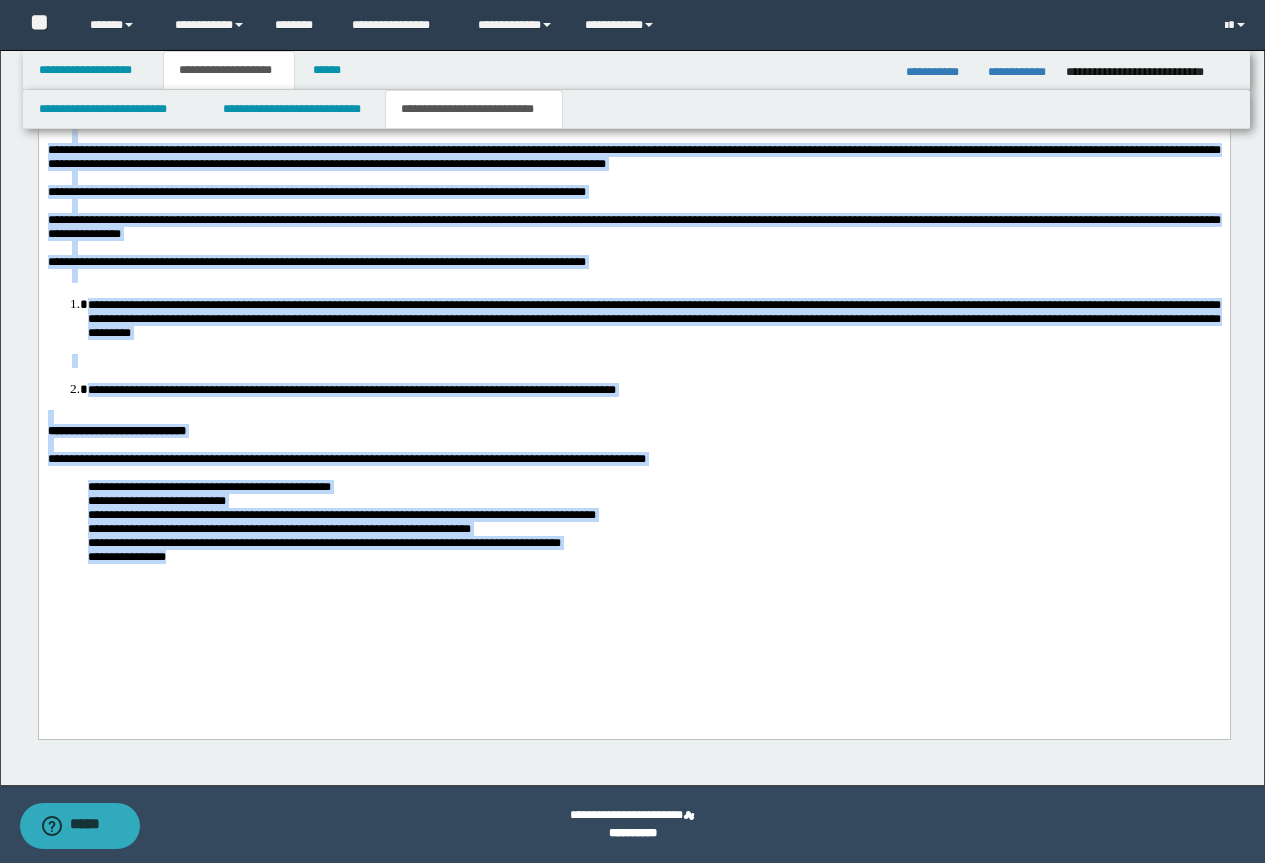 drag, startPoint x: 46, startPoint y: -21, endPoint x: 367, endPoint y: 720, distance: 807.5407 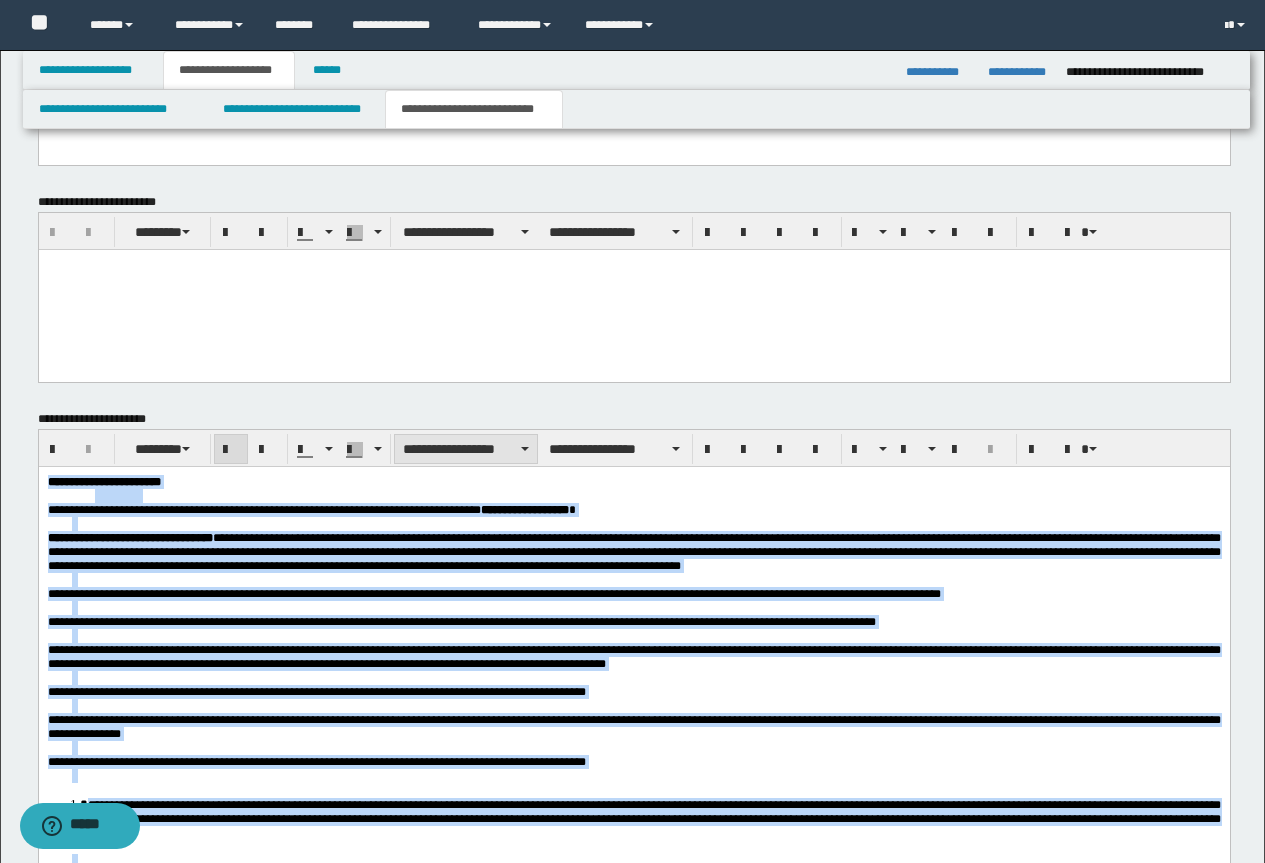 click on "**********" at bounding box center [466, 449] 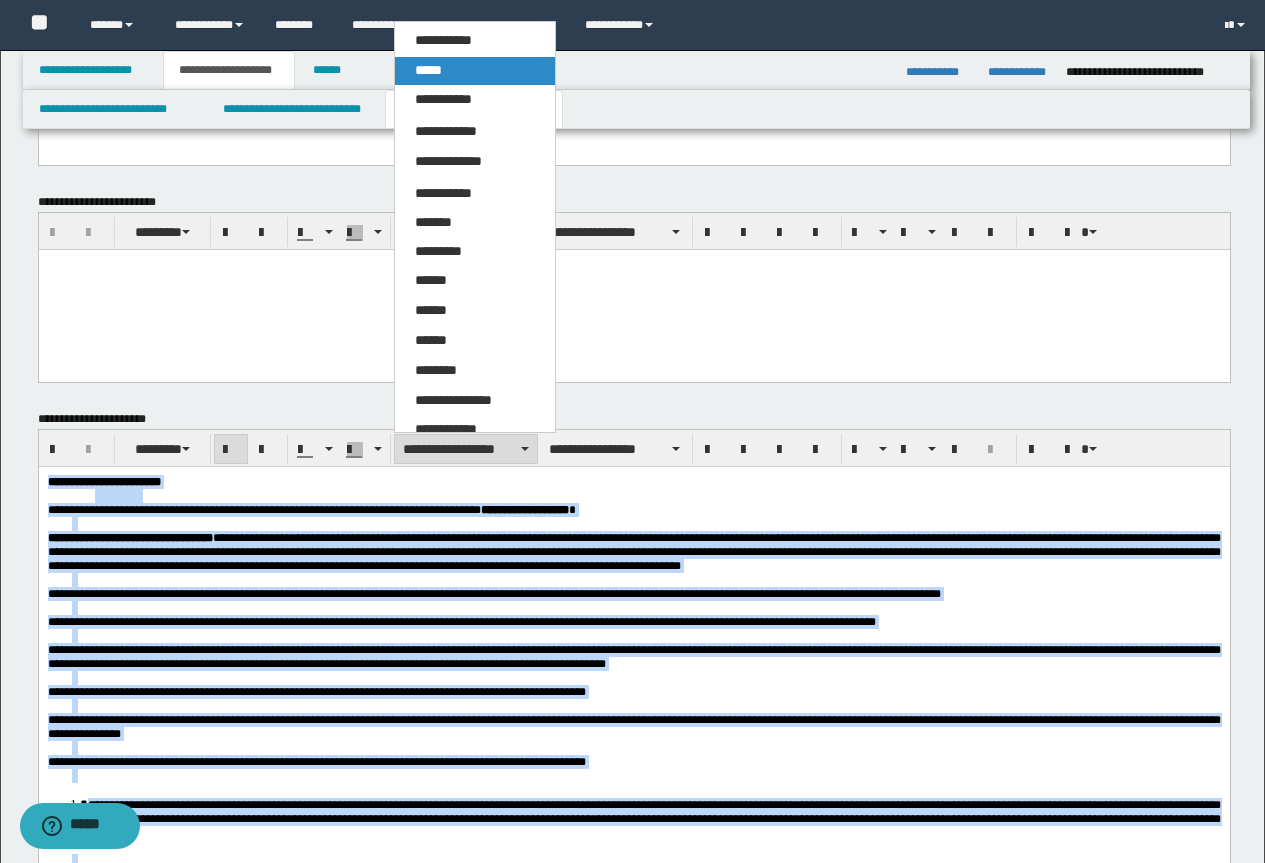 click on "*****" at bounding box center (428, 70) 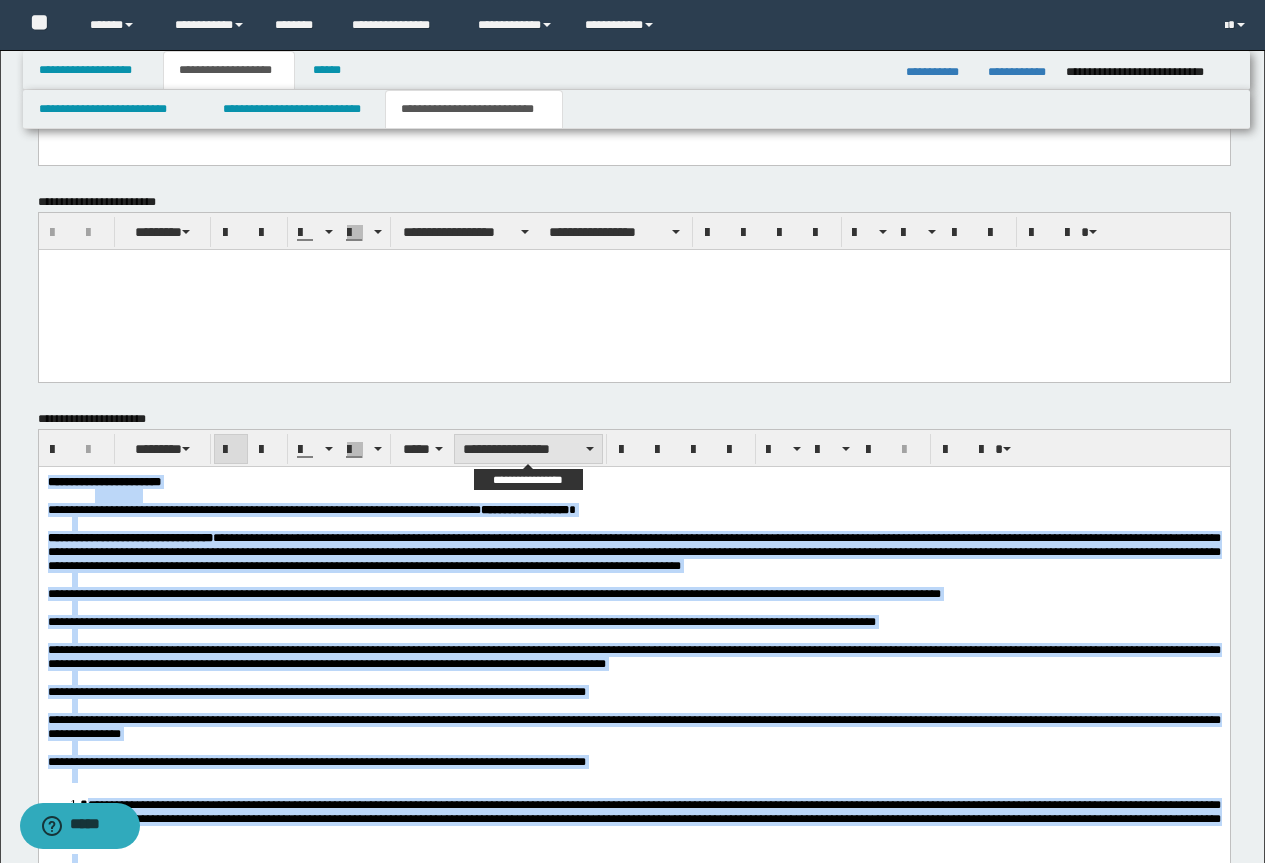 click on "**********" at bounding box center [528, 449] 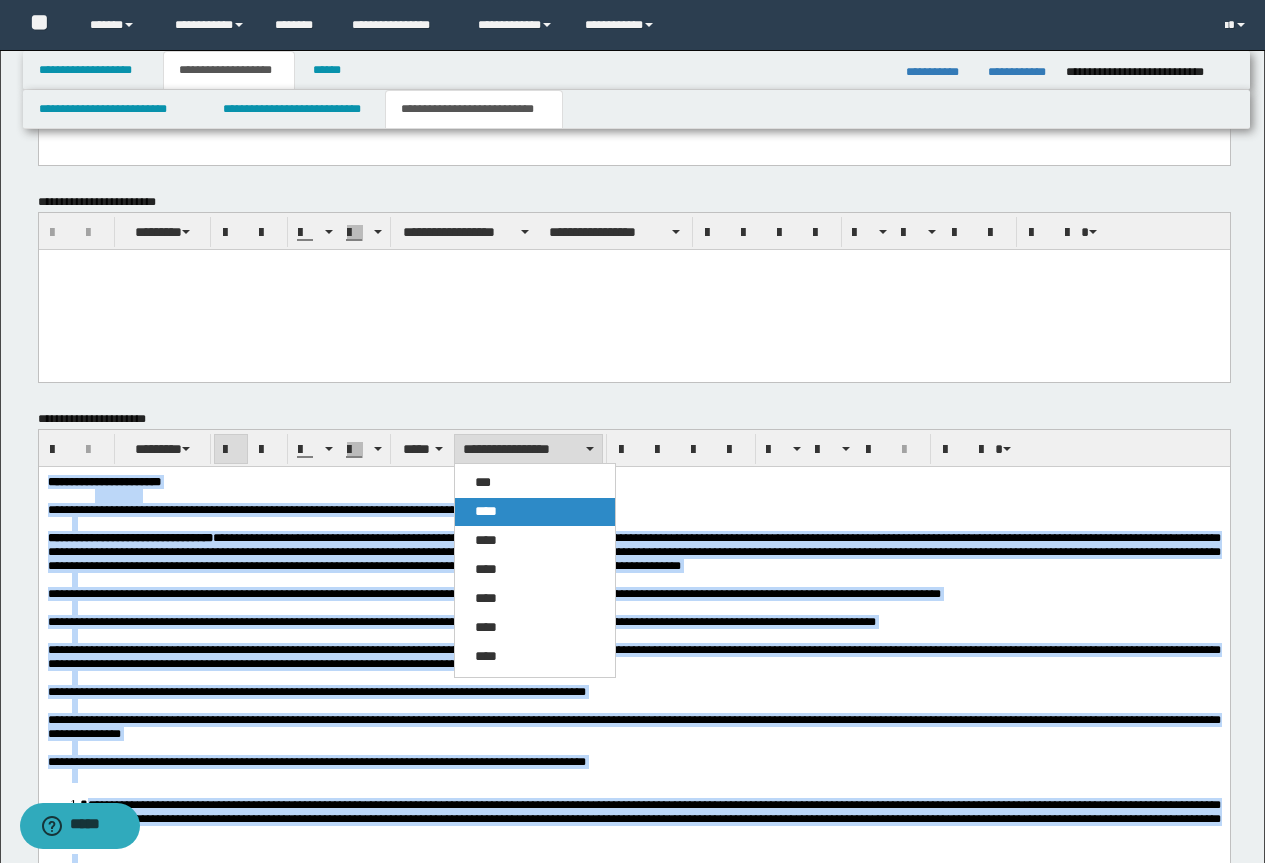 click on "****" at bounding box center [486, 511] 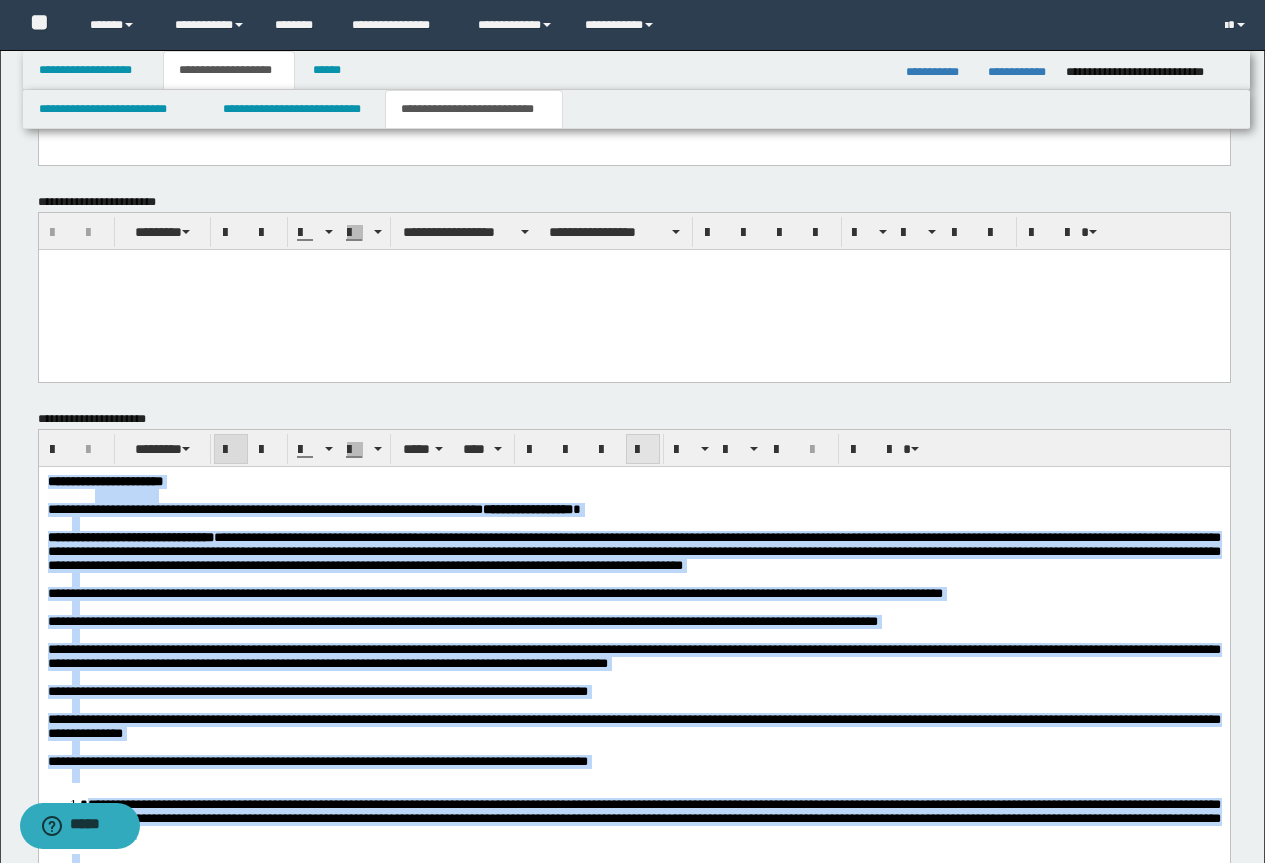click at bounding box center [643, 449] 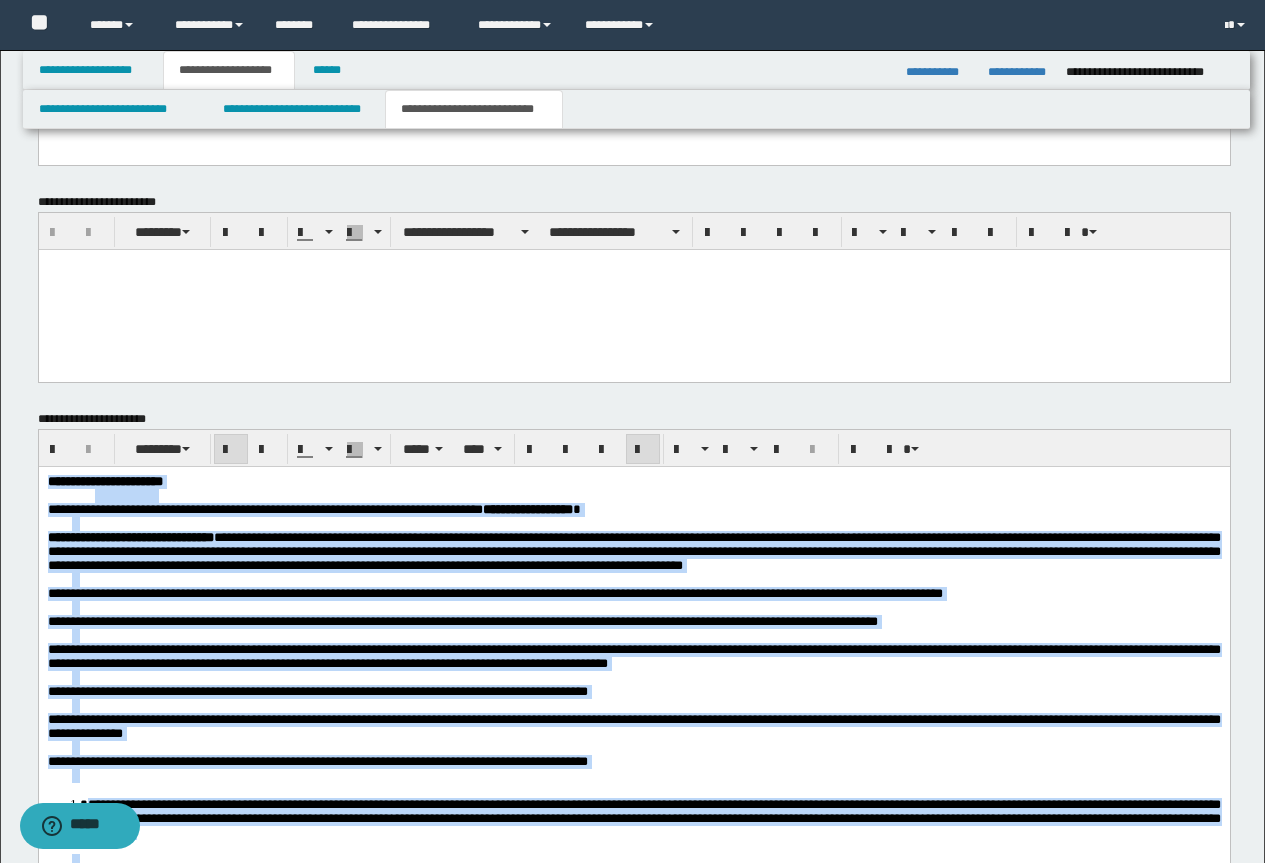 click at bounding box center [643, 450] 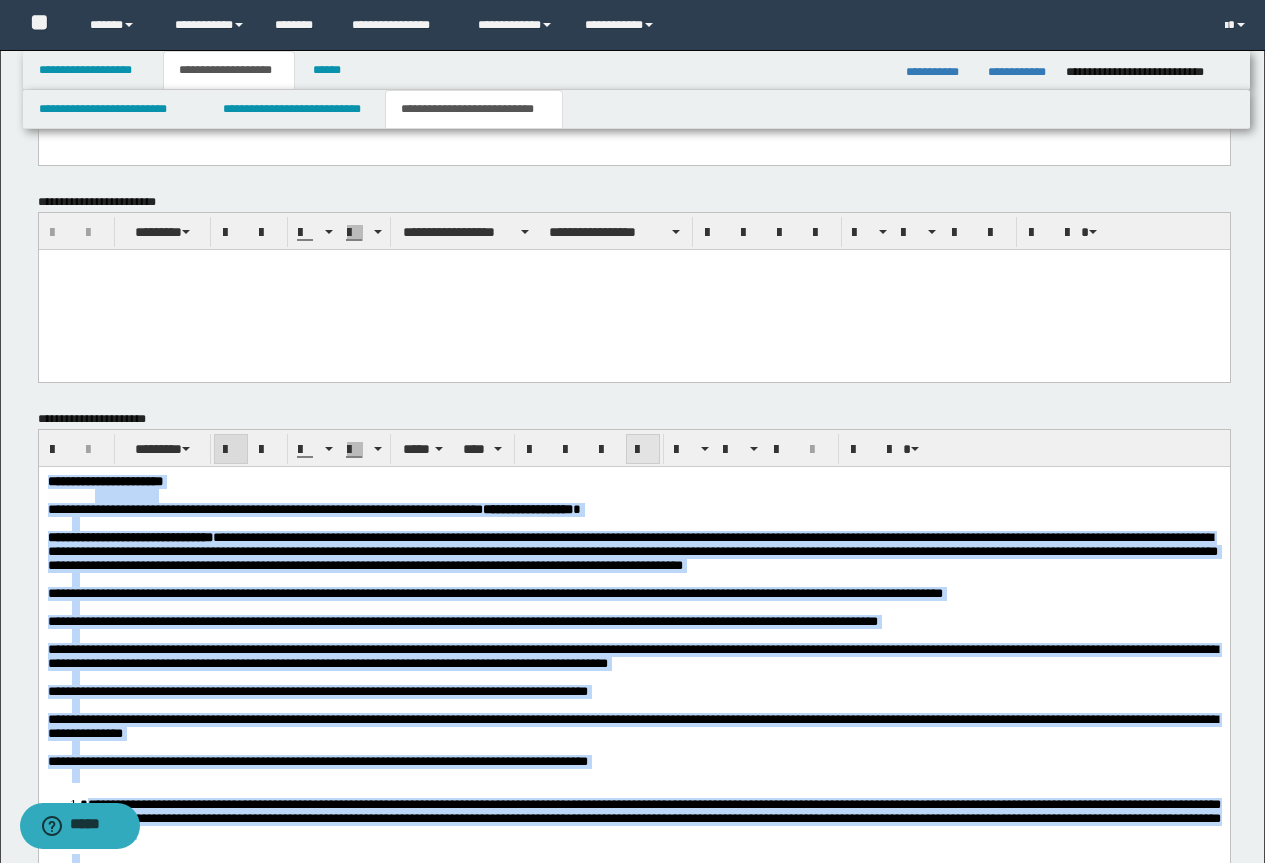 click at bounding box center [643, 450] 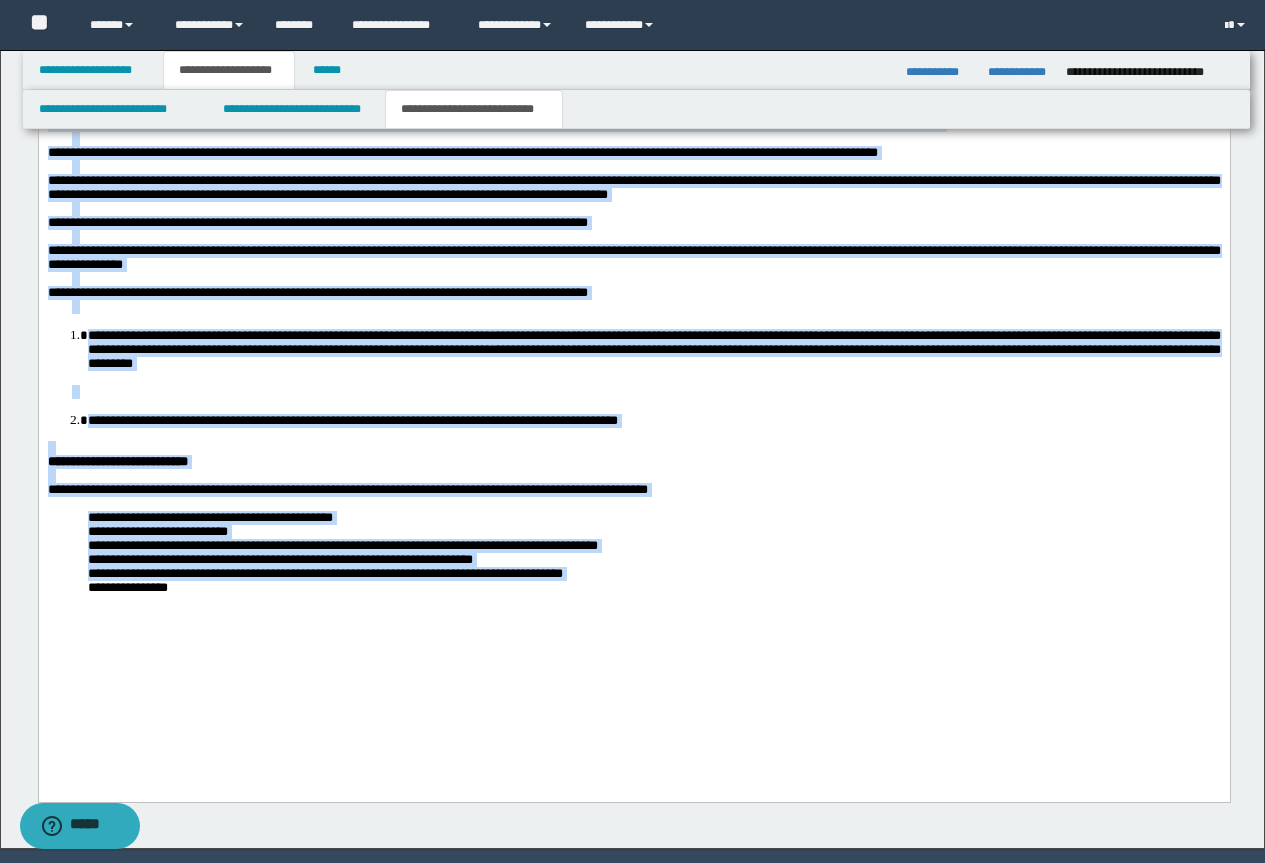 scroll, scrollTop: 1910, scrollLeft: 0, axis: vertical 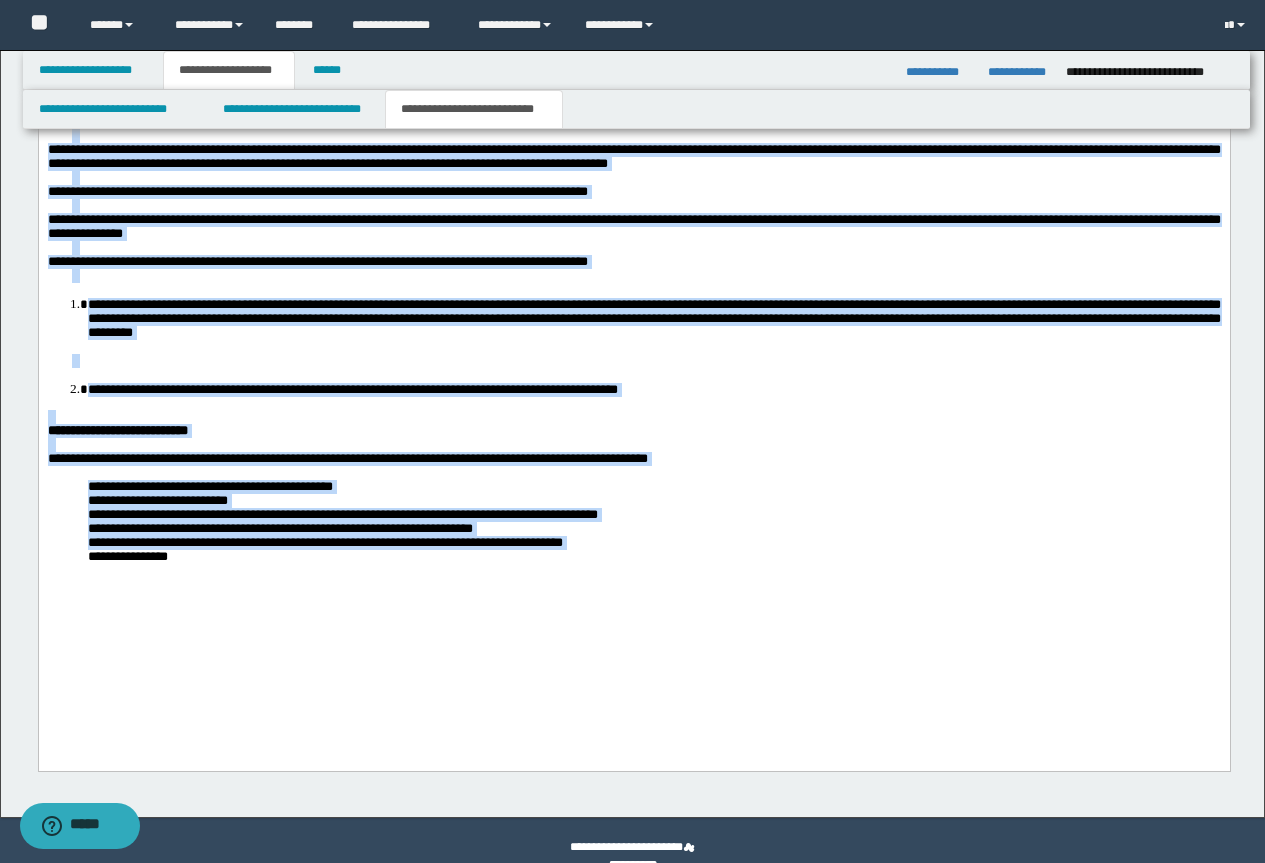 click on "**********" at bounding box center (633, 301) 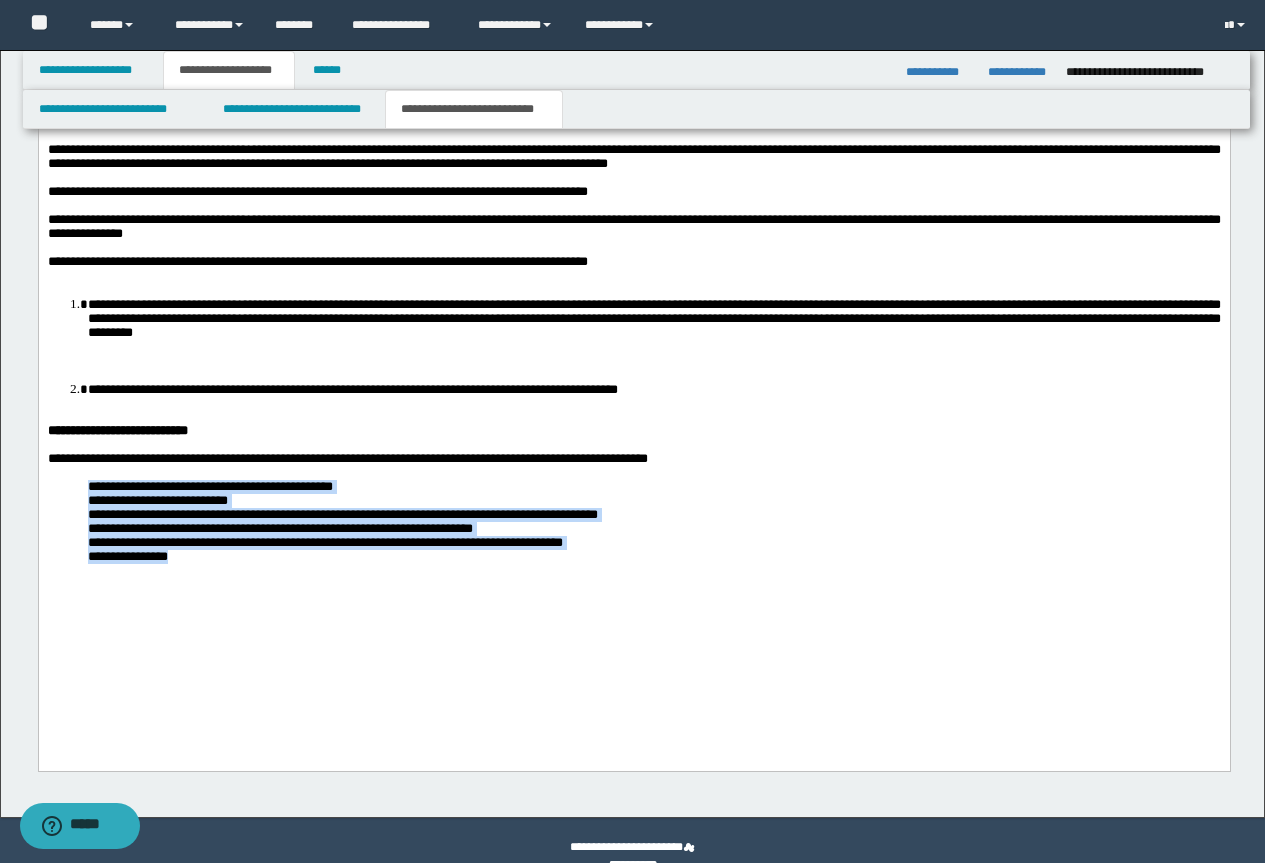 drag, startPoint x: 192, startPoint y: 645, endPoint x: 63, endPoint y: 568, distance: 150.23315 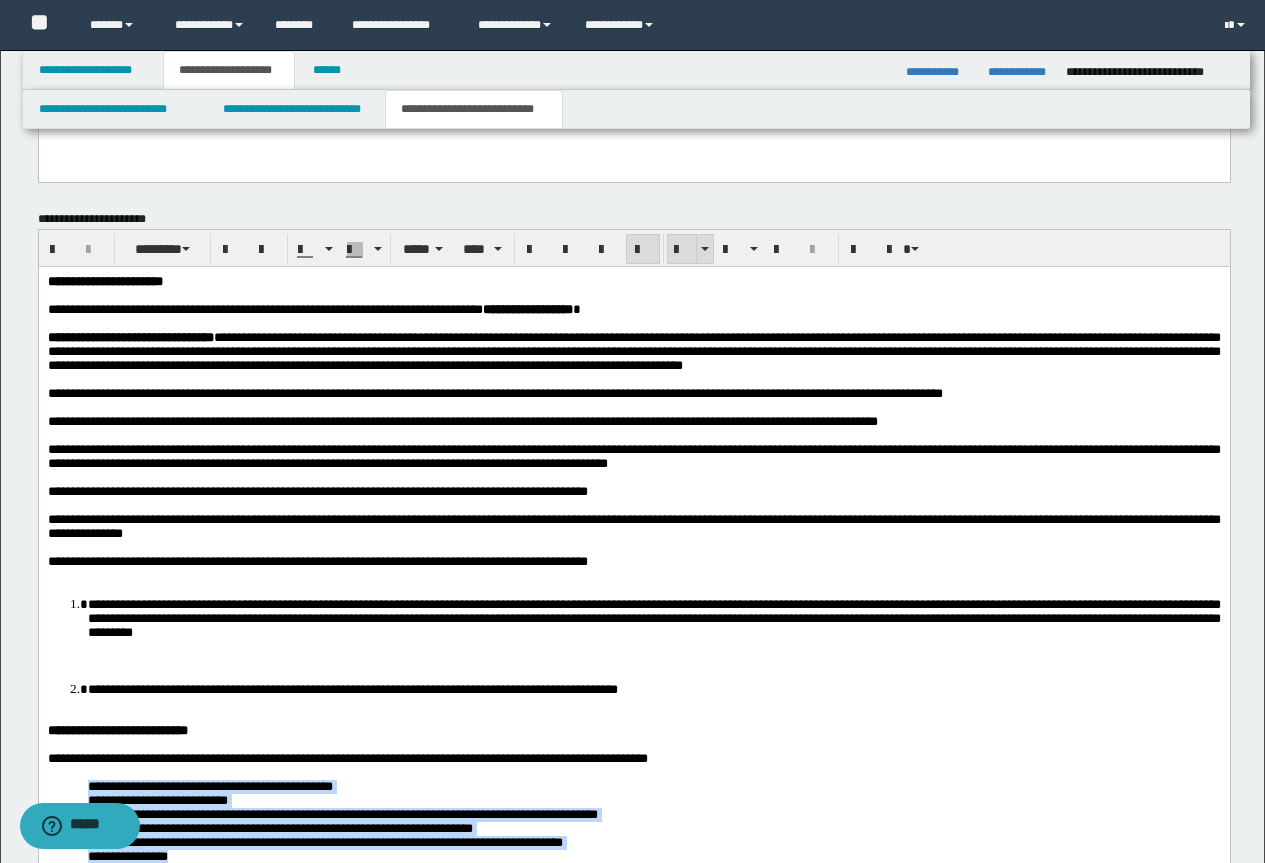 click at bounding box center (682, 250) 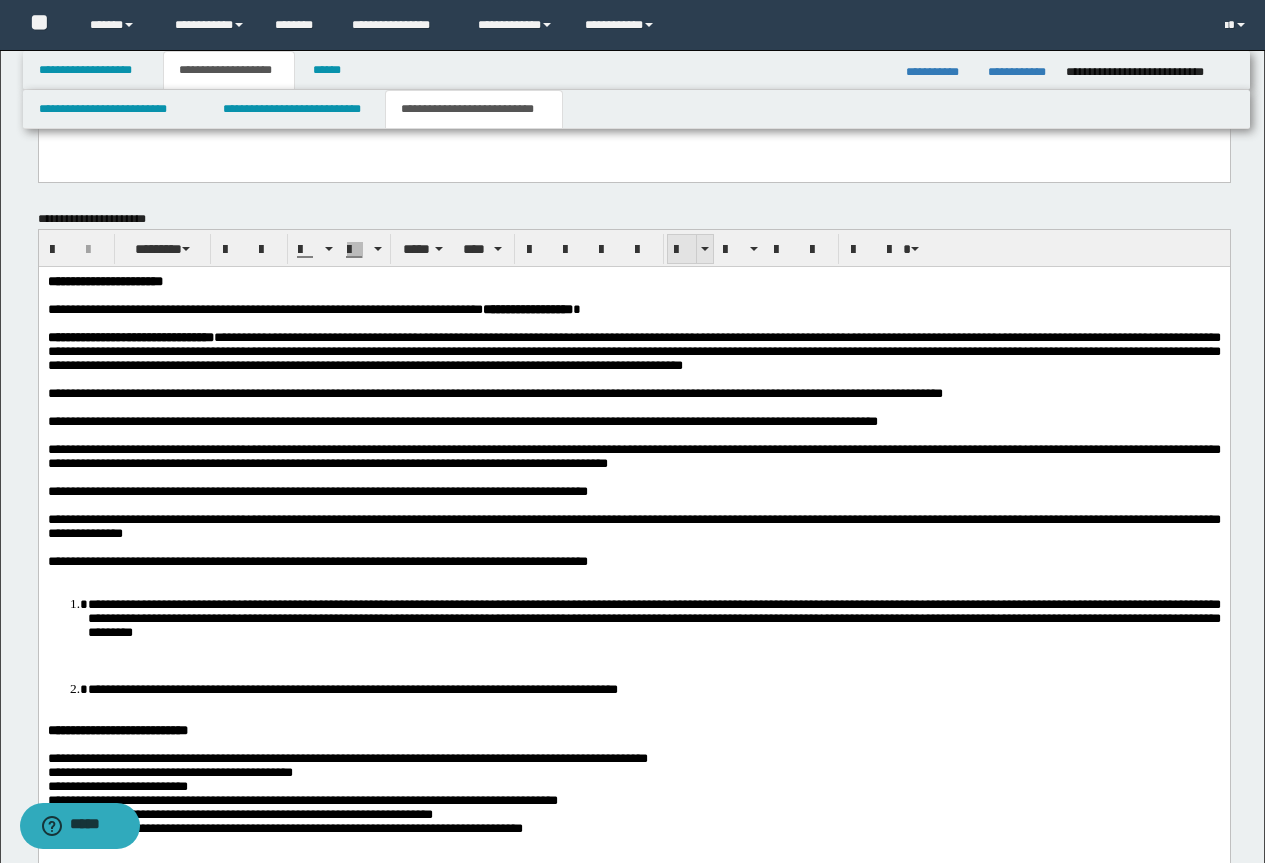 click at bounding box center [682, 250] 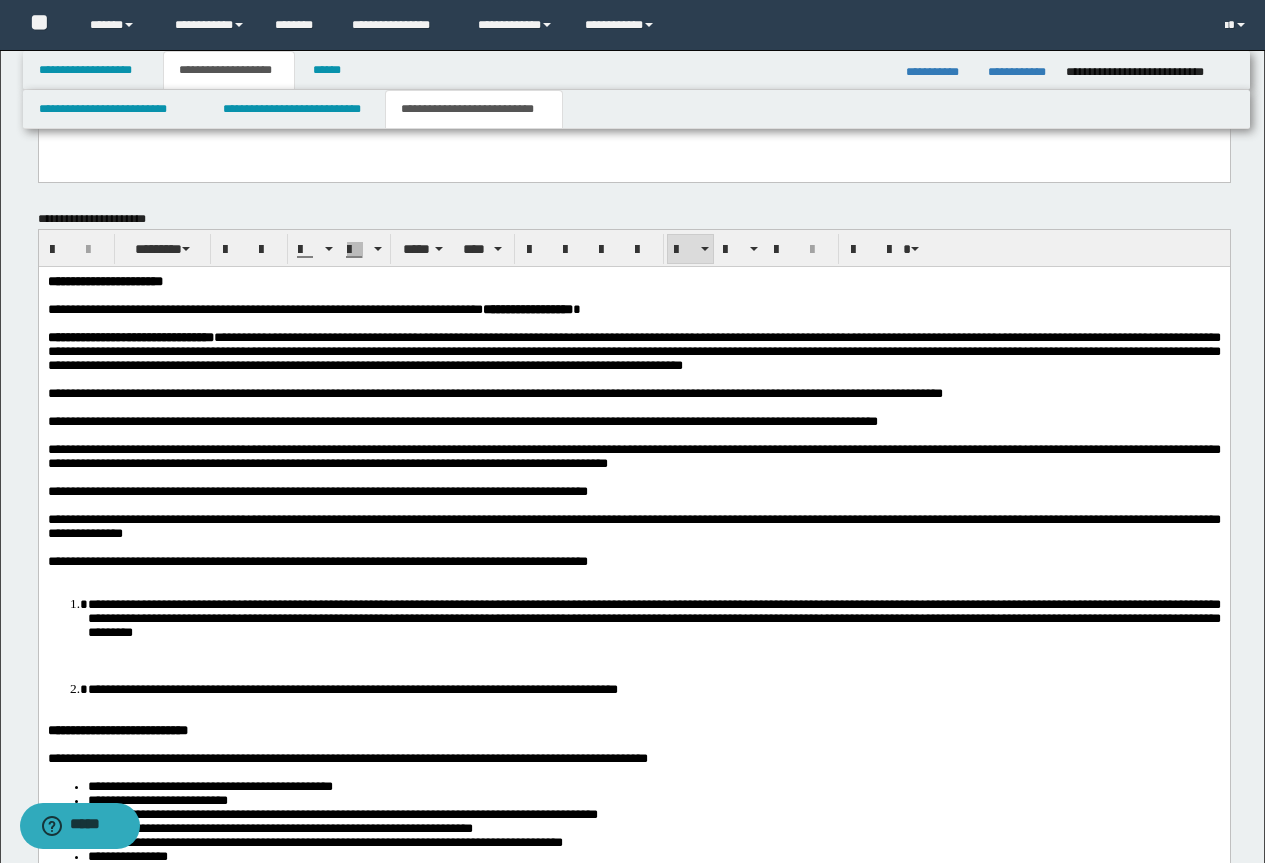scroll, scrollTop: 1810, scrollLeft: 0, axis: vertical 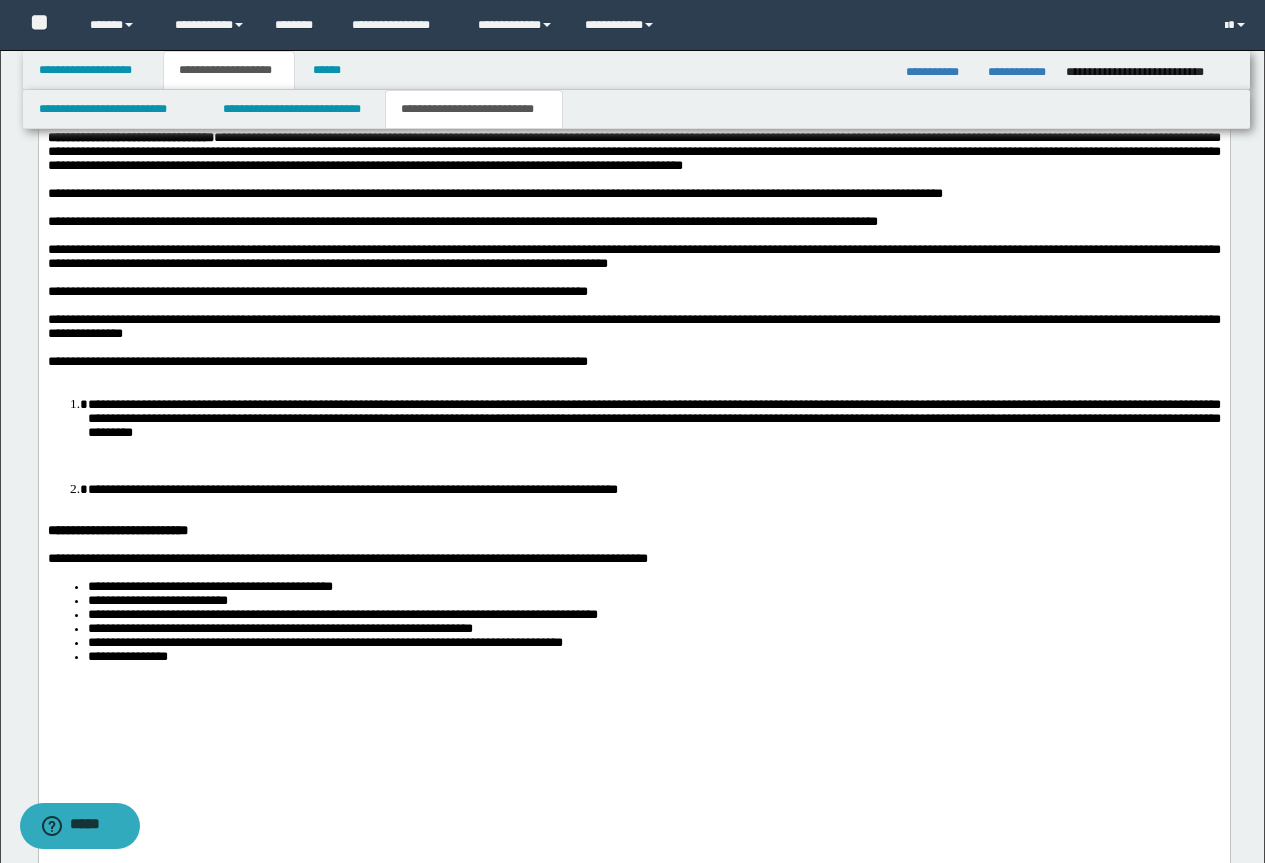 click at bounding box center [645, 305] 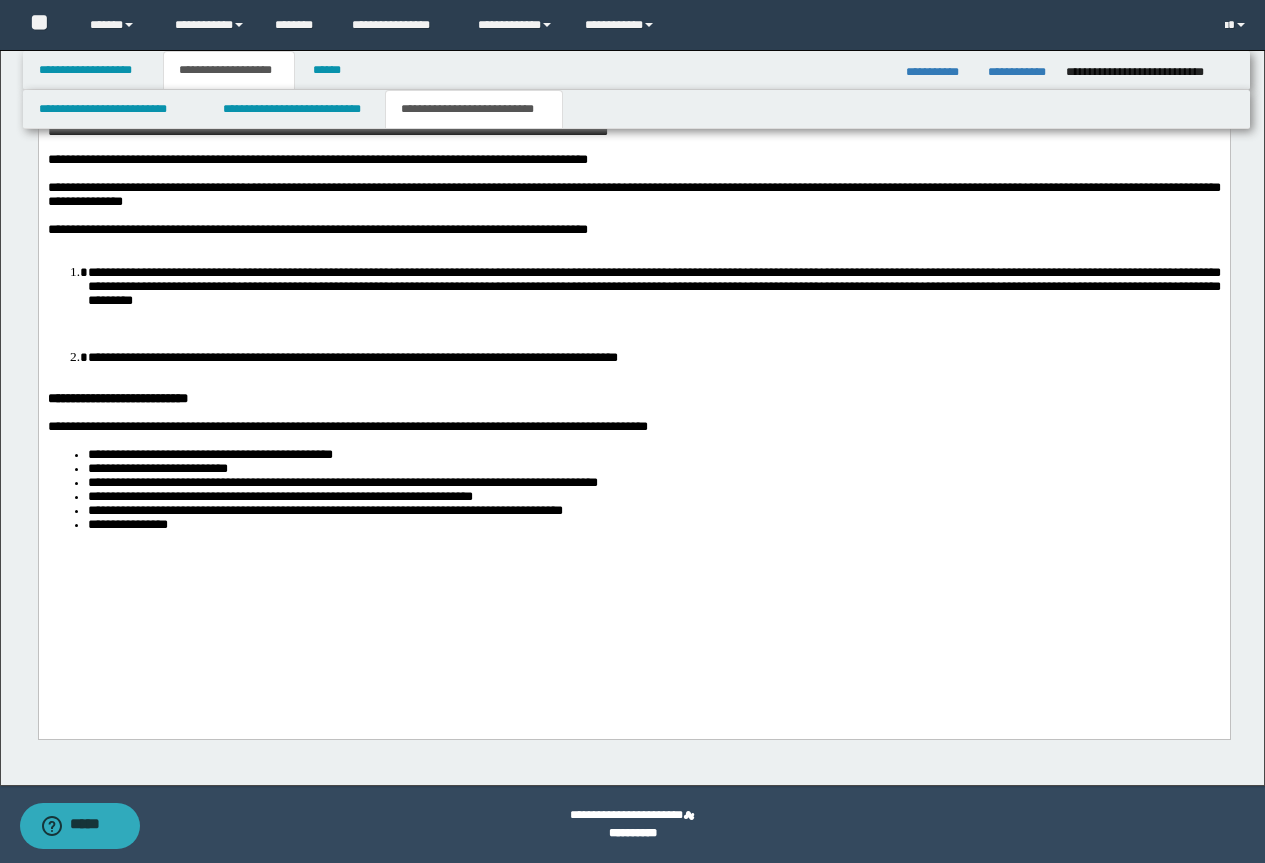 scroll, scrollTop: 1742, scrollLeft: 0, axis: vertical 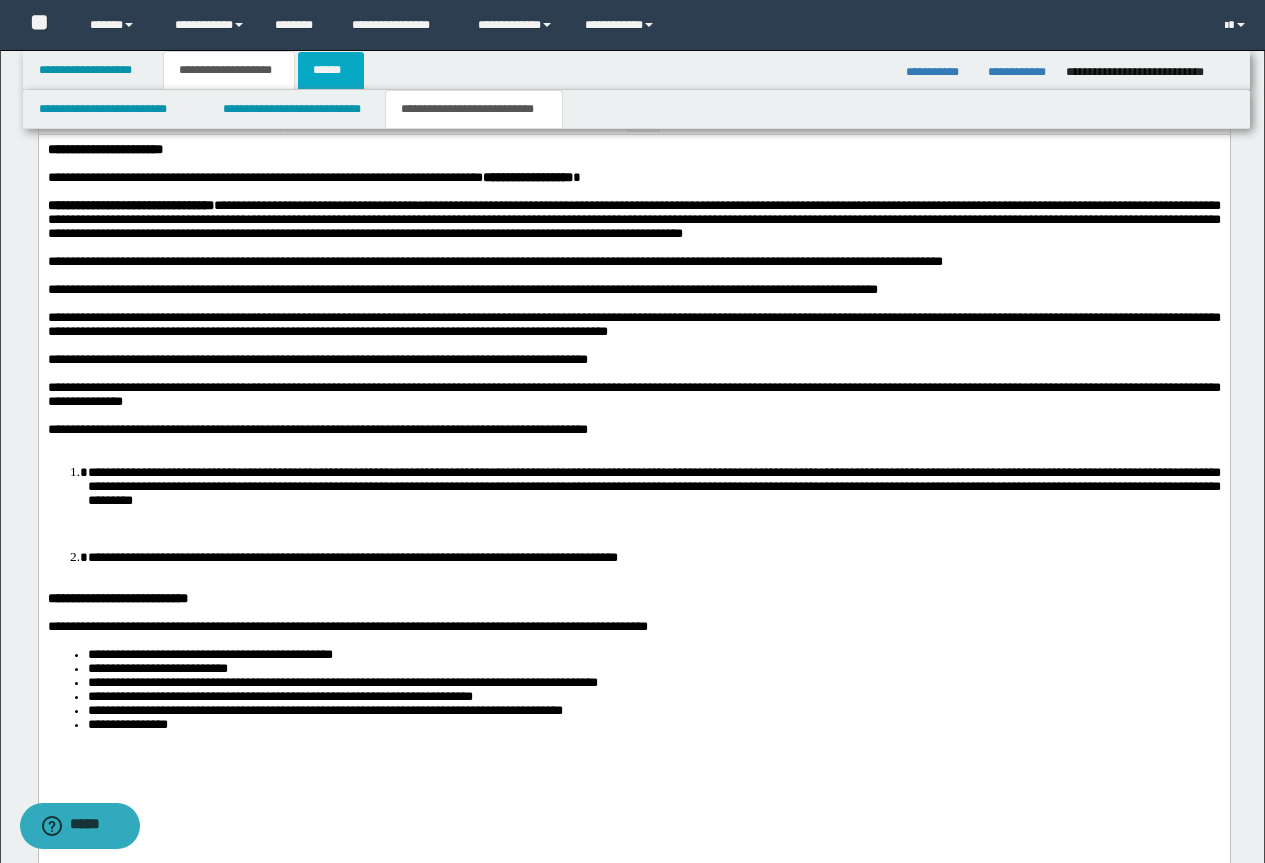 click on "******" at bounding box center (331, 70) 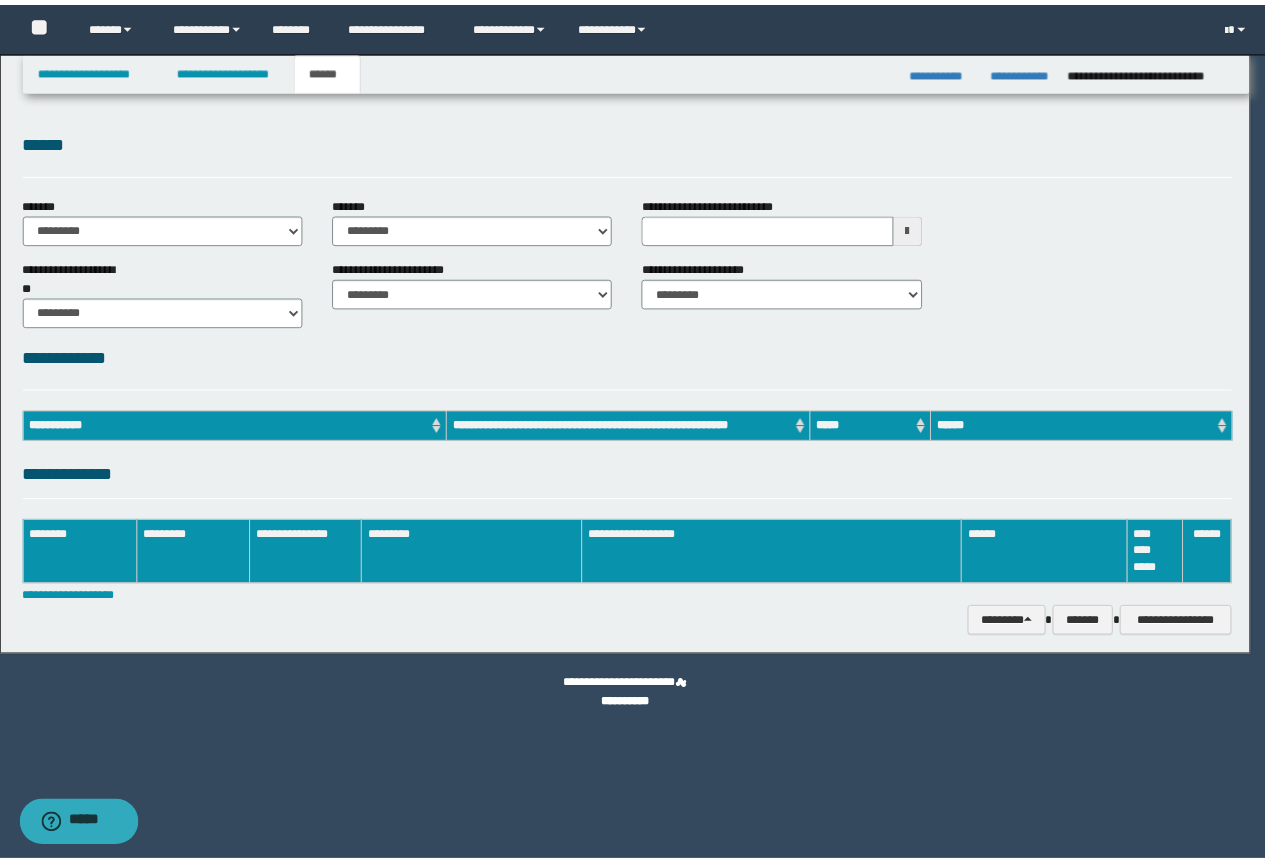 scroll, scrollTop: 0, scrollLeft: 0, axis: both 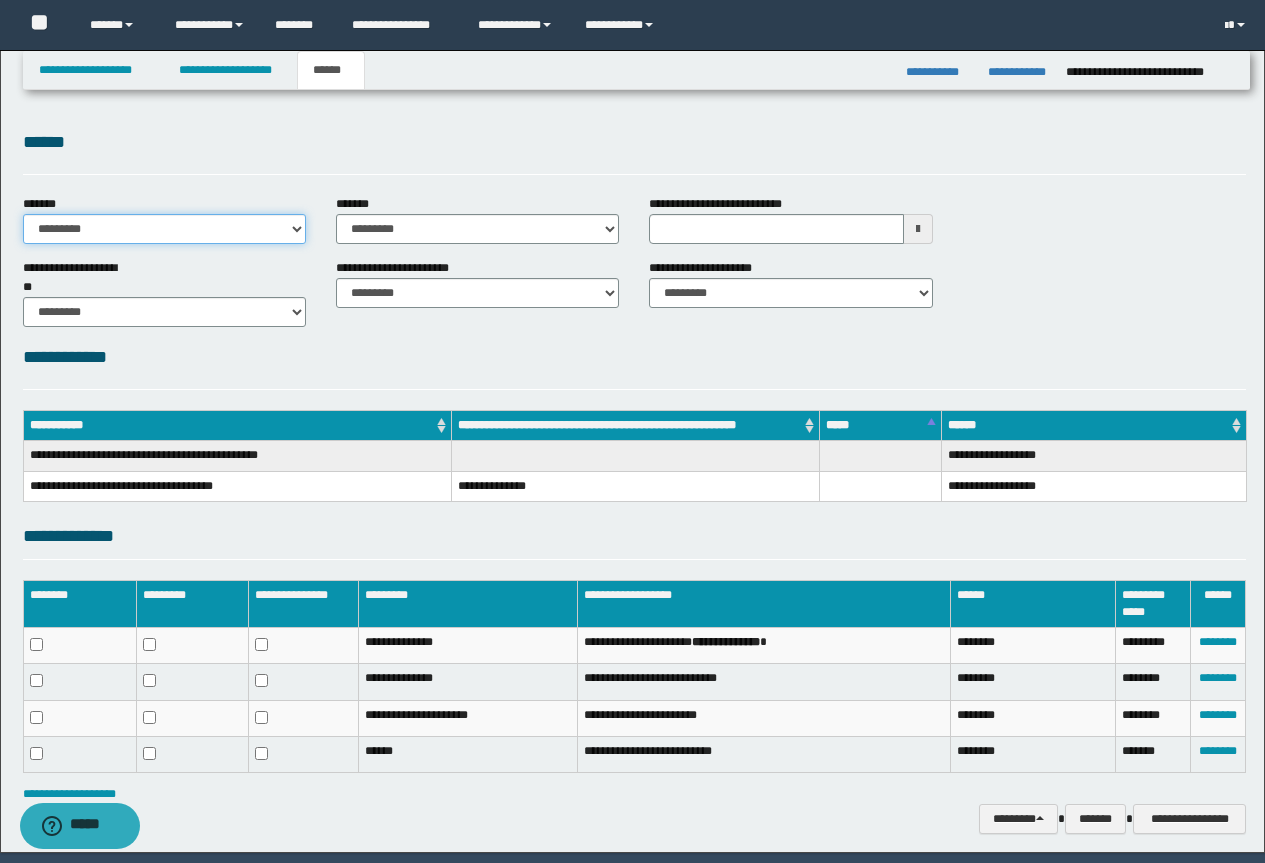 click on "**********" at bounding box center (164, 229) 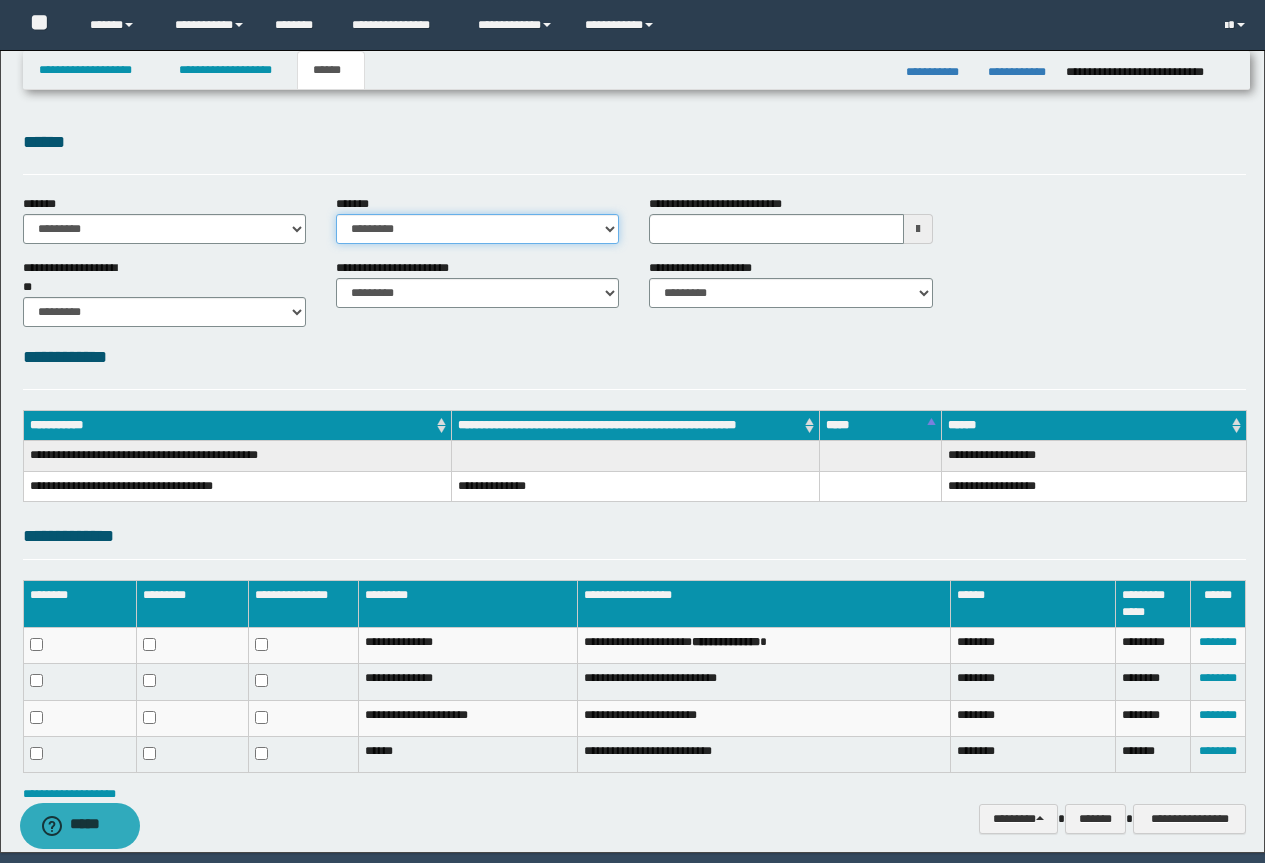 click on "**********" at bounding box center (477, 229) 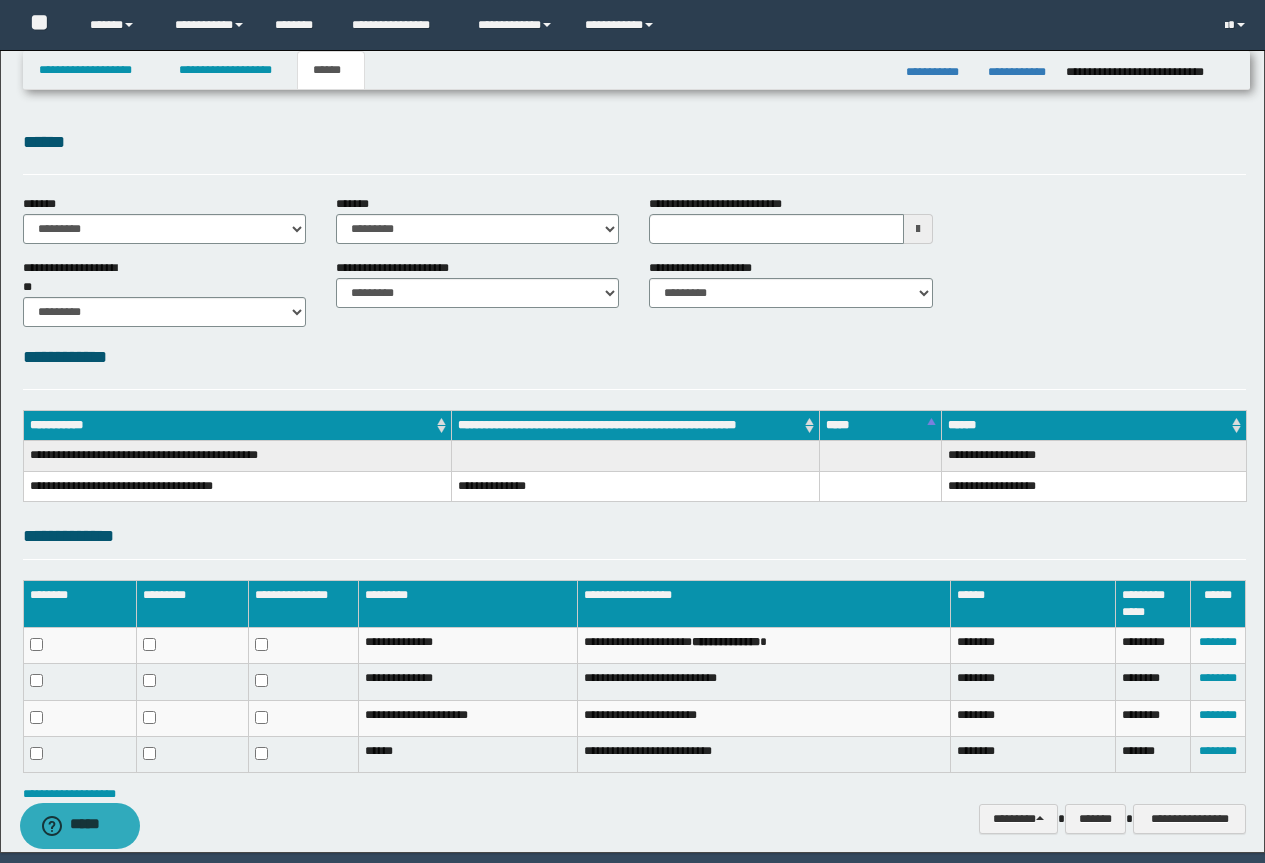click on "**********" at bounding box center [634, 481] 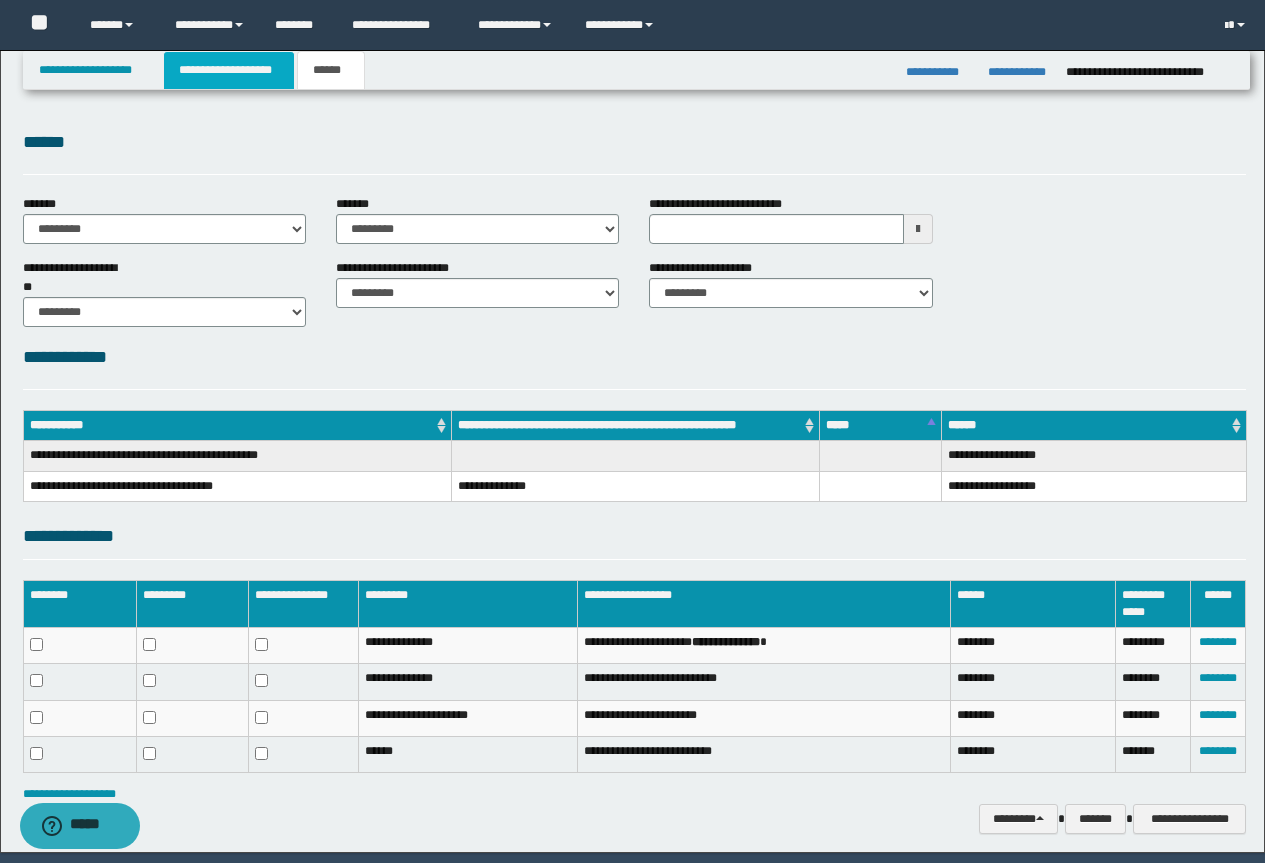 click on "**********" at bounding box center [229, 70] 